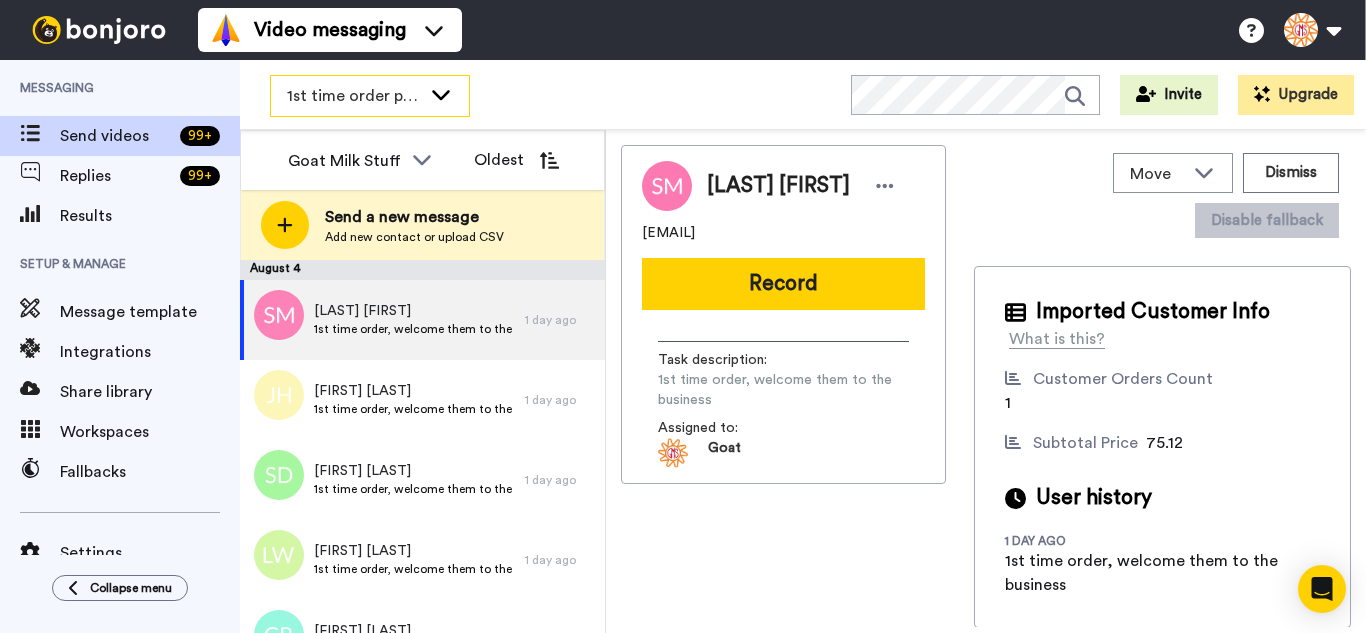 scroll, scrollTop: 0, scrollLeft: 0, axis: both 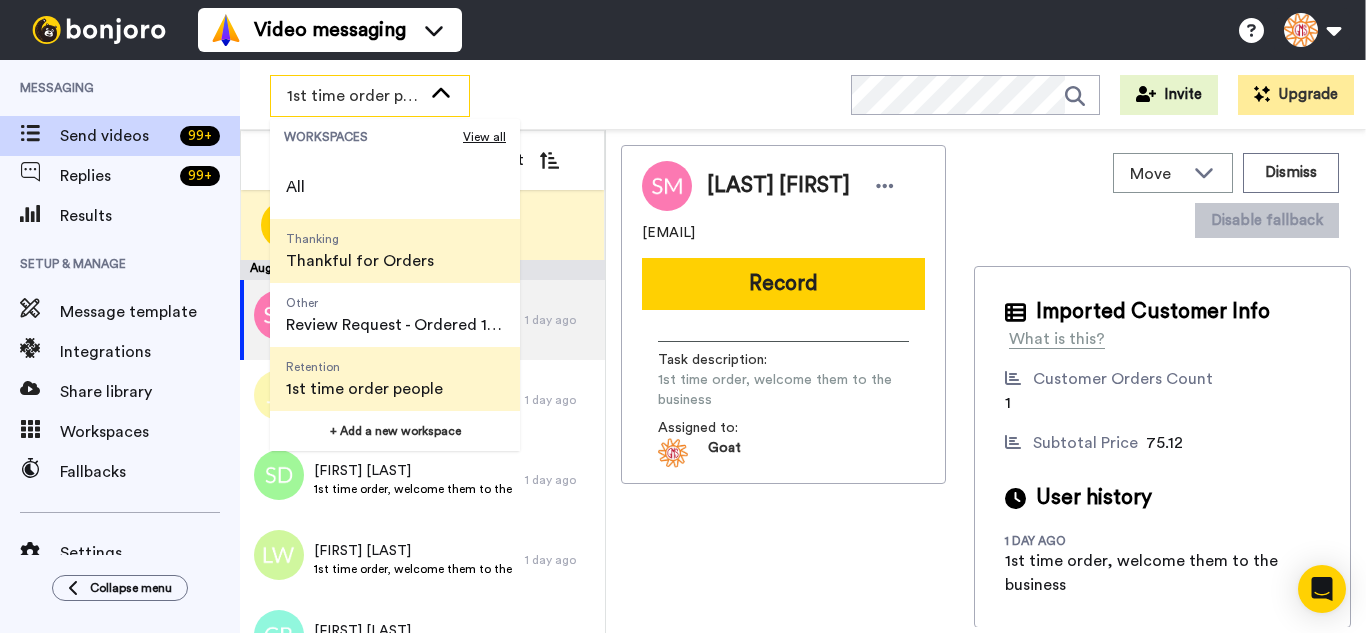 click on "Thanking" at bounding box center (360, 239) 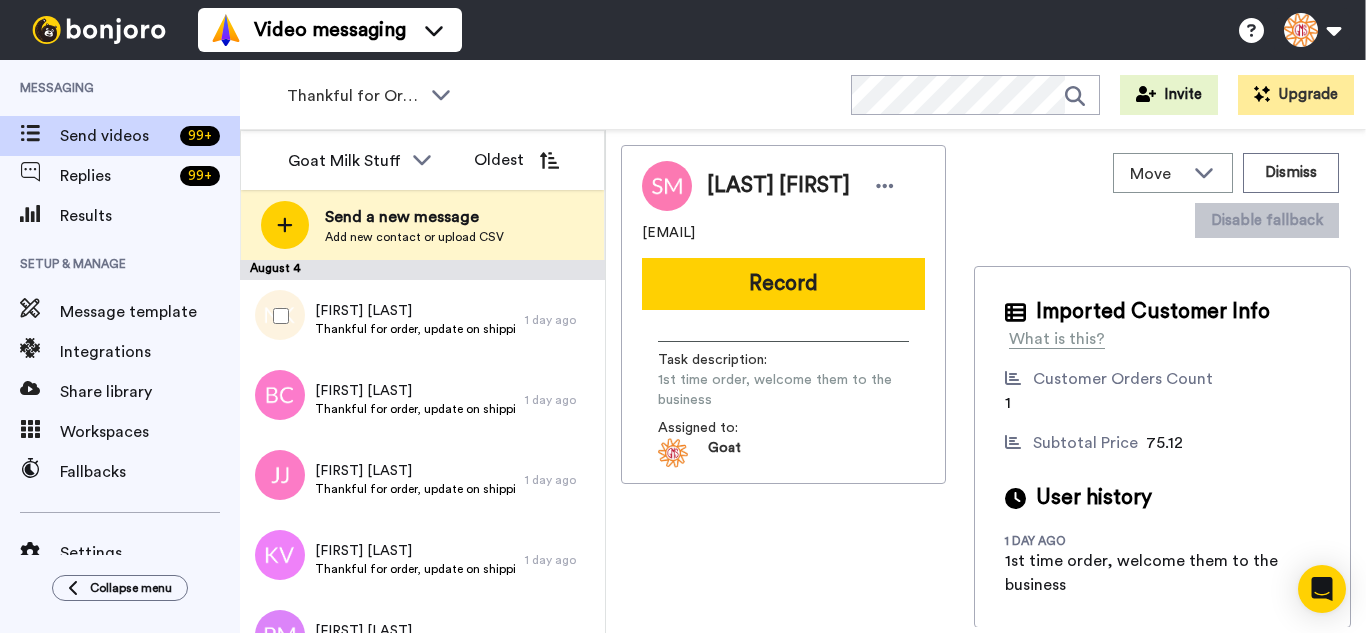 click at bounding box center [277, 316] 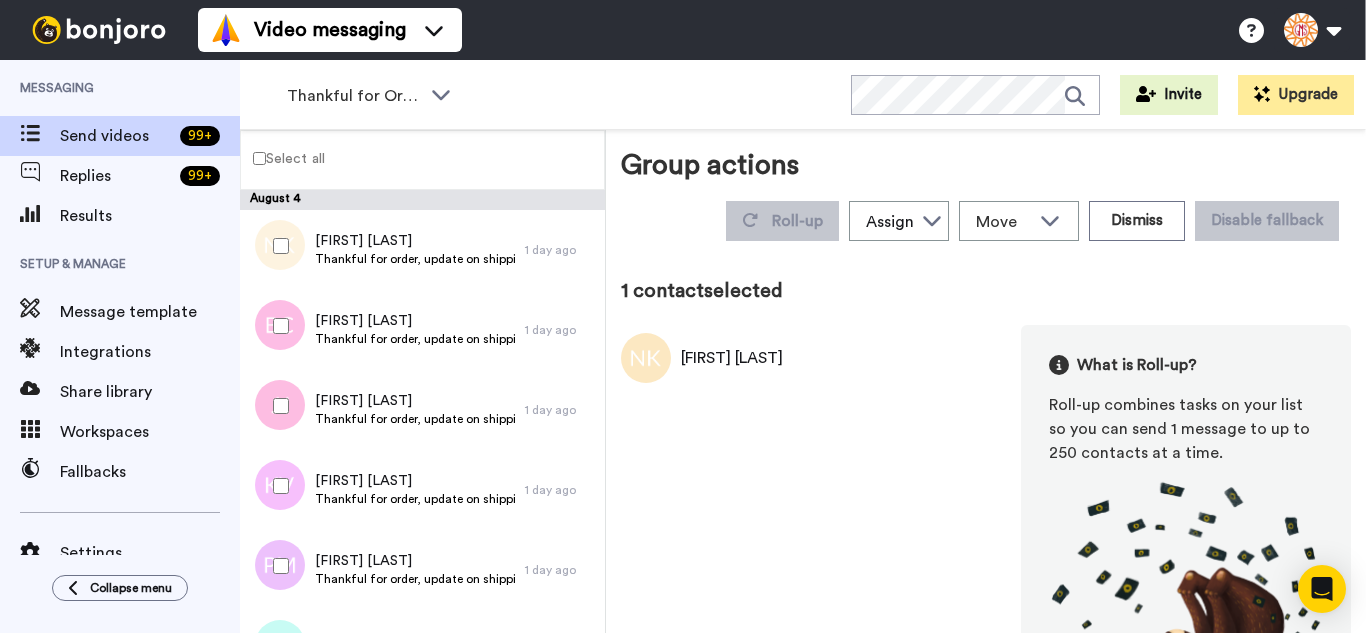 click at bounding box center (277, 326) 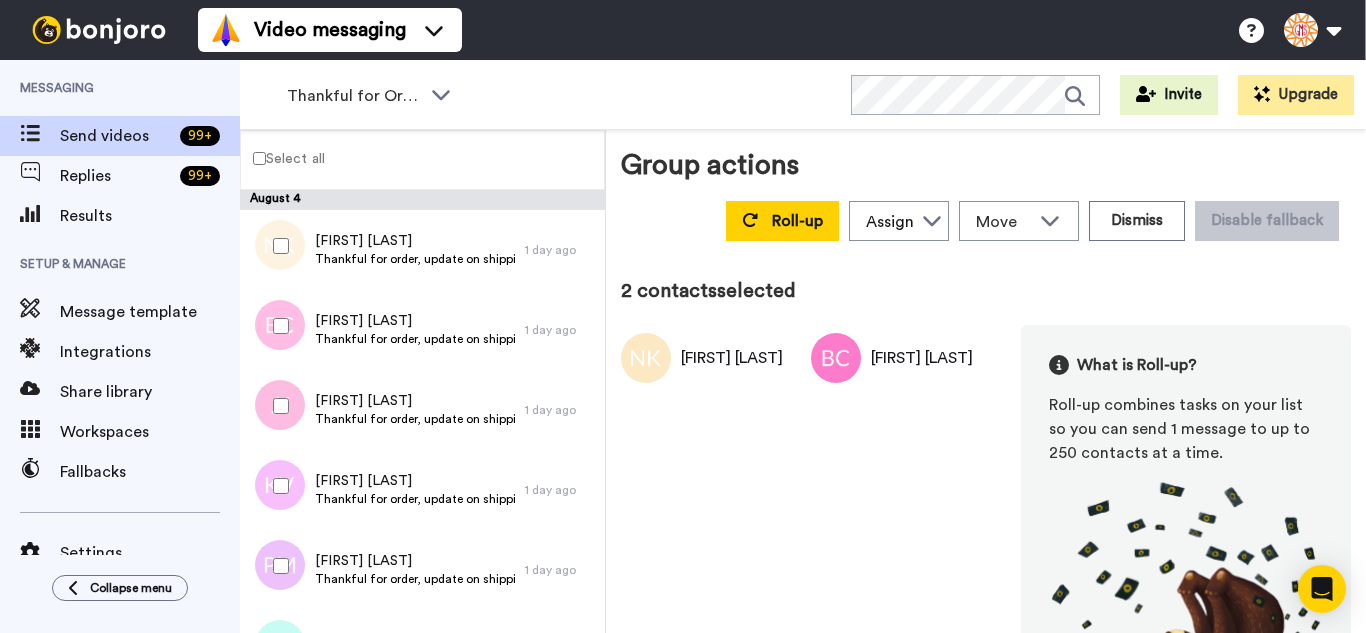 click at bounding box center (277, 406) 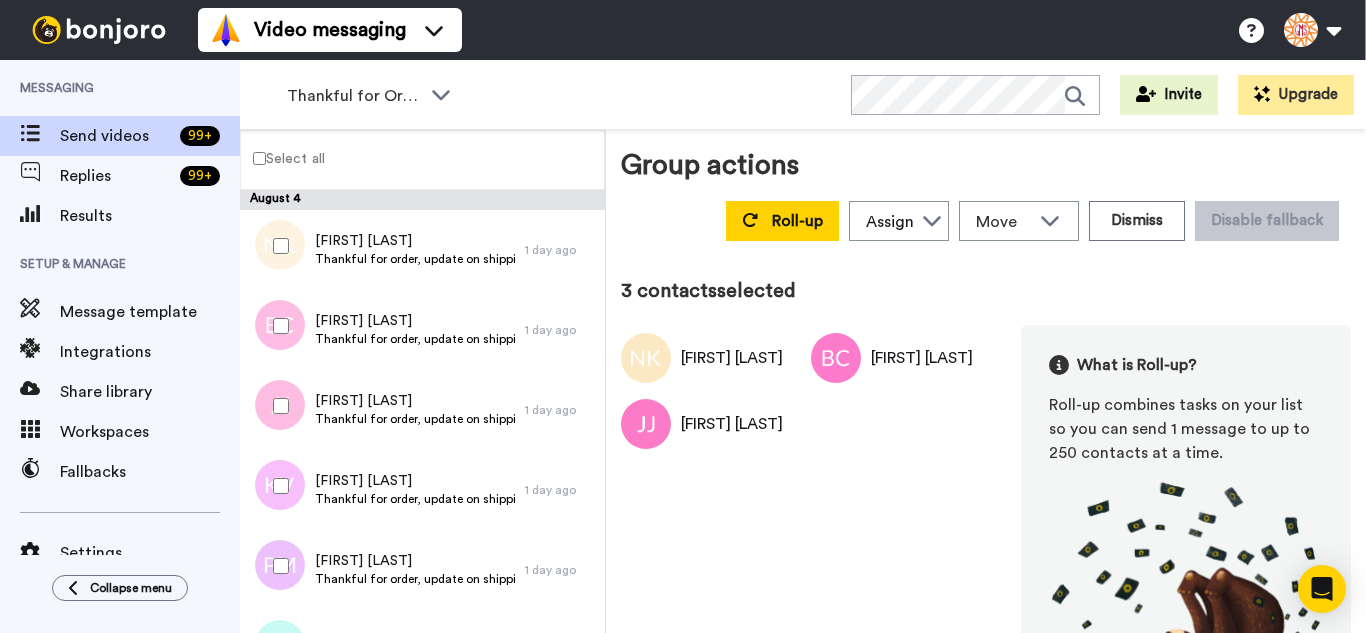 click at bounding box center [277, 486] 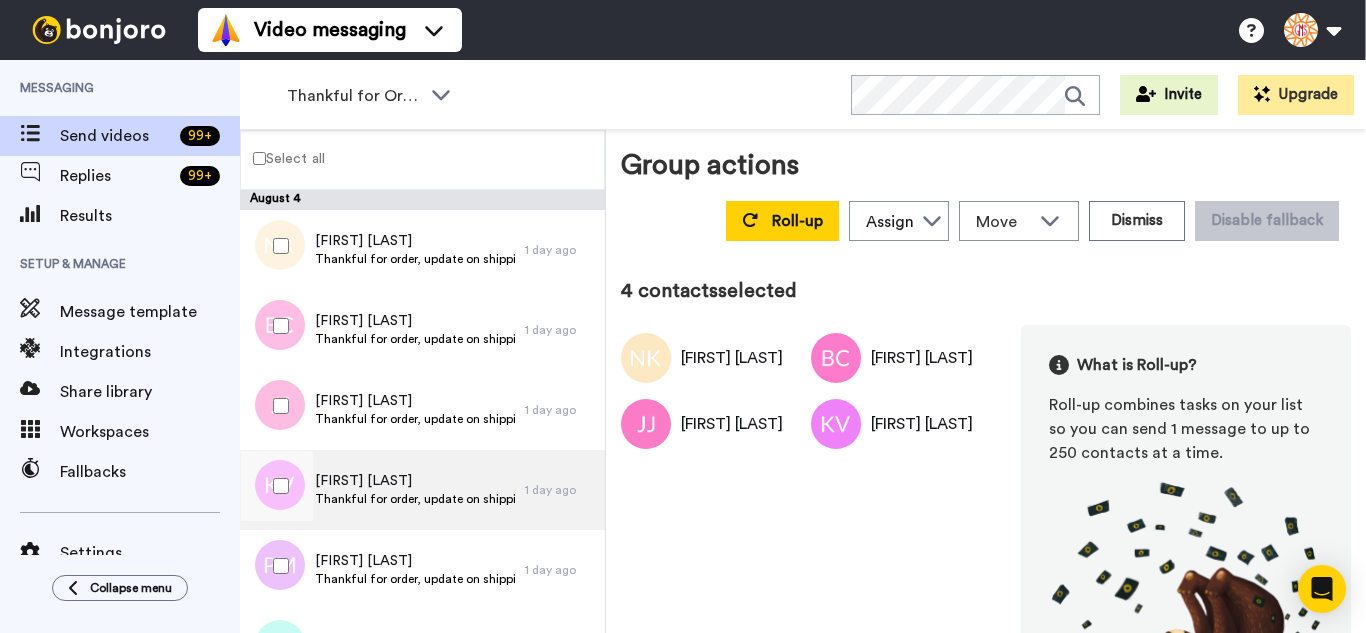 drag, startPoint x: 306, startPoint y: 576, endPoint x: 322, endPoint y: 491, distance: 86.492775 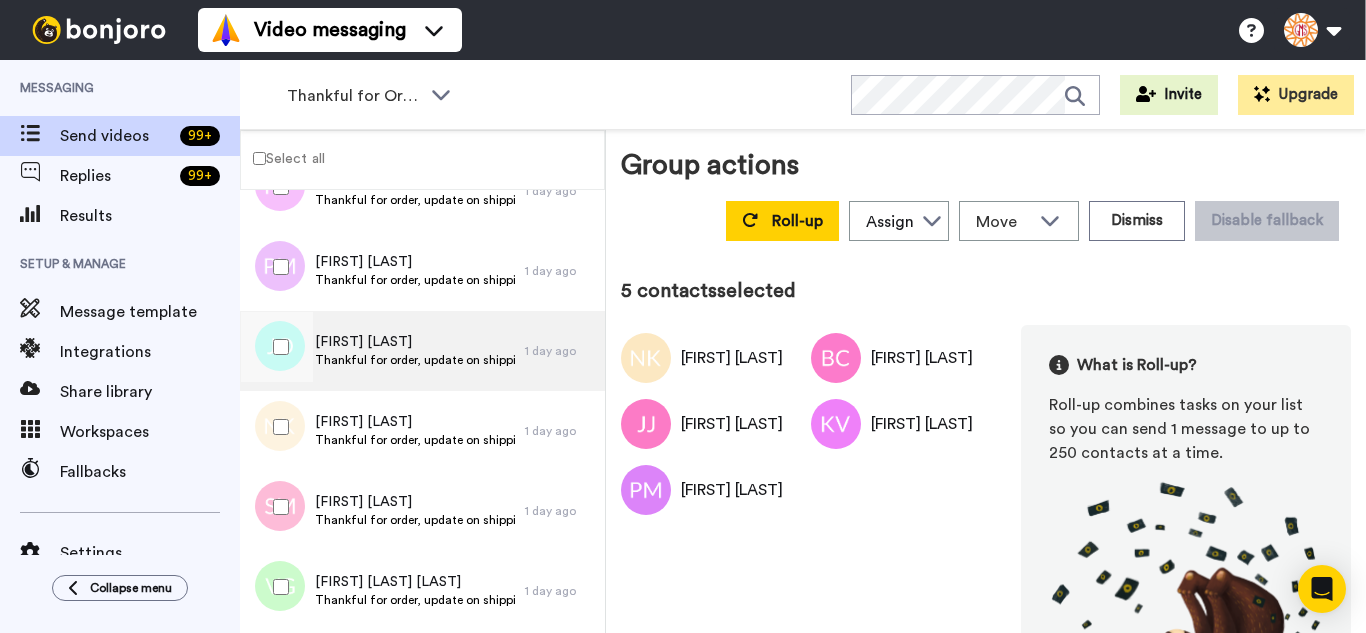 scroll, scrollTop: 300, scrollLeft: 0, axis: vertical 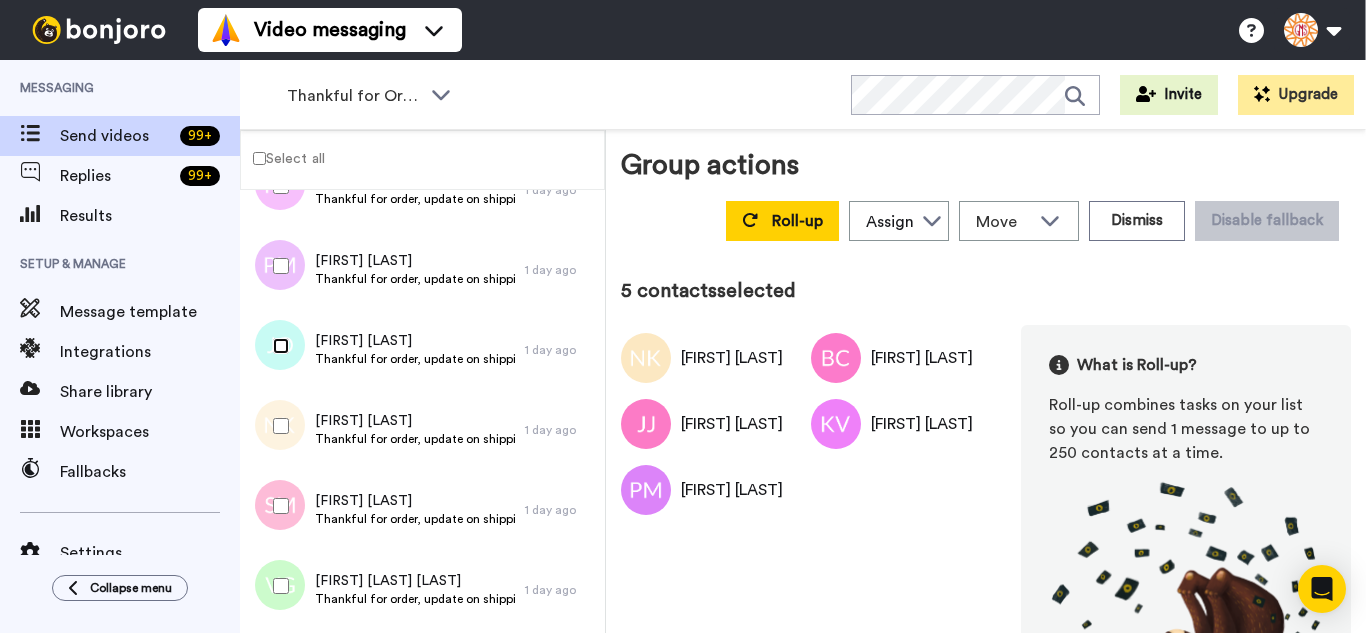 click at bounding box center [277, 346] 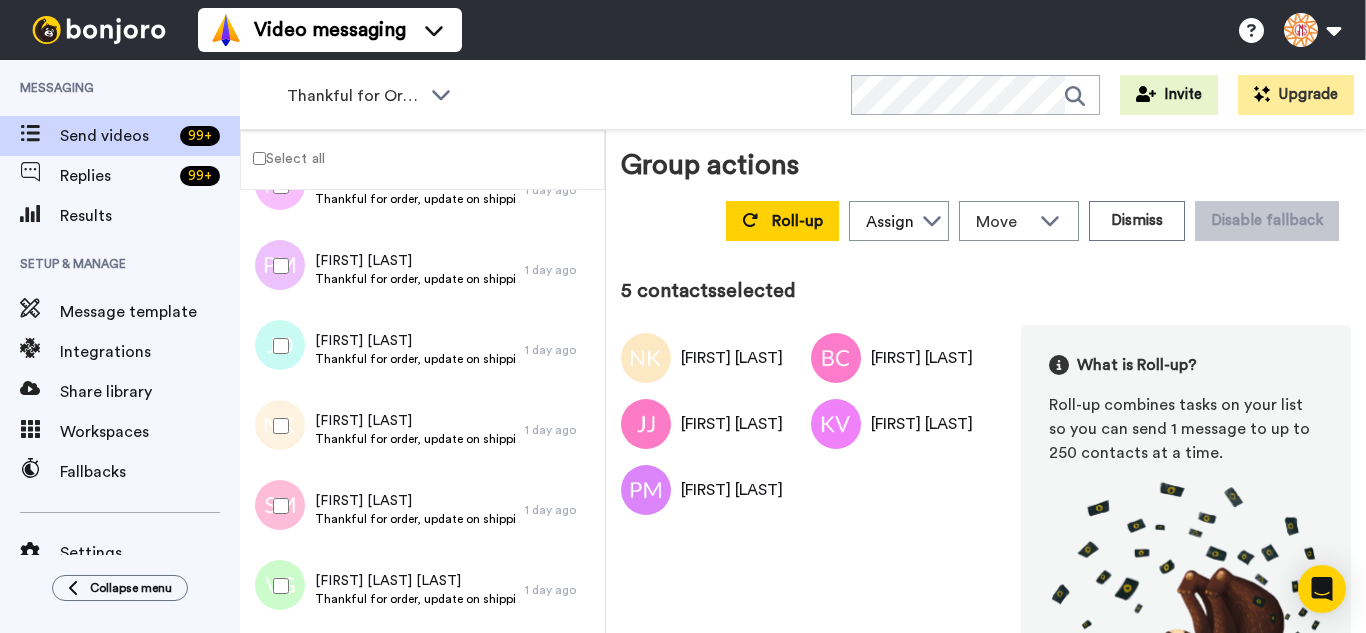 click at bounding box center [277, 426] 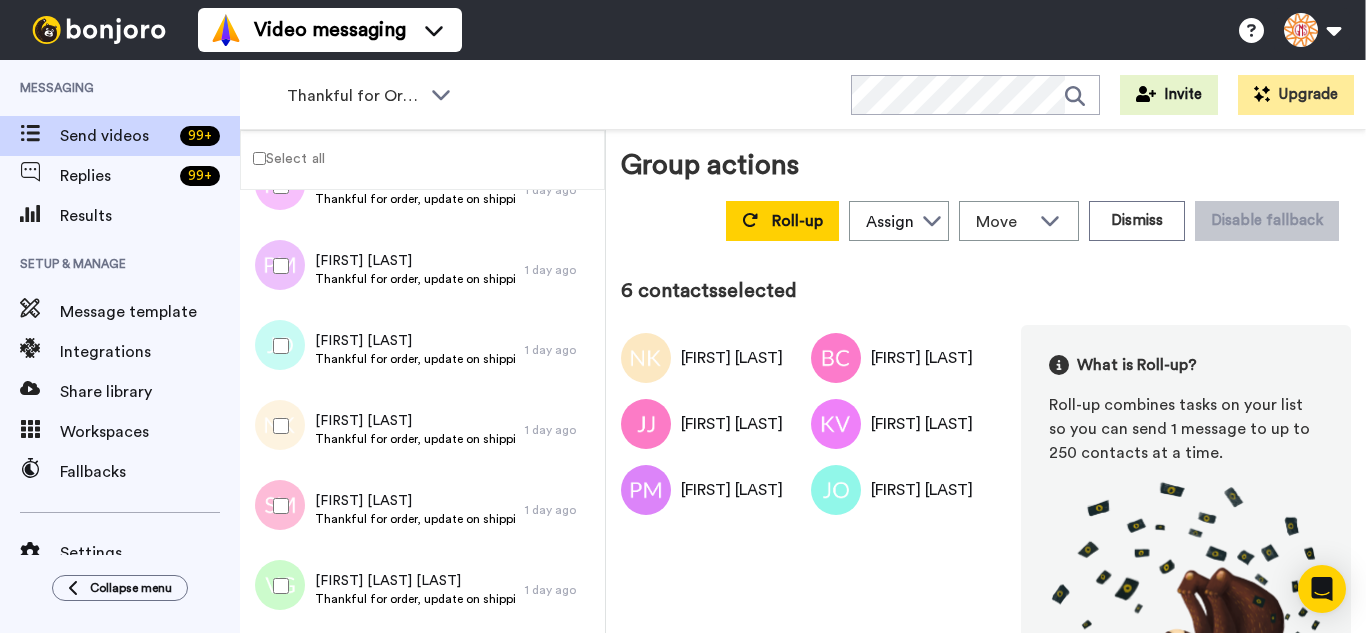 click at bounding box center (277, 506) 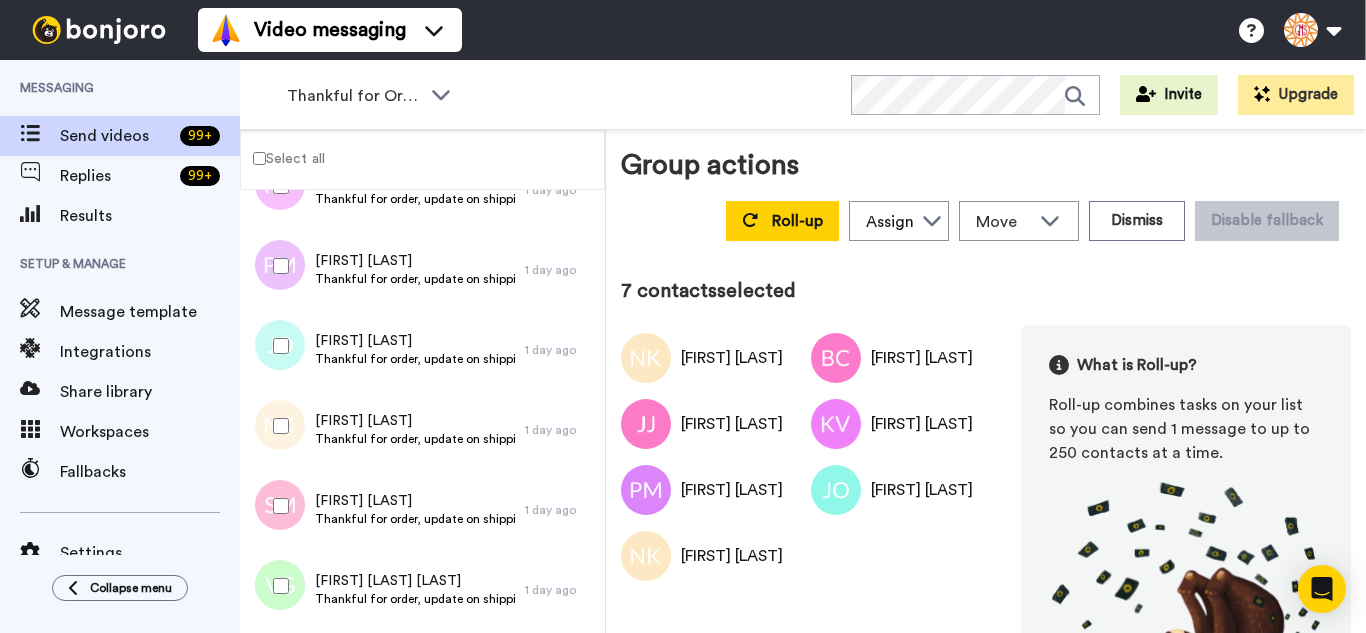 click at bounding box center [277, 586] 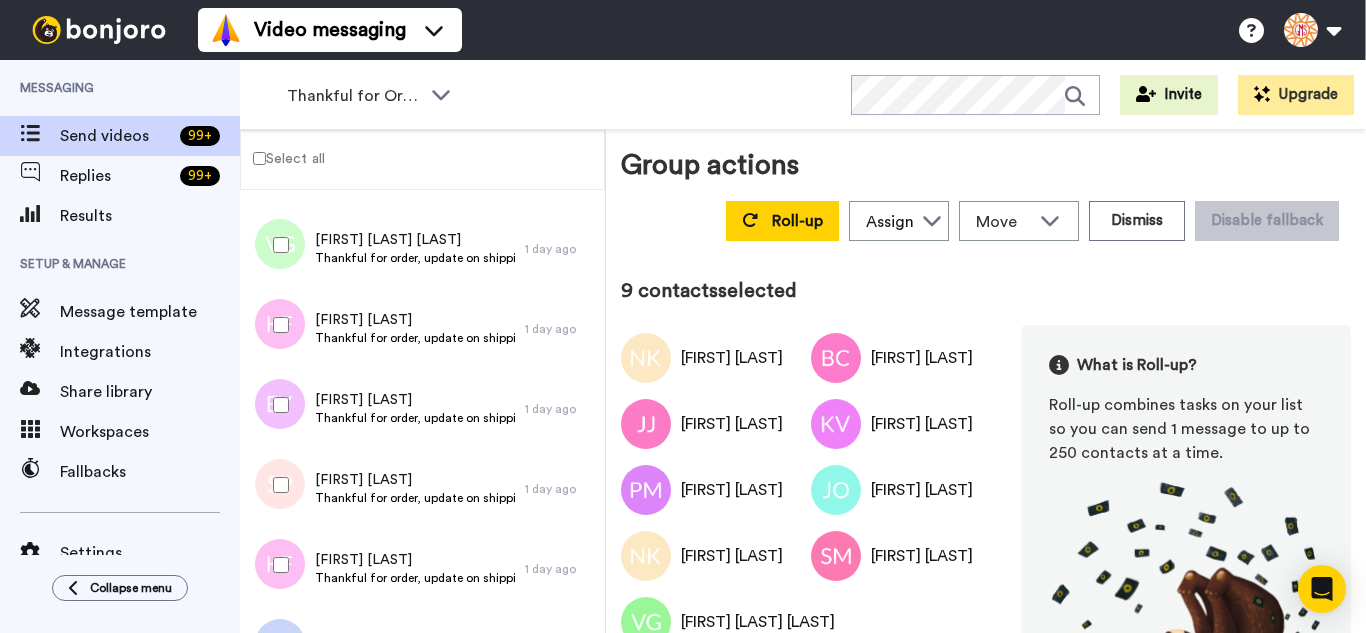 scroll, scrollTop: 700, scrollLeft: 0, axis: vertical 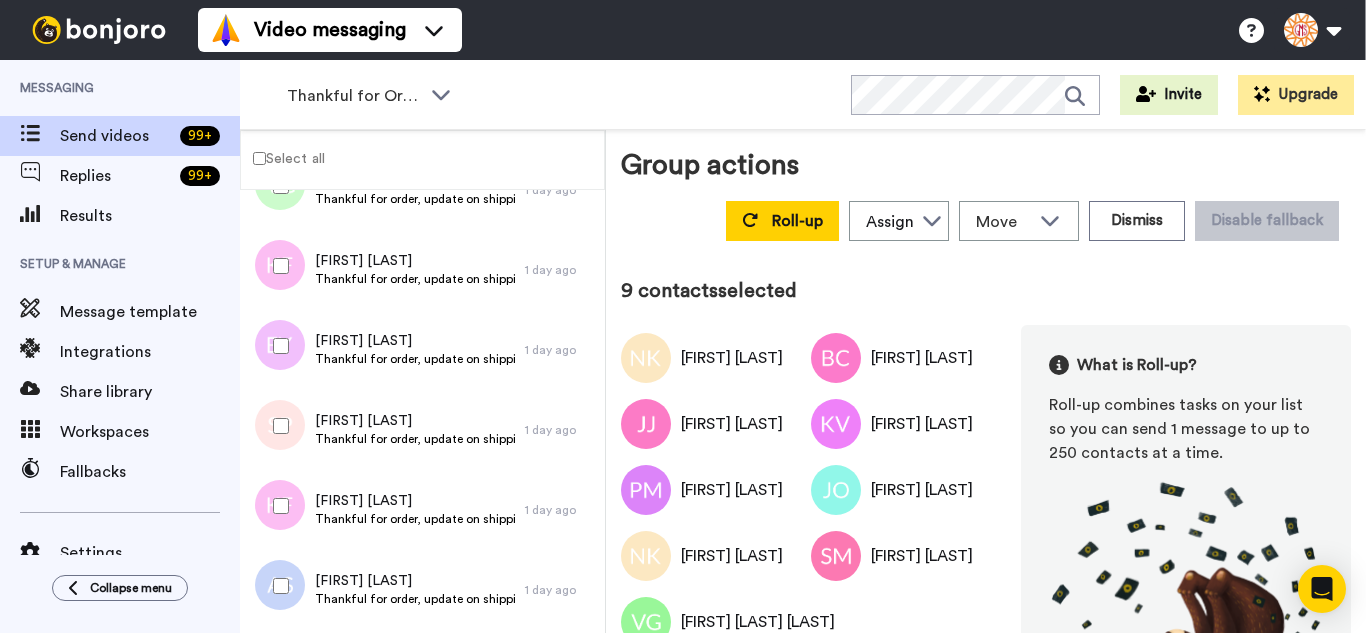 click at bounding box center [277, 266] 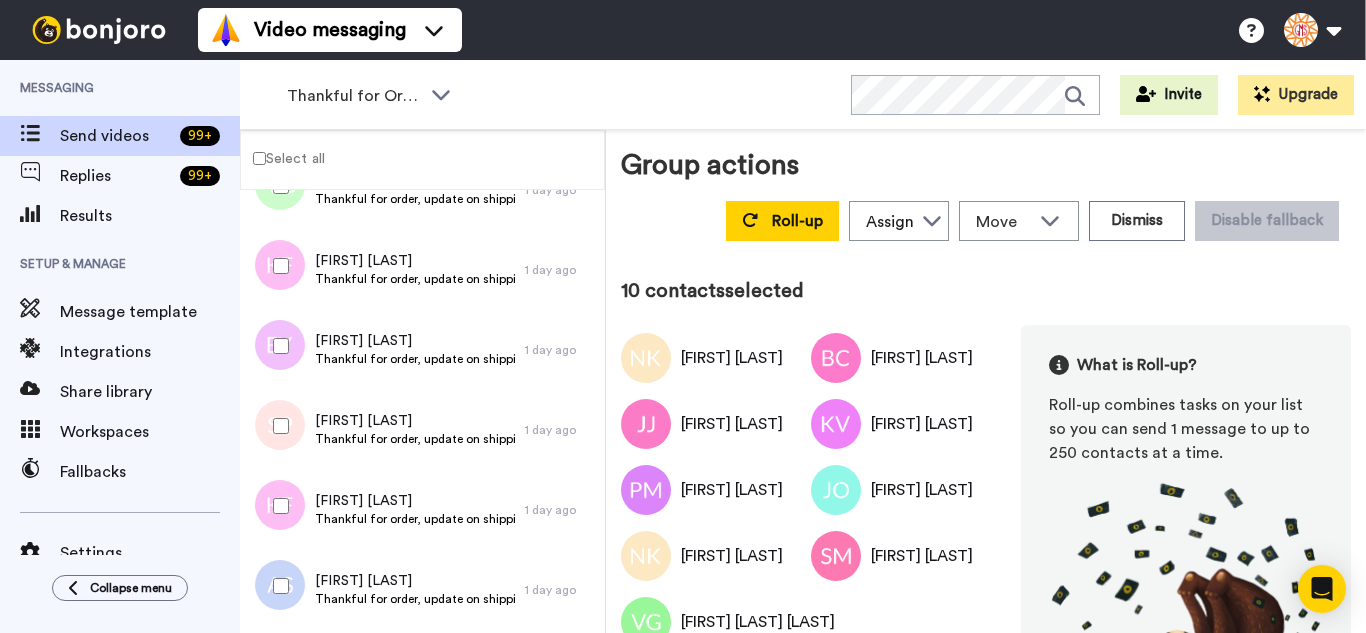 click at bounding box center (277, 346) 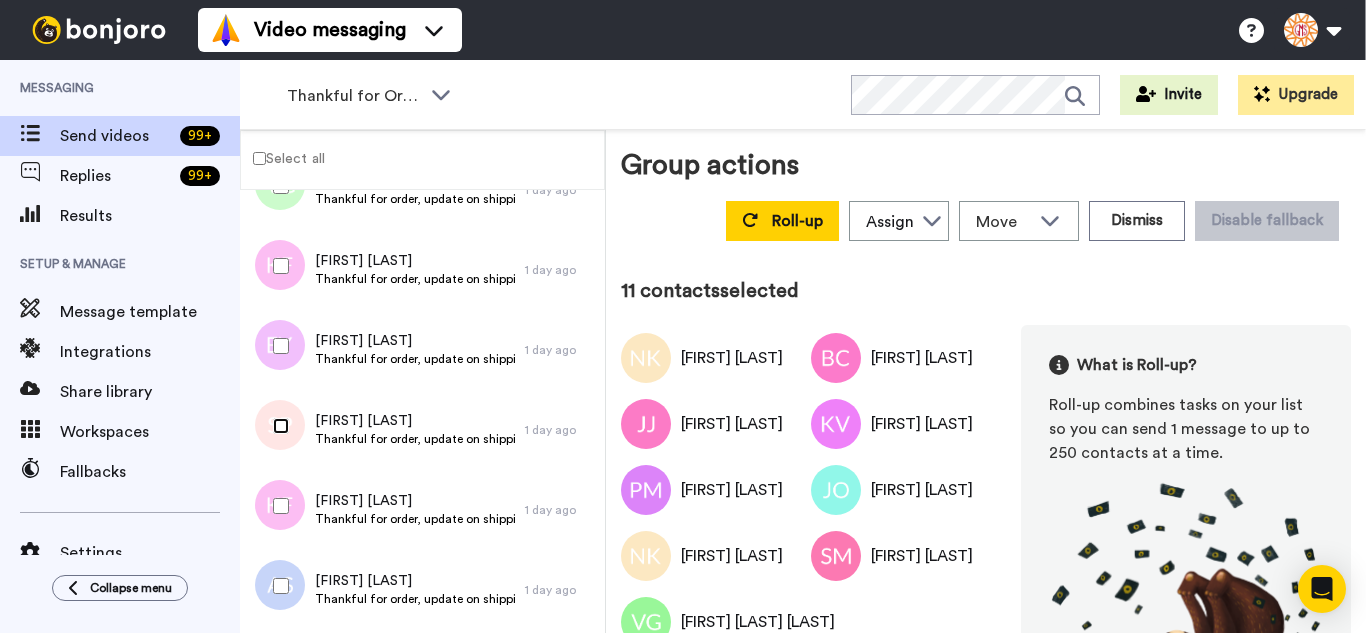 click at bounding box center [277, 426] 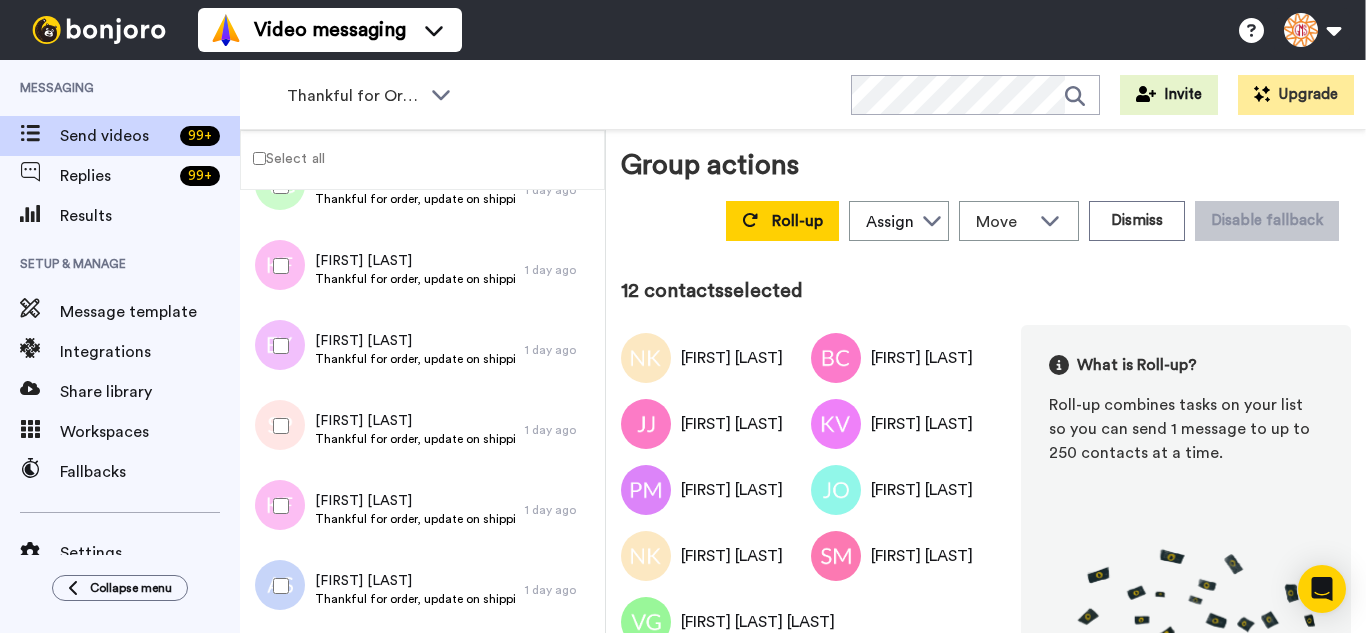 click at bounding box center (277, 506) 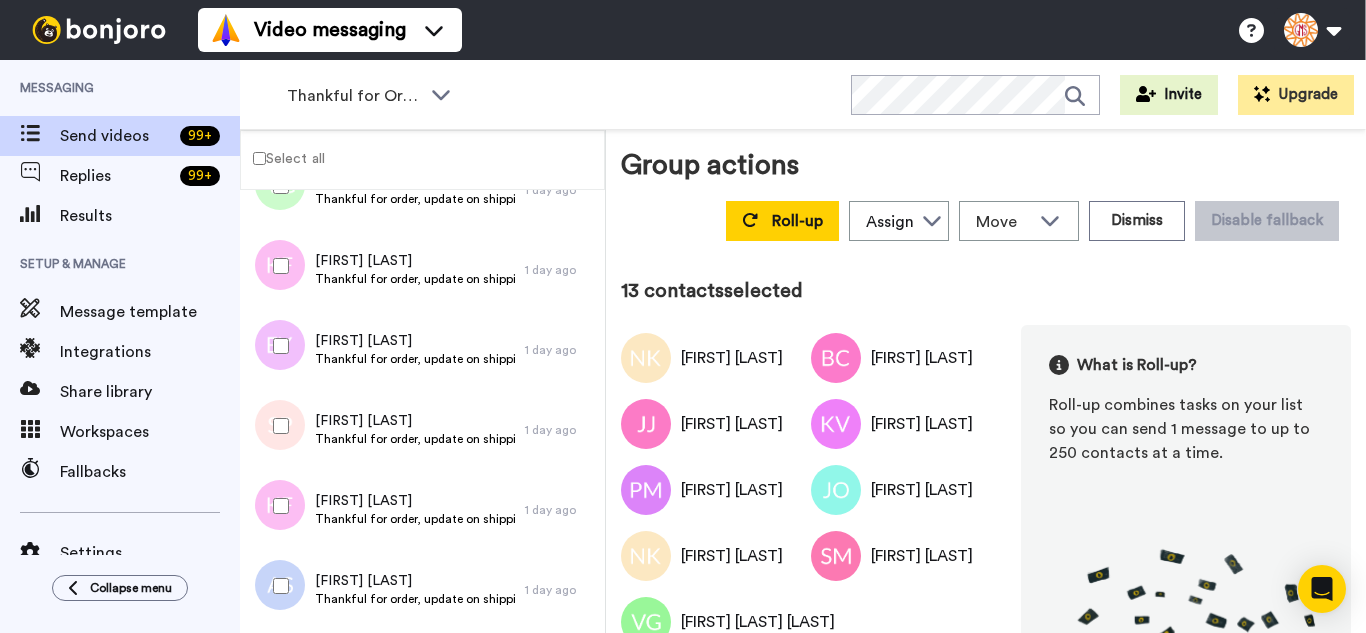 click at bounding box center [277, 586] 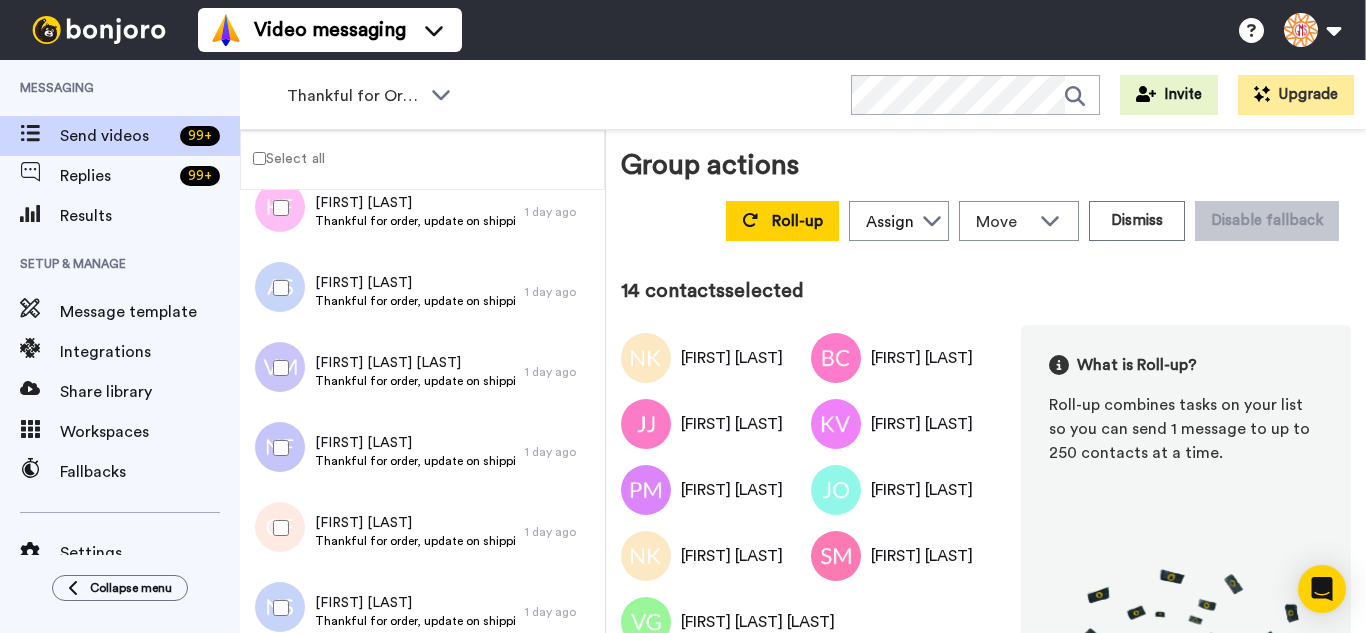 scroll, scrollTop: 1000, scrollLeft: 0, axis: vertical 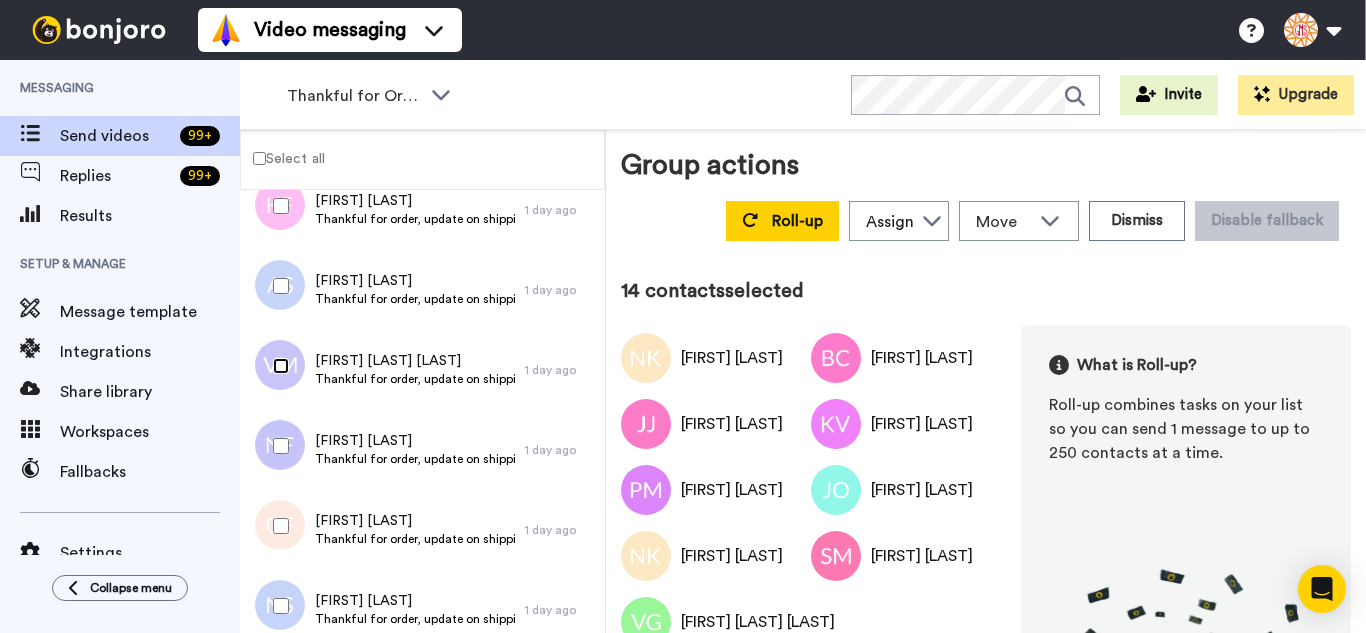 click at bounding box center (277, 366) 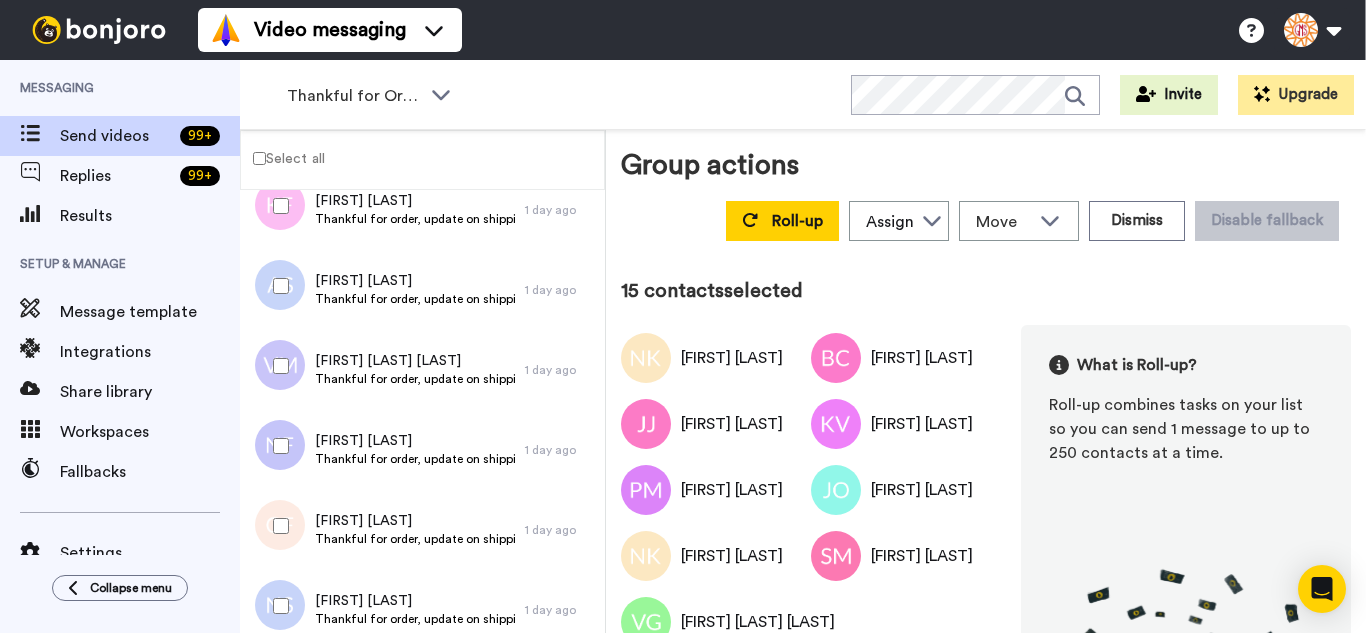 drag, startPoint x: 291, startPoint y: 464, endPoint x: 292, endPoint y: 510, distance: 46.010868 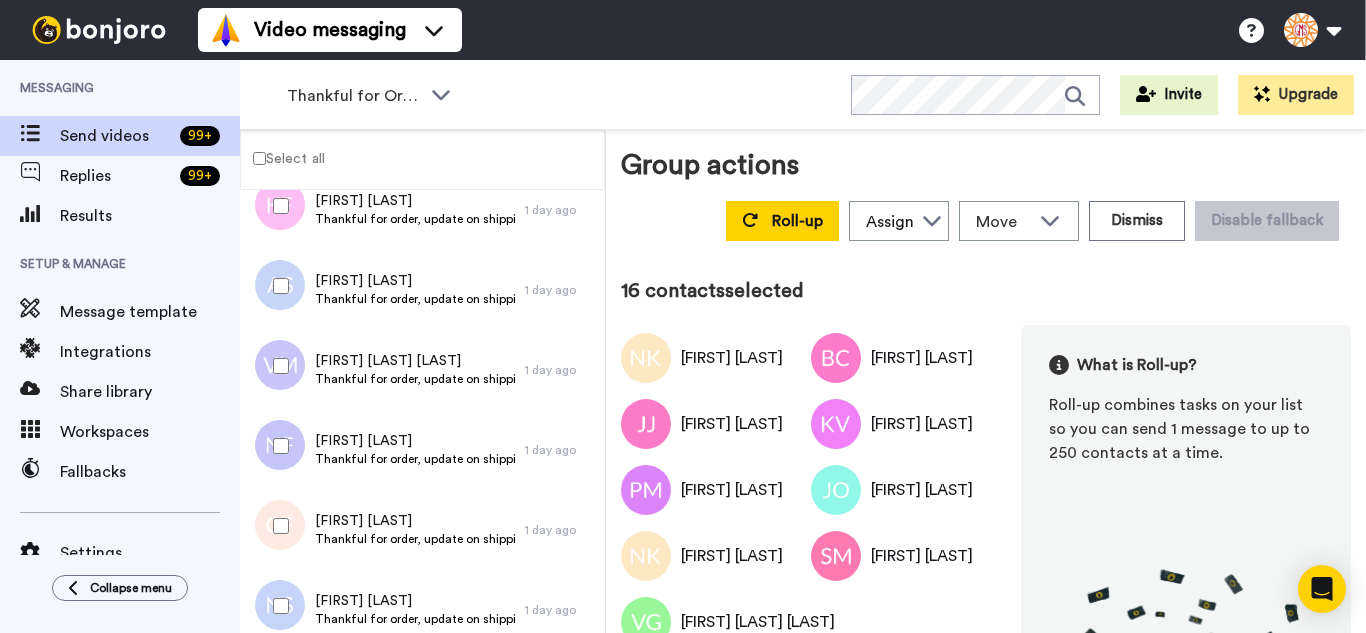 click at bounding box center (277, 526) 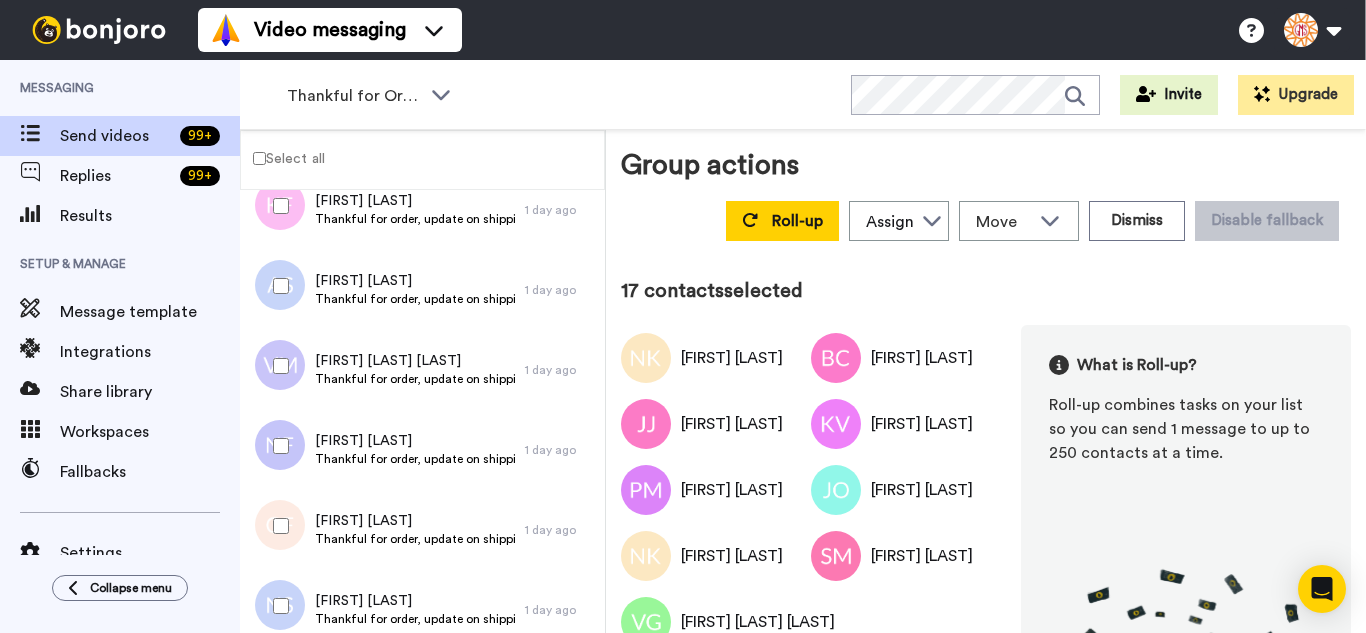 click at bounding box center (277, 606) 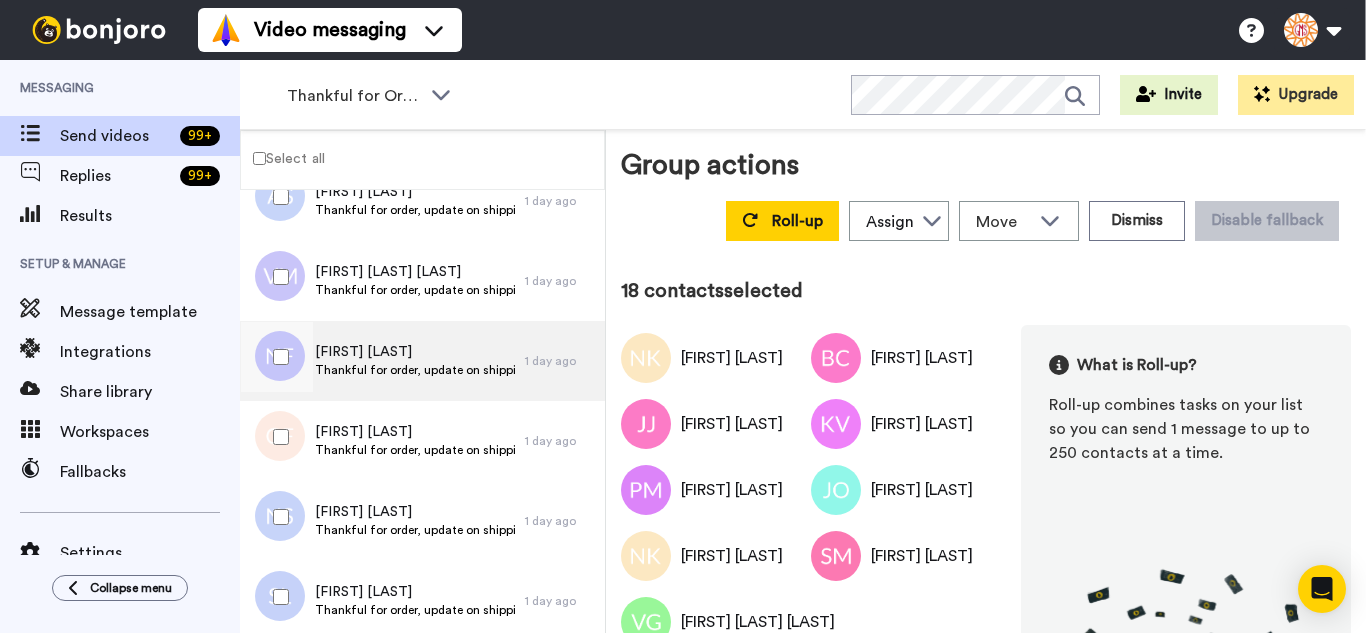 scroll, scrollTop: 1300, scrollLeft: 0, axis: vertical 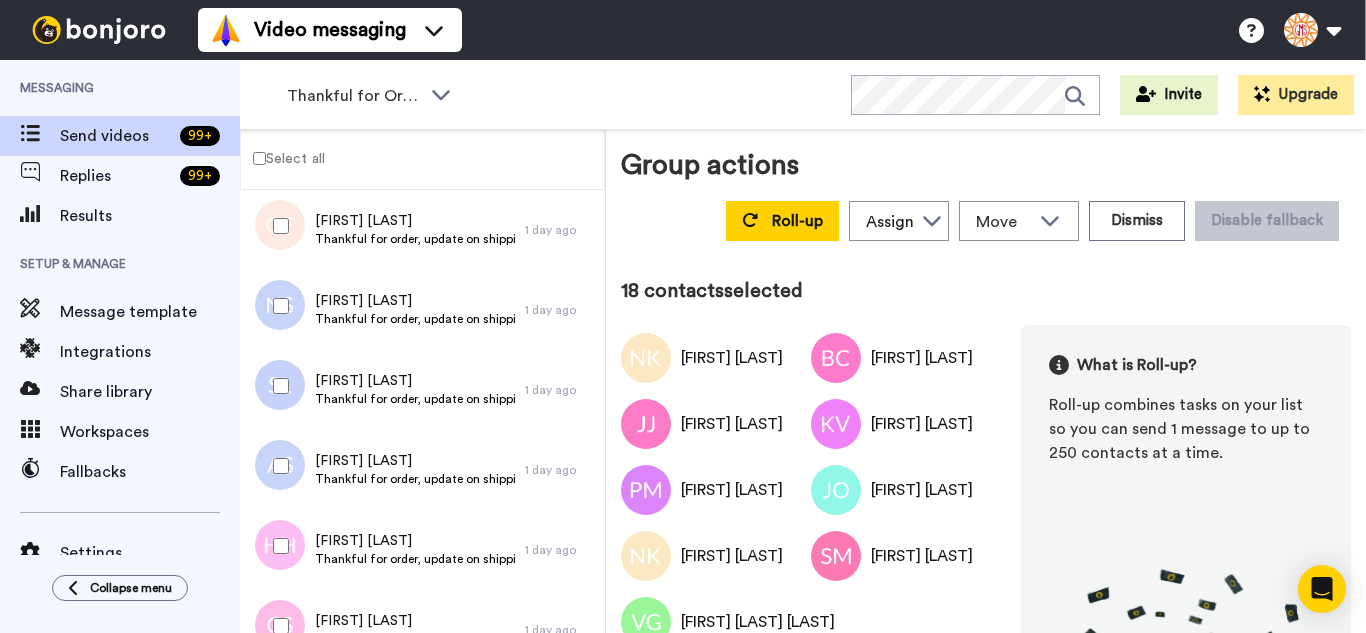 drag, startPoint x: 286, startPoint y: 400, endPoint x: 284, endPoint y: 420, distance: 20.09975 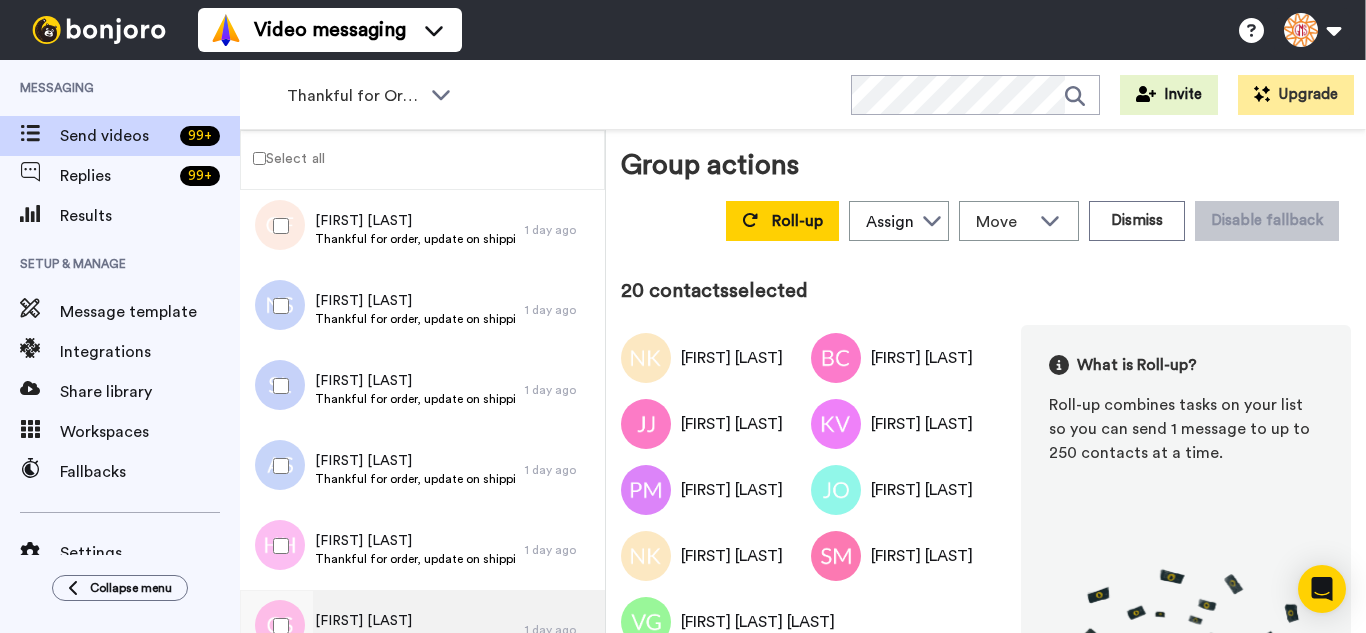 drag, startPoint x: 304, startPoint y: 538, endPoint x: 298, endPoint y: 590, distance: 52.34501 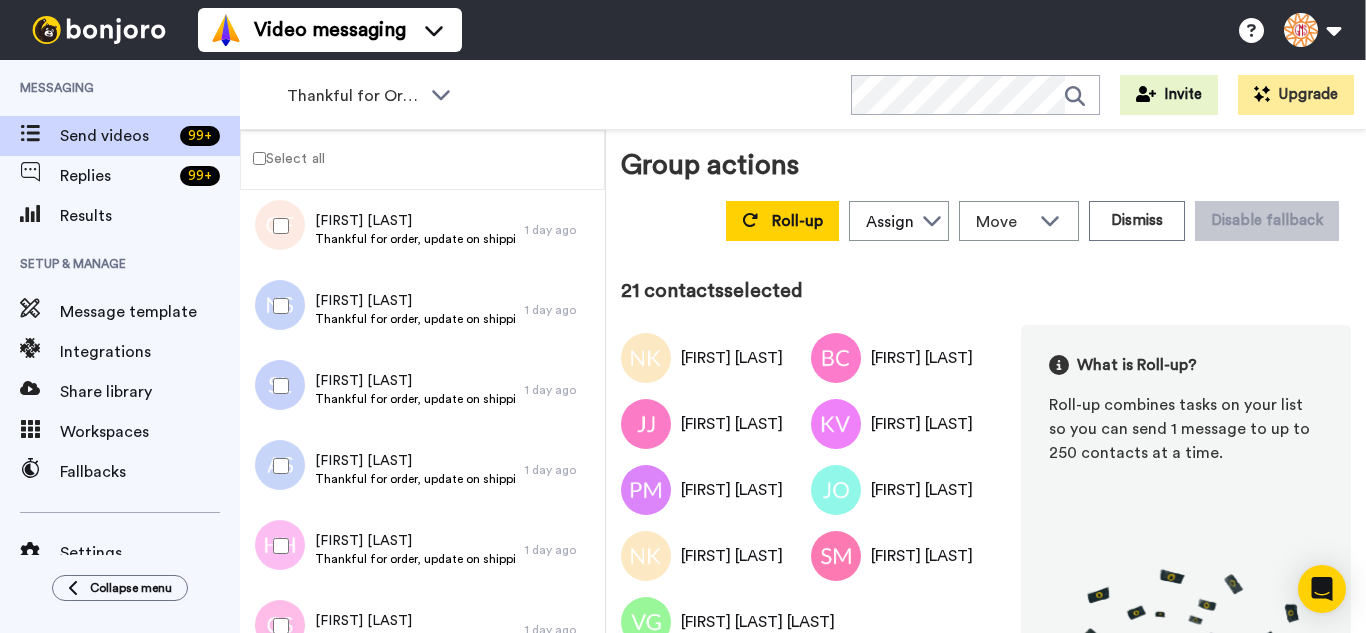 drag, startPoint x: 298, startPoint y: 590, endPoint x: 312, endPoint y: 536, distance: 55.7853 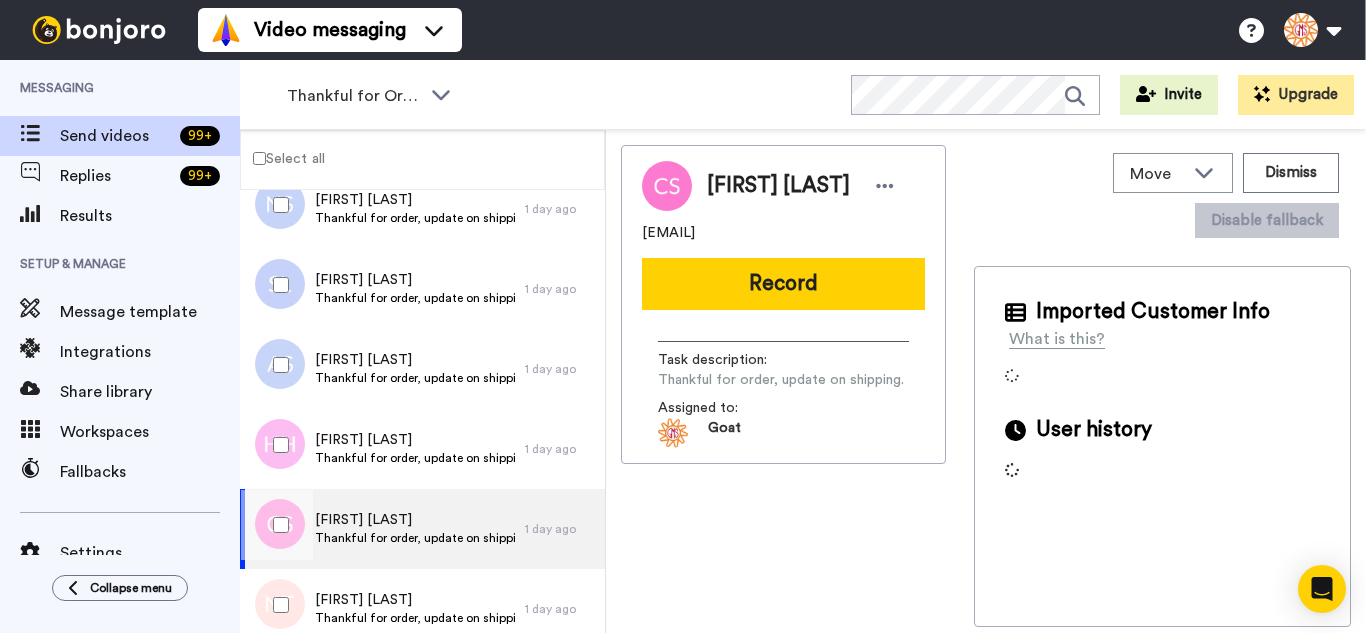 scroll, scrollTop: 1577, scrollLeft: 0, axis: vertical 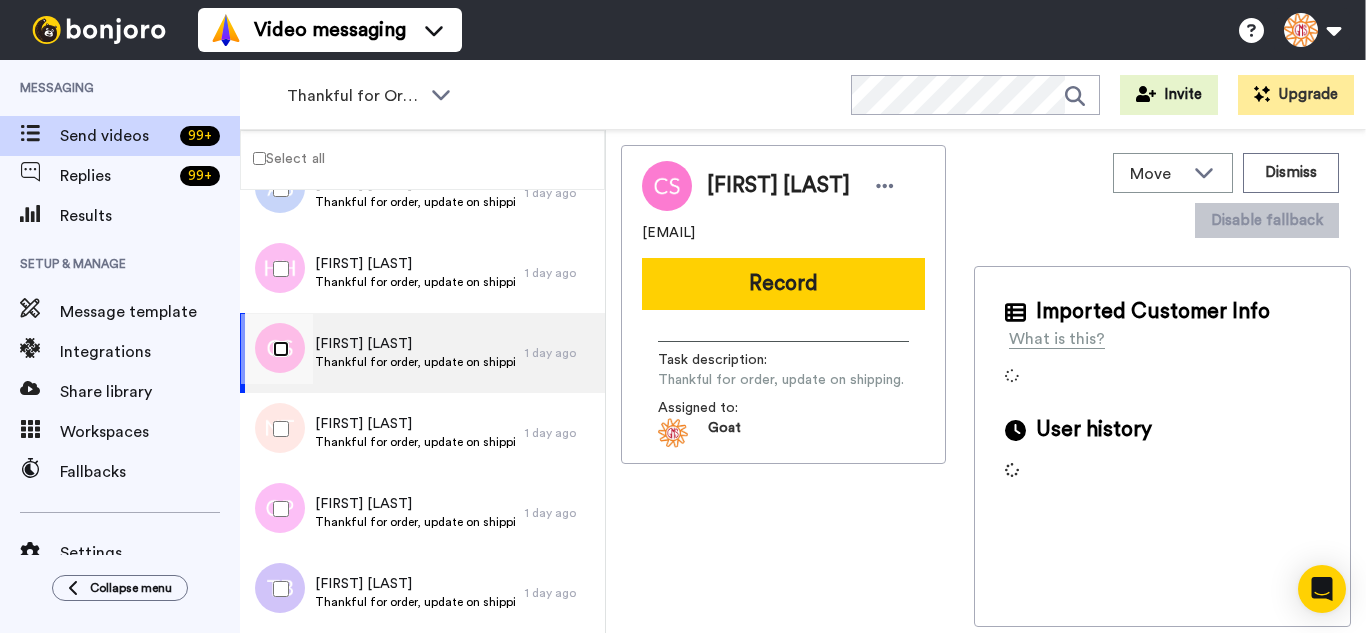 click at bounding box center (277, 349) 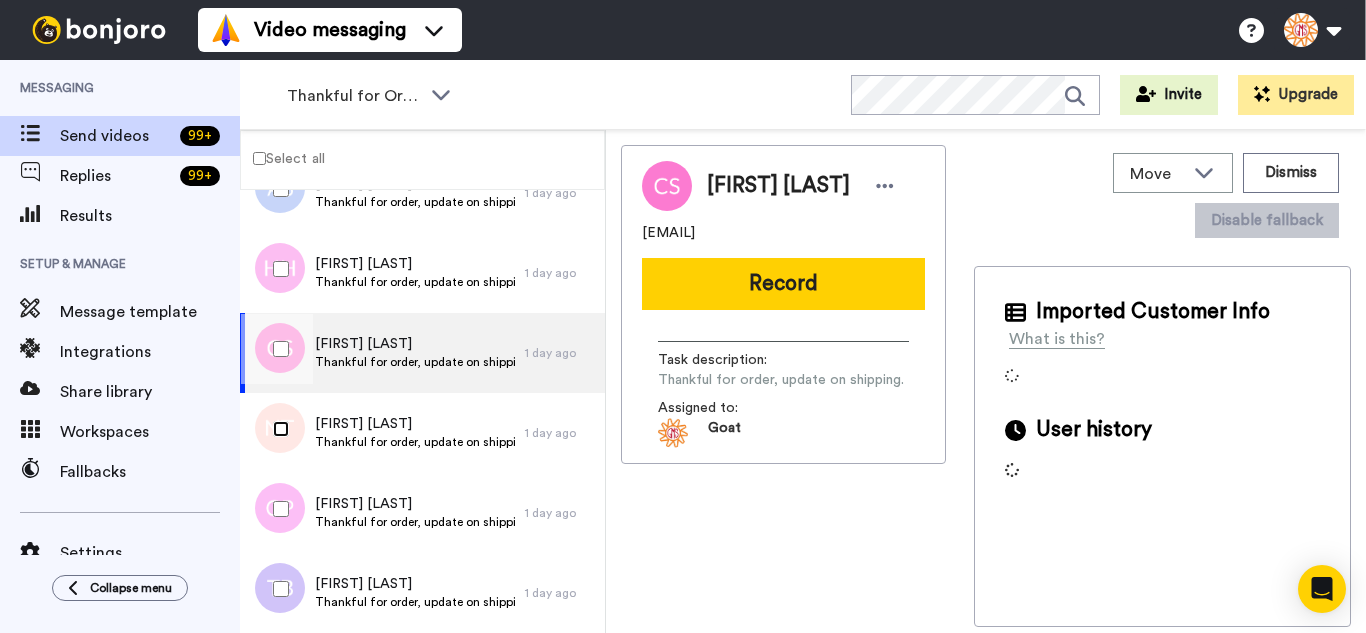 click at bounding box center (277, 429) 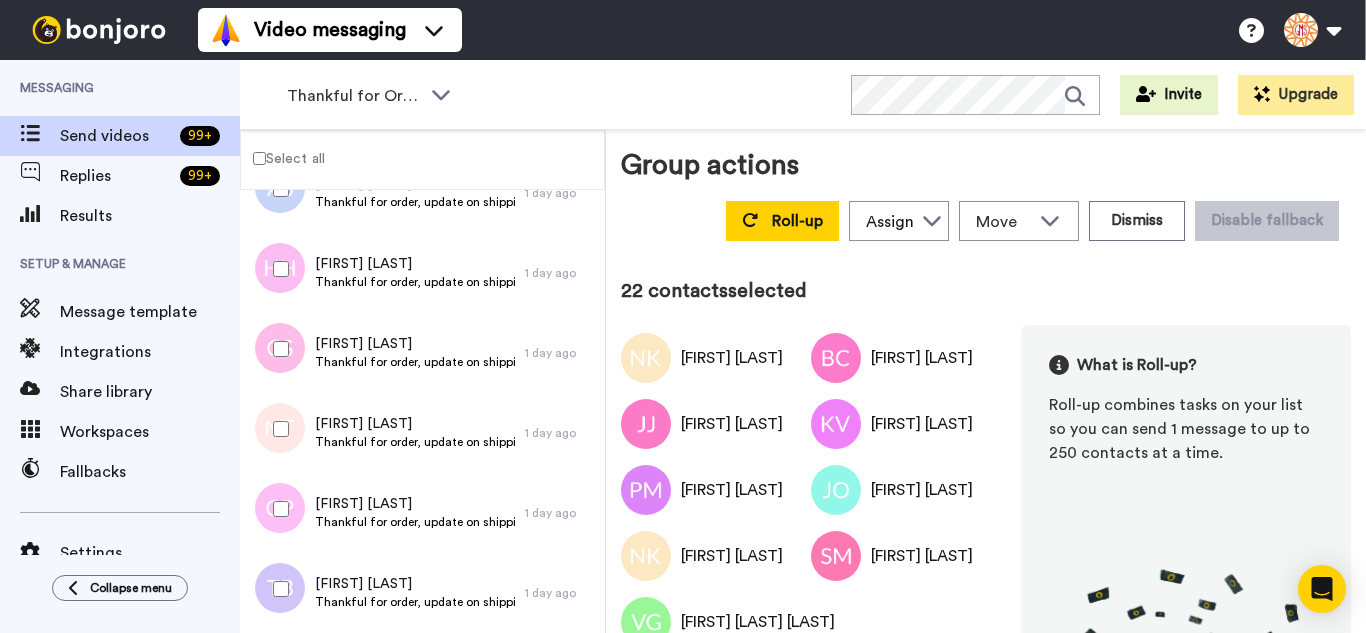 drag, startPoint x: 294, startPoint y: 479, endPoint x: 287, endPoint y: 517, distance: 38.63936 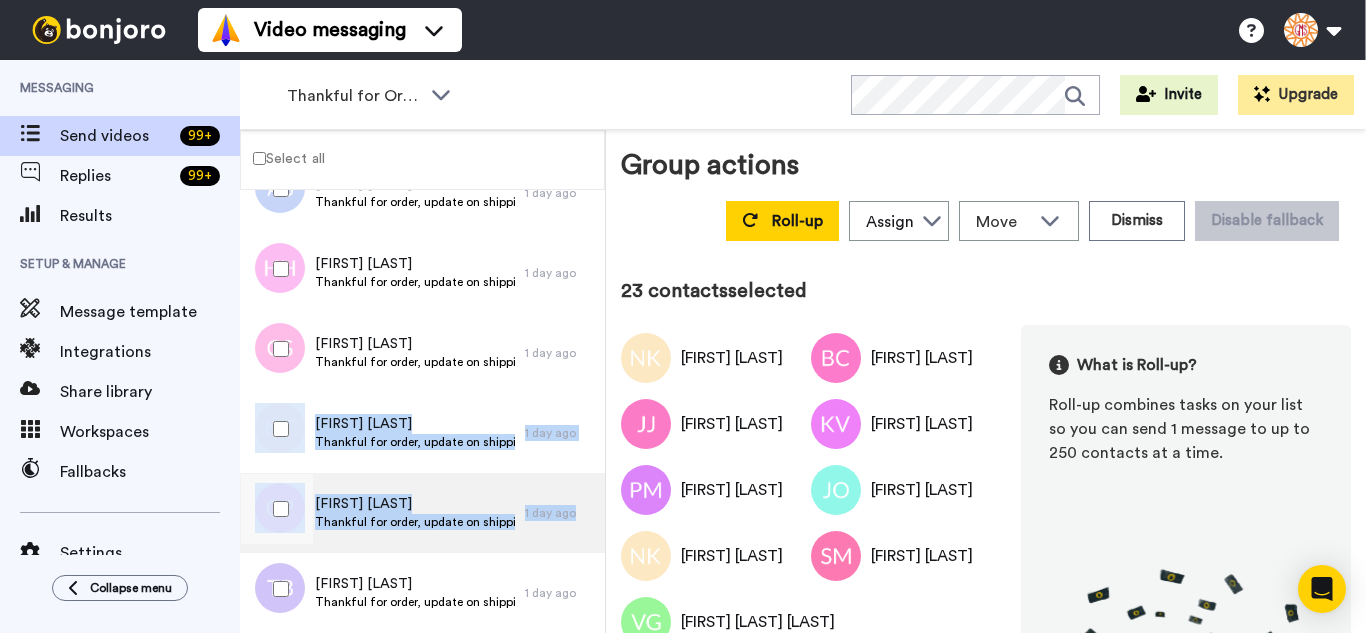 click at bounding box center (275, 513) 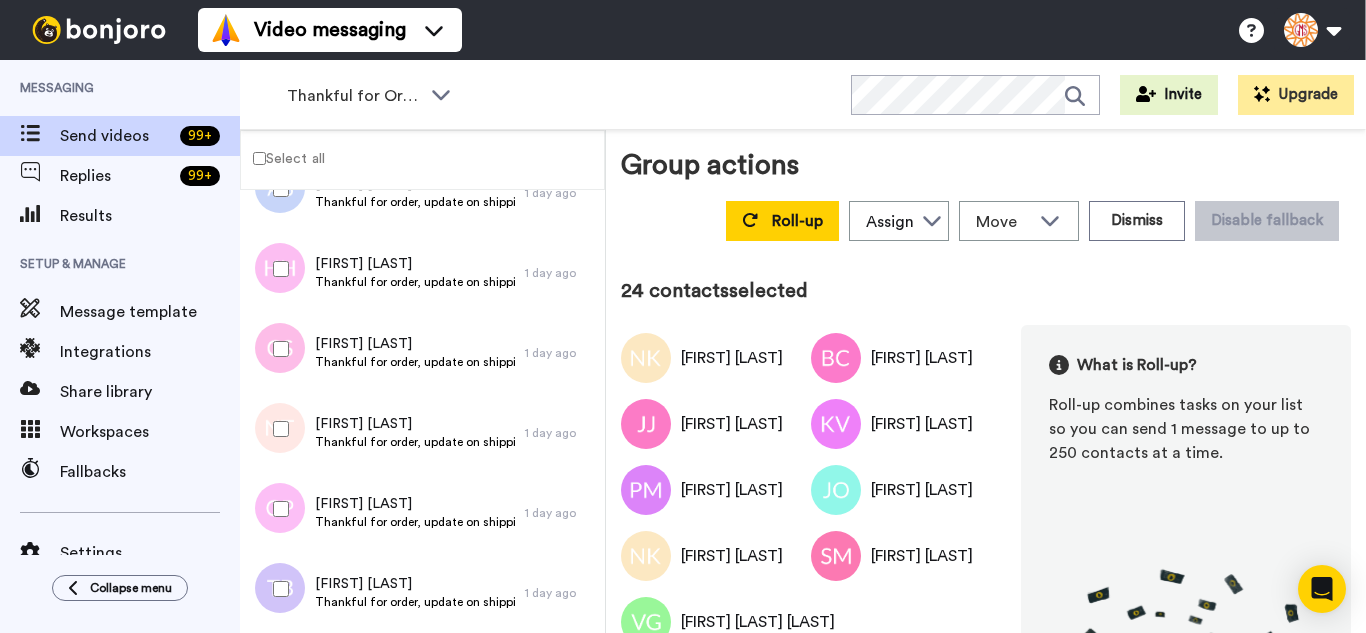 drag, startPoint x: 293, startPoint y: 583, endPoint x: 304, endPoint y: 530, distance: 54.129475 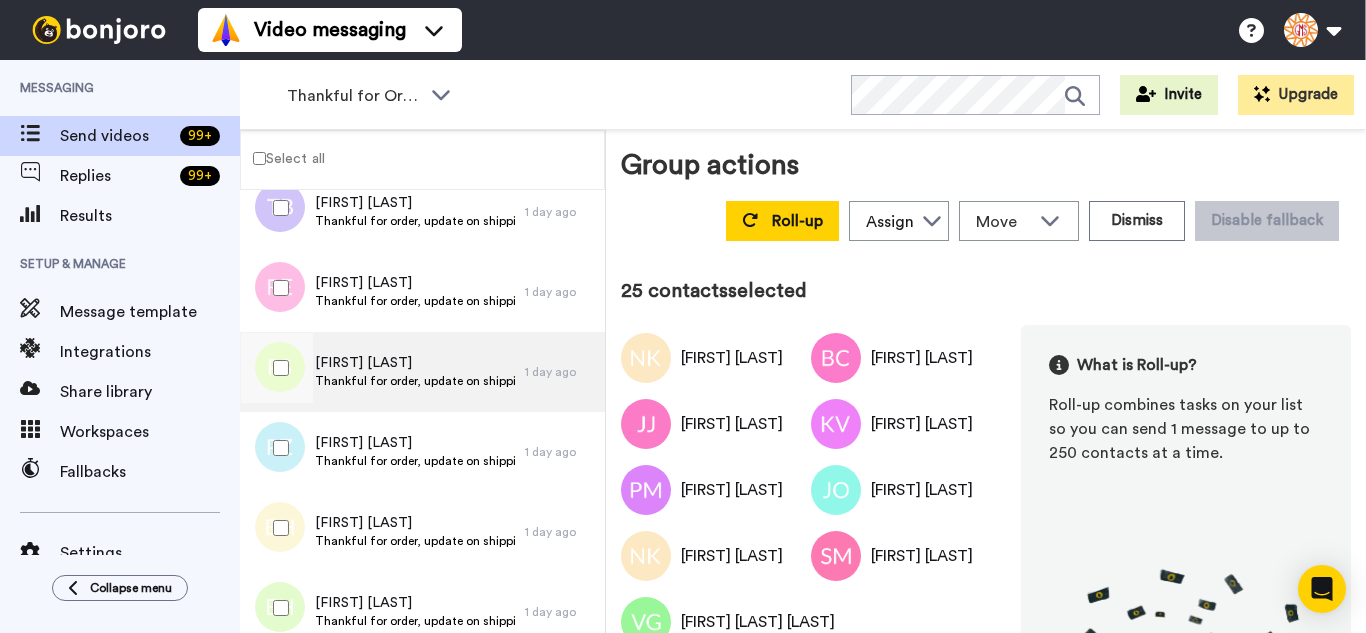 scroll, scrollTop: 1977, scrollLeft: 0, axis: vertical 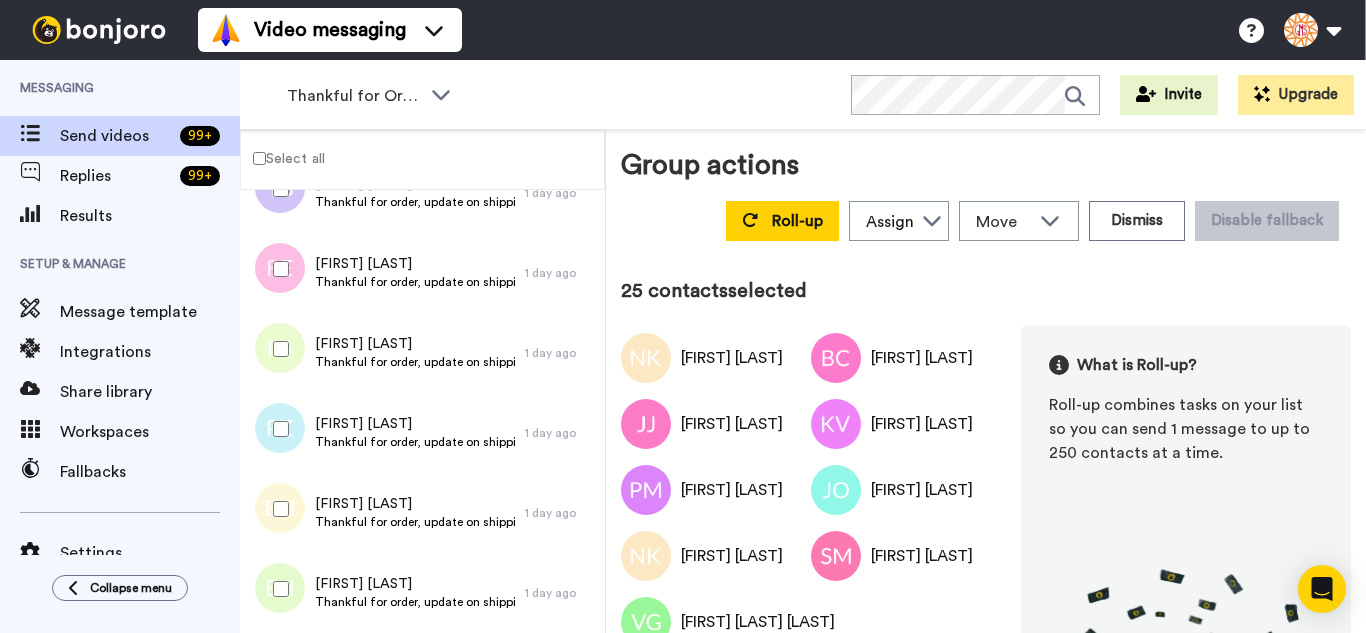 drag, startPoint x: 277, startPoint y: 279, endPoint x: 279, endPoint y: 334, distance: 55.03635 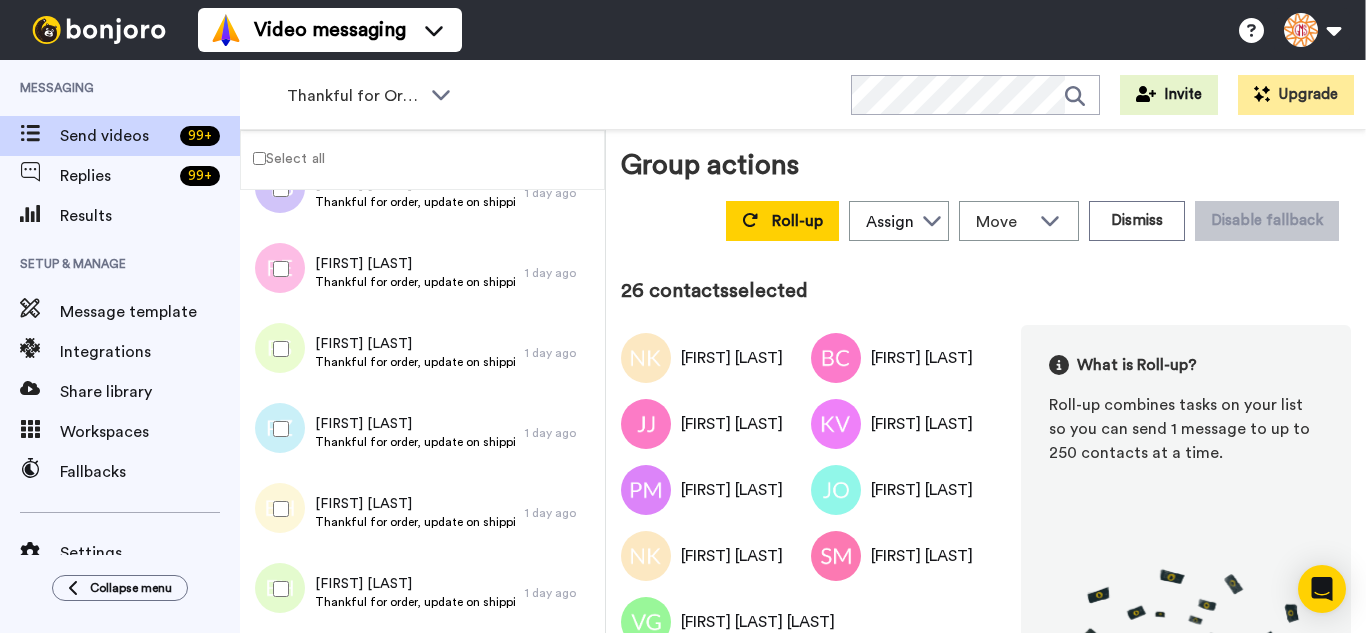 drag, startPoint x: 289, startPoint y: 414, endPoint x: 292, endPoint y: 475, distance: 61.073727 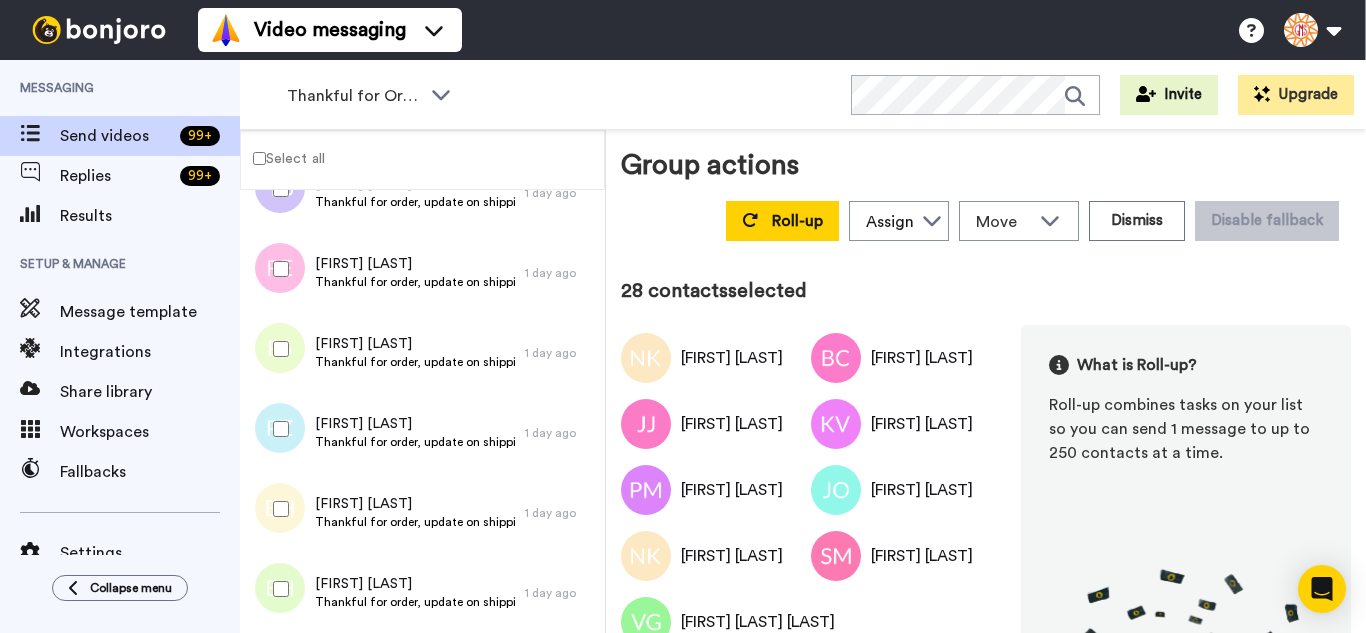 drag, startPoint x: 296, startPoint y: 498, endPoint x: 296, endPoint y: 555, distance: 57 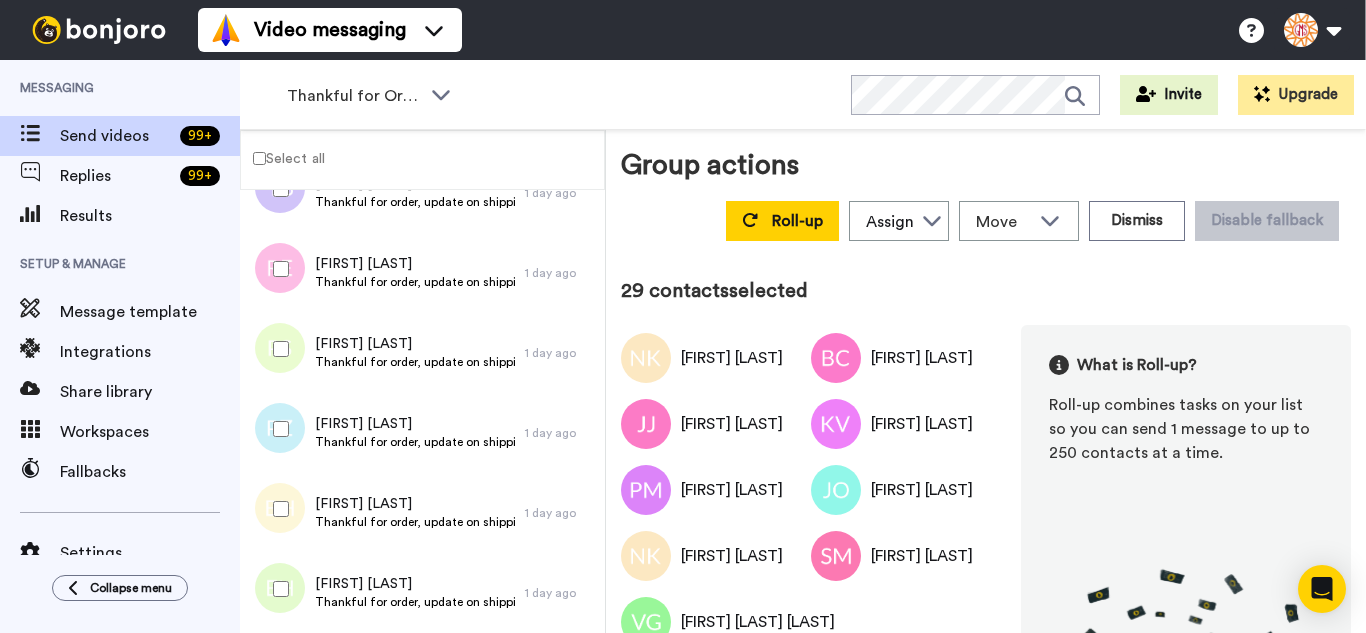 click at bounding box center [277, 589] 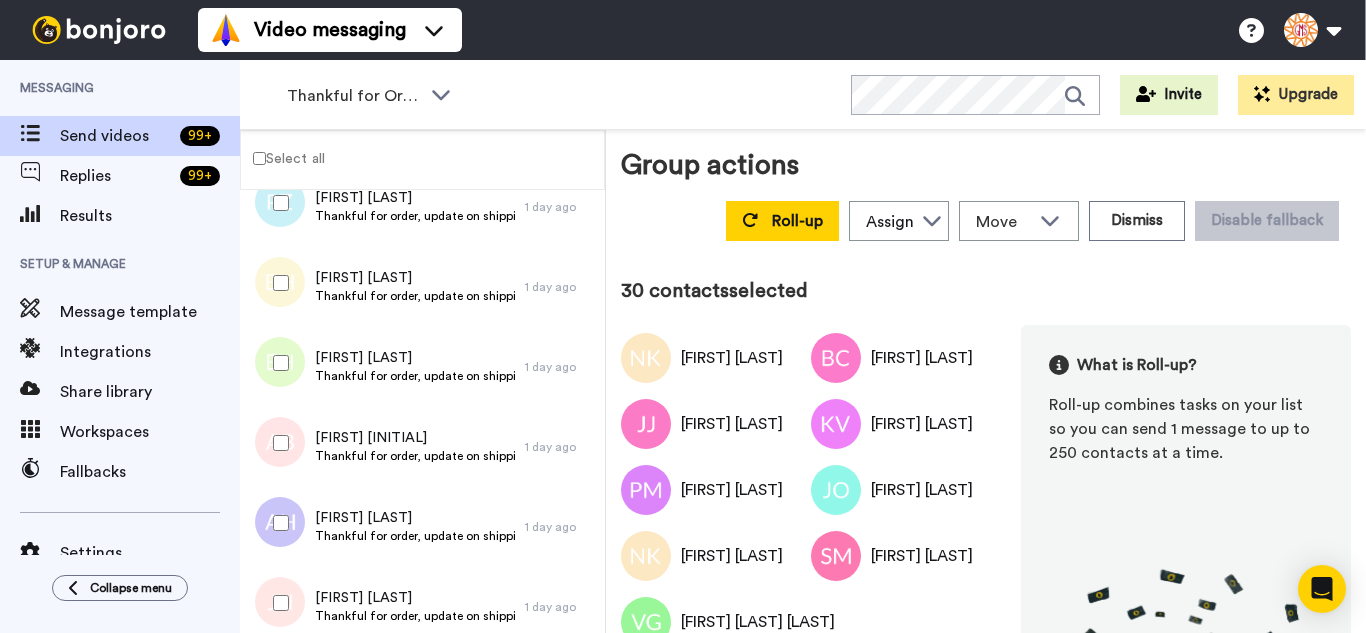 scroll, scrollTop: 2277, scrollLeft: 0, axis: vertical 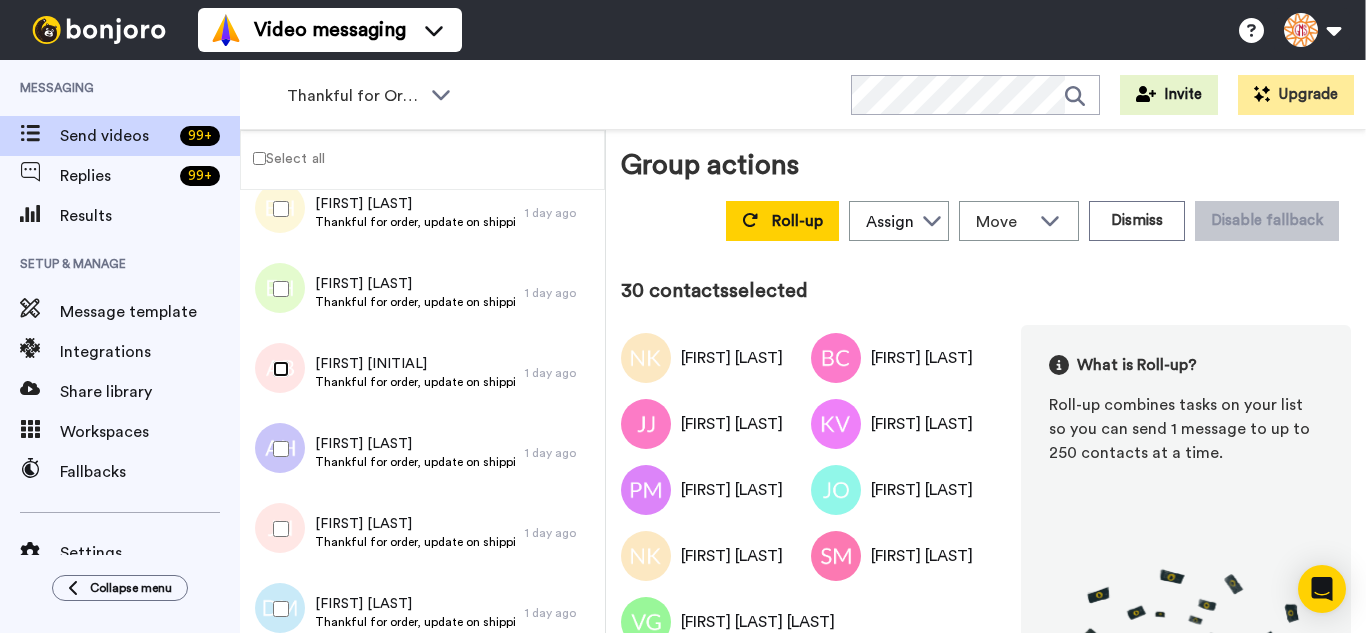click at bounding box center [277, 369] 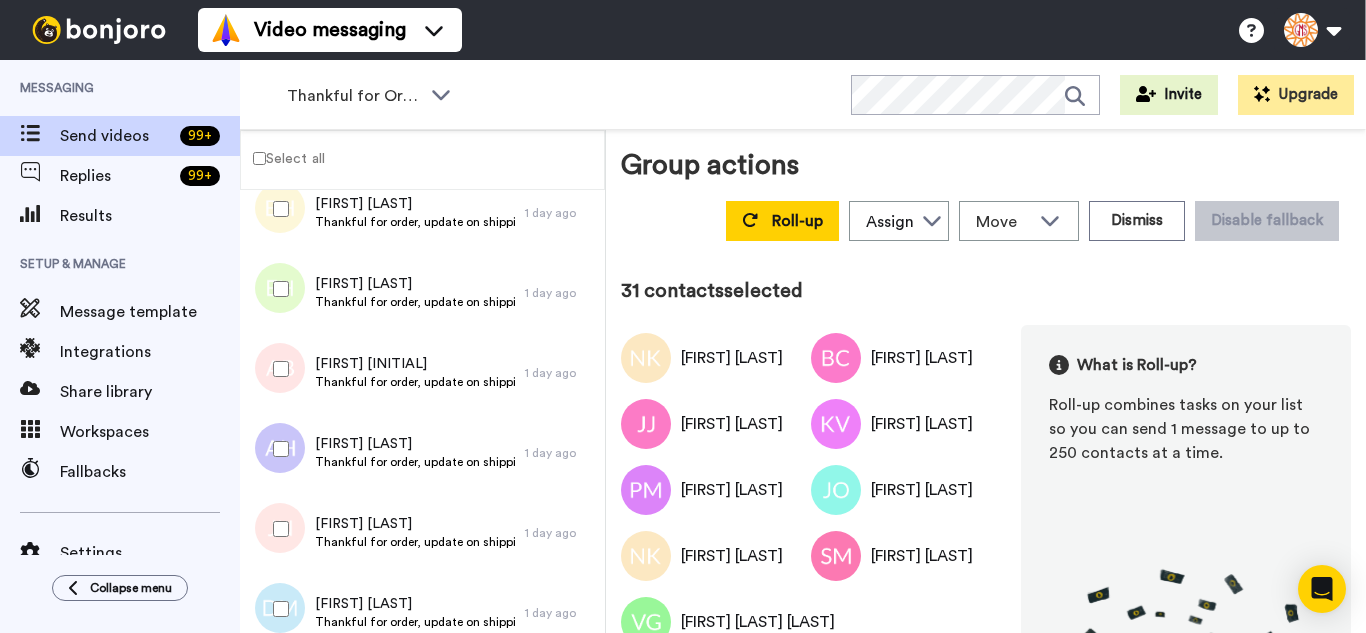 drag, startPoint x: 278, startPoint y: 508, endPoint x: 283, endPoint y: 578, distance: 70.178345 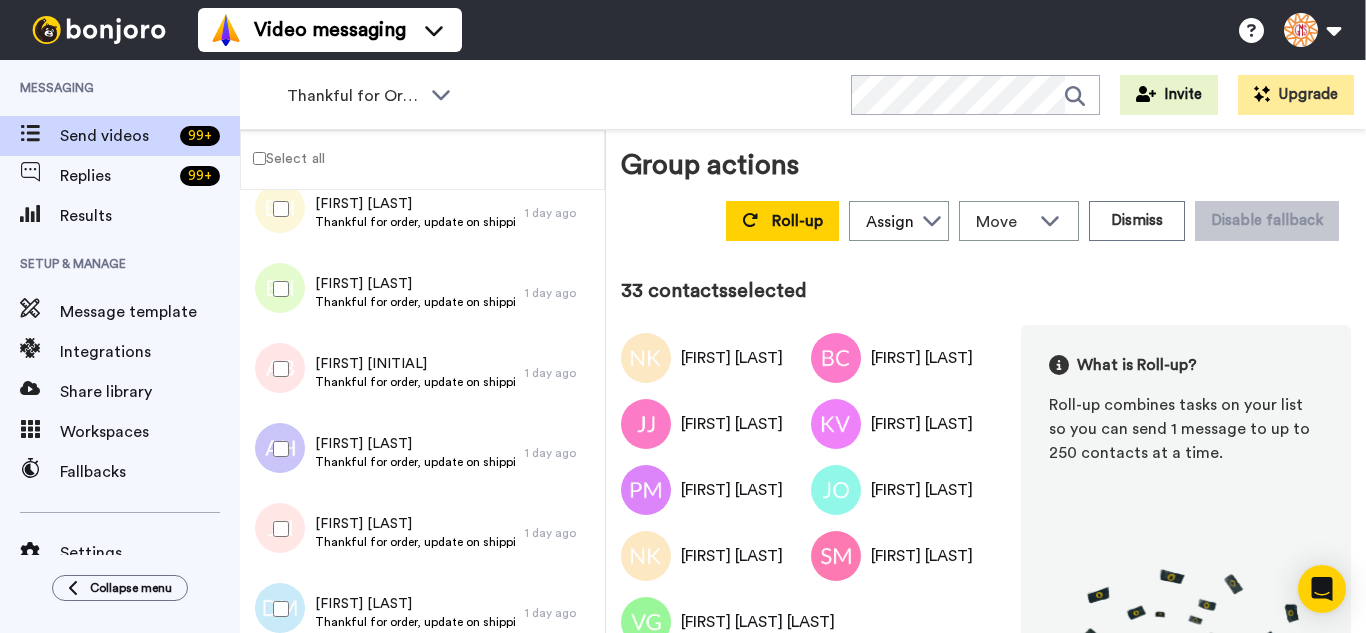 click at bounding box center [277, 609] 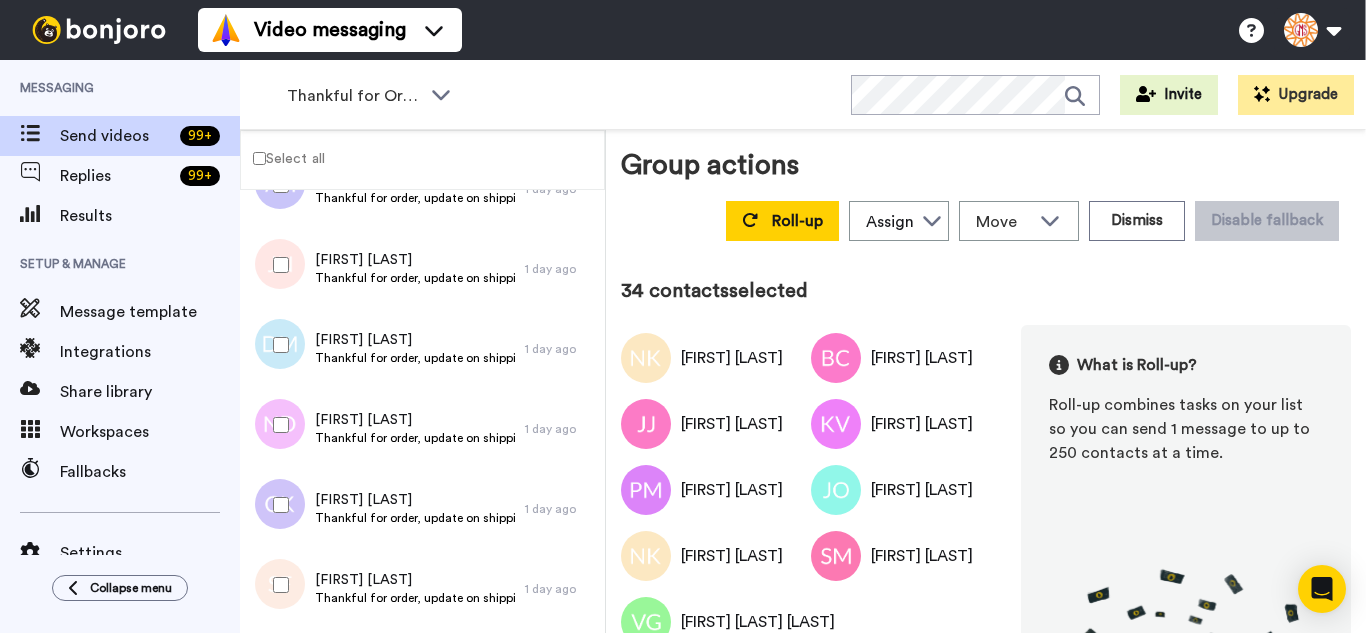 scroll, scrollTop: 2577, scrollLeft: 0, axis: vertical 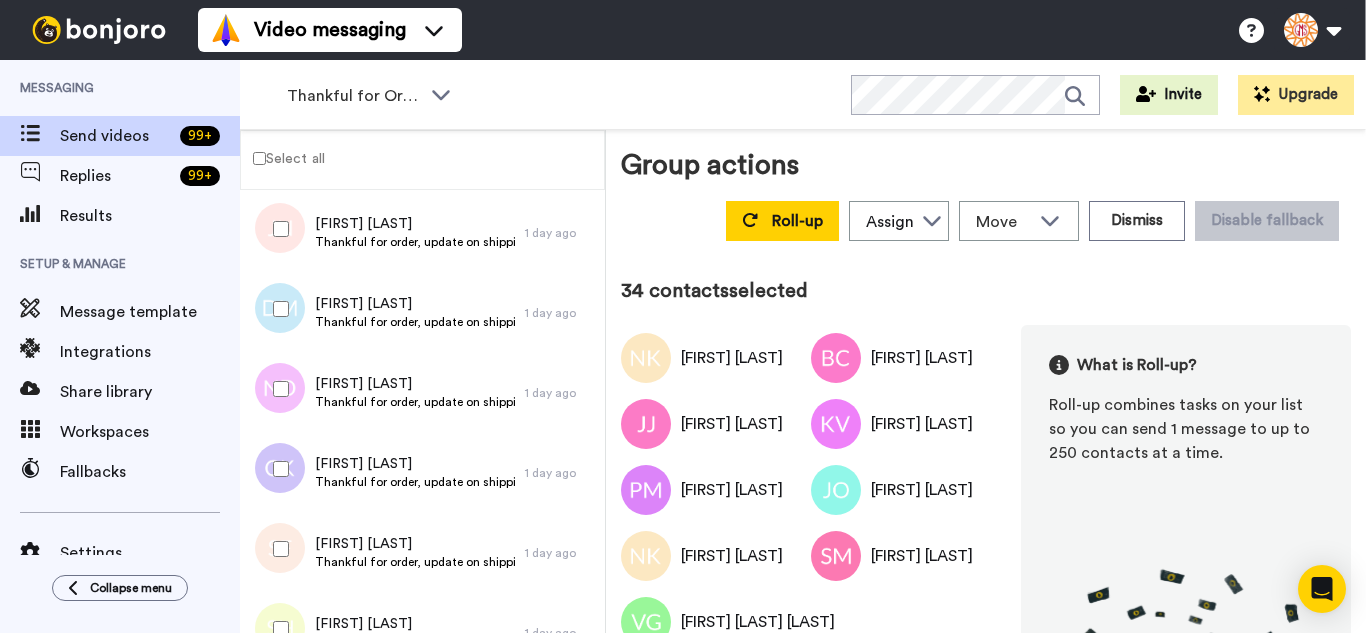 drag, startPoint x: 271, startPoint y: 396, endPoint x: 273, endPoint y: 451, distance: 55.03635 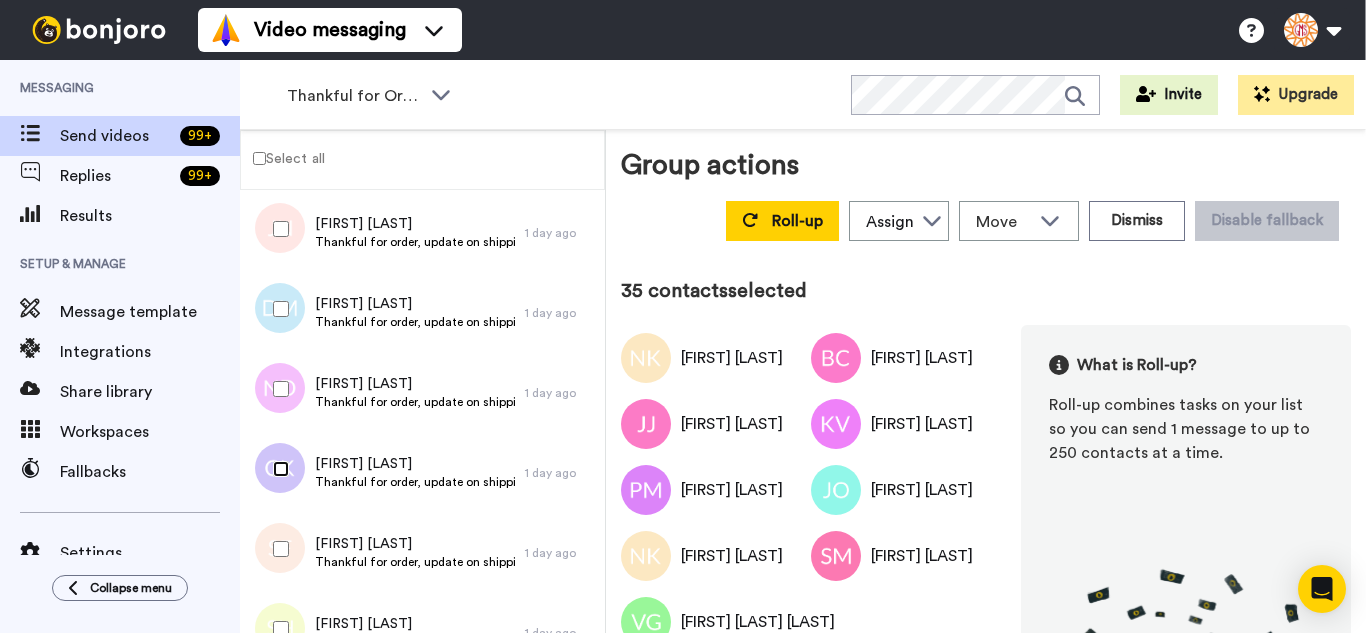click at bounding box center (277, 469) 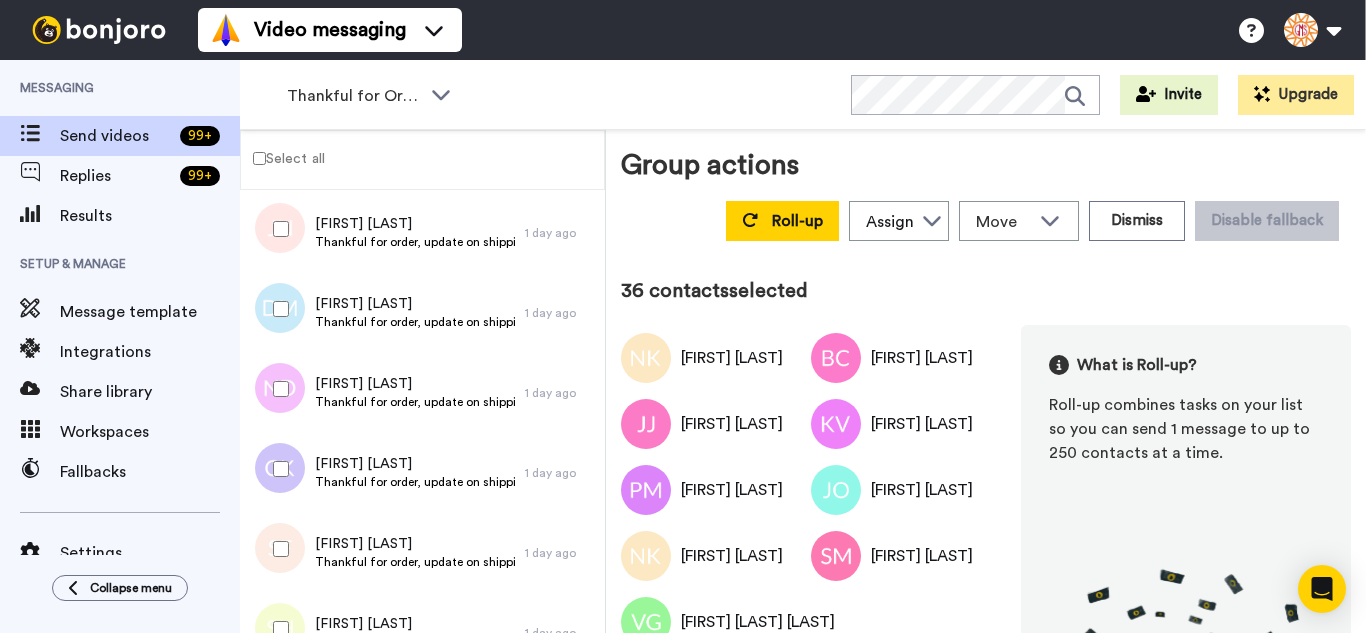 drag, startPoint x: 267, startPoint y: 520, endPoint x: 275, endPoint y: 601, distance: 81.394104 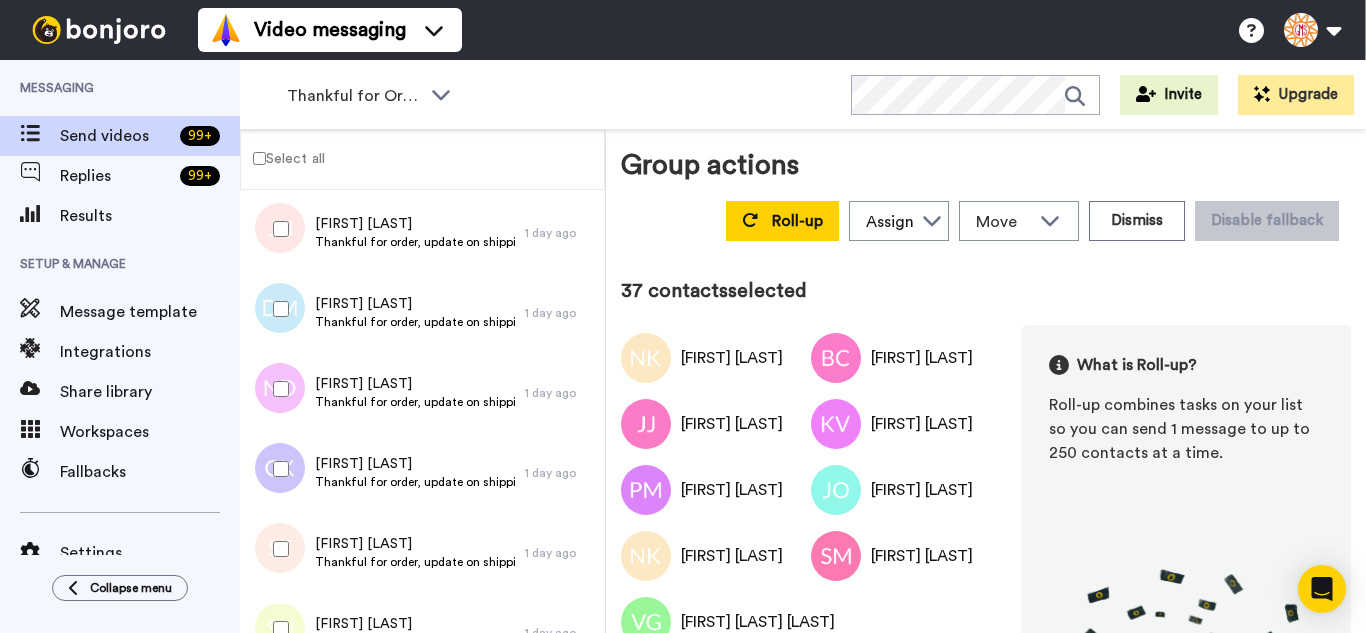 drag, startPoint x: 275, startPoint y: 602, endPoint x: 292, endPoint y: 519, distance: 84.723076 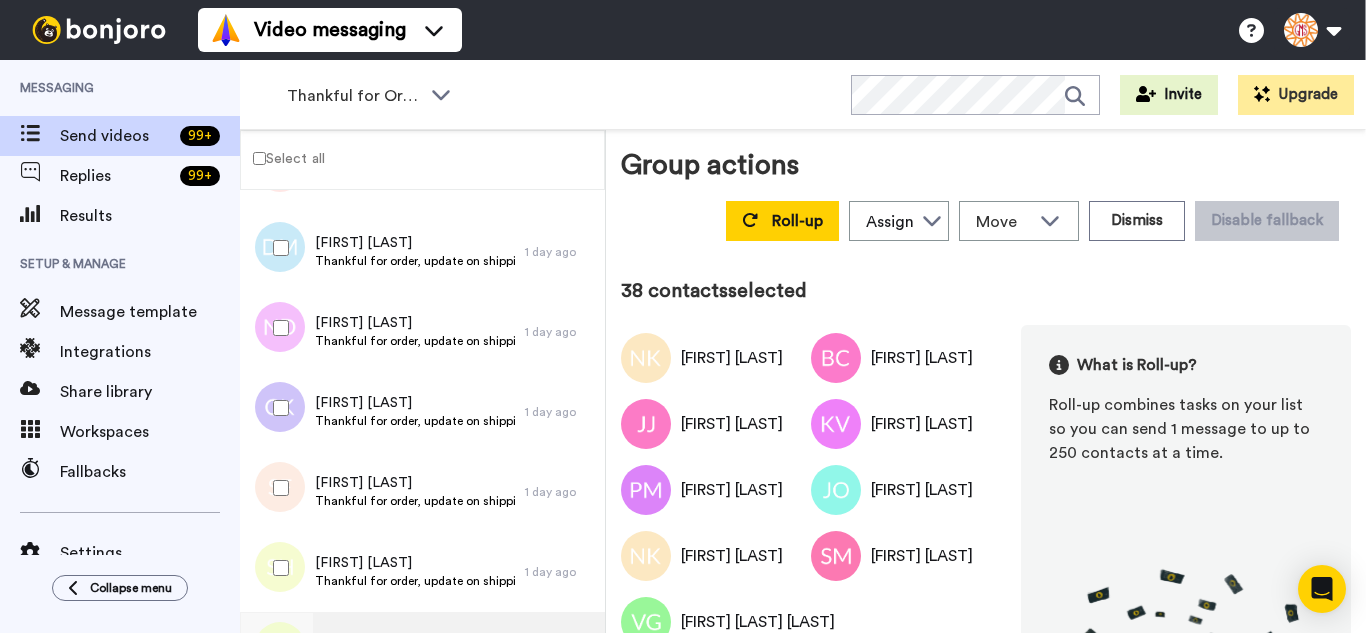 scroll, scrollTop: 2877, scrollLeft: 0, axis: vertical 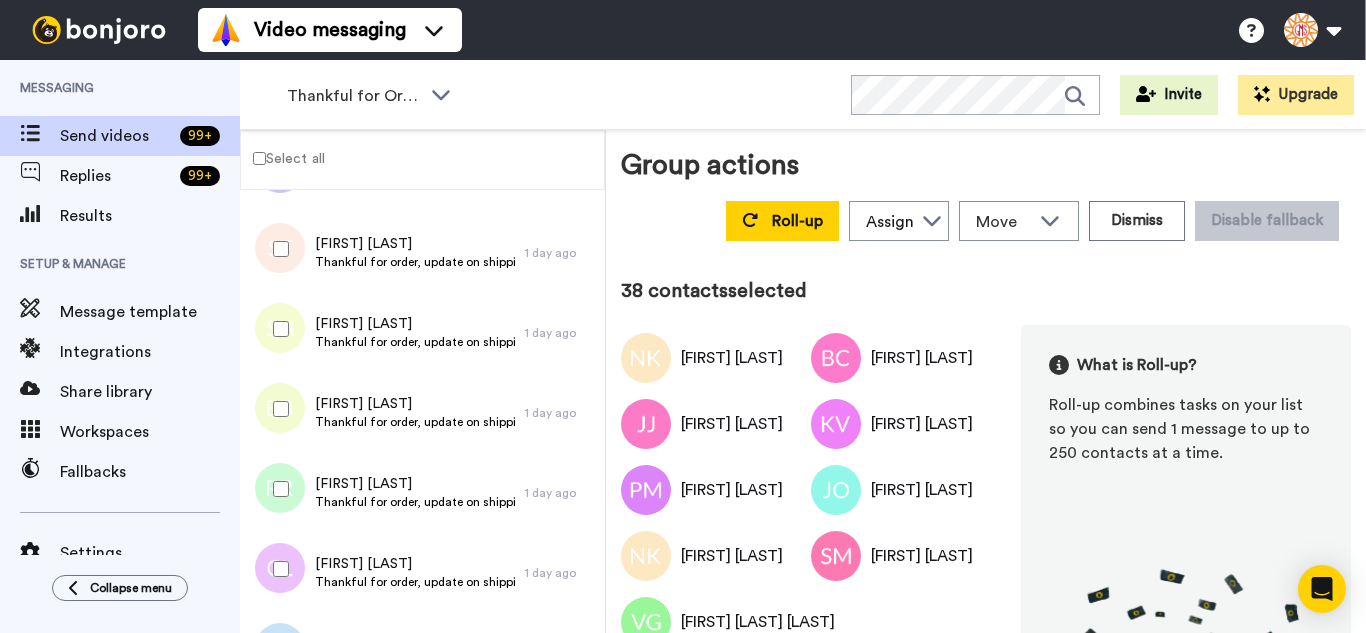 drag, startPoint x: 276, startPoint y: 400, endPoint x: 274, endPoint y: 467, distance: 67.02985 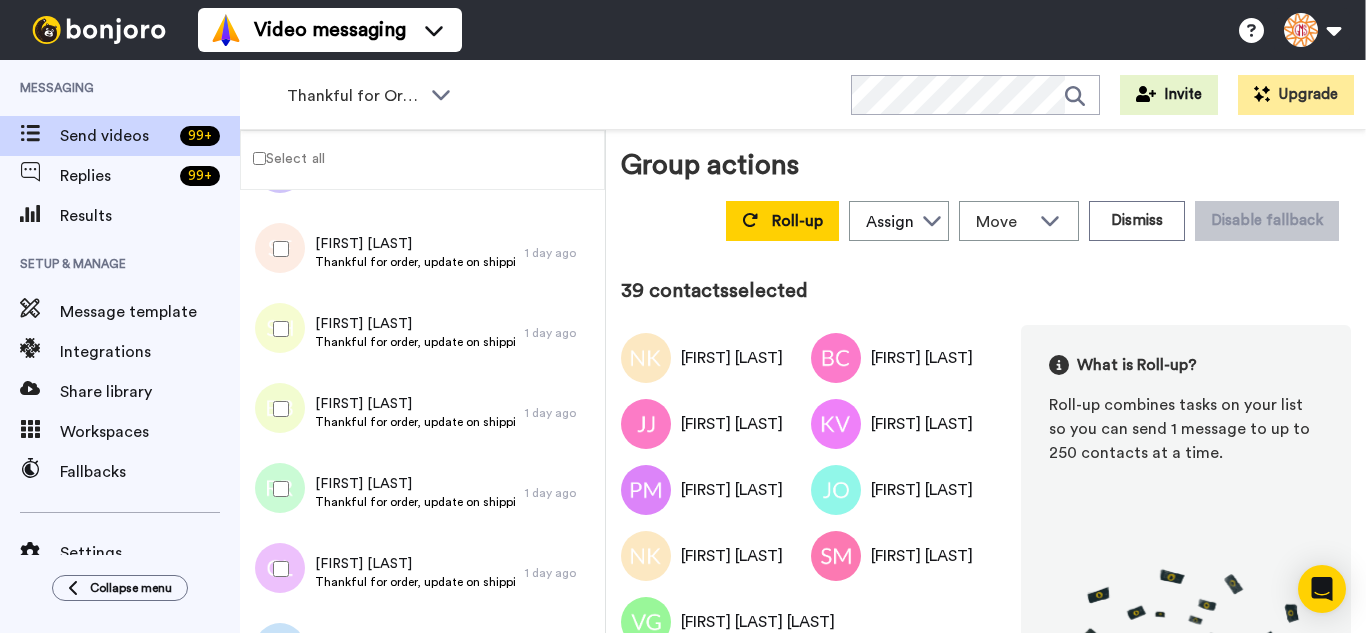 drag, startPoint x: 275, startPoint y: 473, endPoint x: 276, endPoint y: 529, distance: 56.008926 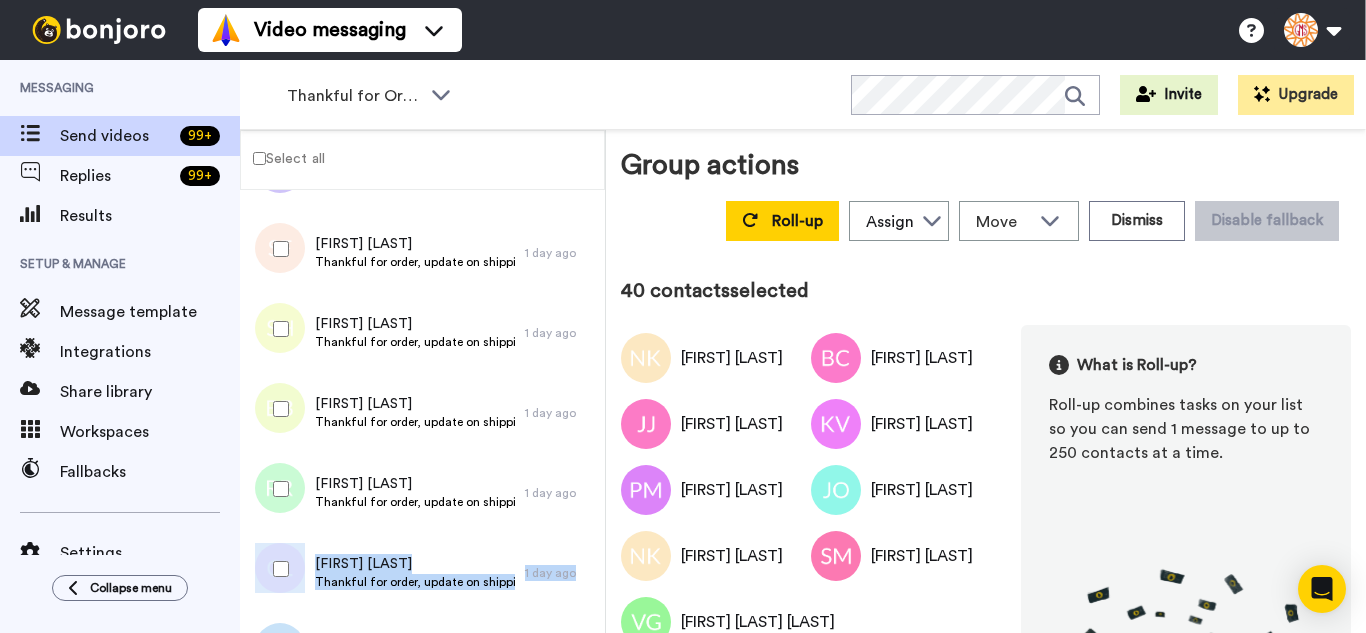 drag, startPoint x: 276, startPoint y: 534, endPoint x: 275, endPoint y: 550, distance: 16.03122 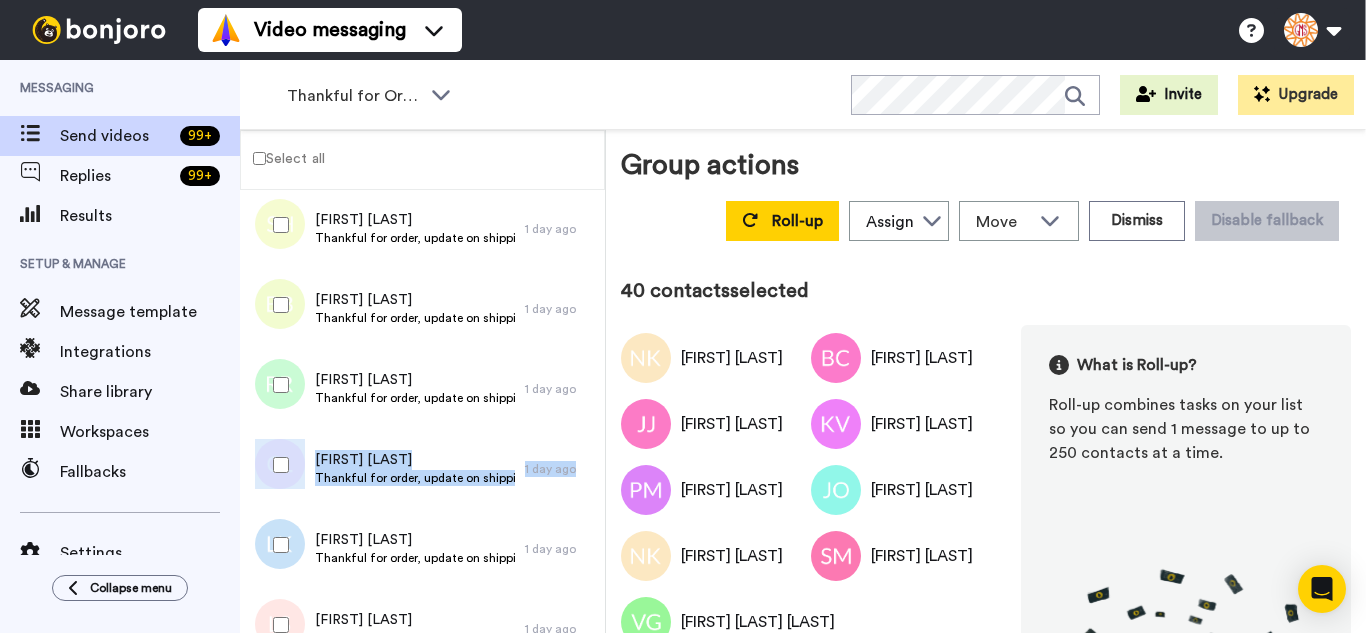 scroll, scrollTop: 3077, scrollLeft: 0, axis: vertical 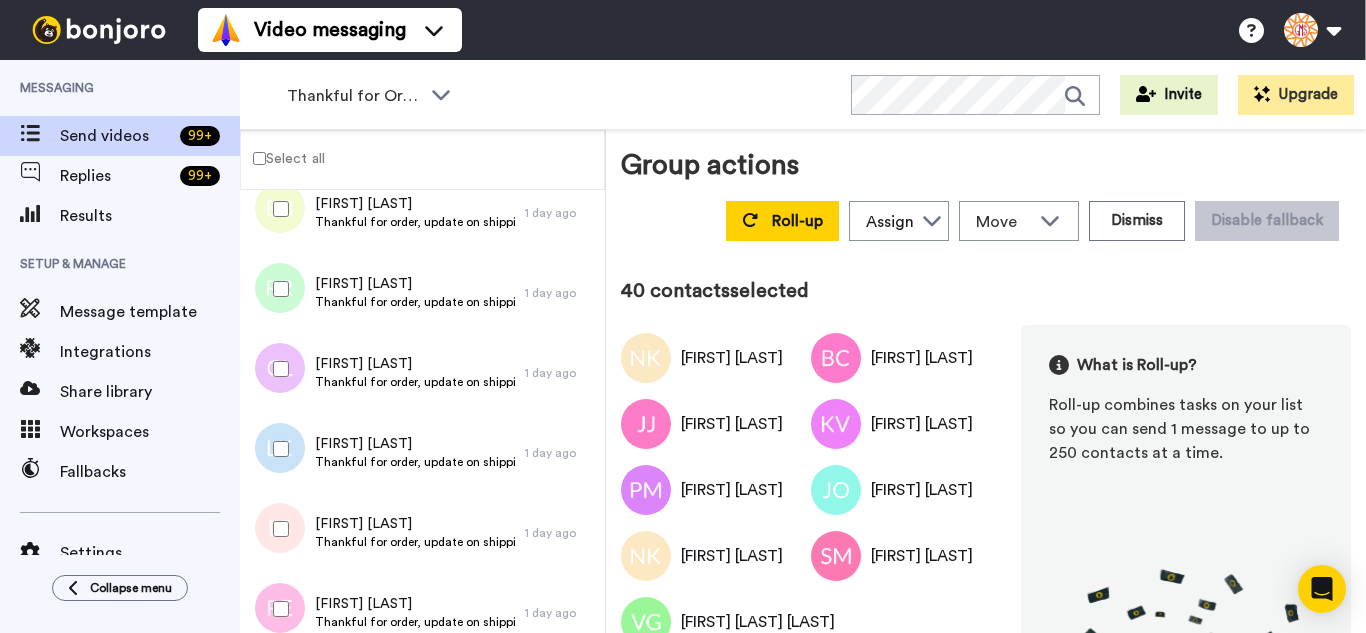 click at bounding box center (277, 369) 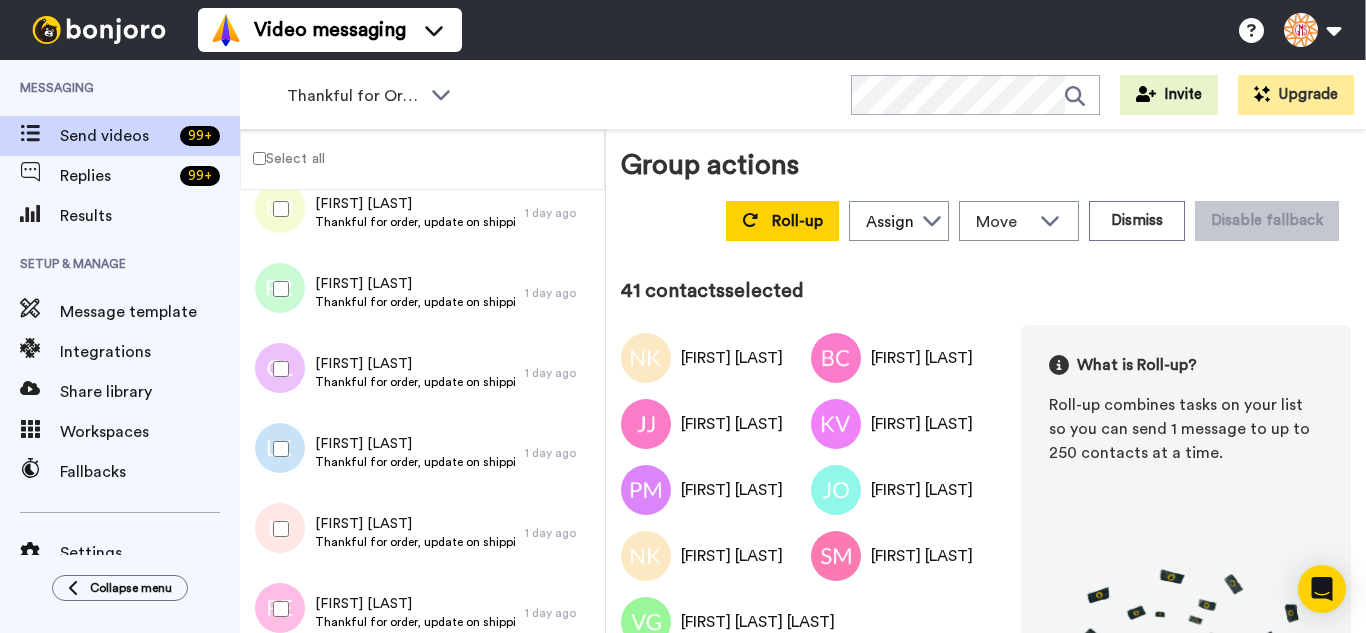 click at bounding box center [277, 449] 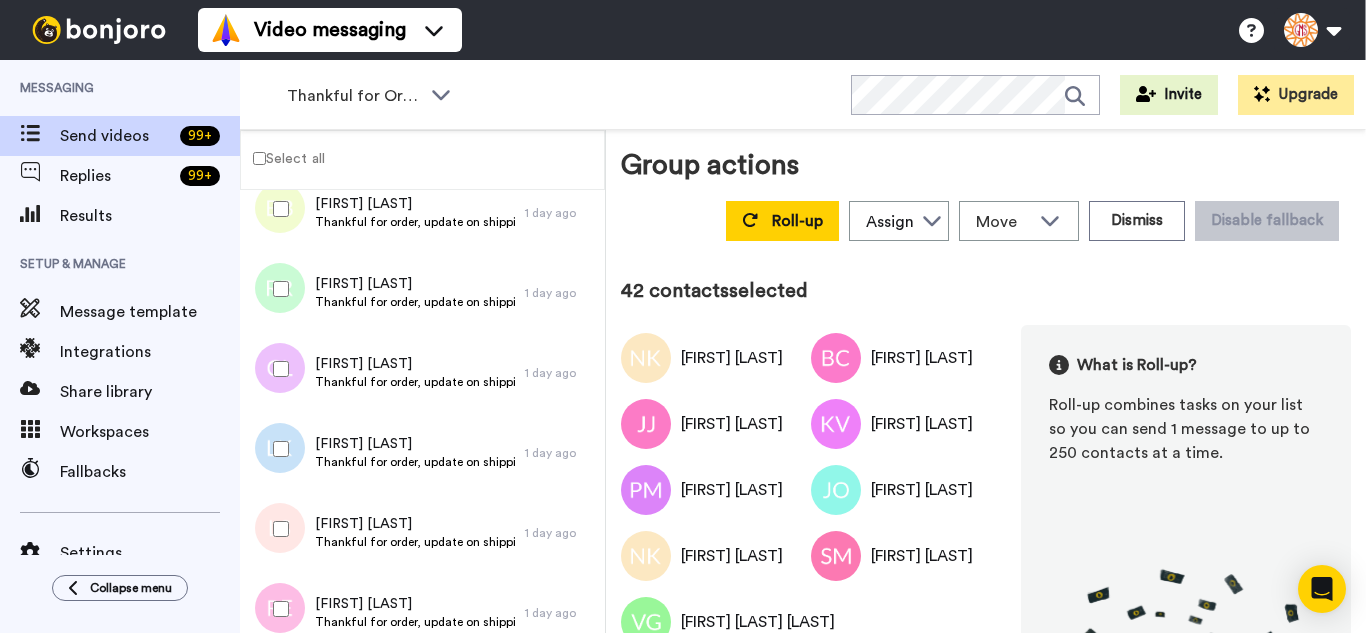 click at bounding box center [277, 529] 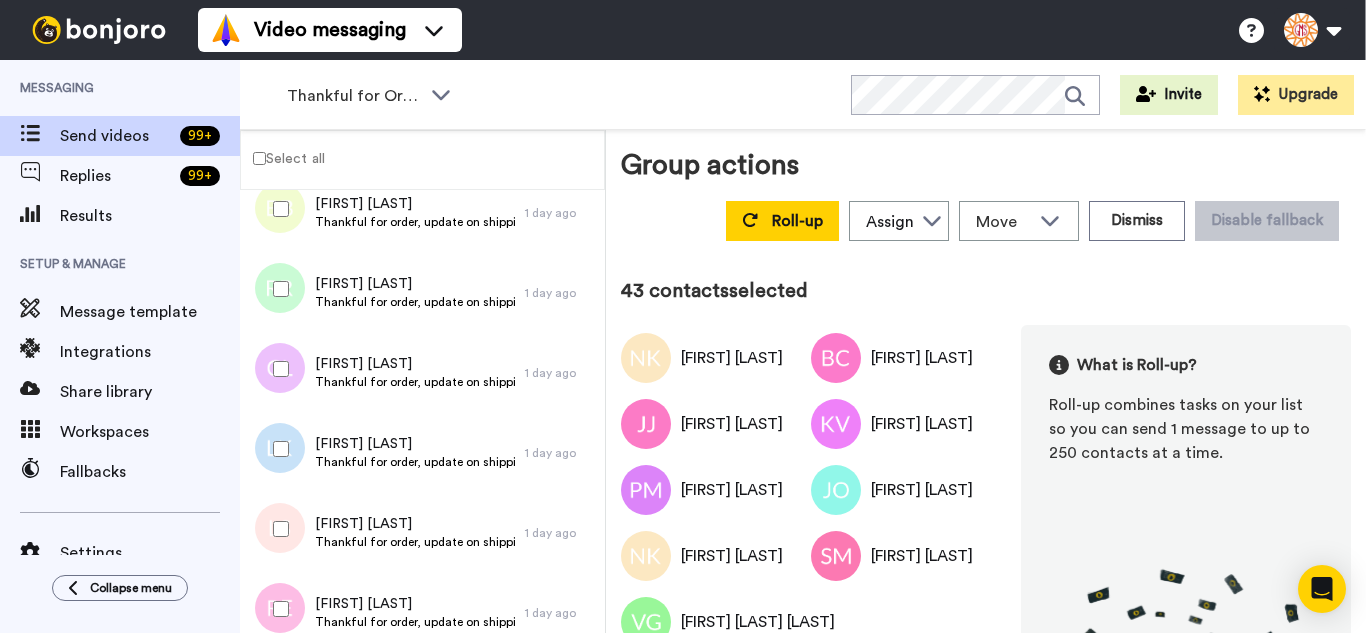 click at bounding box center (277, 609) 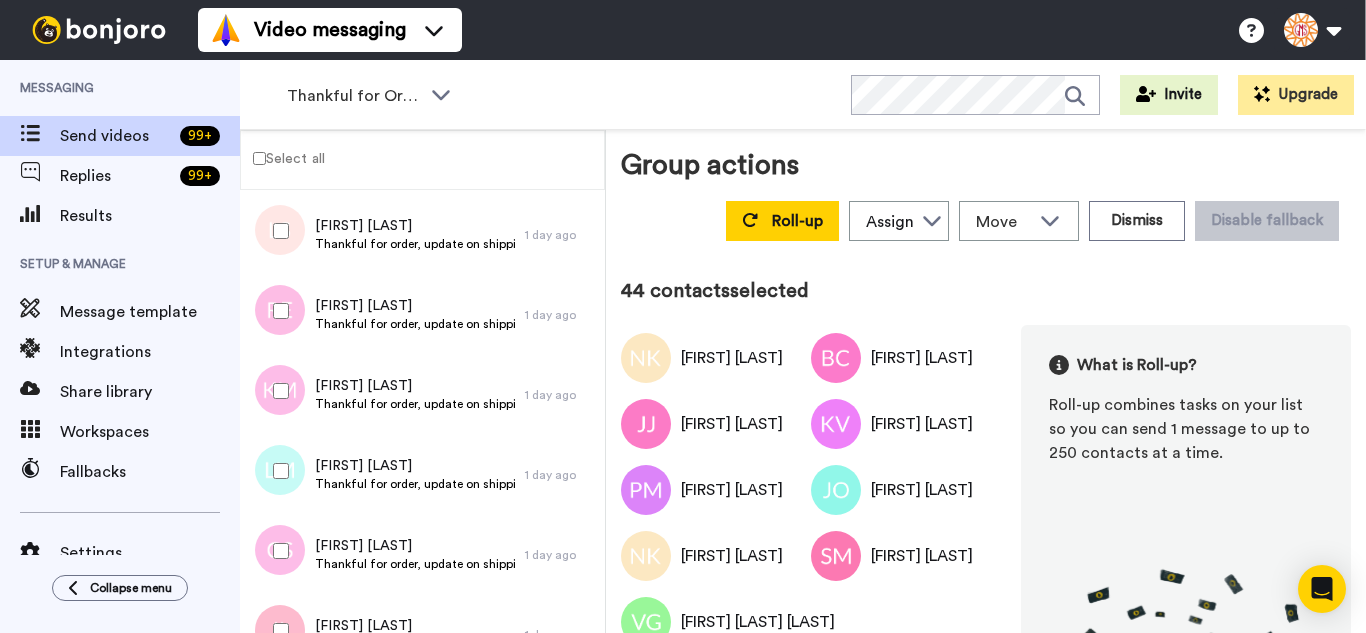 scroll, scrollTop: 3477, scrollLeft: 0, axis: vertical 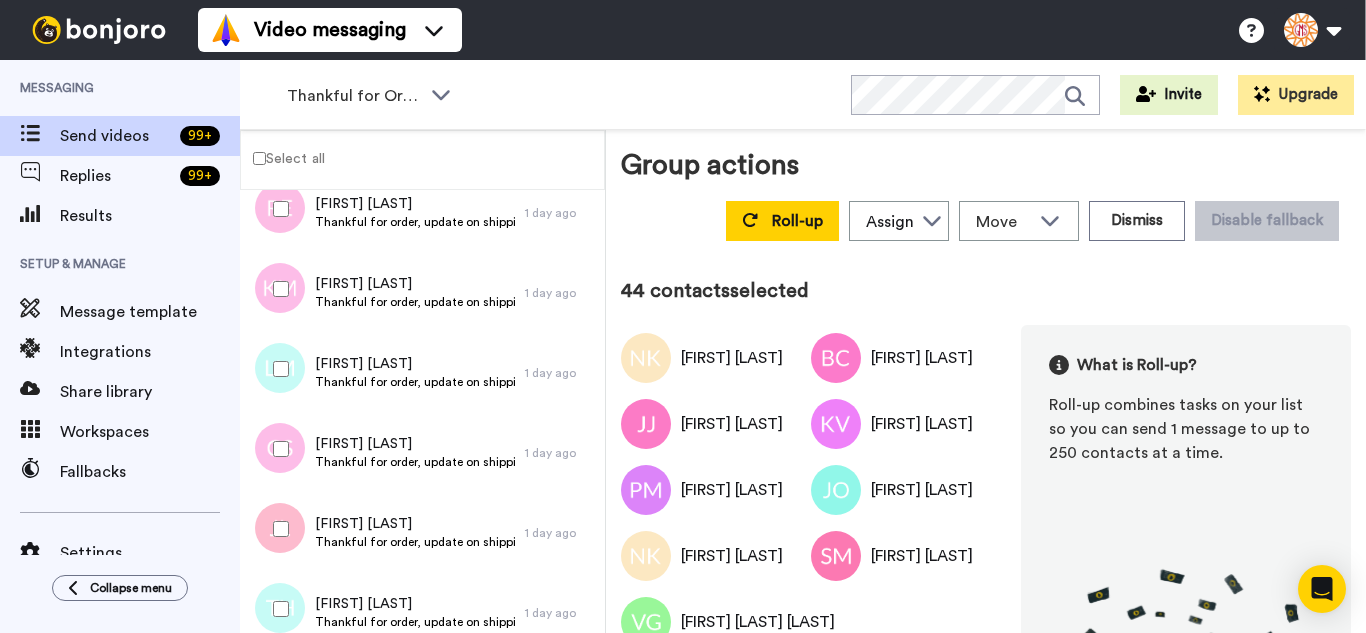 drag, startPoint x: 285, startPoint y: 303, endPoint x: 289, endPoint y: 377, distance: 74.10803 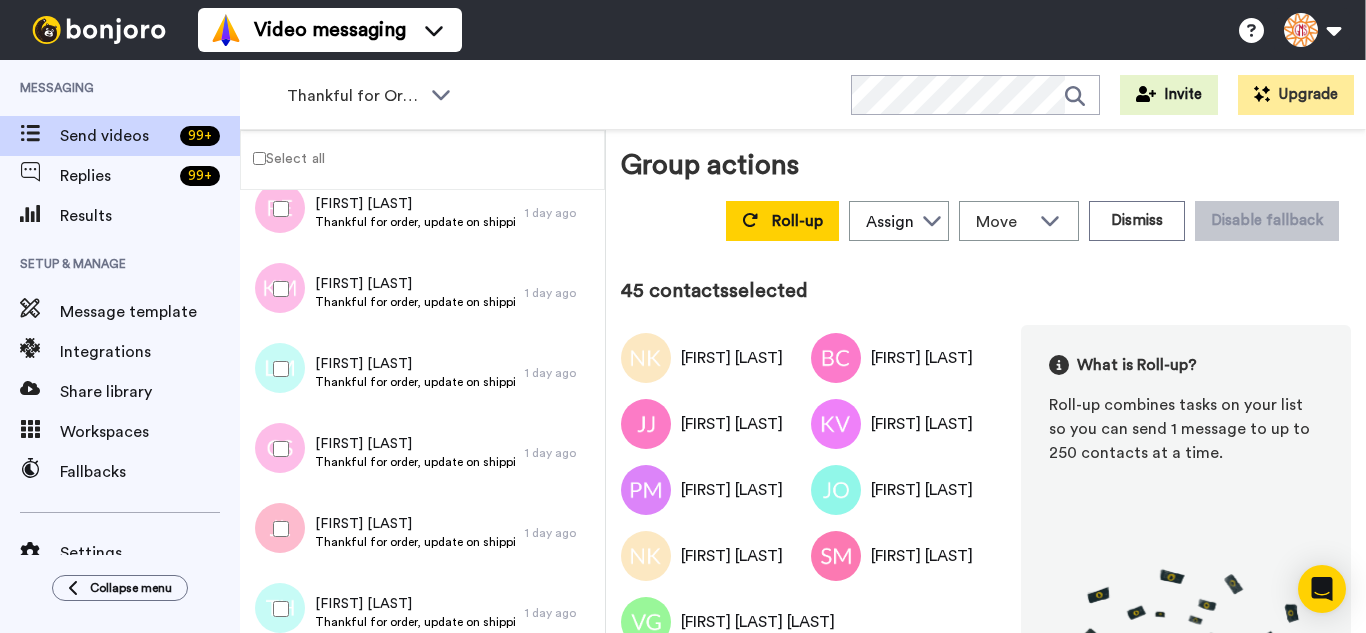 drag, startPoint x: 298, startPoint y: 449, endPoint x: 301, endPoint y: 483, distance: 34.132095 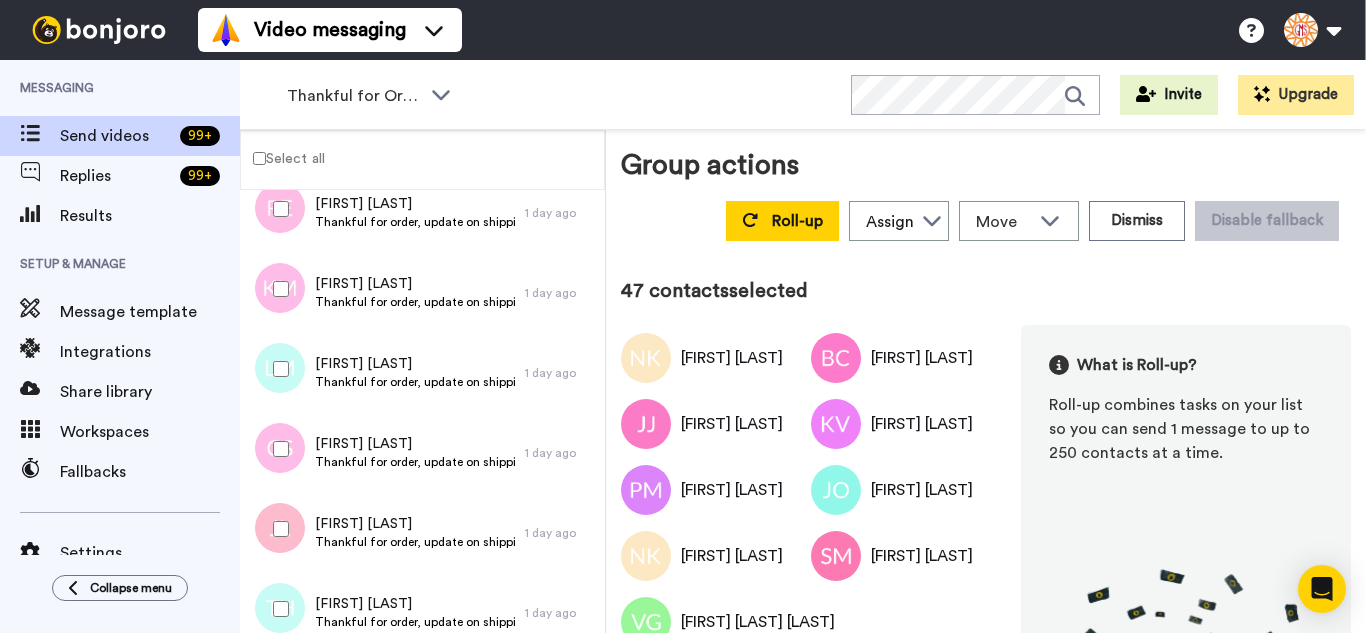 drag, startPoint x: 303, startPoint y: 537, endPoint x: 303, endPoint y: 586, distance: 49 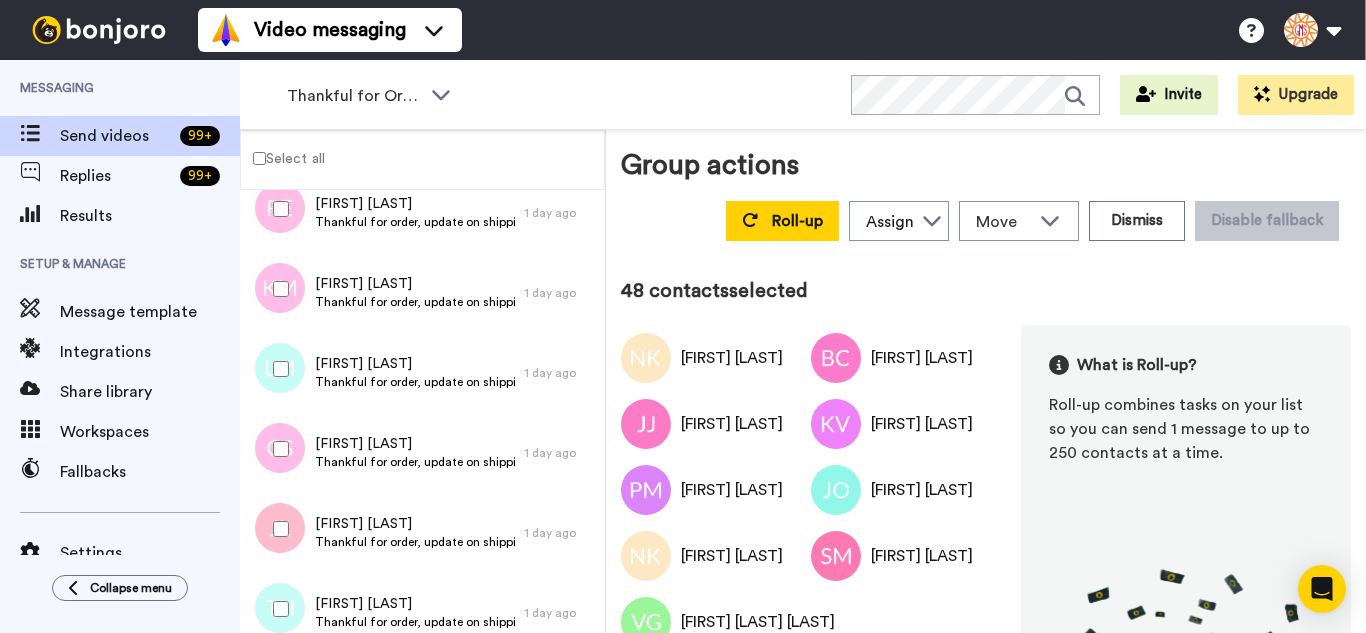 click at bounding box center [277, 609] 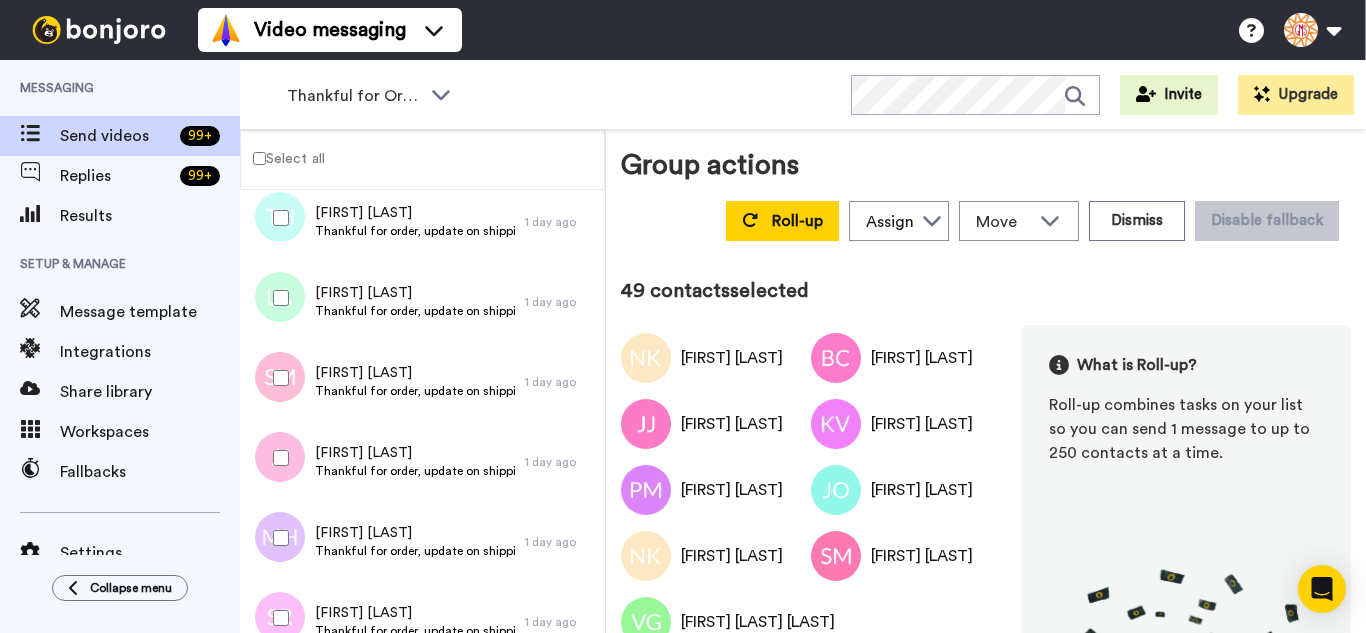 scroll, scrollTop: 3877, scrollLeft: 0, axis: vertical 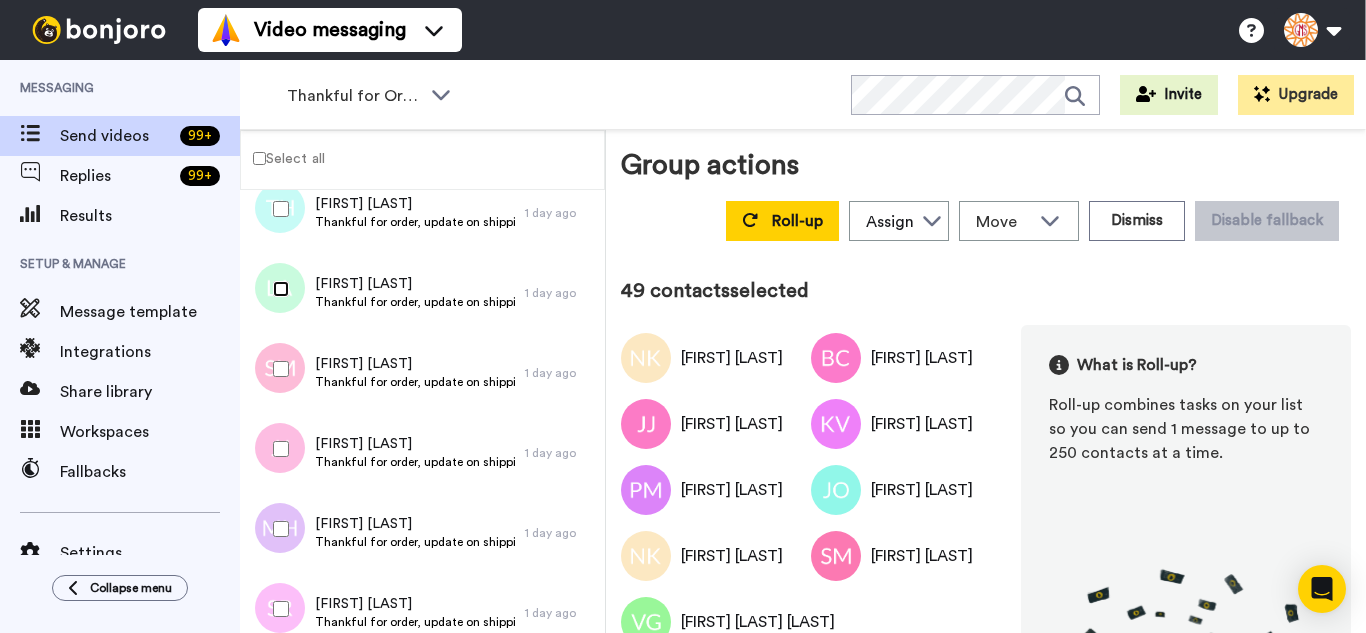 click at bounding box center [277, 289] 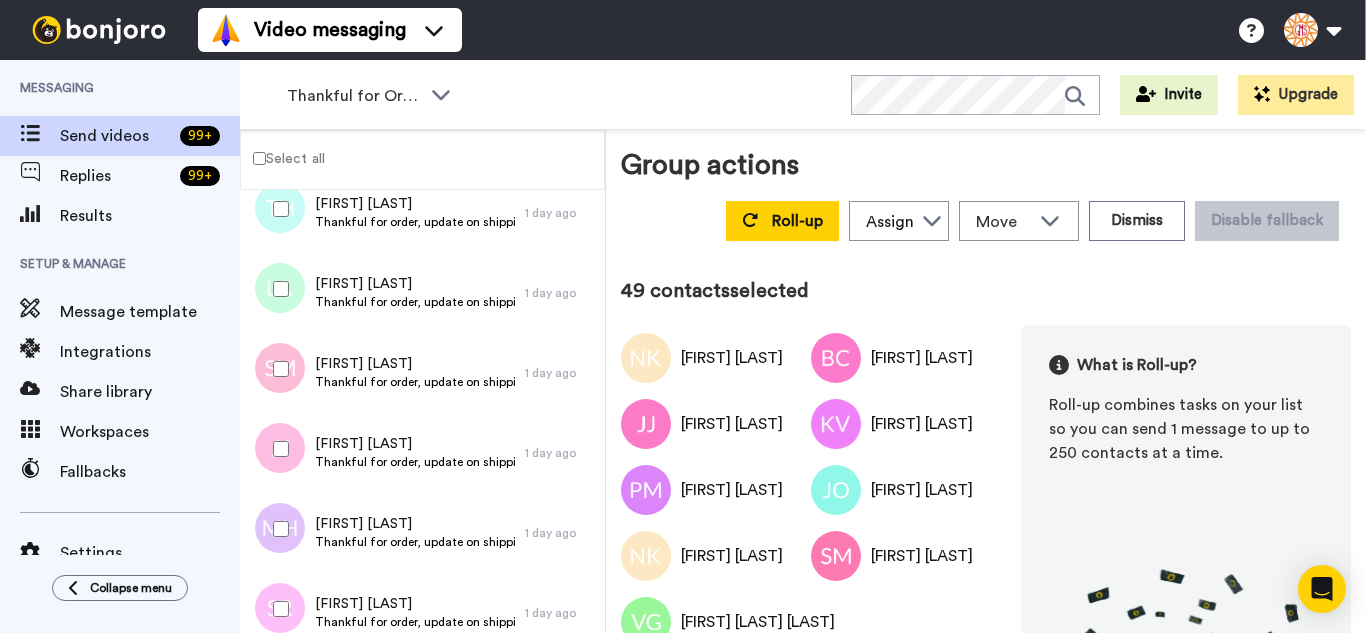 click at bounding box center [277, 369] 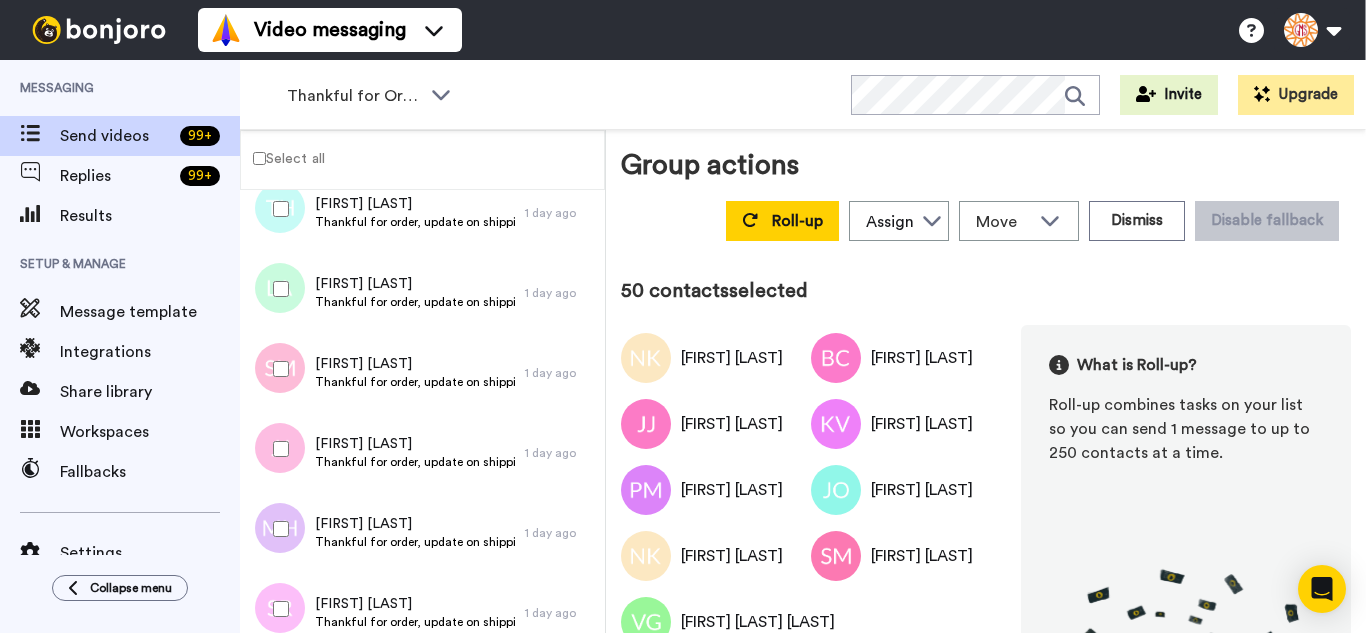 drag, startPoint x: 292, startPoint y: 441, endPoint x: 288, endPoint y: 504, distance: 63.126858 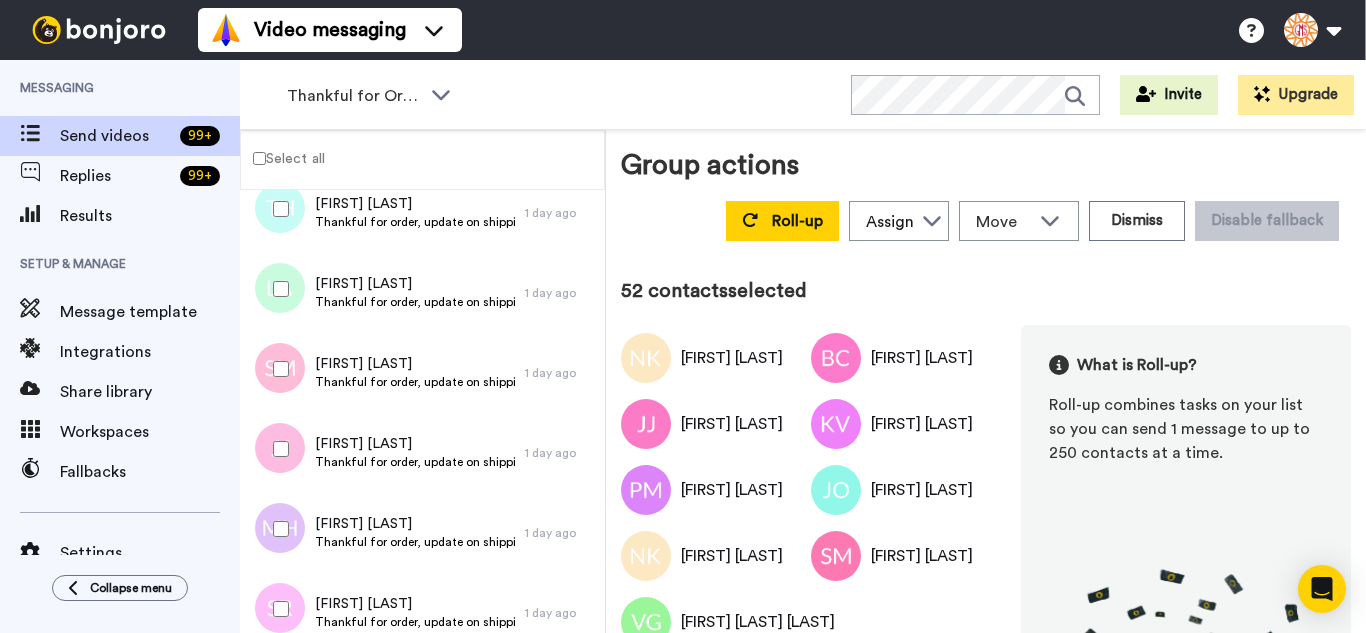 click at bounding box center (277, 609) 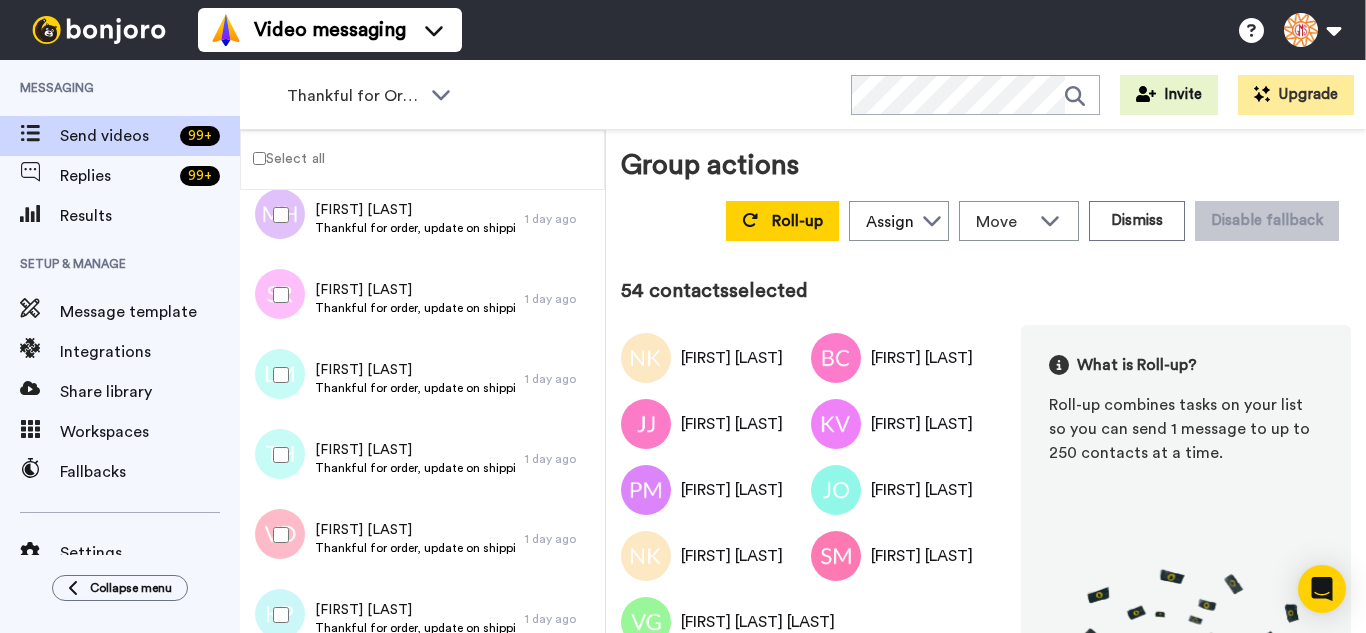scroll, scrollTop: 4277, scrollLeft: 0, axis: vertical 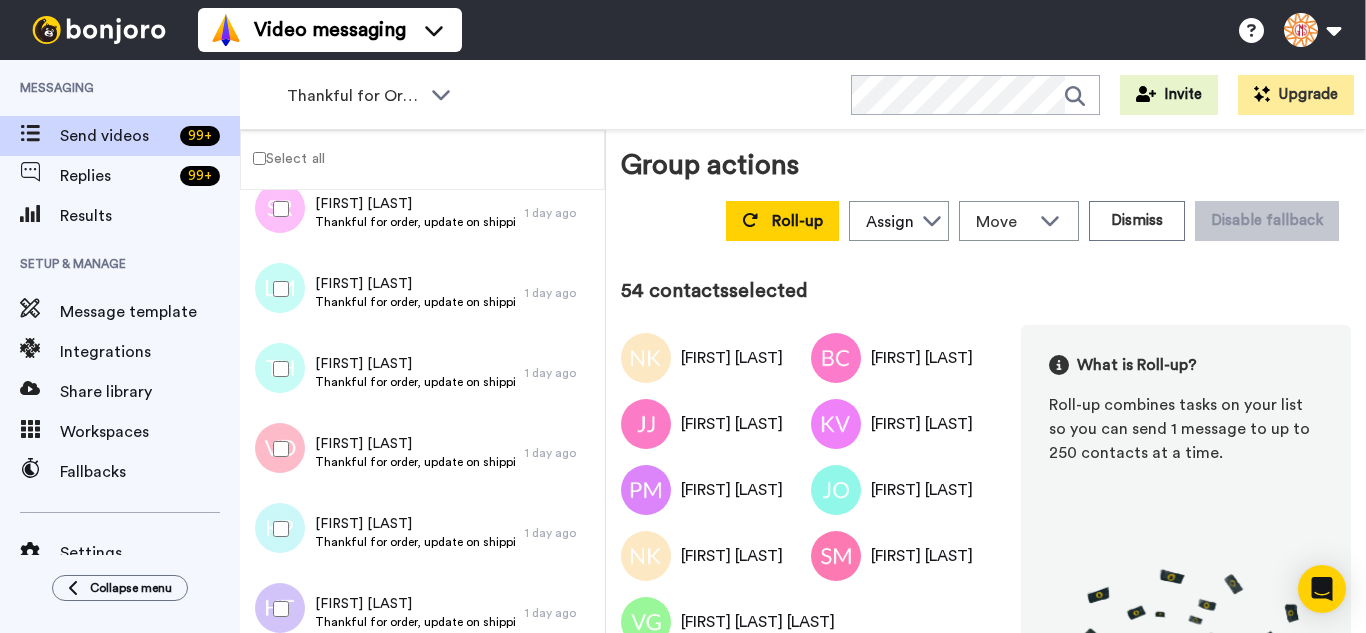 click at bounding box center [277, 289] 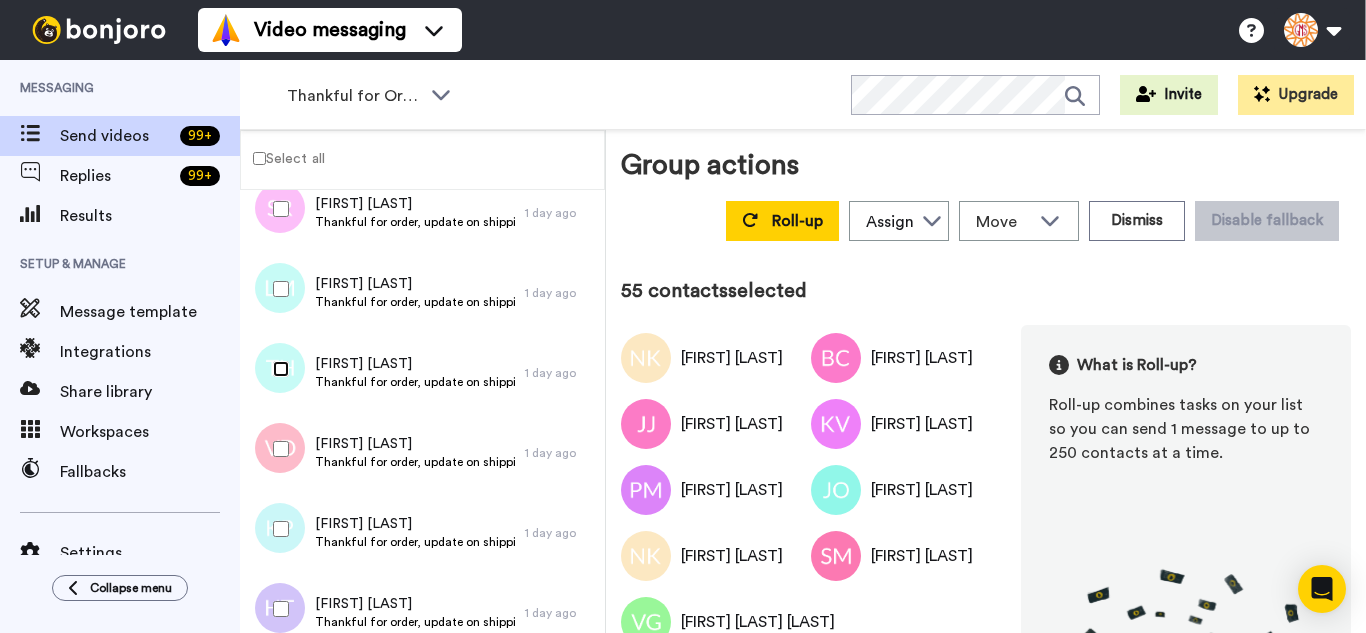 click at bounding box center (277, 369) 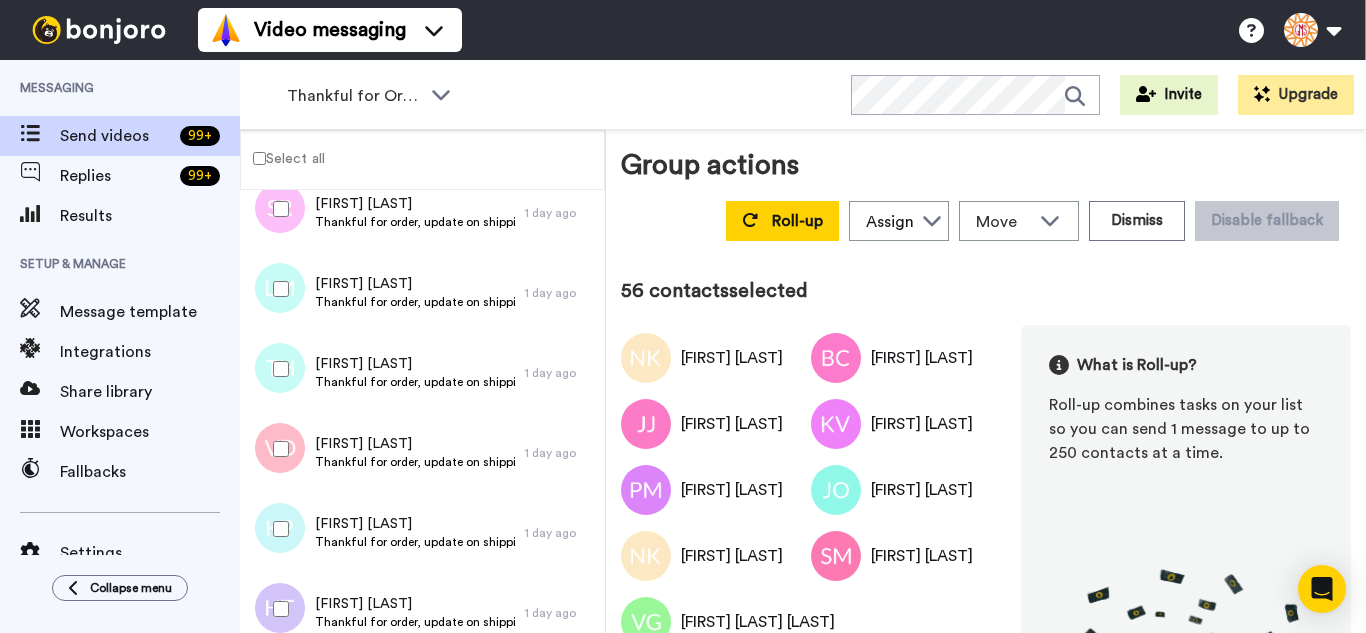 click at bounding box center [277, 449] 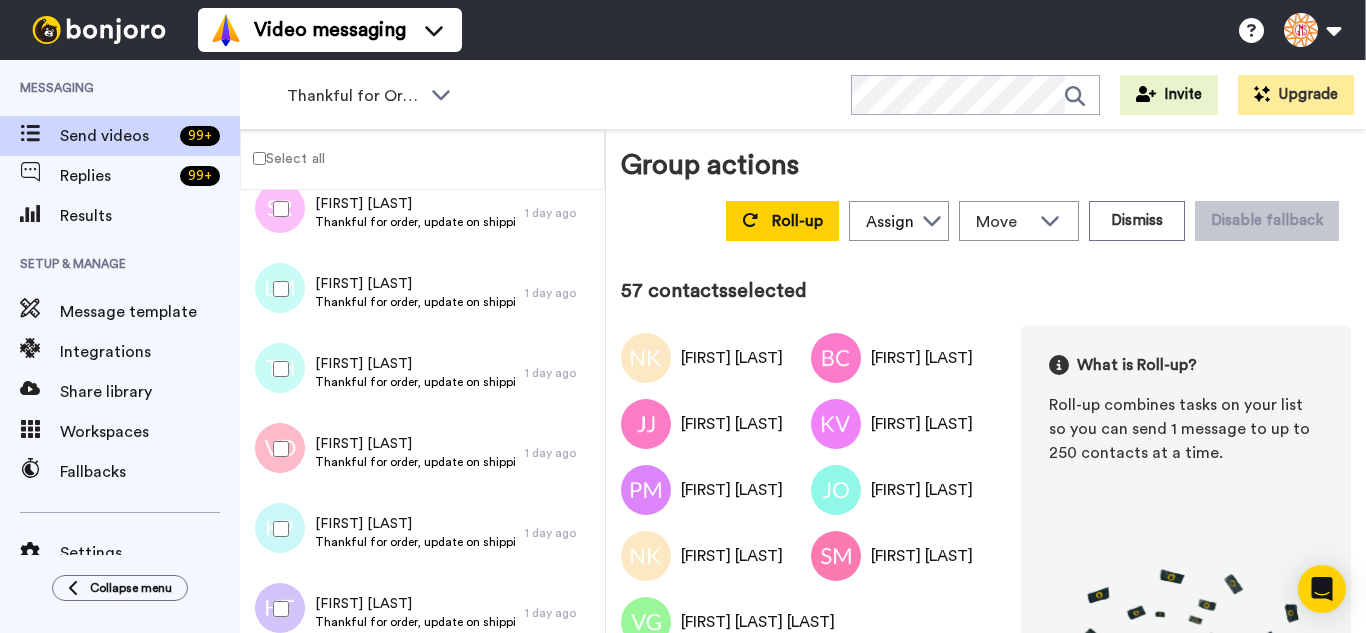 drag, startPoint x: 300, startPoint y: 524, endPoint x: 305, endPoint y: 581, distance: 57.21888 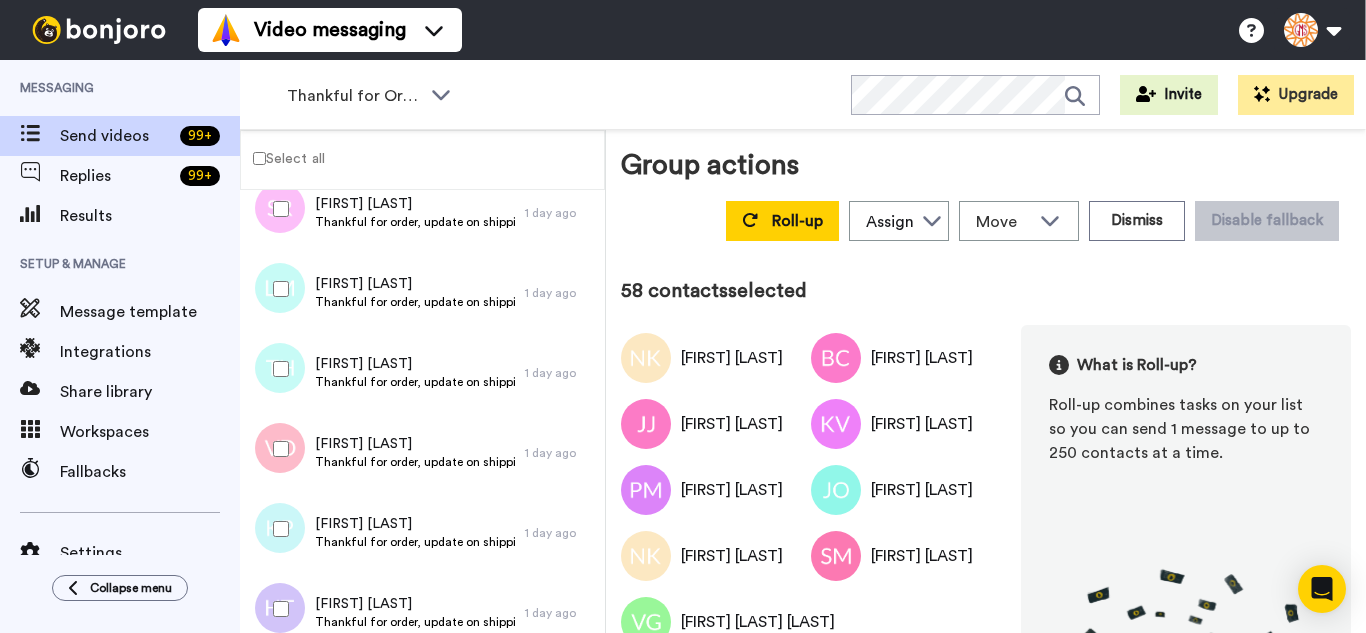click at bounding box center (277, 609) 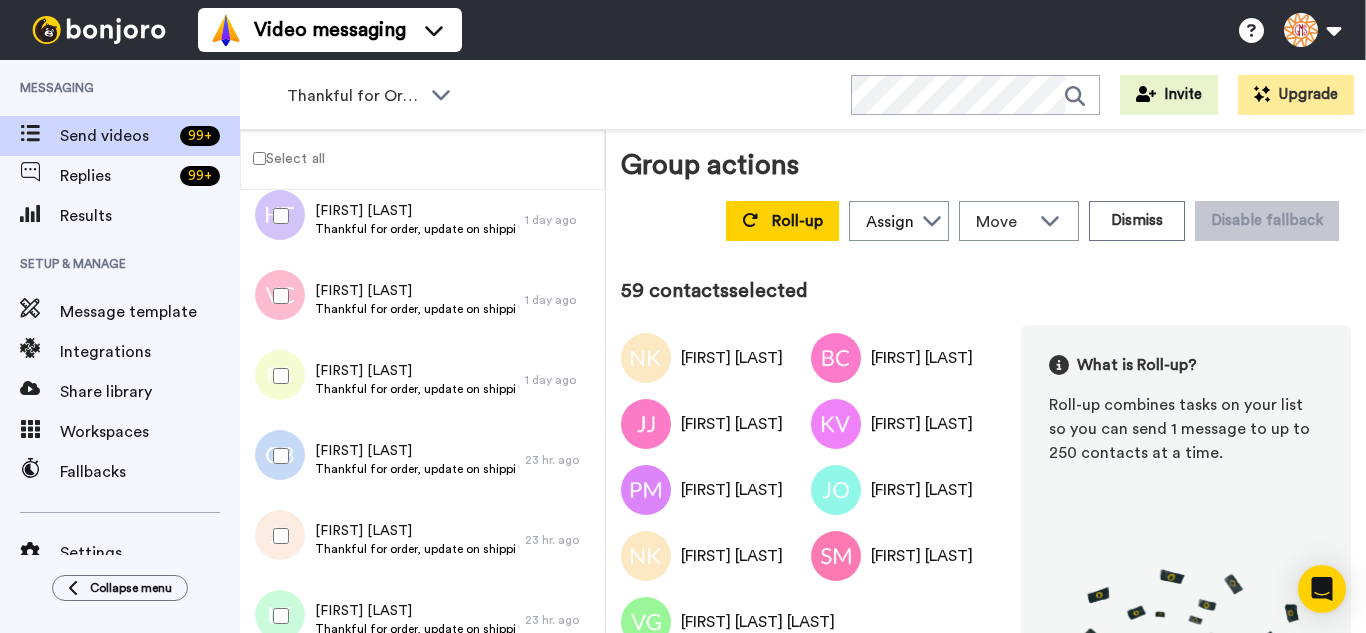 scroll, scrollTop: 4677, scrollLeft: 0, axis: vertical 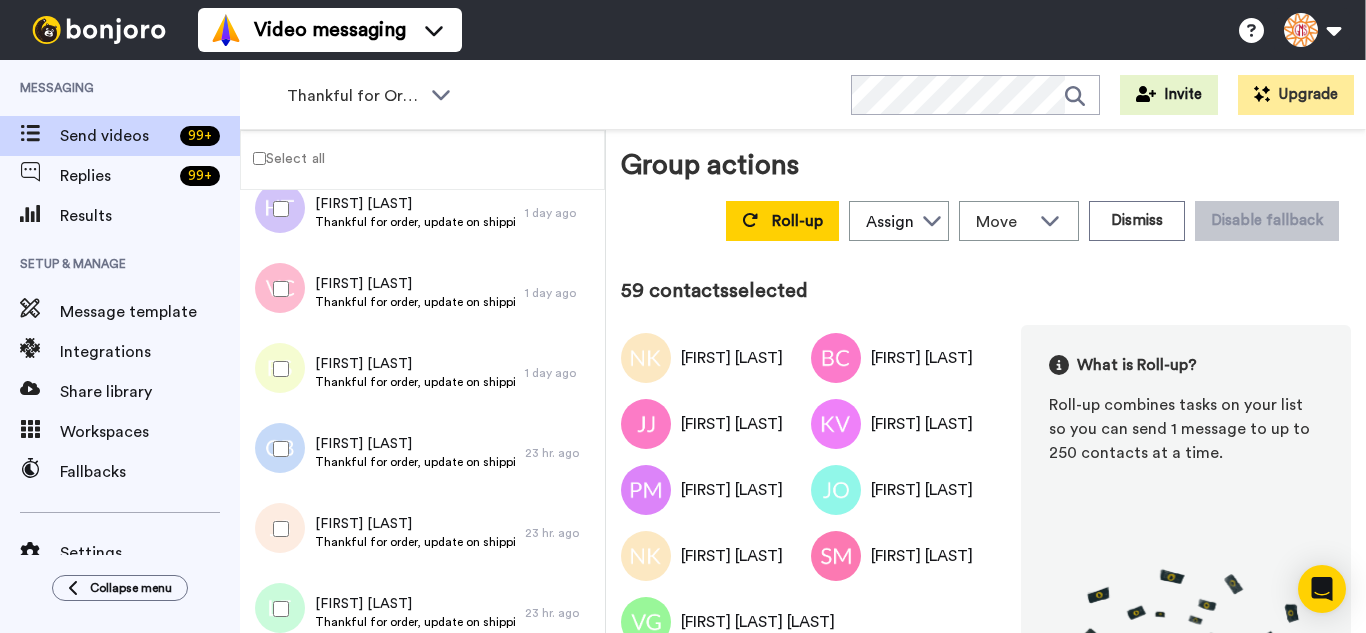 drag, startPoint x: 291, startPoint y: 302, endPoint x: 287, endPoint y: 312, distance: 10.770329 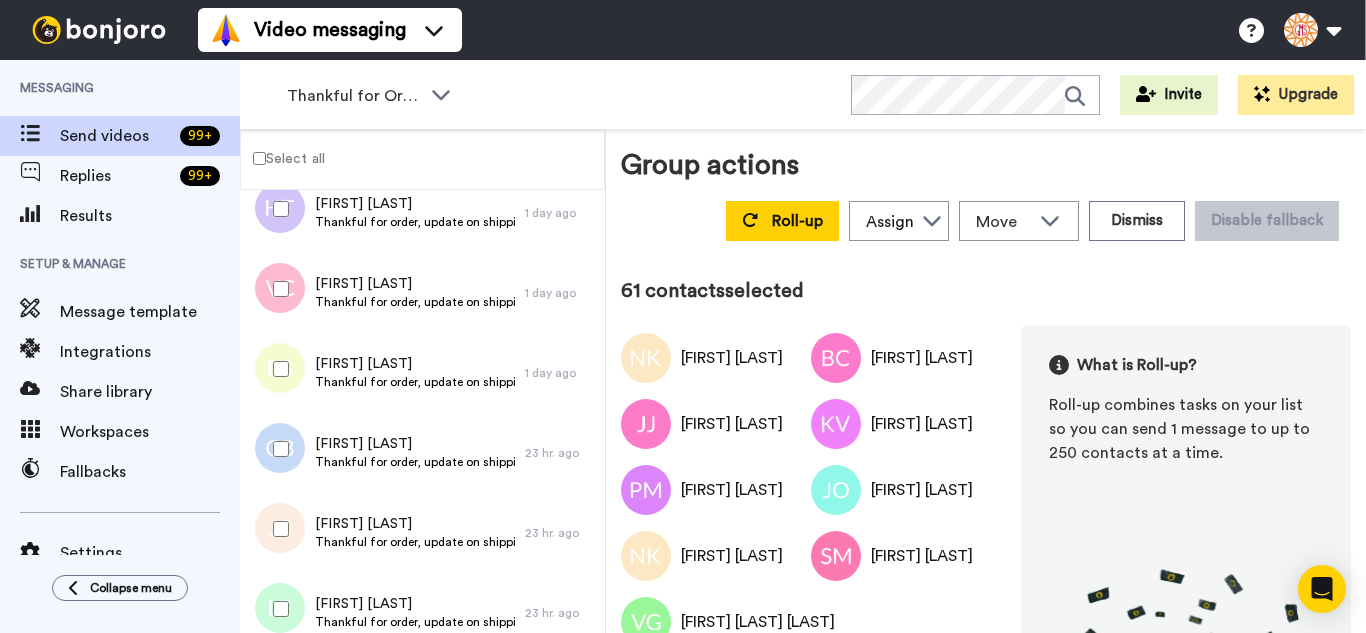drag, startPoint x: 285, startPoint y: 422, endPoint x: 282, endPoint y: 517, distance: 95.047356 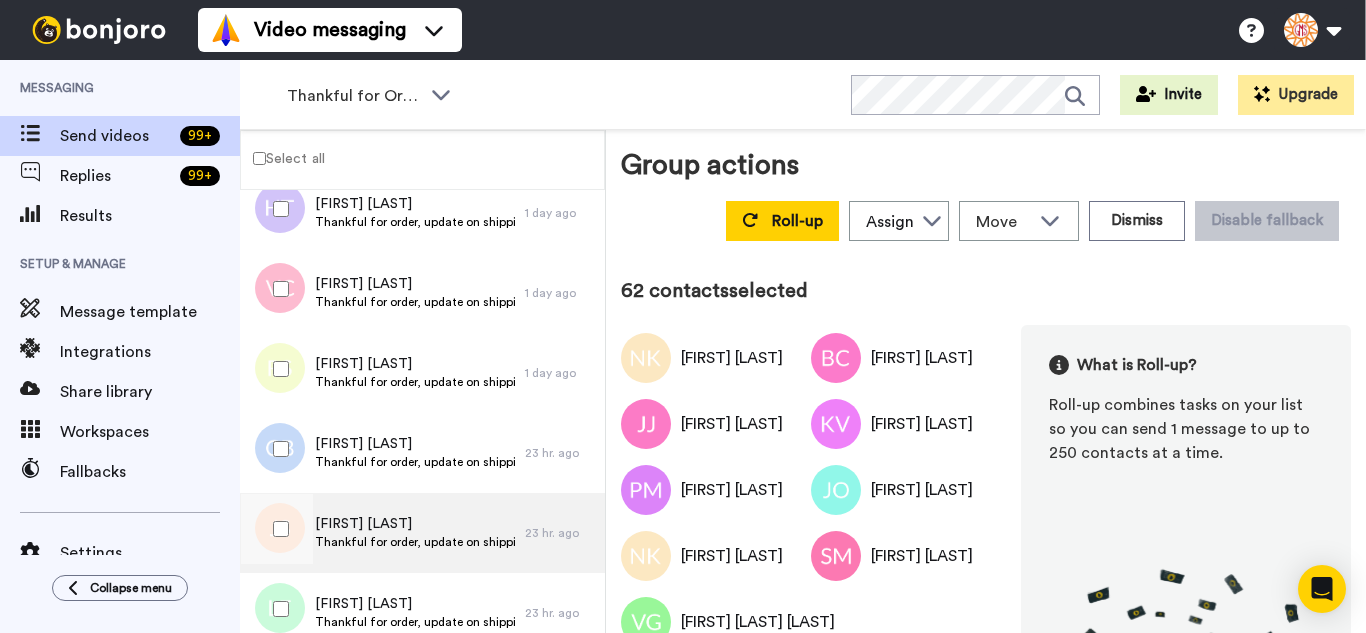click at bounding box center [277, 529] 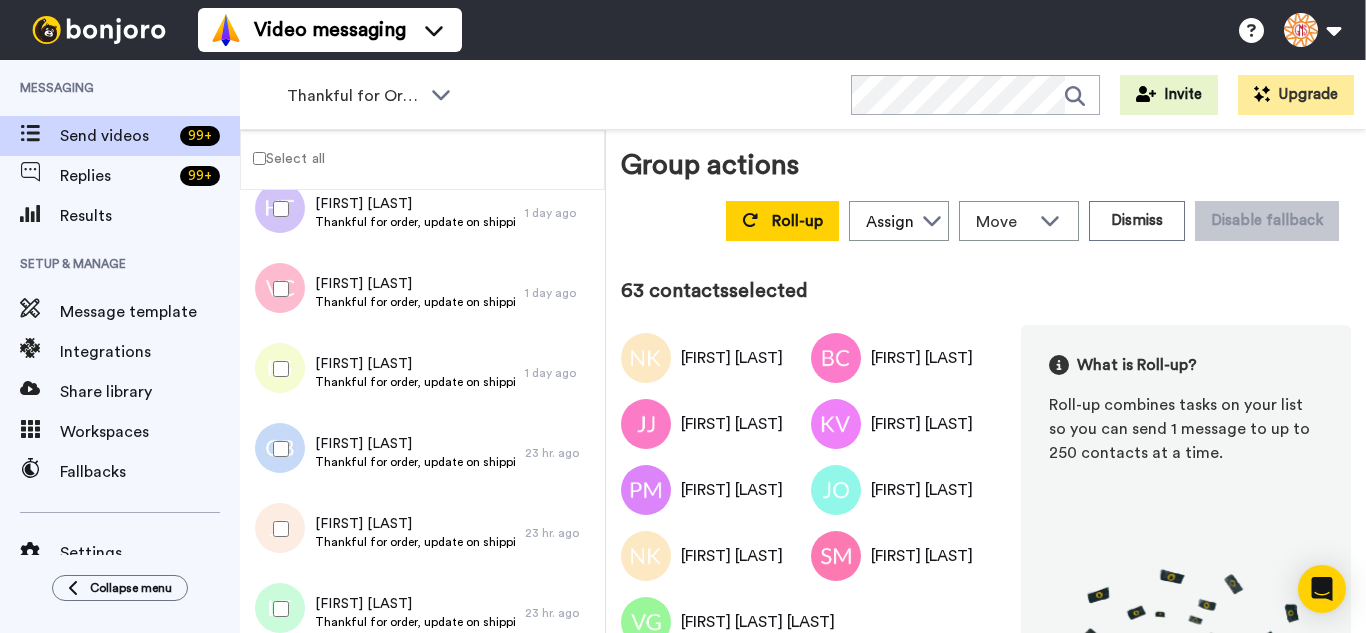 click at bounding box center [277, 609] 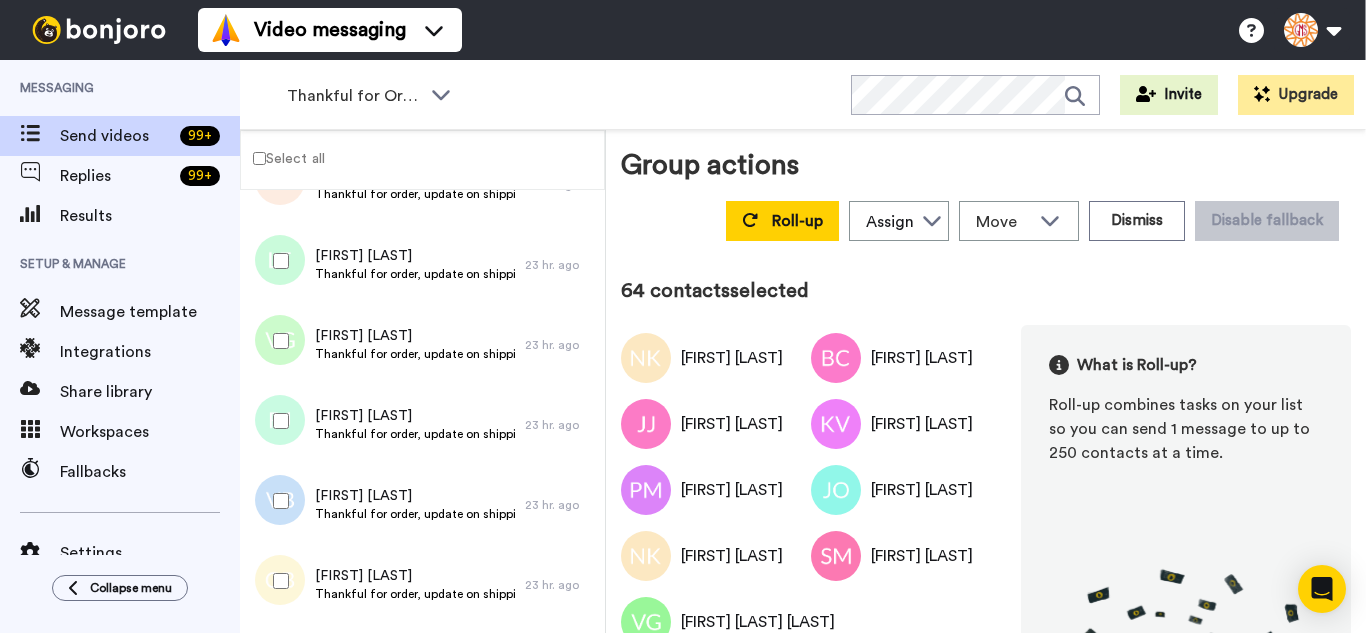 scroll, scrollTop: 5077, scrollLeft: 0, axis: vertical 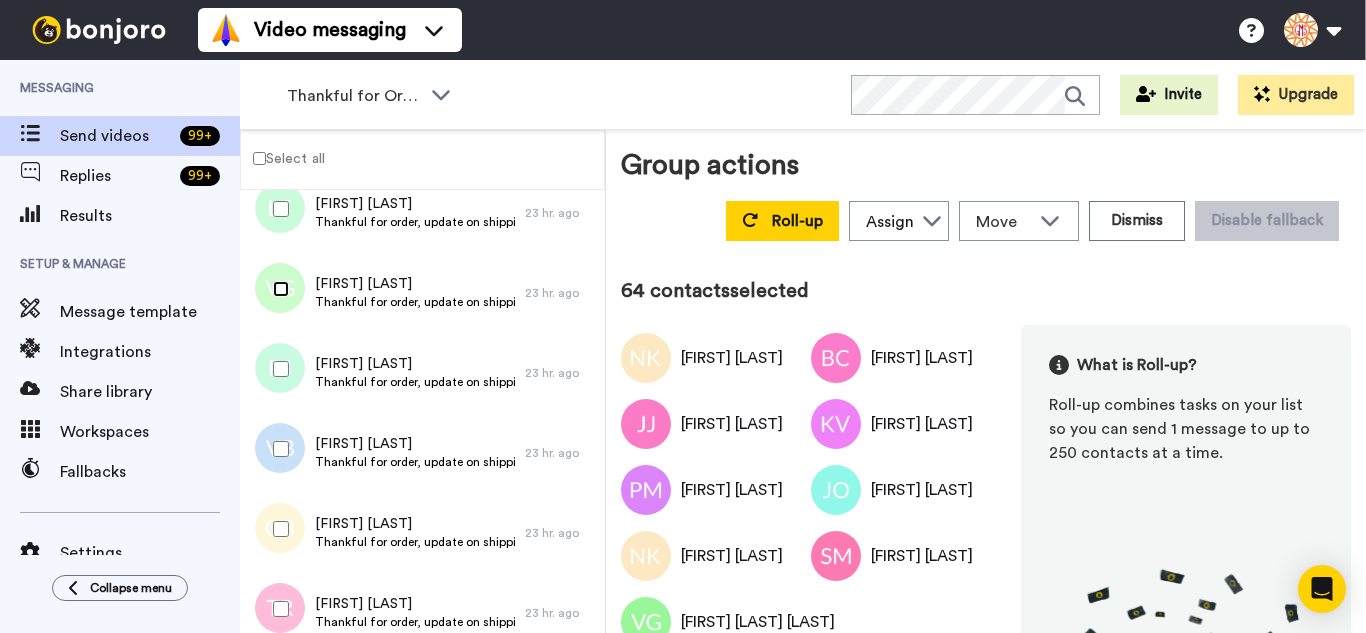 click at bounding box center (277, 289) 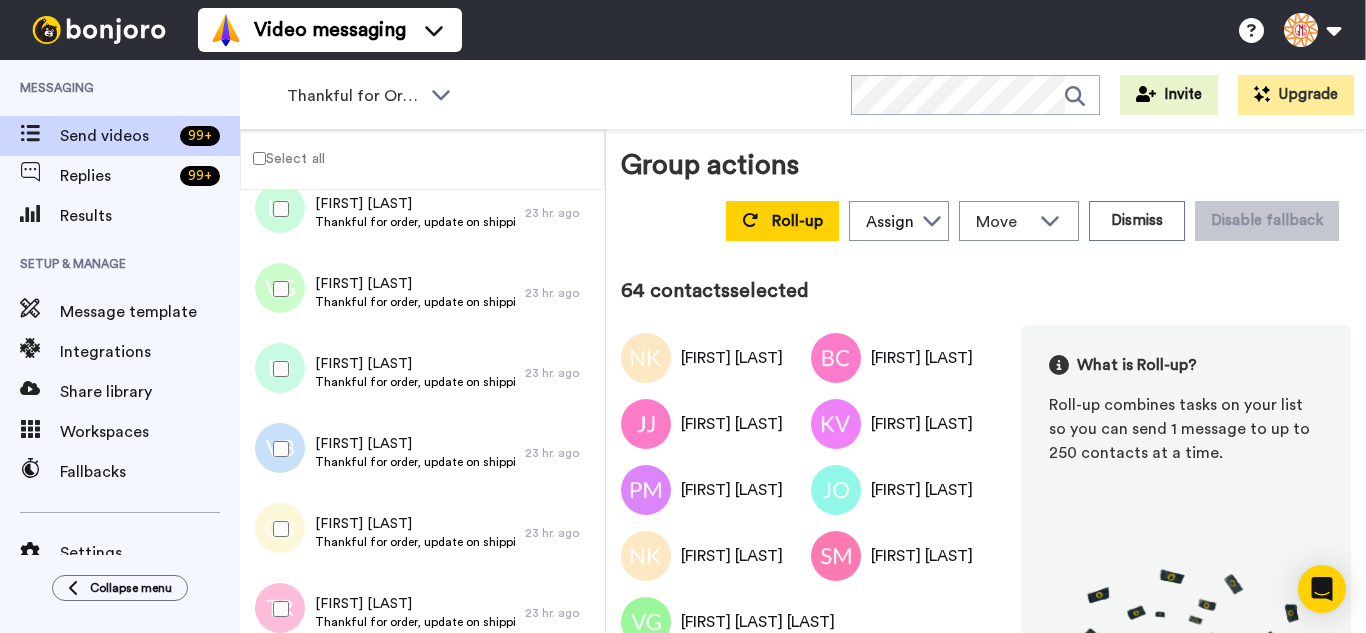 drag, startPoint x: 280, startPoint y: 383, endPoint x: 288, endPoint y: 429, distance: 46.69047 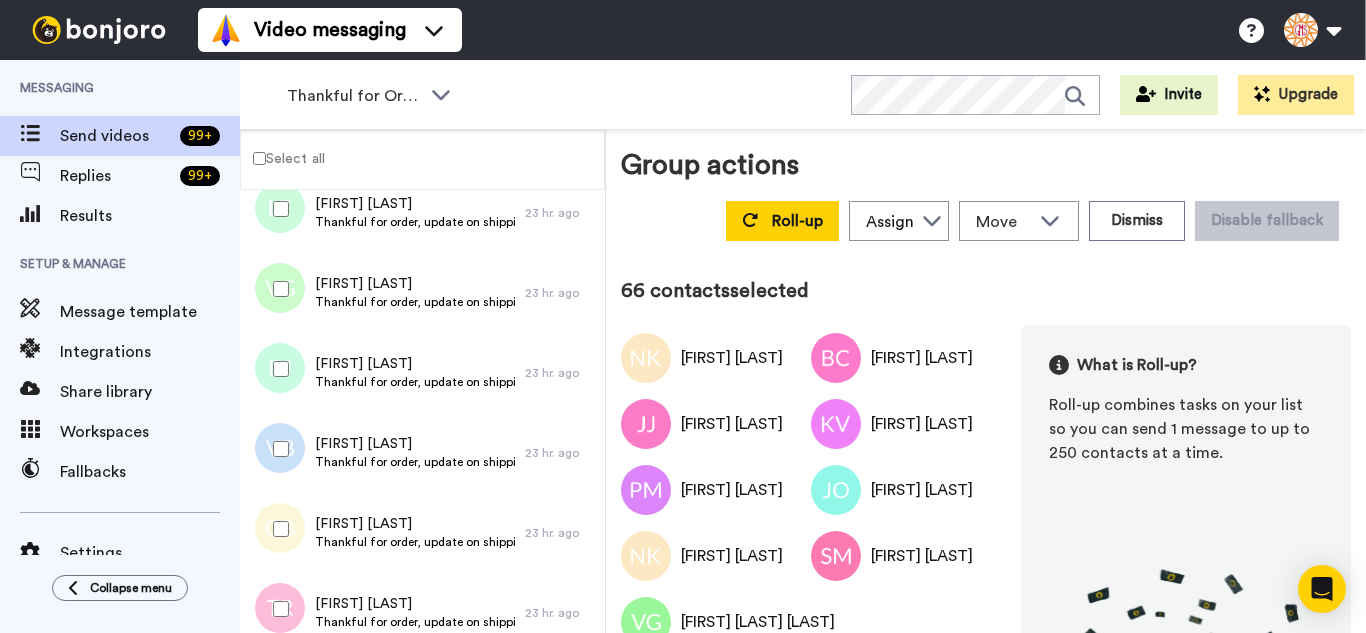 click at bounding box center (277, 449) 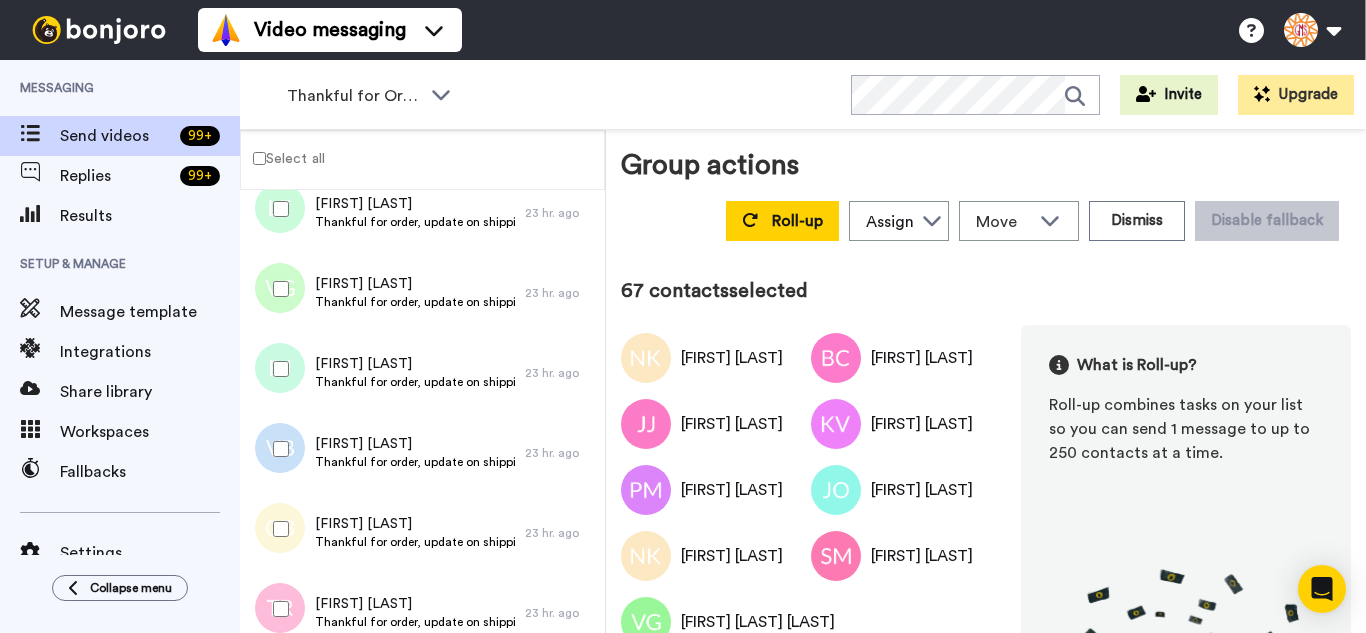 drag, startPoint x: 292, startPoint y: 528, endPoint x: 299, endPoint y: 581, distance: 53.460266 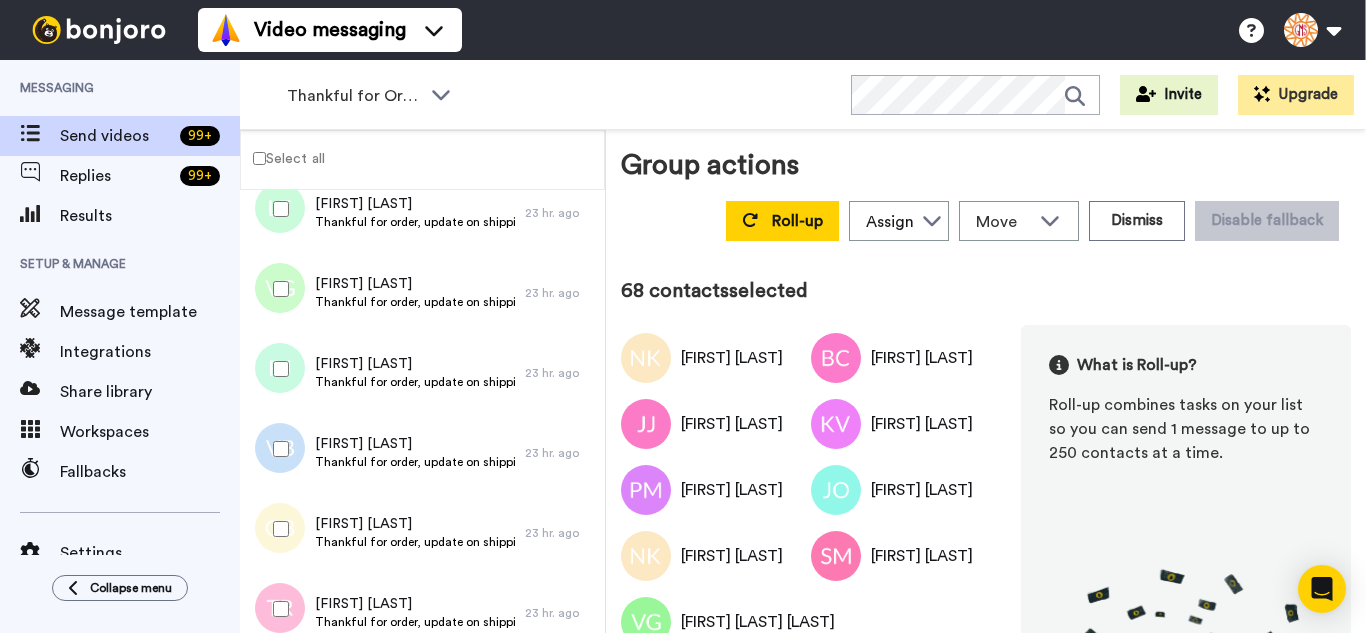 click at bounding box center (277, 609) 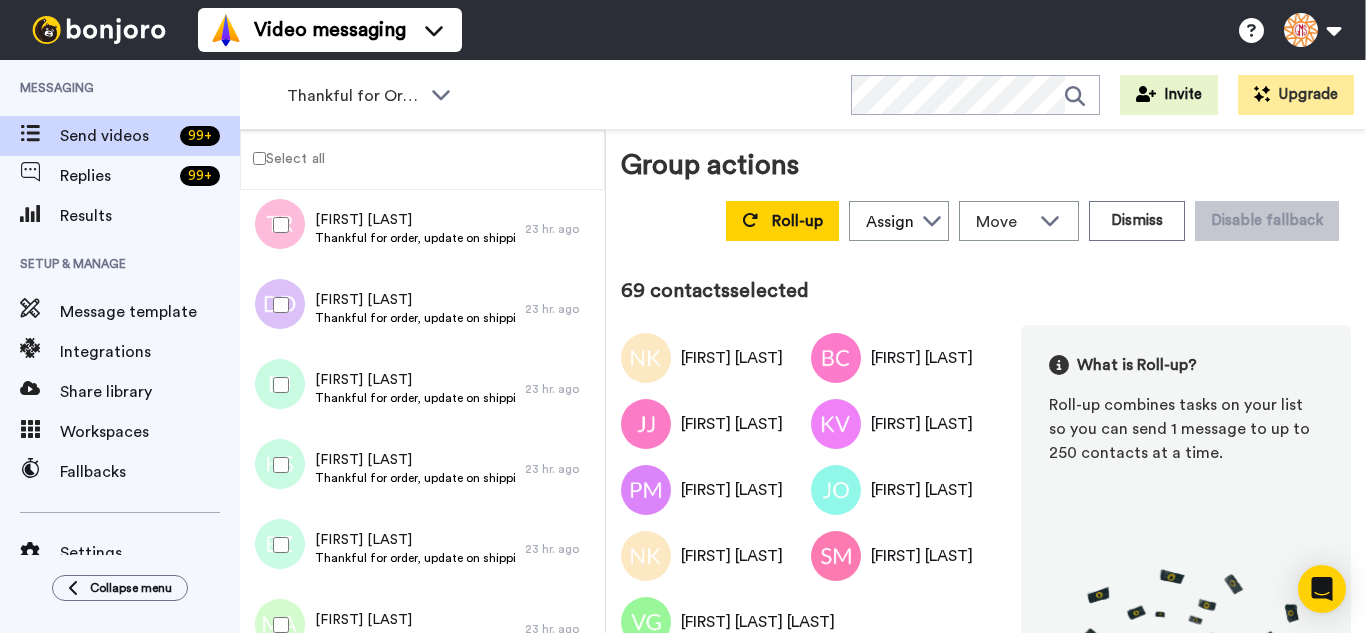 scroll, scrollTop: 5477, scrollLeft: 0, axis: vertical 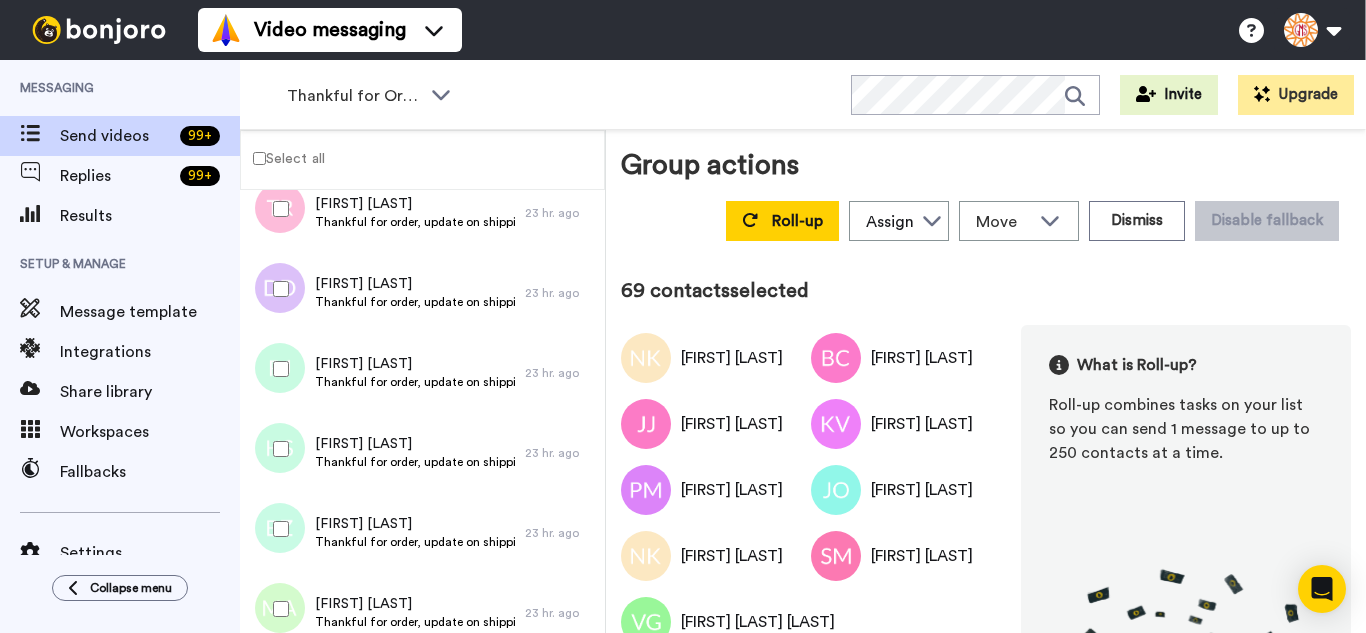 drag, startPoint x: 281, startPoint y: 268, endPoint x: 289, endPoint y: 340, distance: 72.443085 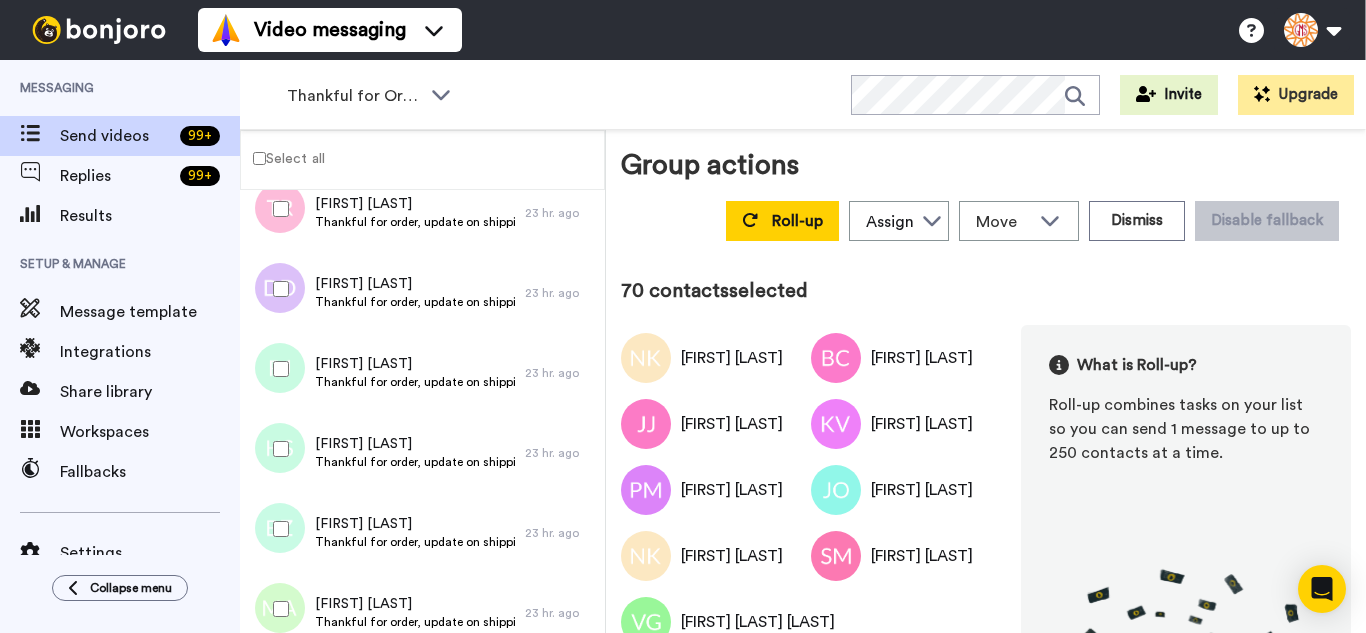 drag, startPoint x: 296, startPoint y: 386, endPoint x: 300, endPoint y: 423, distance: 37.215588 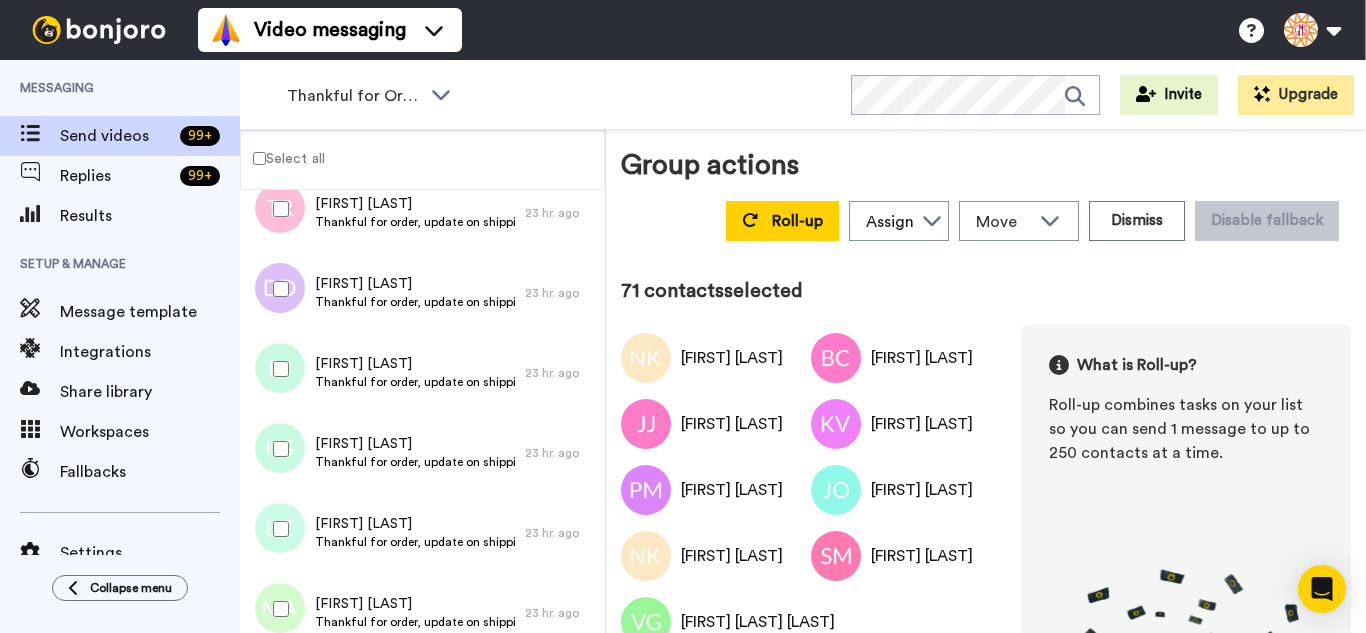 drag, startPoint x: 300, startPoint y: 435, endPoint x: 290, endPoint y: 502, distance: 67.74216 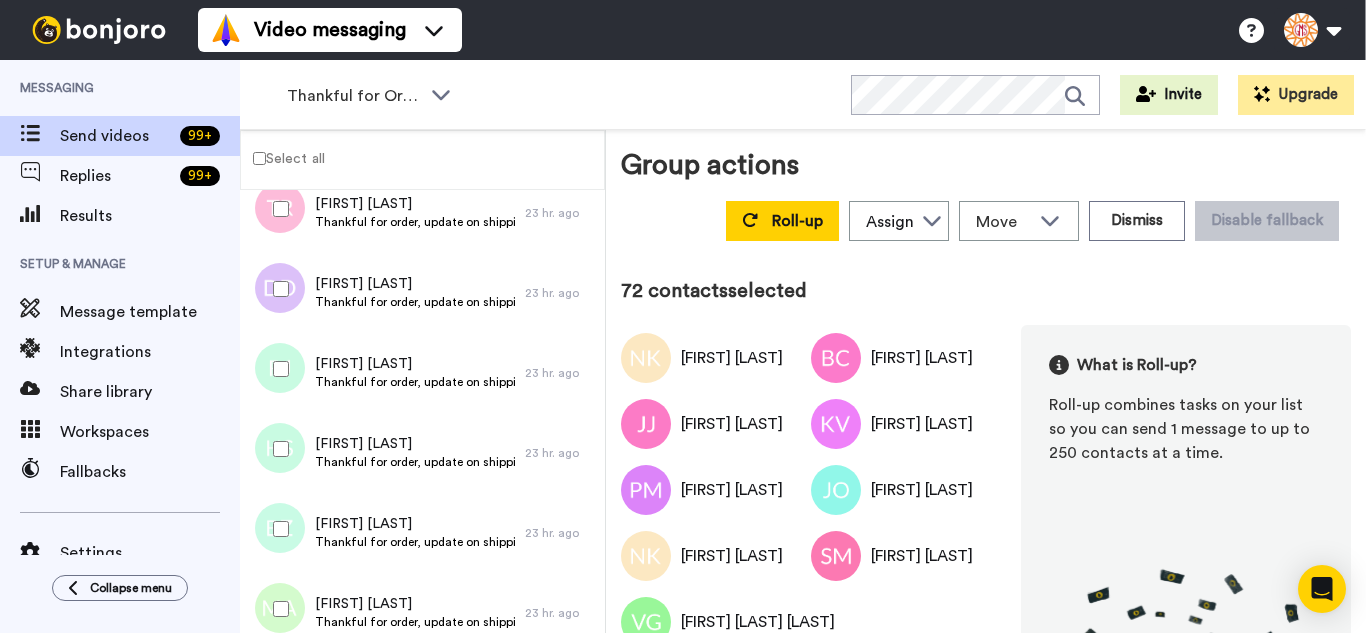 click at bounding box center (277, 529) 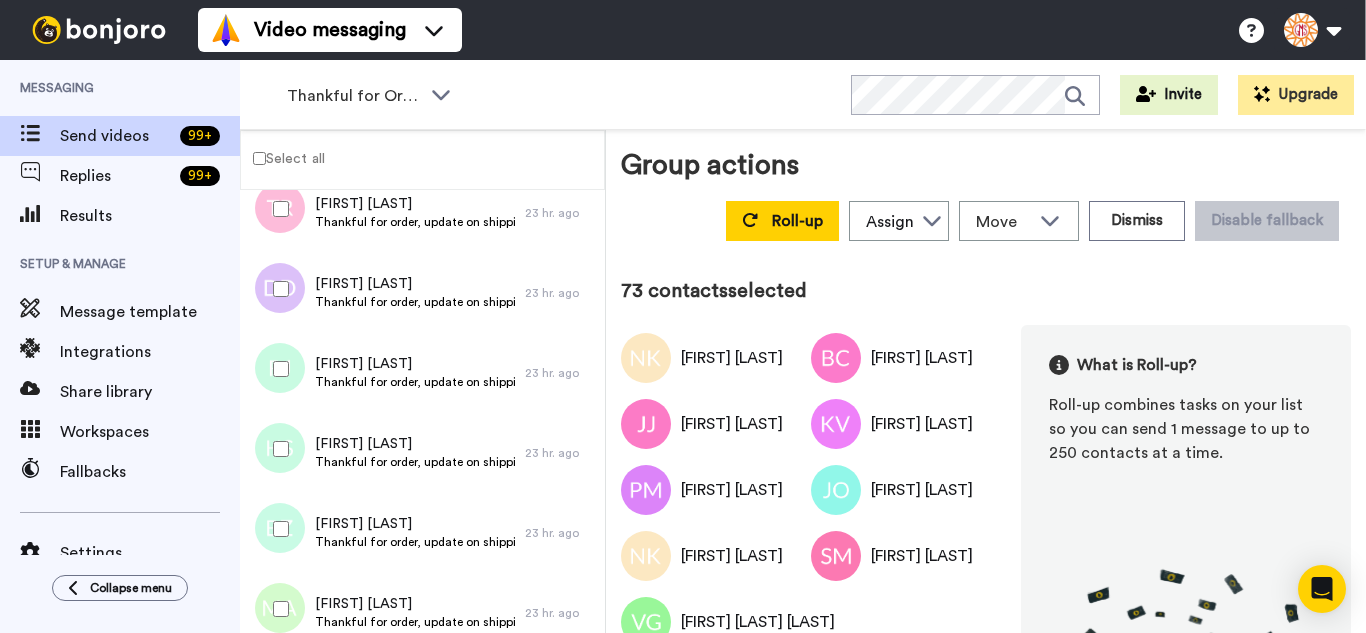 click at bounding box center [277, 609] 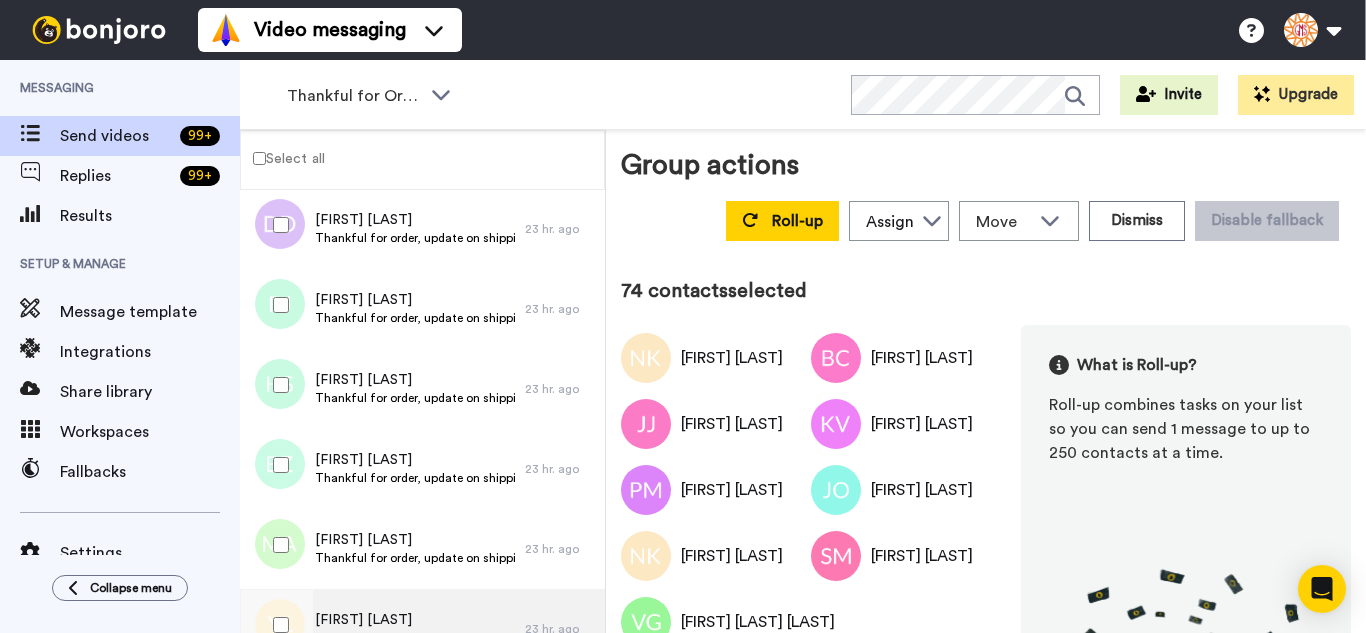 scroll, scrollTop: 5777, scrollLeft: 0, axis: vertical 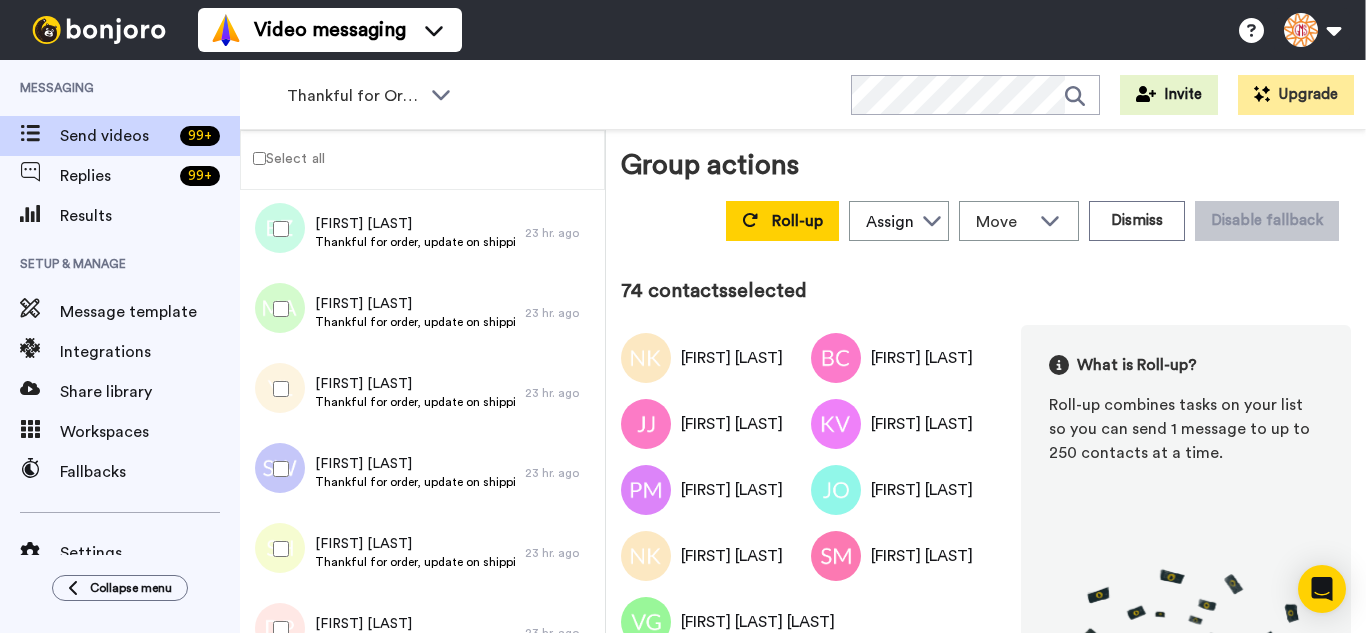 drag 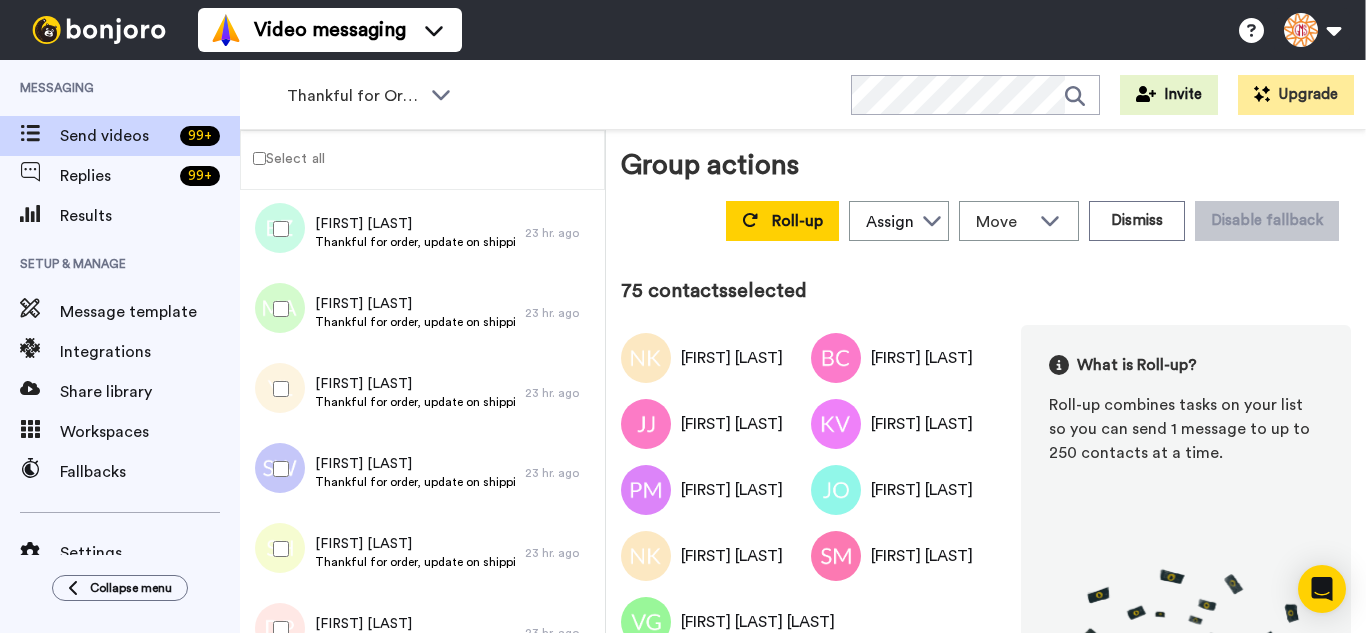 click at bounding box center (277, 469) 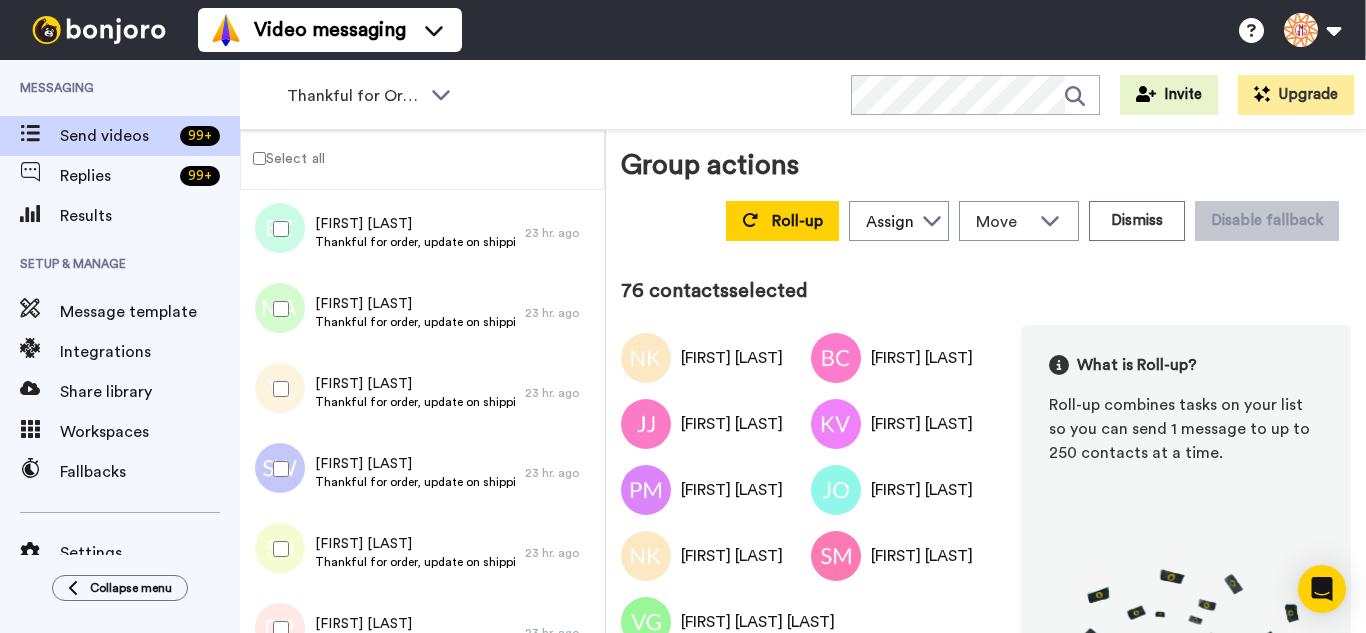 click at bounding box center (277, 549) 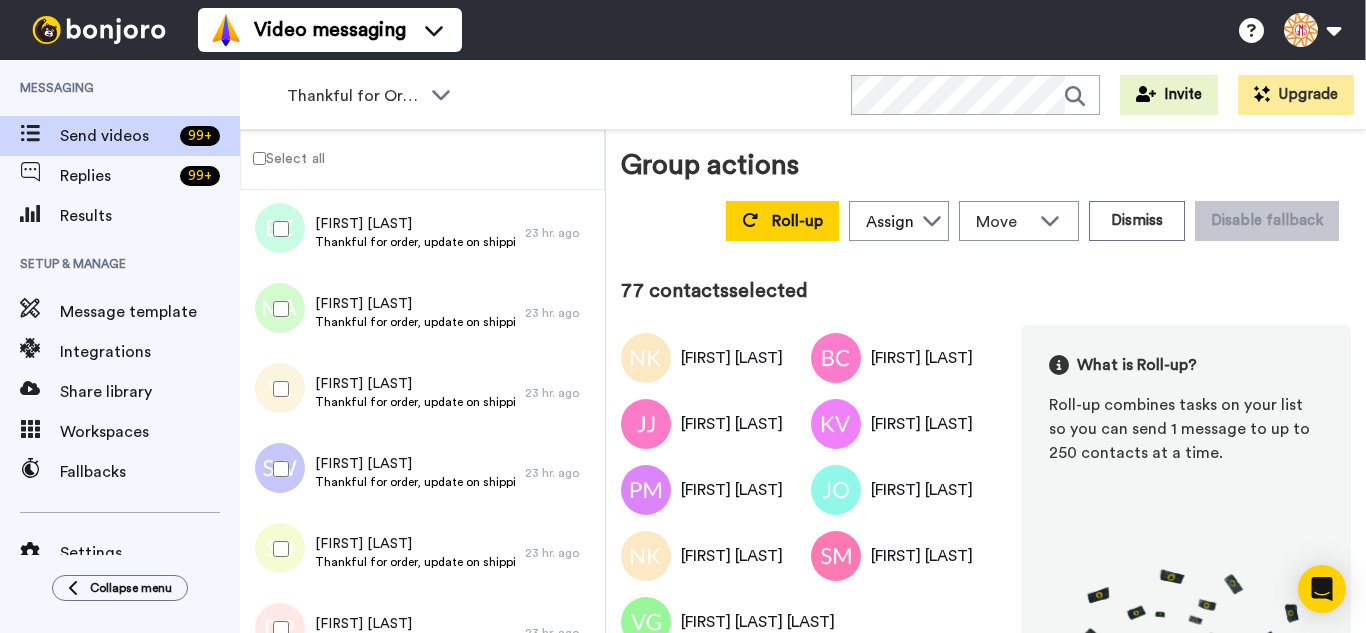 click at bounding box center (277, 629) 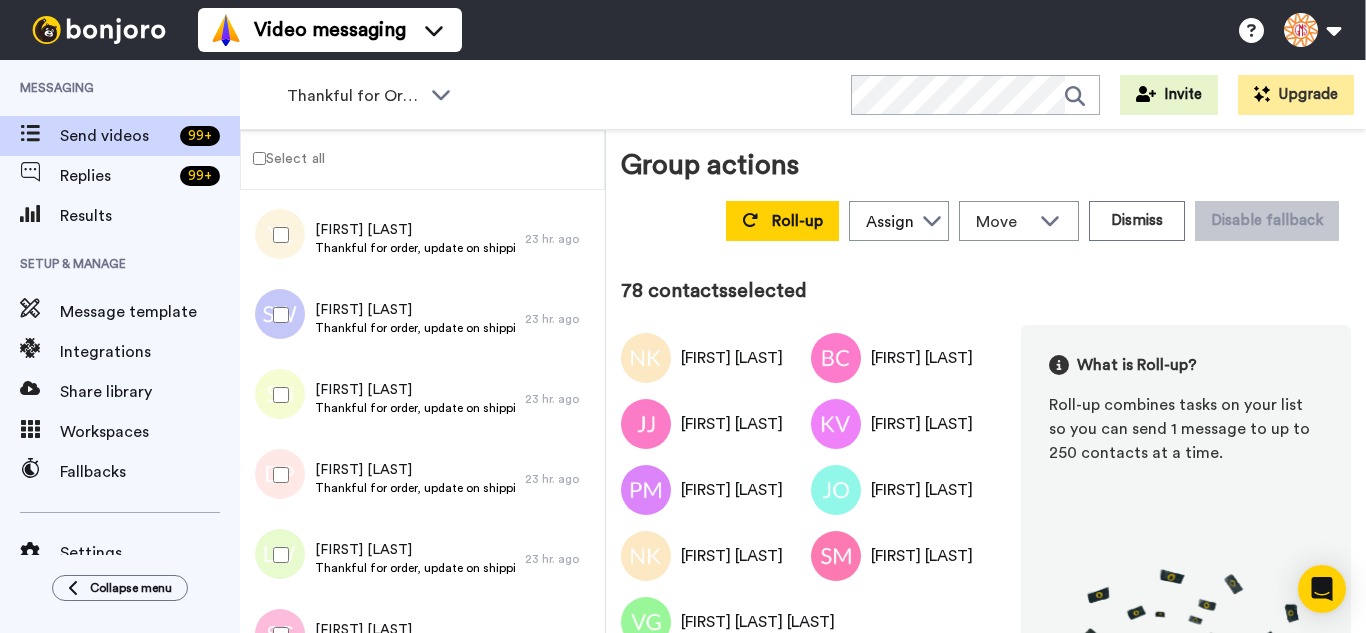 scroll, scrollTop: 6177, scrollLeft: 0, axis: vertical 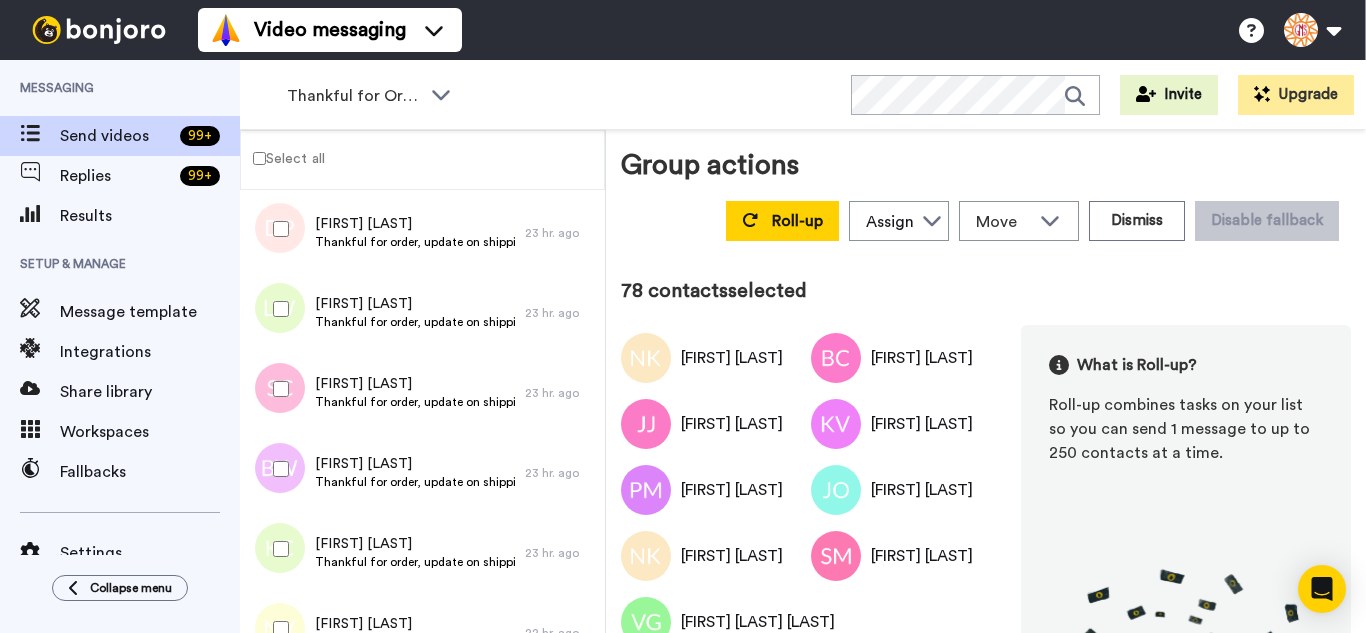 click at bounding box center (277, 309) 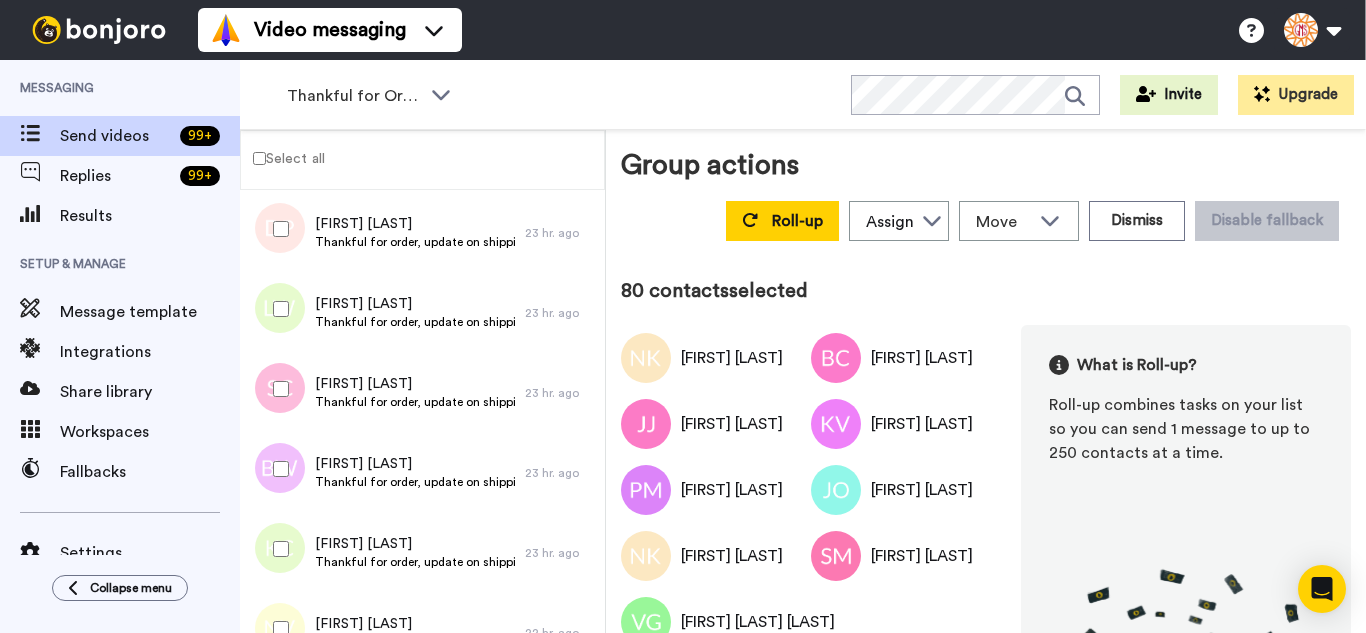click at bounding box center [277, 469] 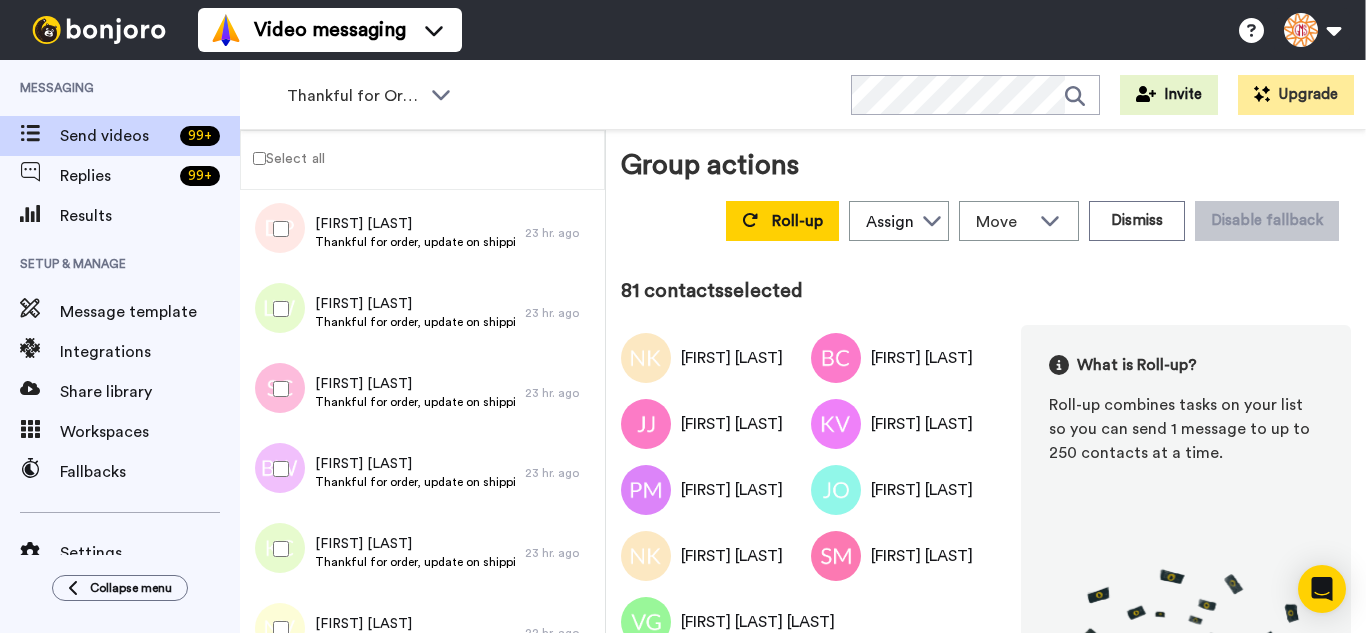 click at bounding box center (277, 549) 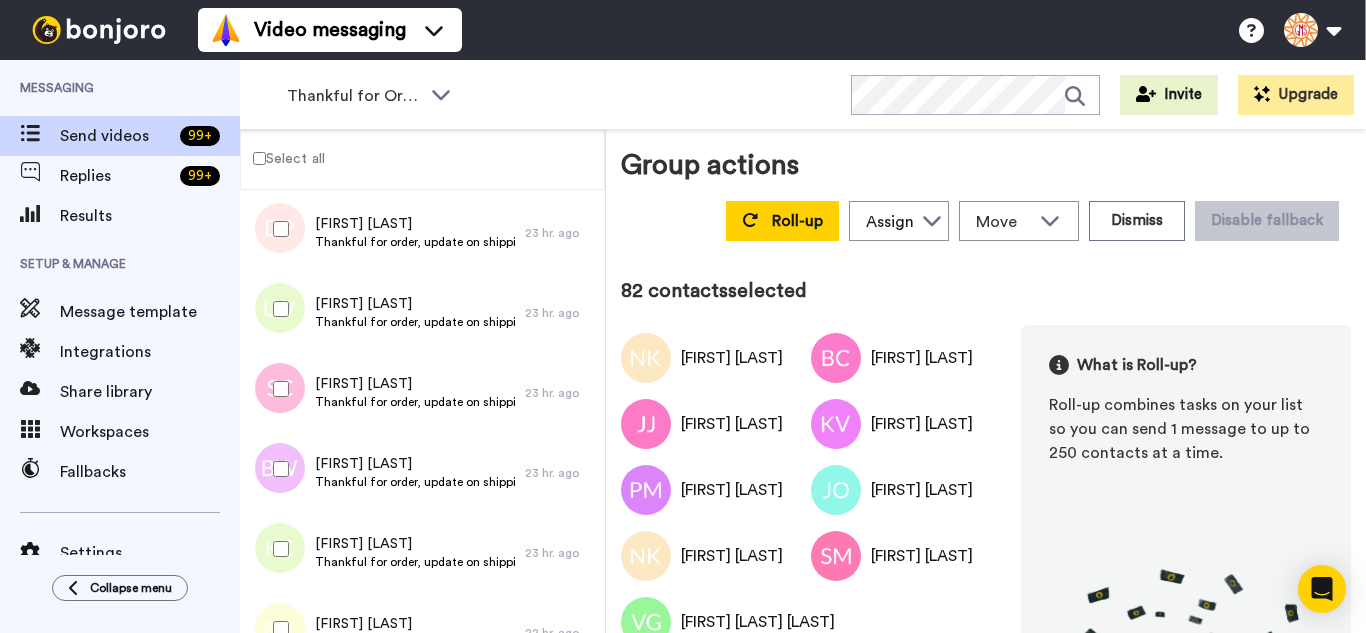 click at bounding box center [277, 629] 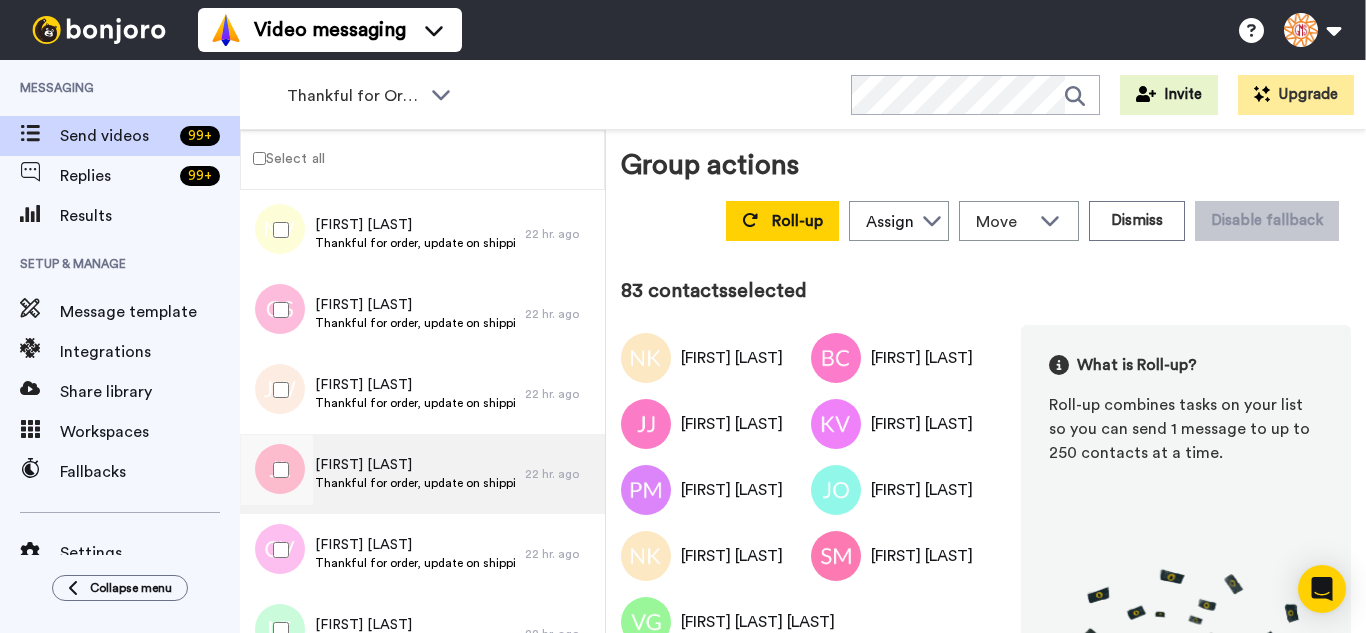 scroll, scrollTop: 6577, scrollLeft: 0, axis: vertical 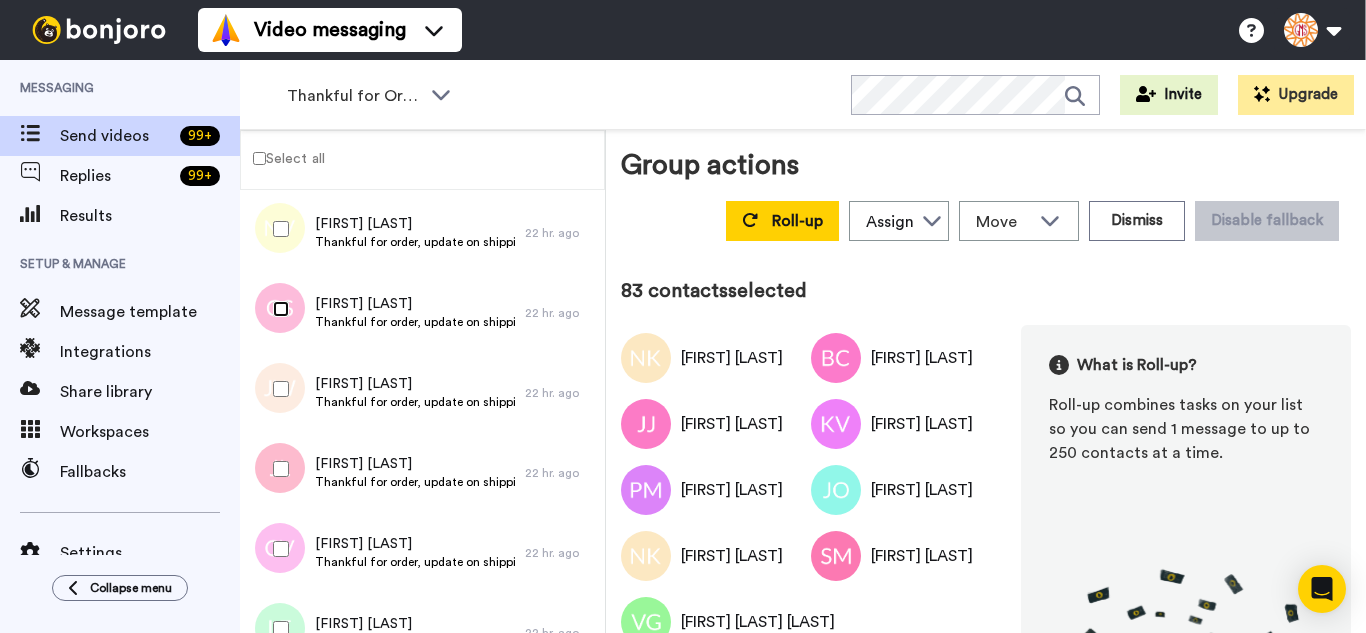 click at bounding box center (277, 309) 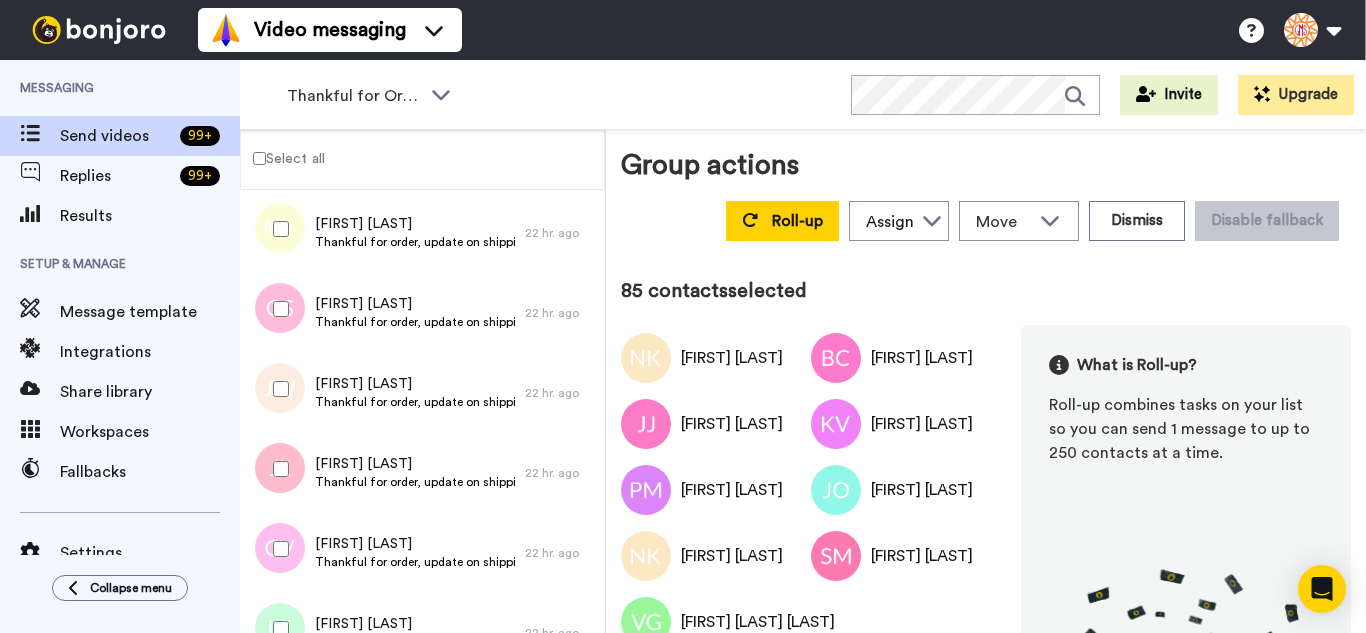 click at bounding box center [277, 469] 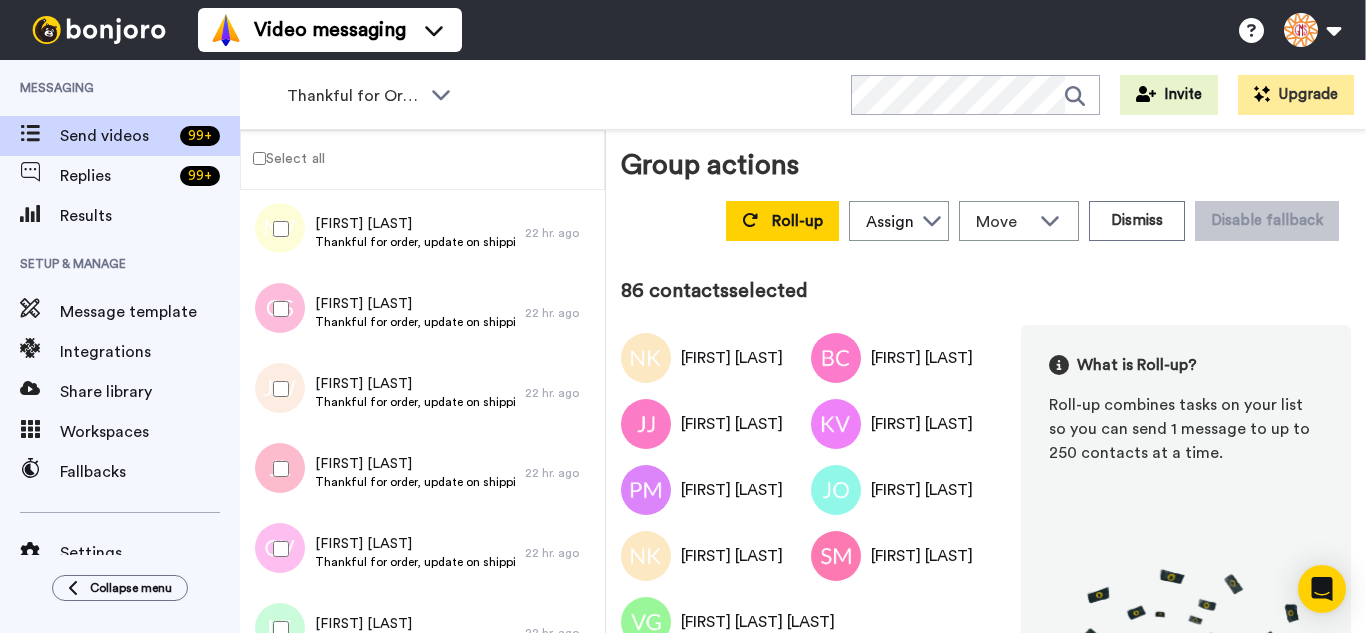 click at bounding box center [277, 549] 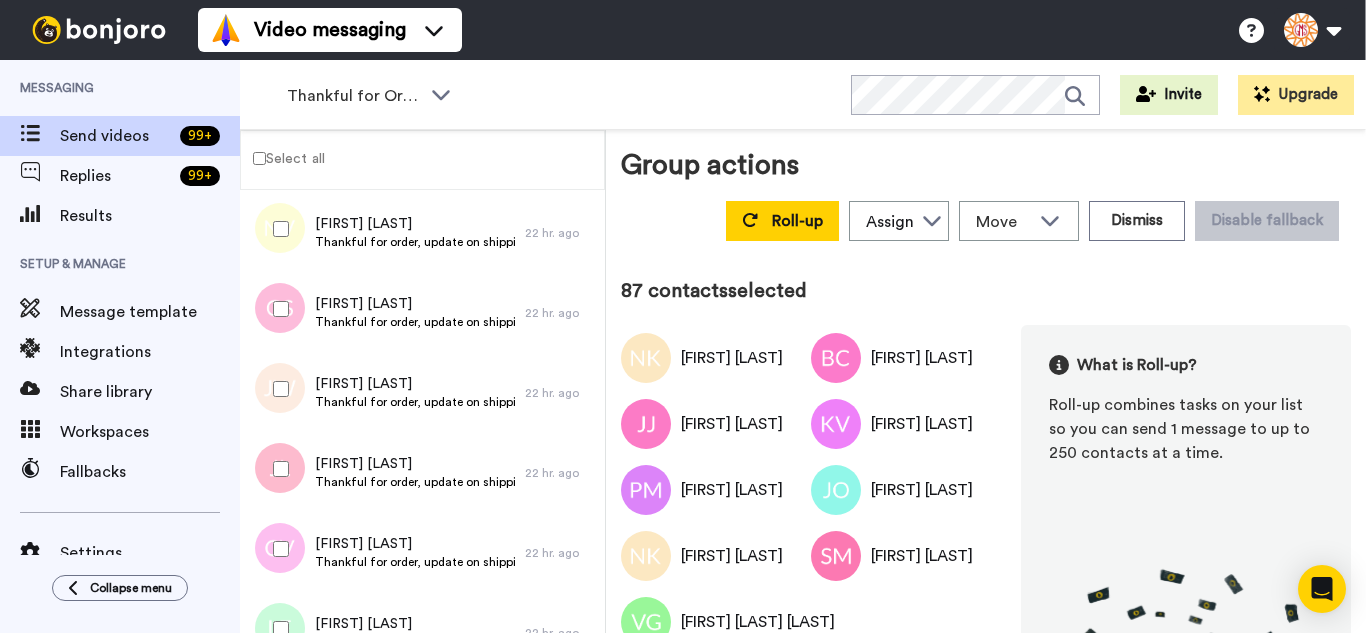 click at bounding box center [277, 629] 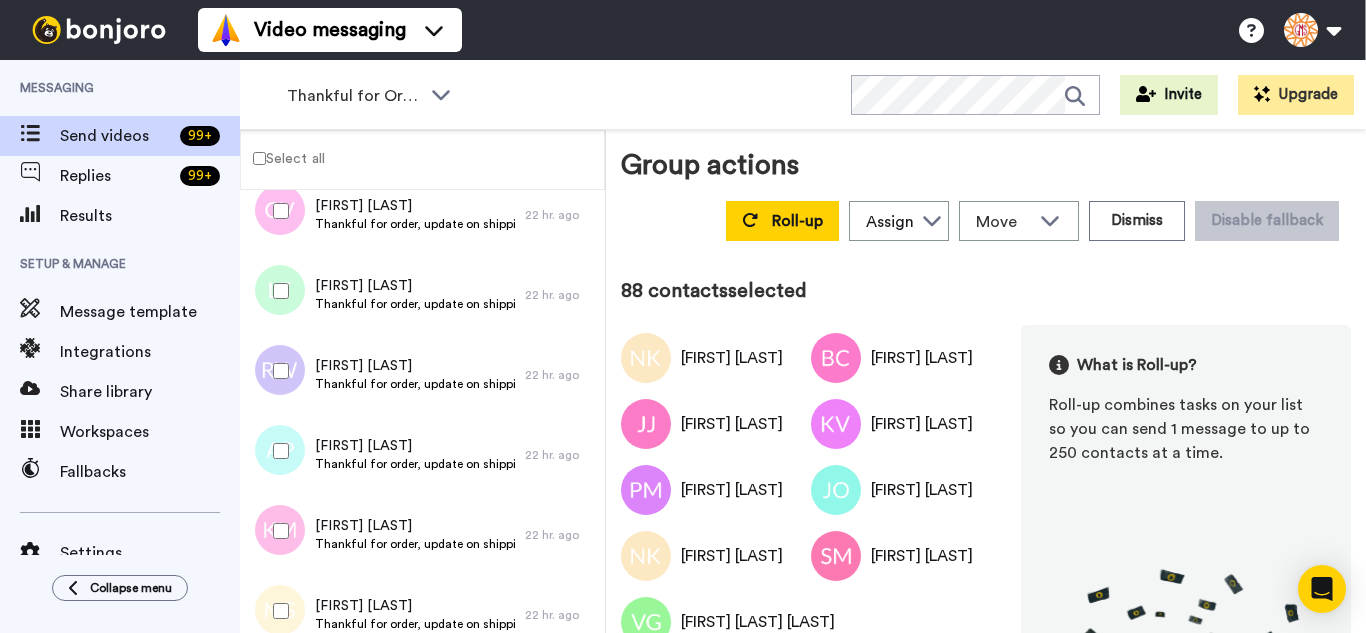 scroll, scrollTop: 6977, scrollLeft: 0, axis: vertical 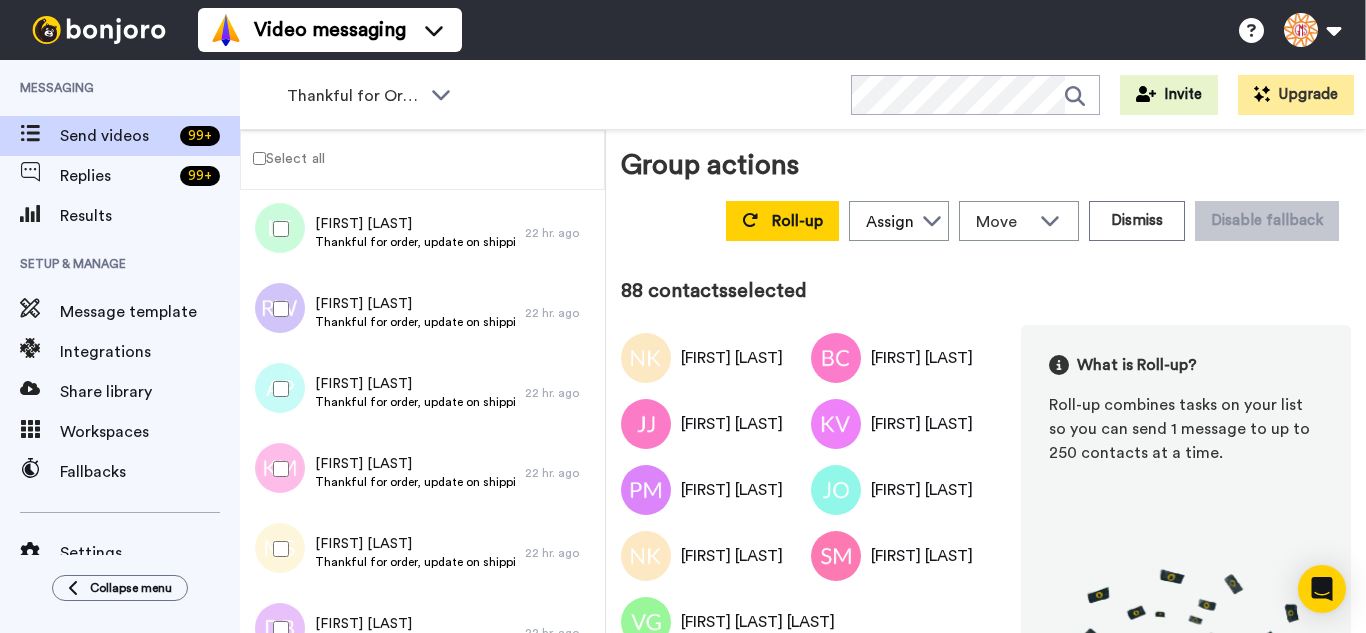 click at bounding box center (277, 309) 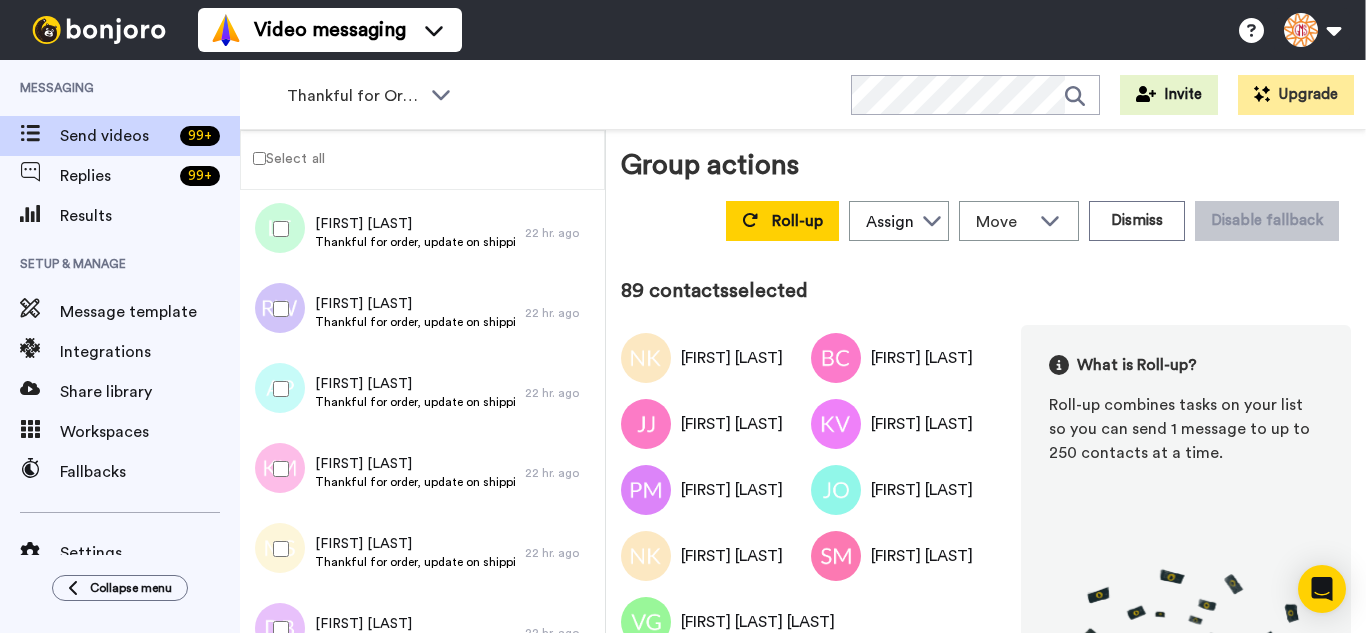 click at bounding box center [277, 469] 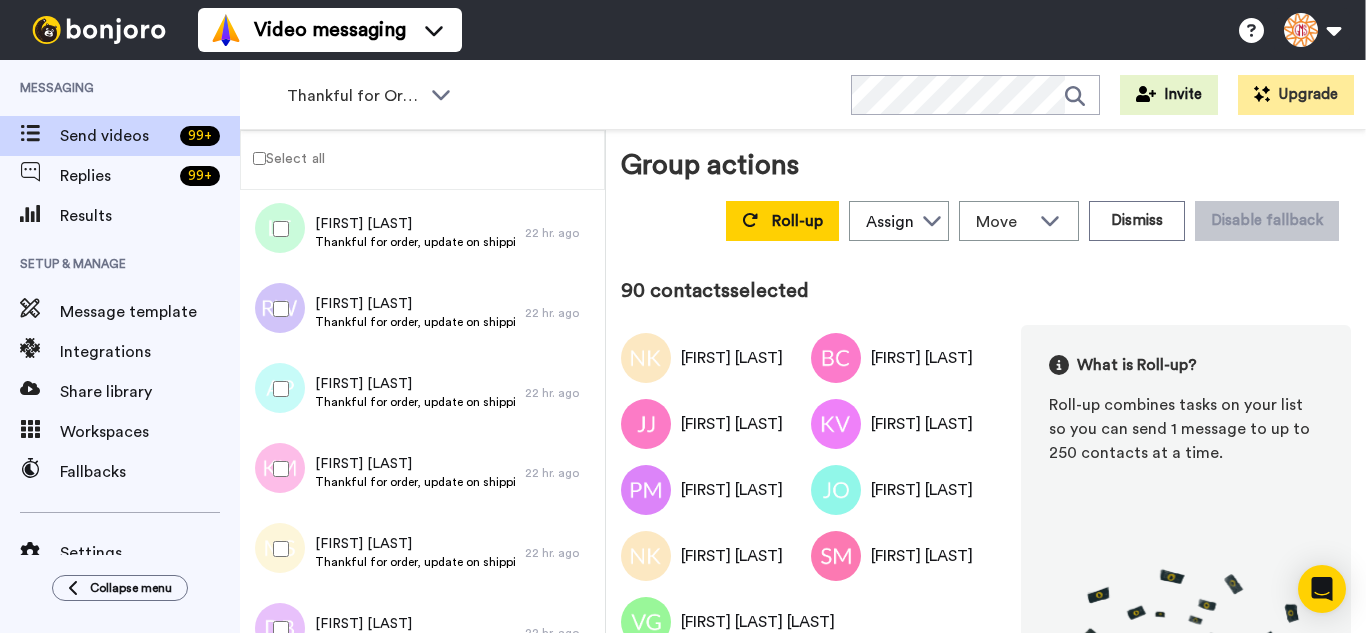 click at bounding box center [277, 549] 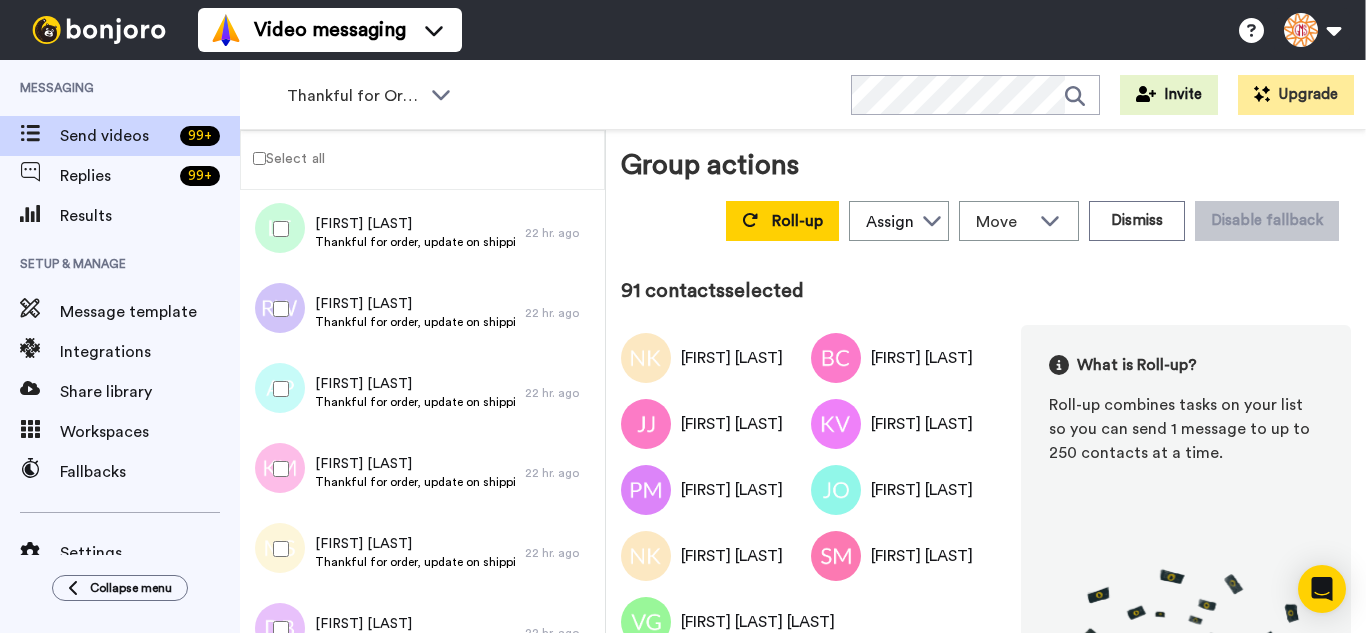 click at bounding box center [277, 629] 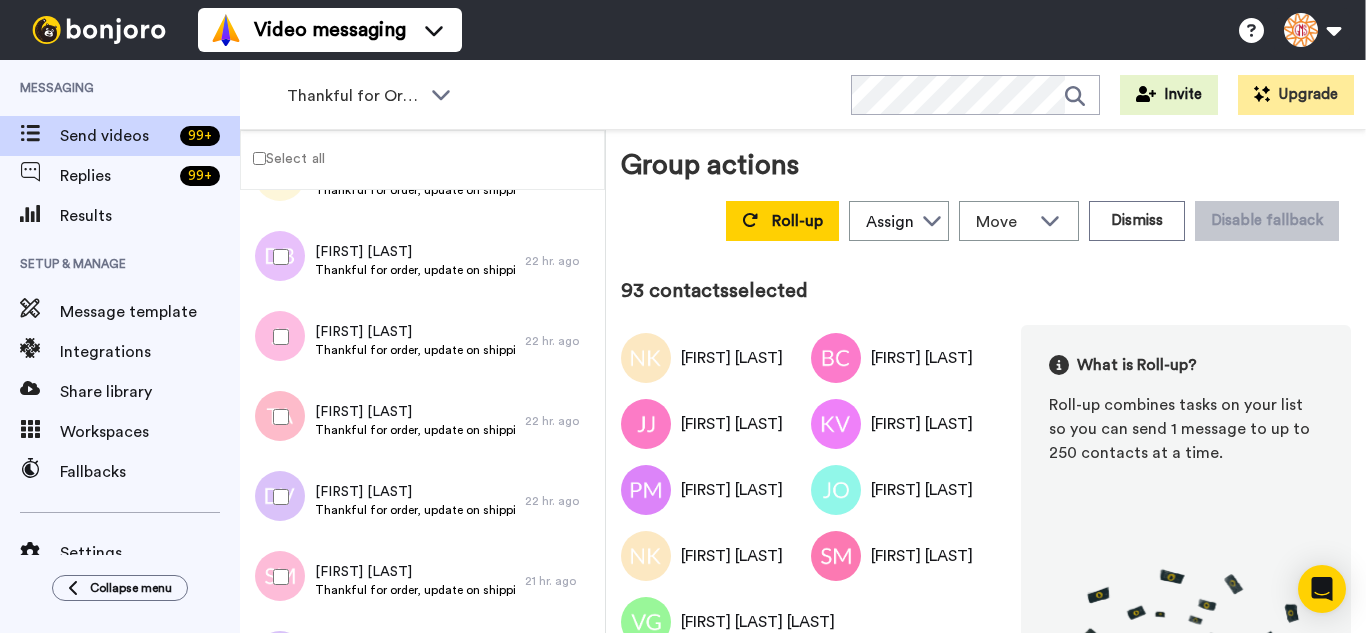 scroll, scrollTop: 7377, scrollLeft: 0, axis: vertical 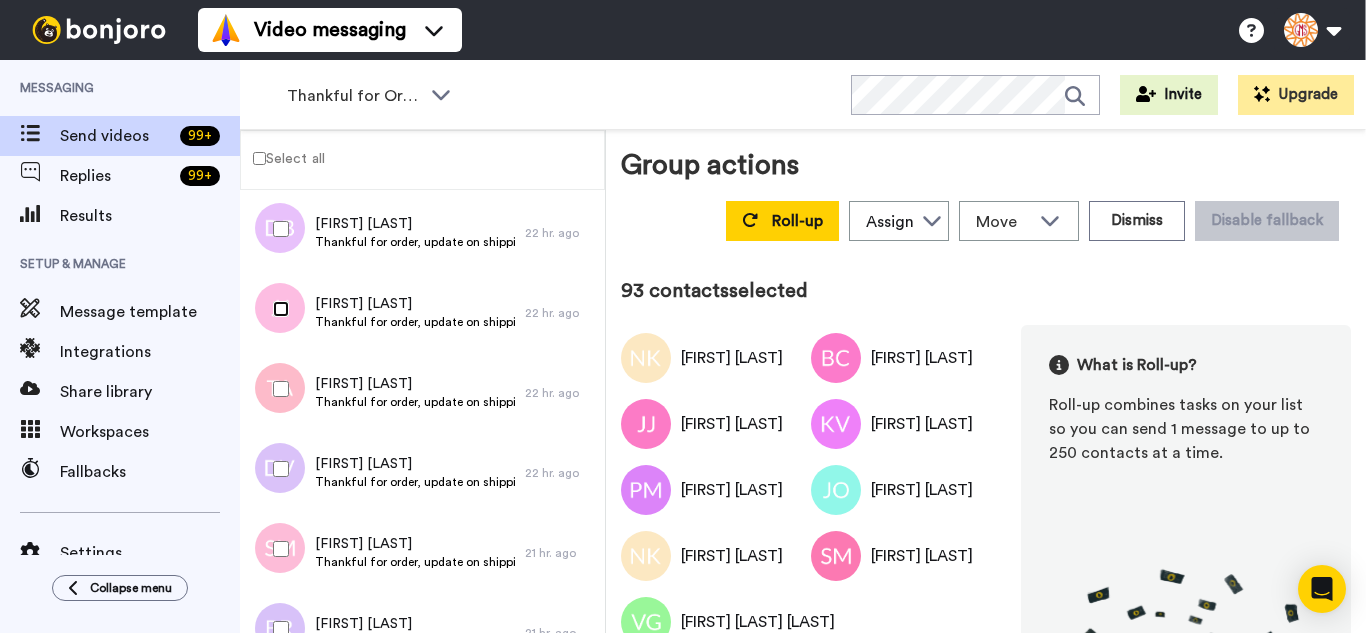 click at bounding box center [277, 309] 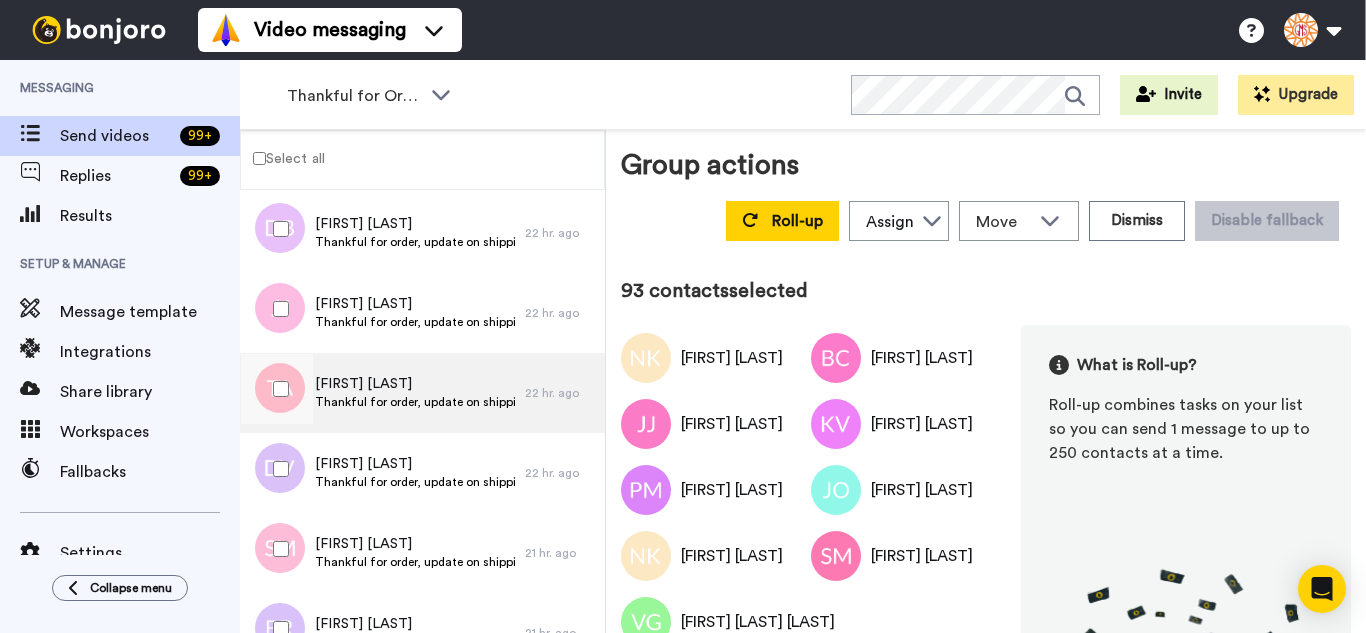 click at bounding box center [277, 389] 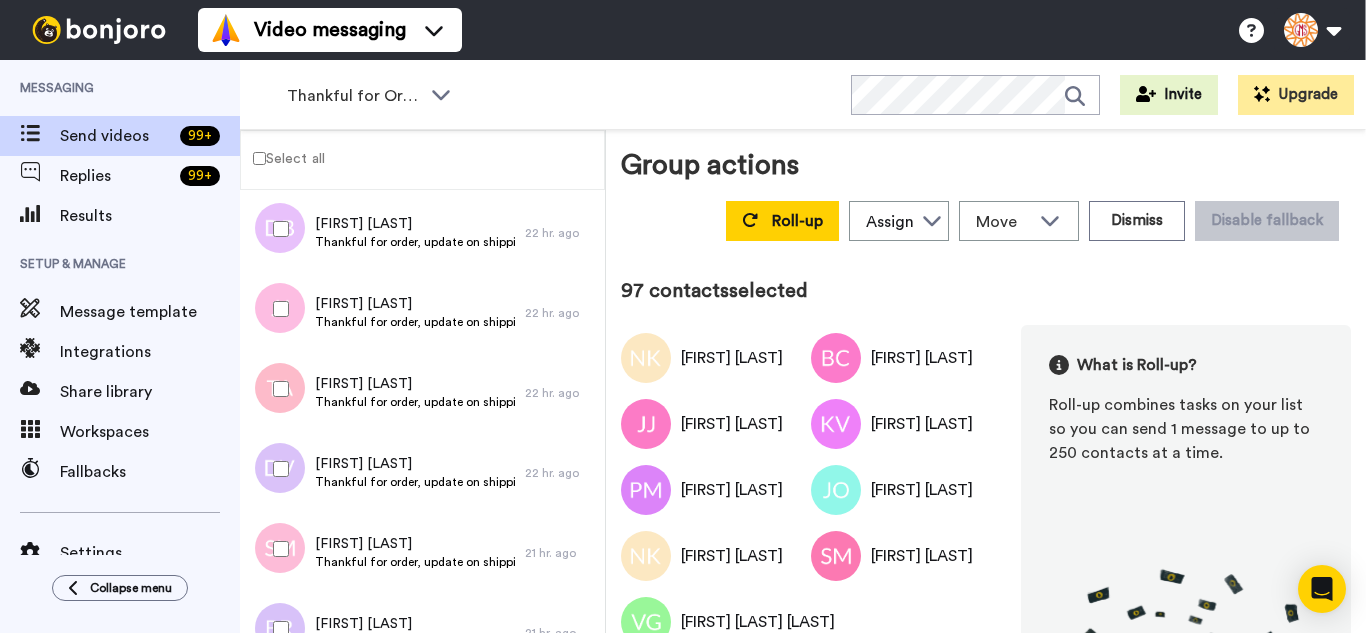 click at bounding box center (277, 629) 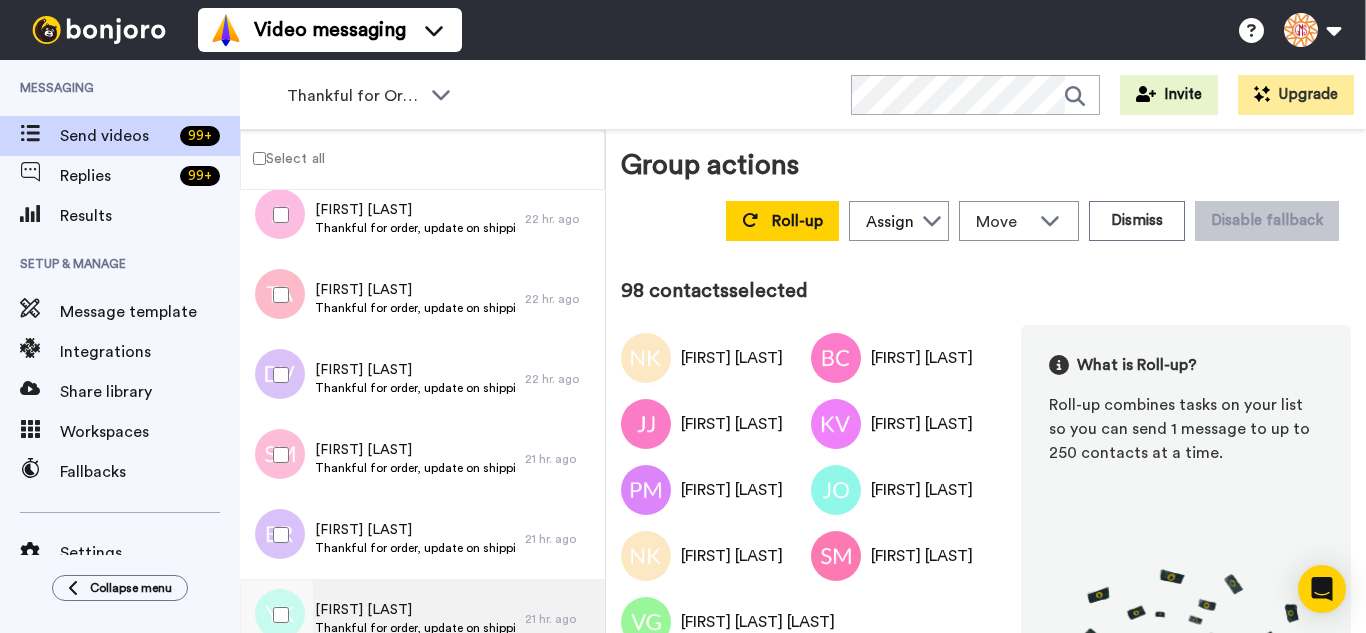 scroll, scrollTop: 7677, scrollLeft: 0, axis: vertical 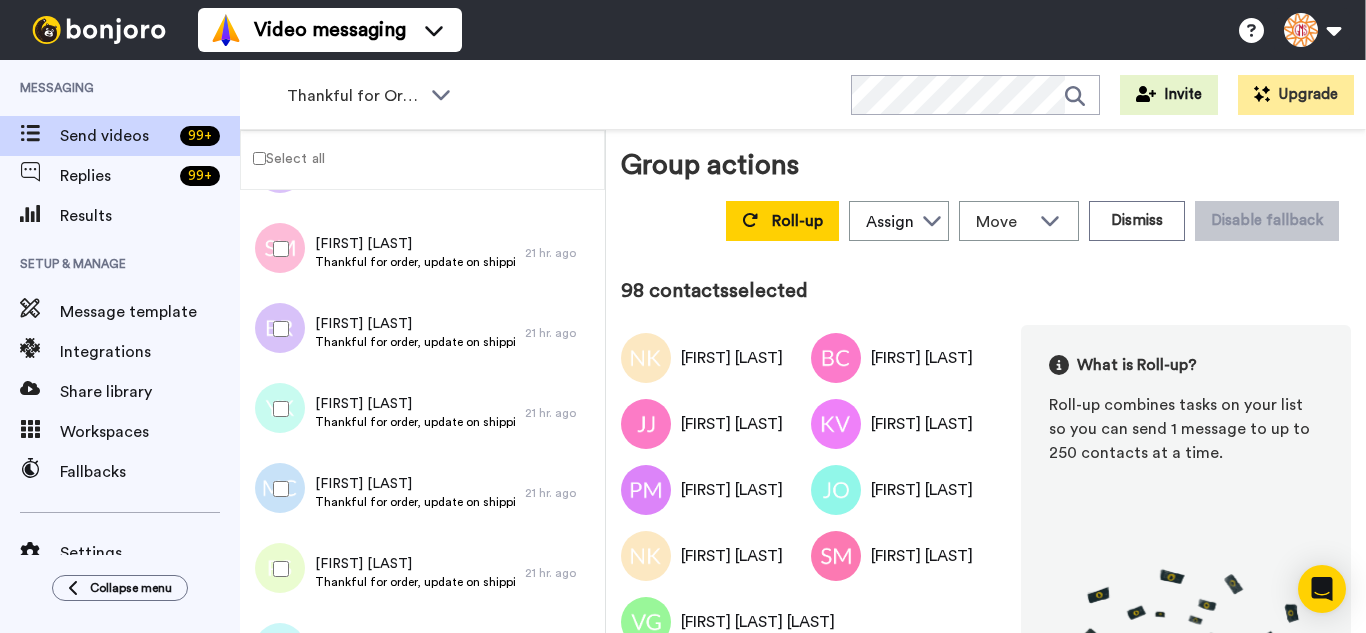click at bounding box center (277, 409) 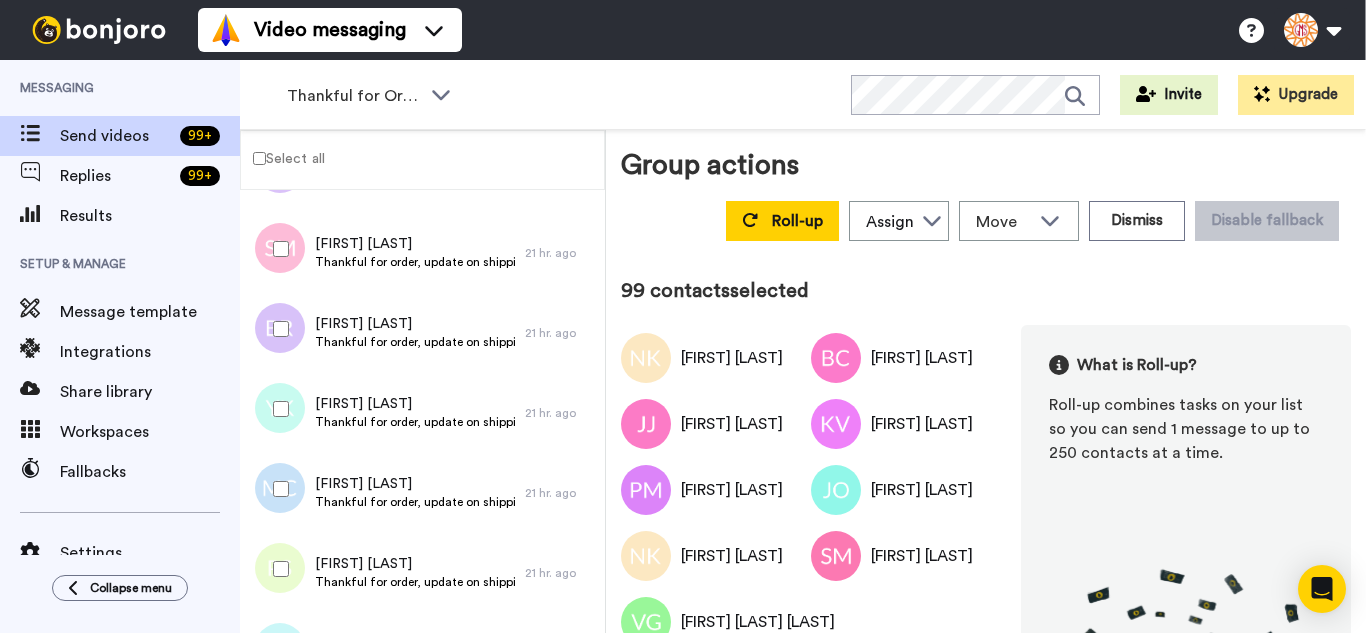 click at bounding box center [277, 569] 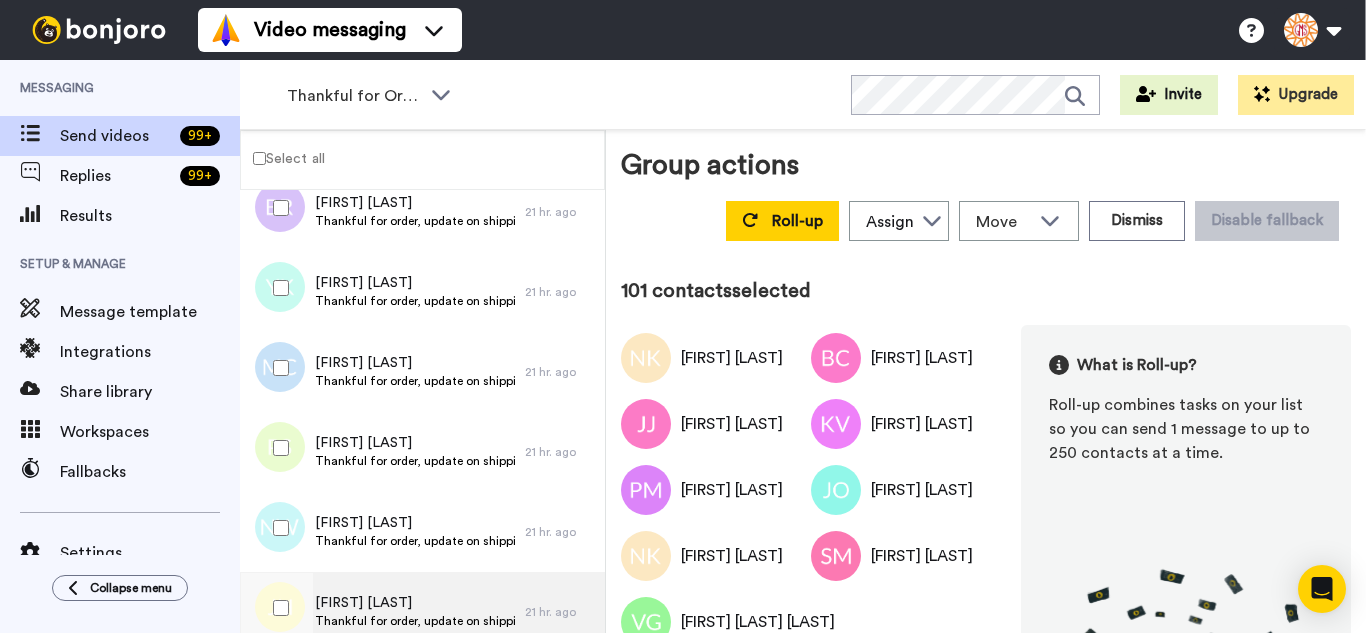 scroll, scrollTop: 7977, scrollLeft: 0, axis: vertical 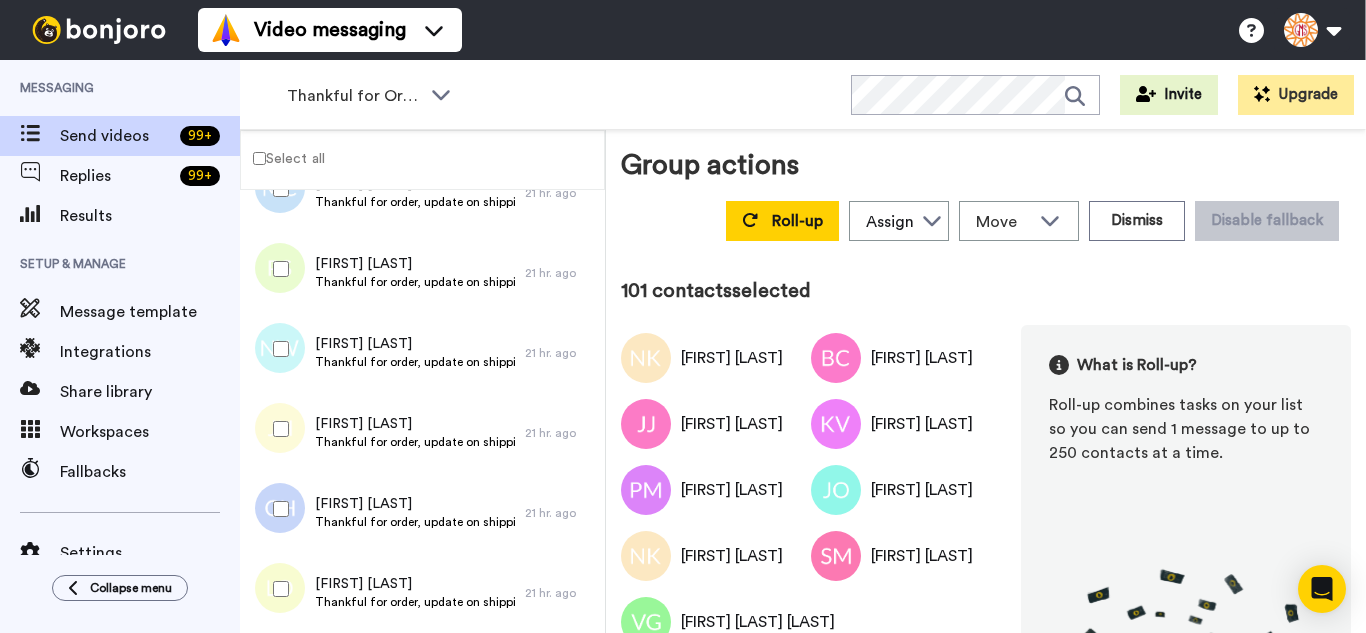 click at bounding box center [277, 349] 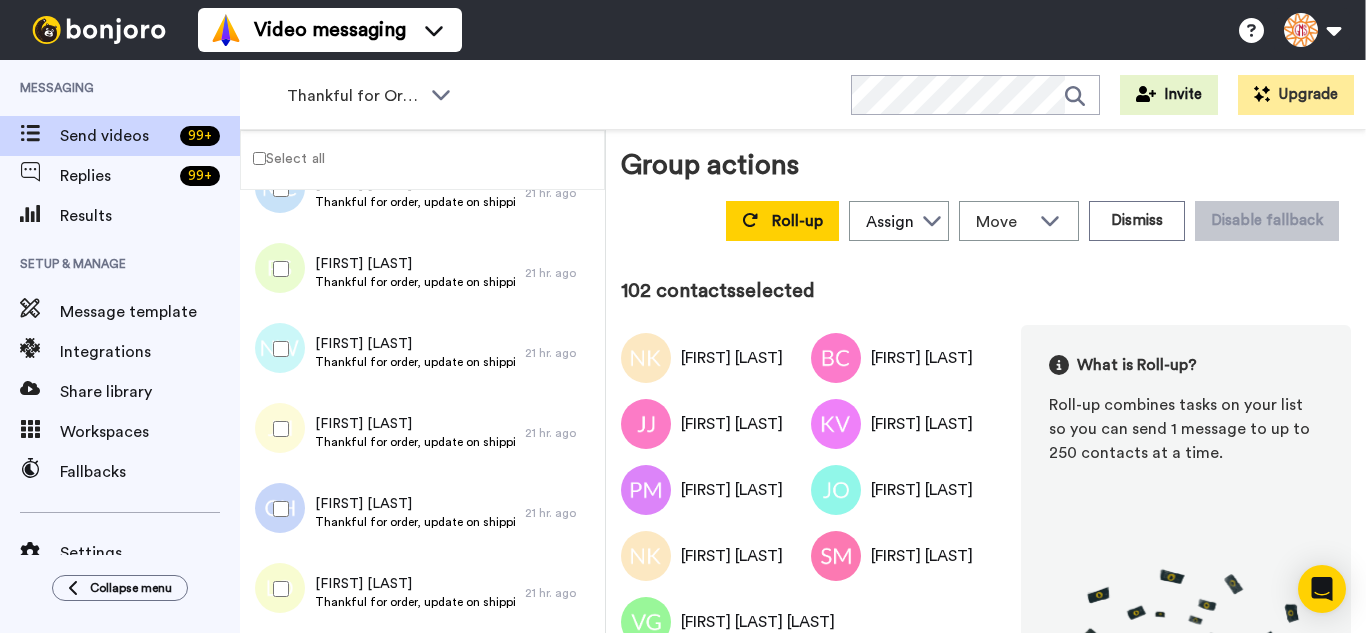 click at bounding box center [277, 429] 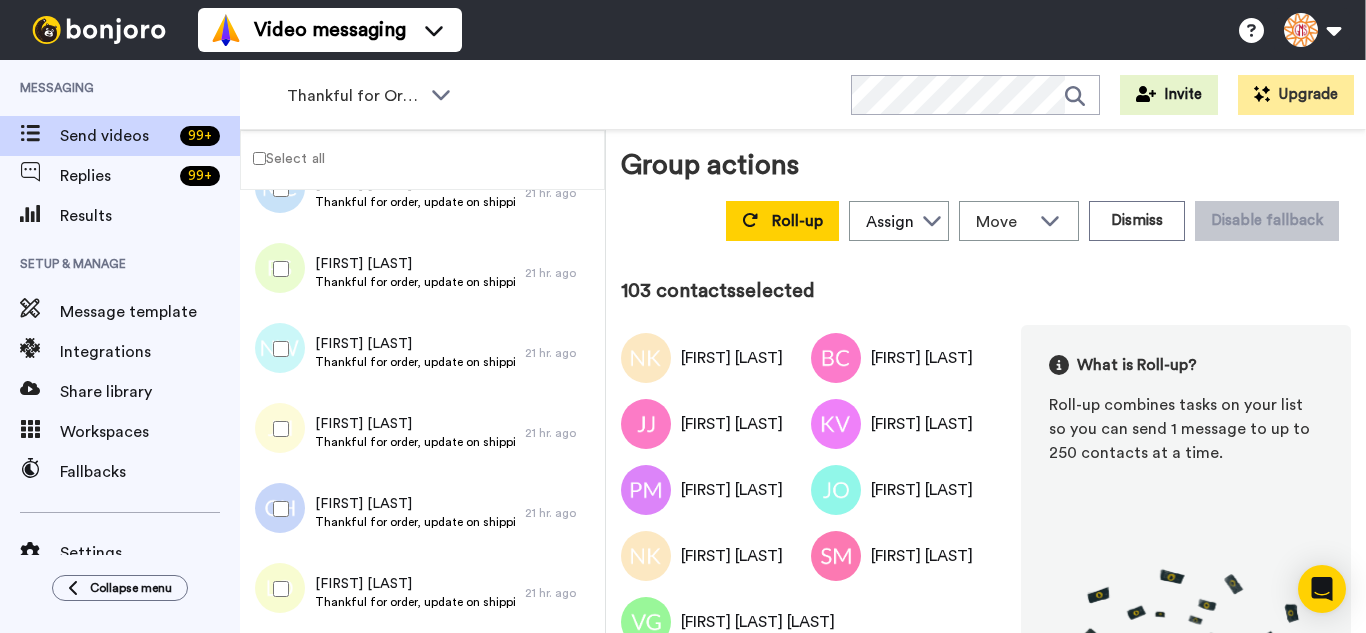 click at bounding box center [277, 509] 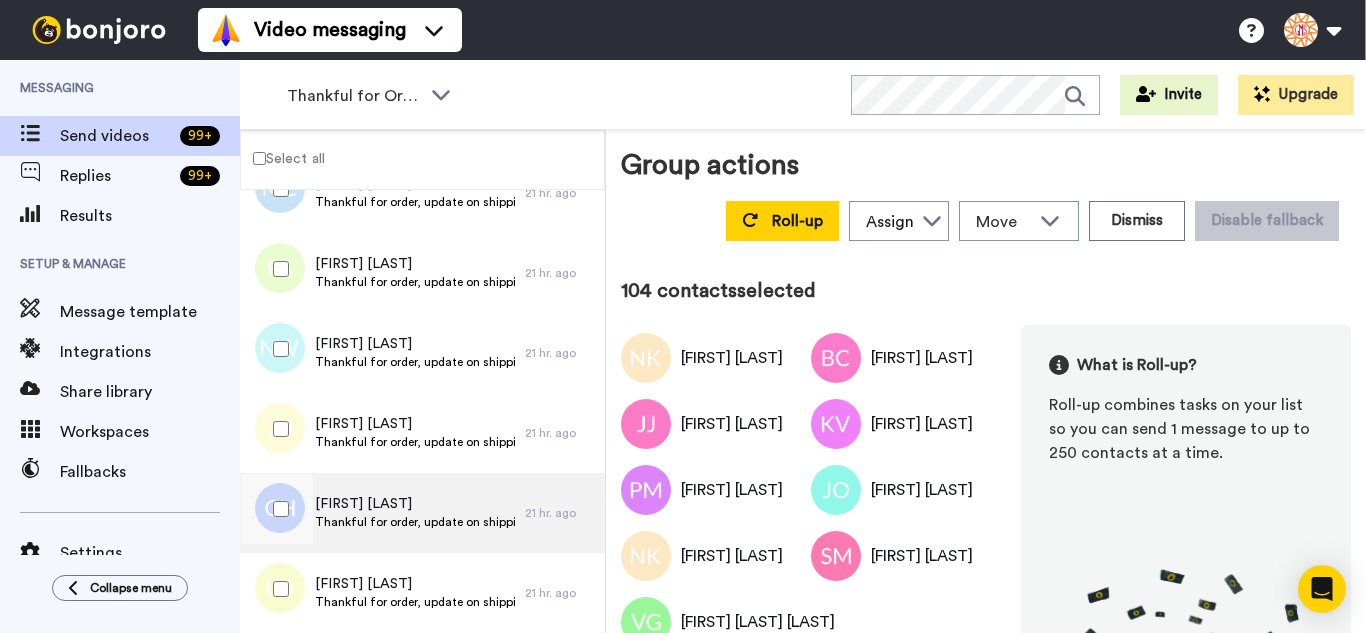 click at bounding box center (277, 589) 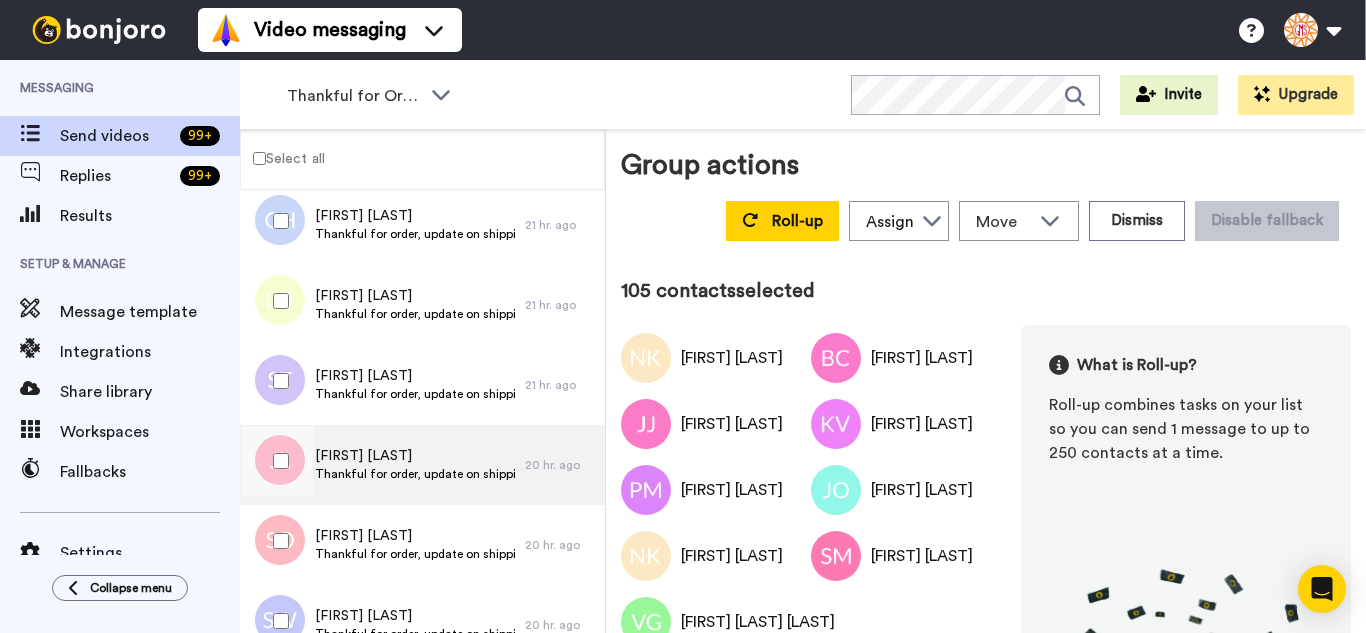 scroll, scrollTop: 8277, scrollLeft: 0, axis: vertical 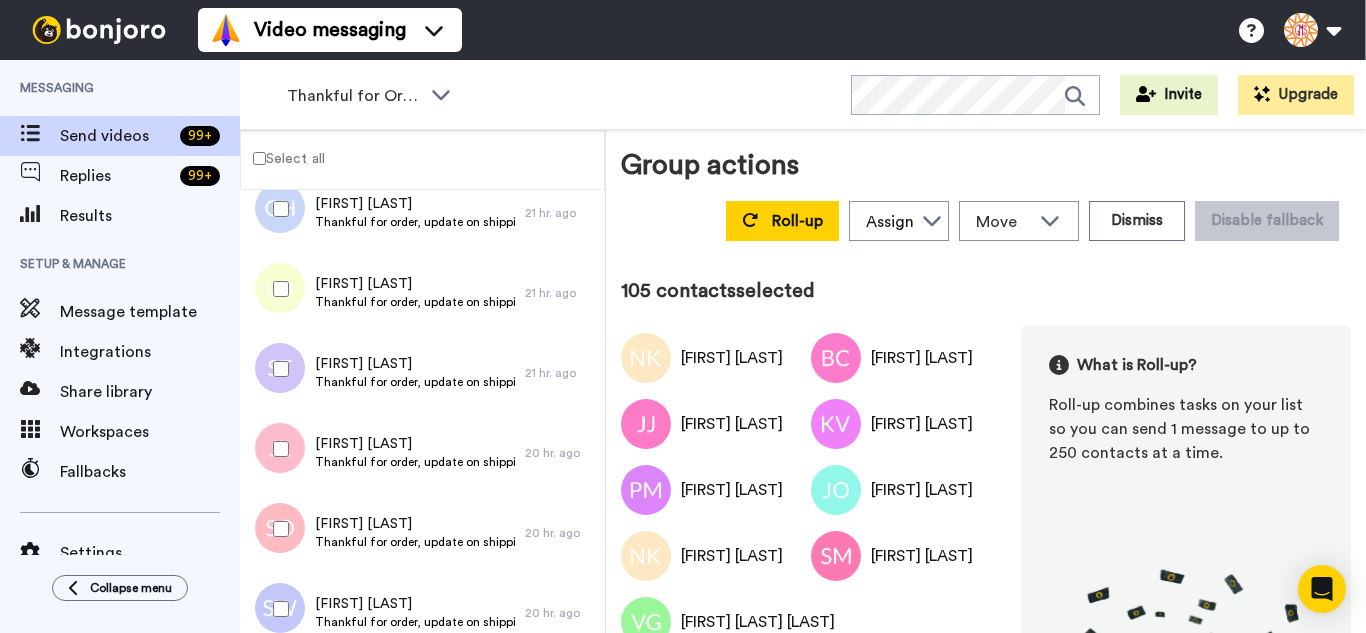 click at bounding box center [277, 369] 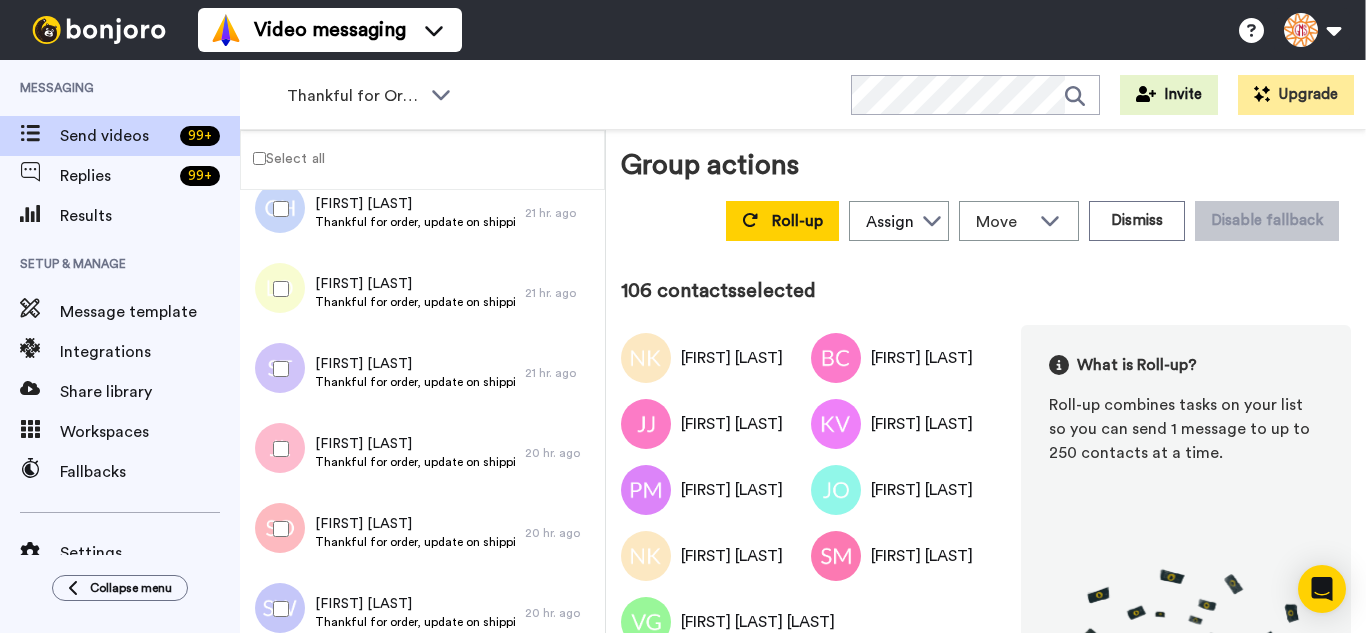 click at bounding box center [277, 449] 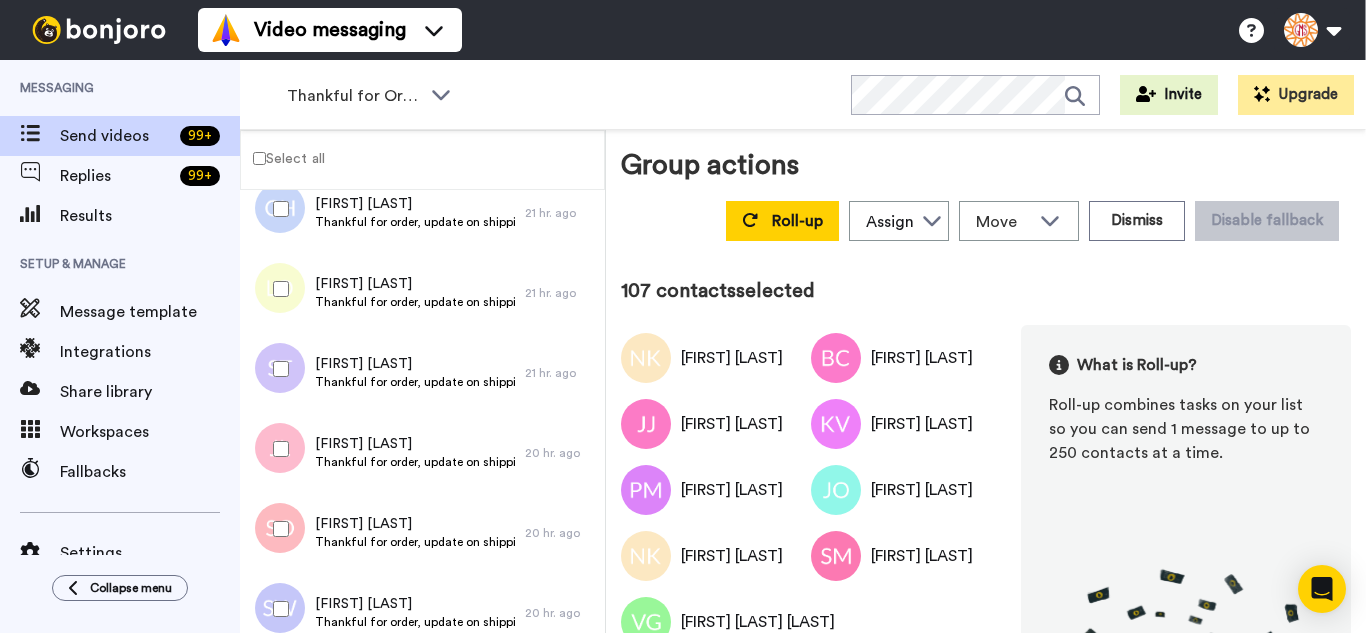 click at bounding box center (277, 529) 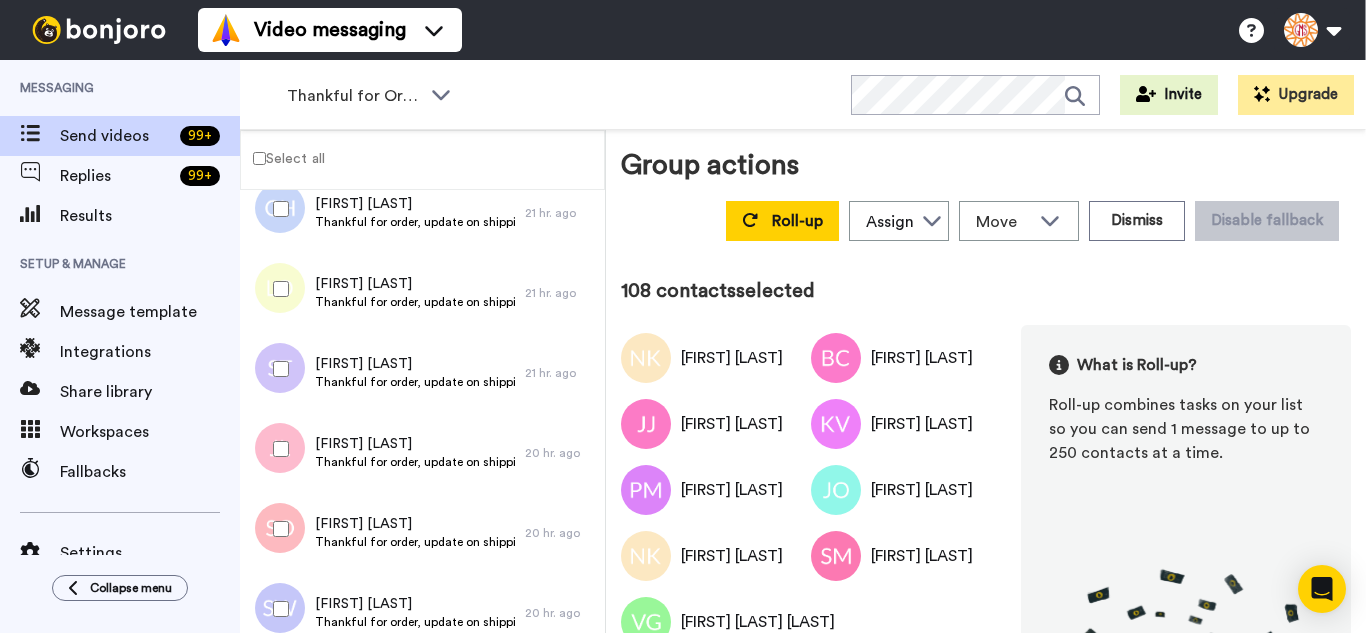 click at bounding box center (277, 609) 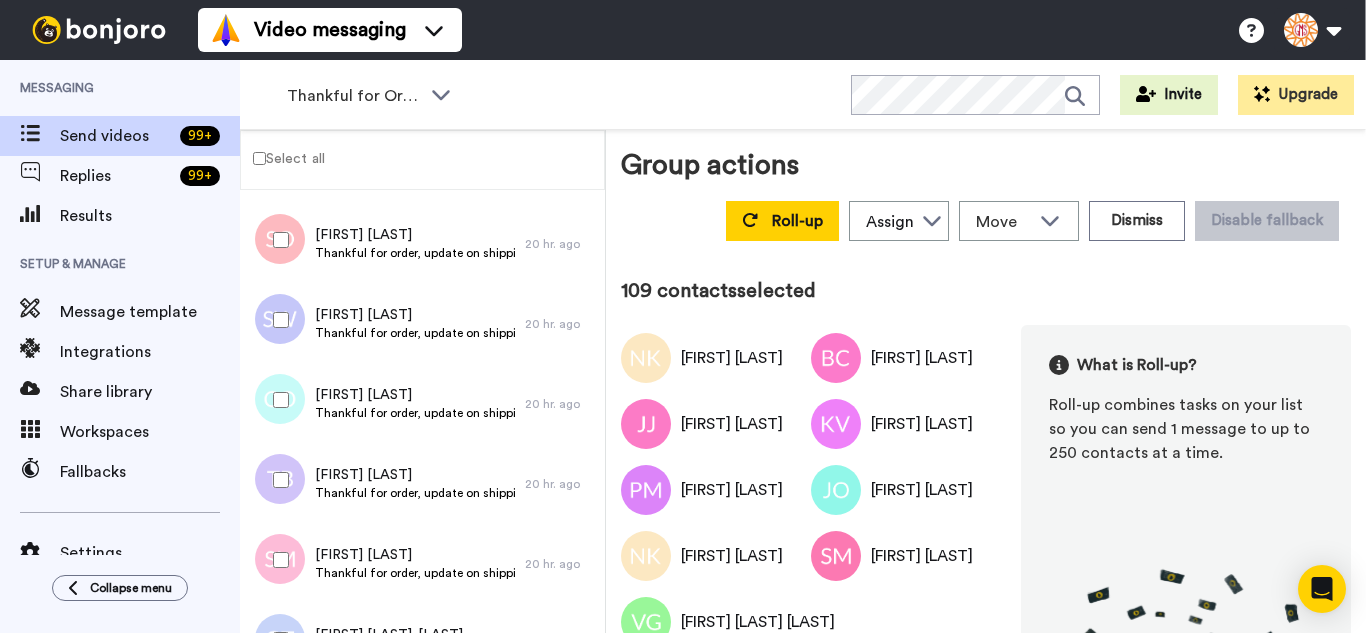 scroll, scrollTop: 8577, scrollLeft: 0, axis: vertical 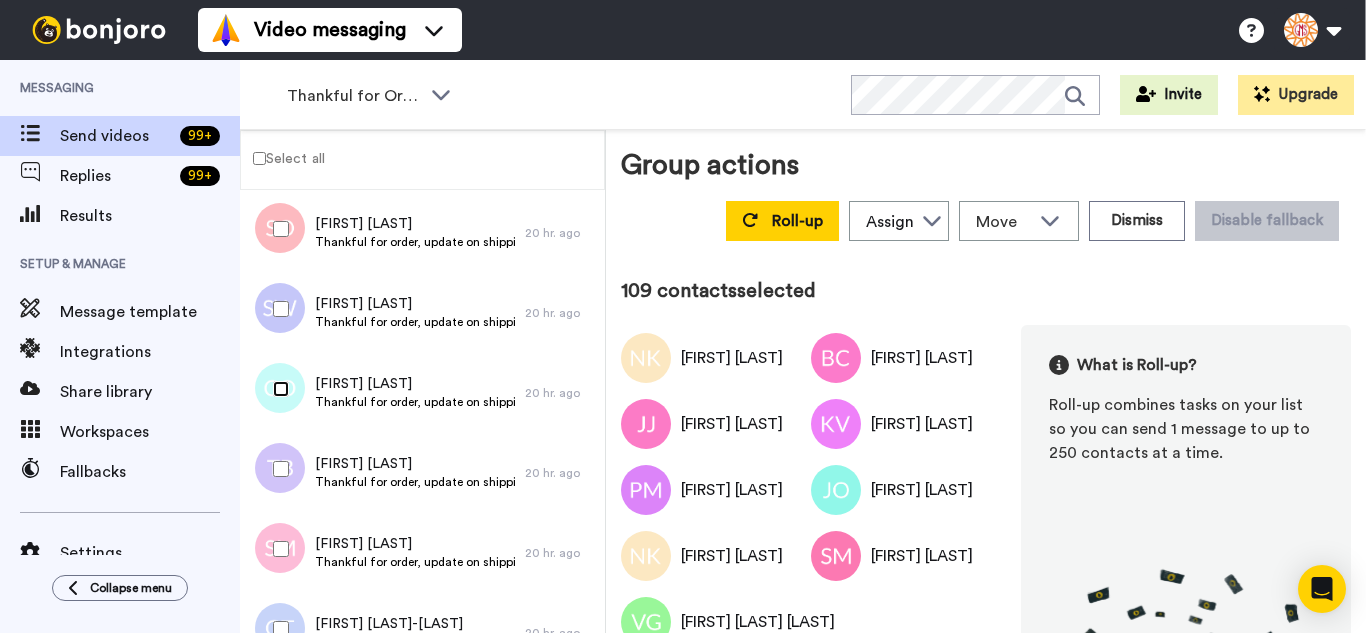 click at bounding box center (277, 389) 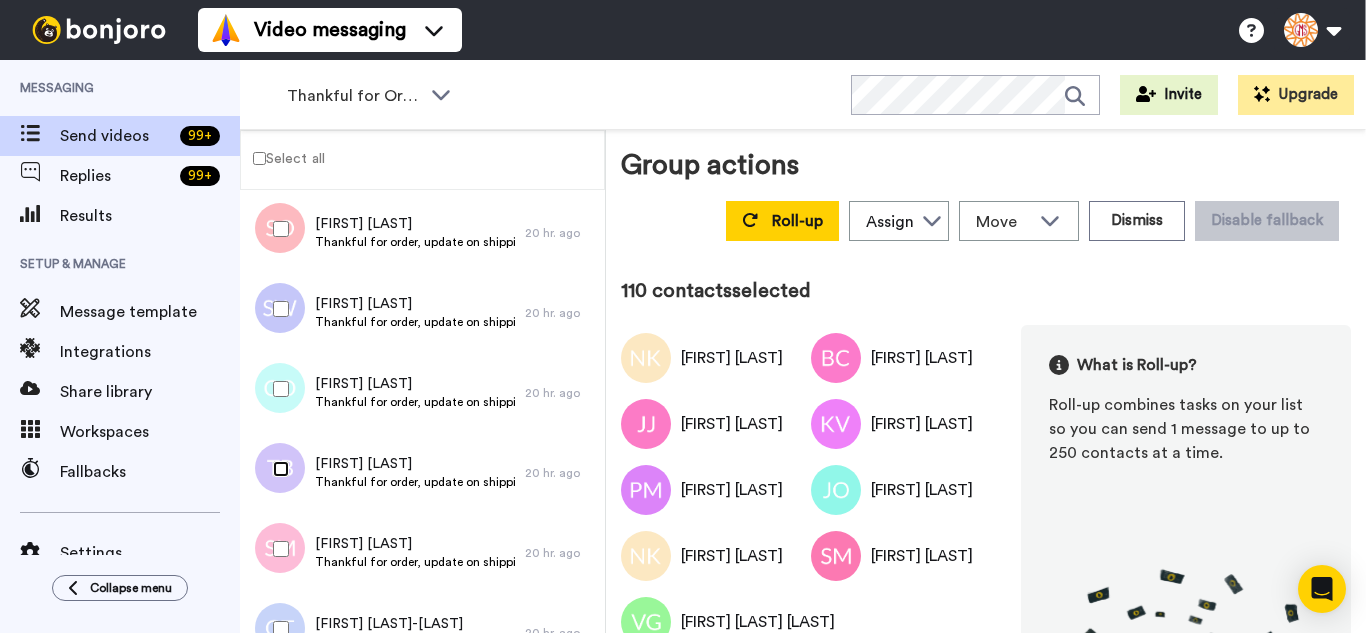click at bounding box center (277, 469) 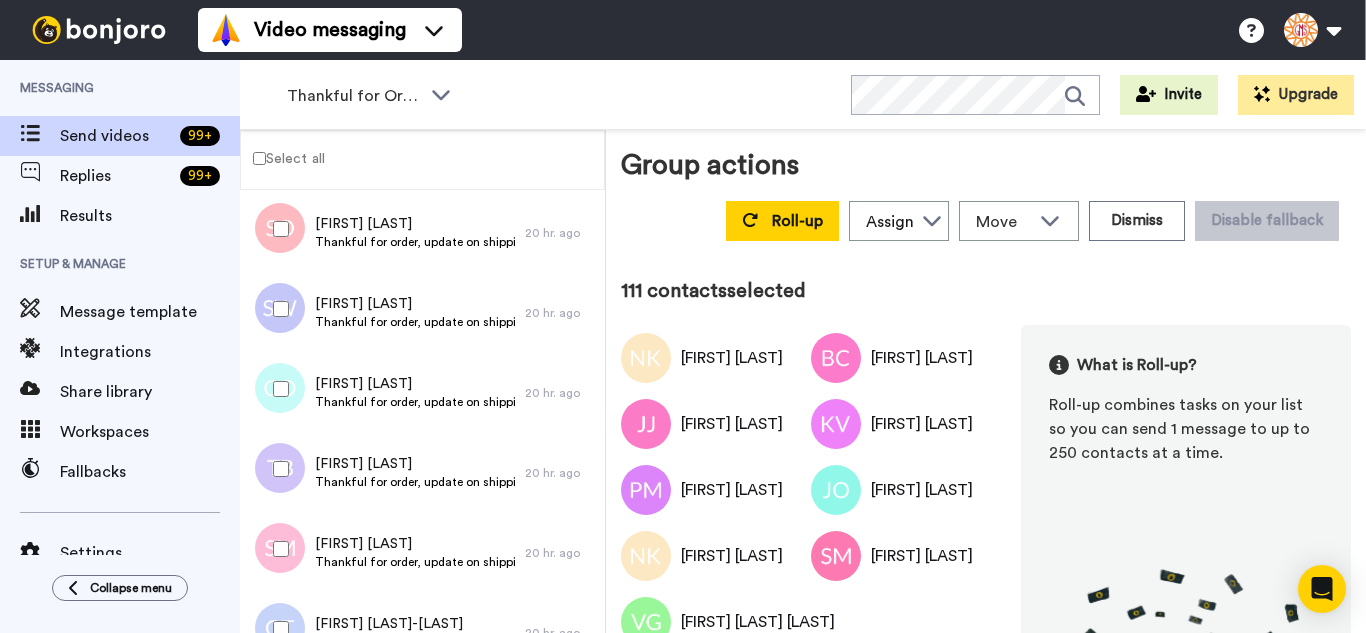 click at bounding box center (277, 549) 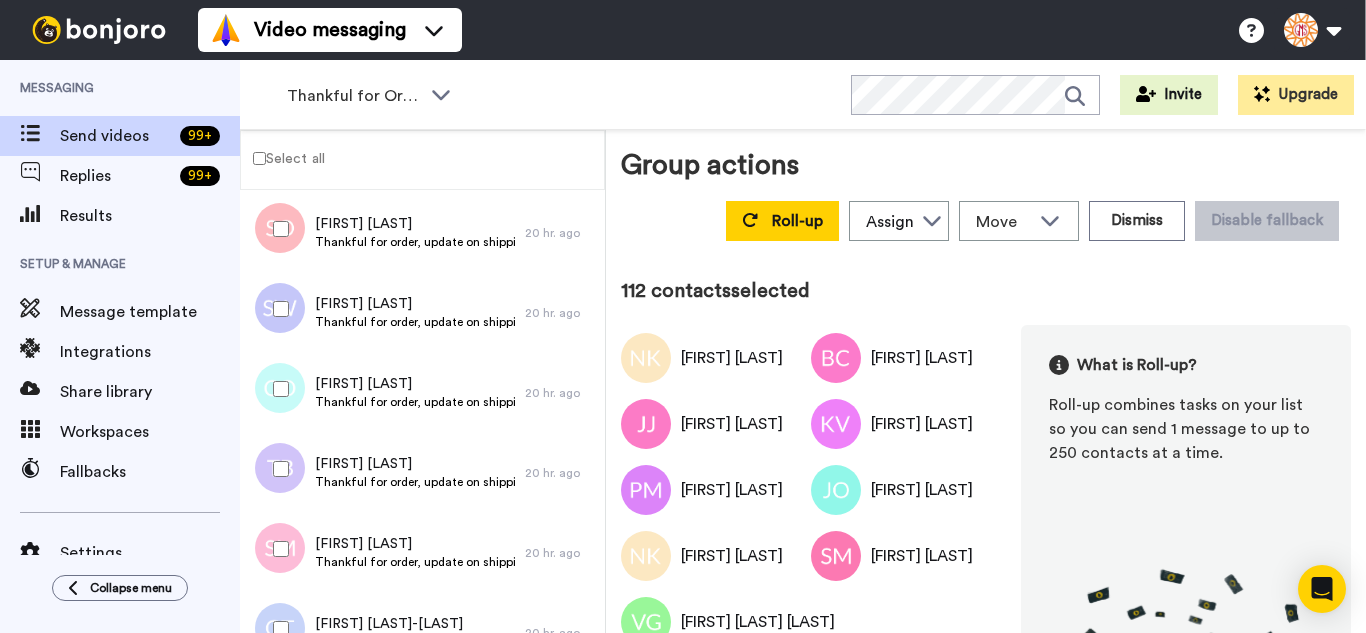 click at bounding box center (277, 629) 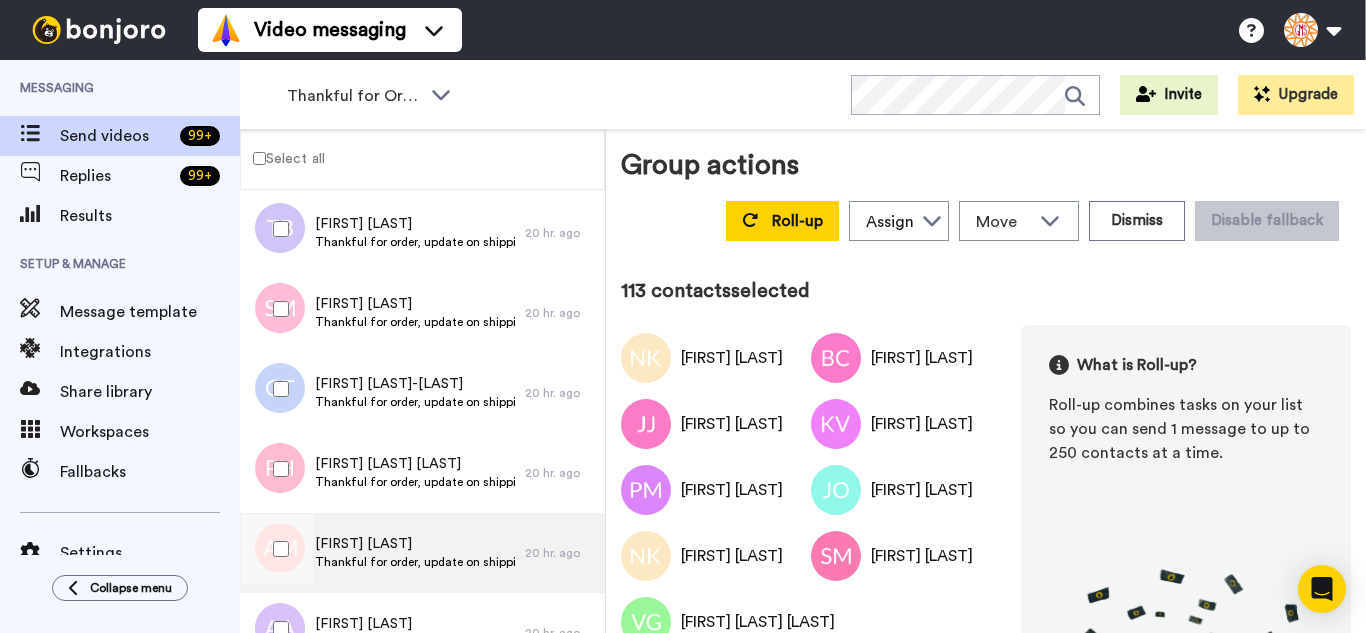 scroll, scrollTop: 8977, scrollLeft: 0, axis: vertical 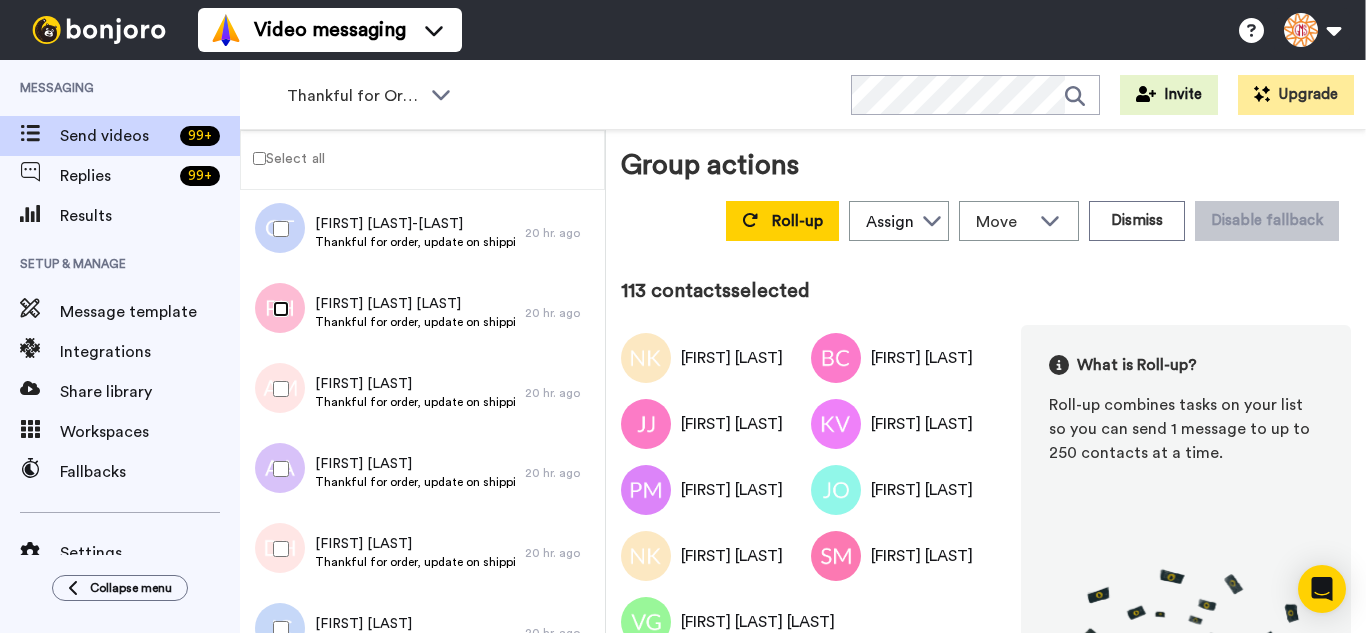 click at bounding box center [277, 309] 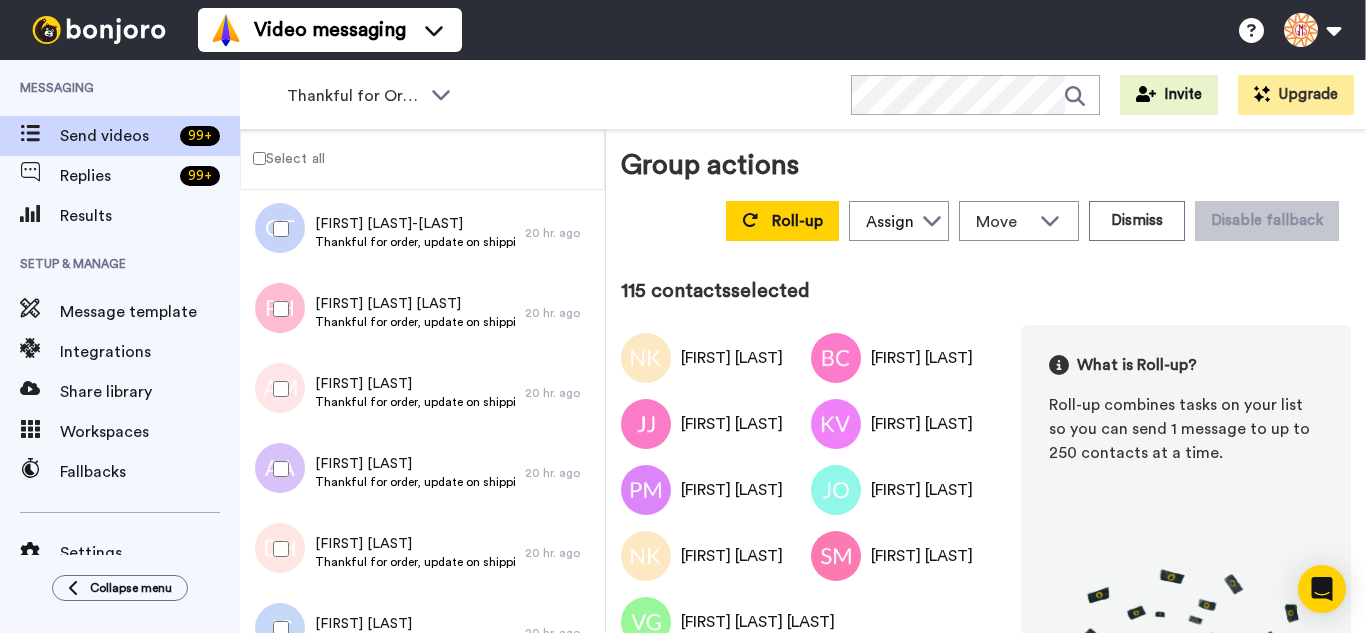 click at bounding box center (277, 469) 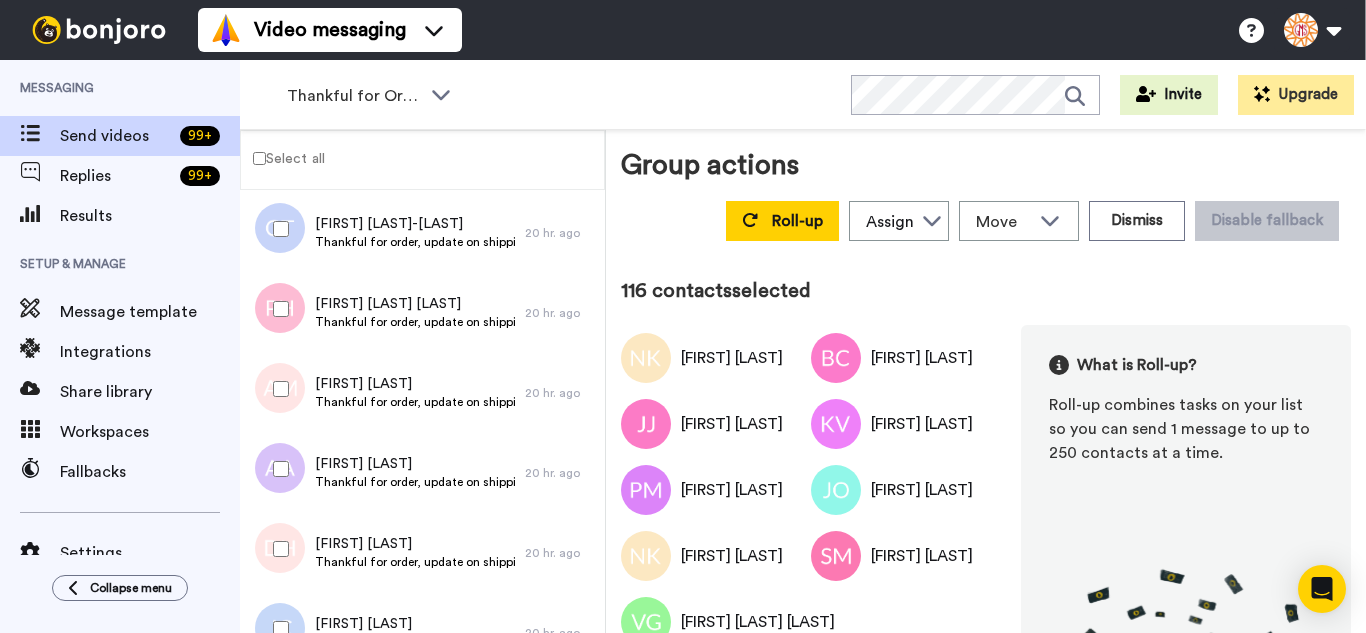 click at bounding box center [277, 549] 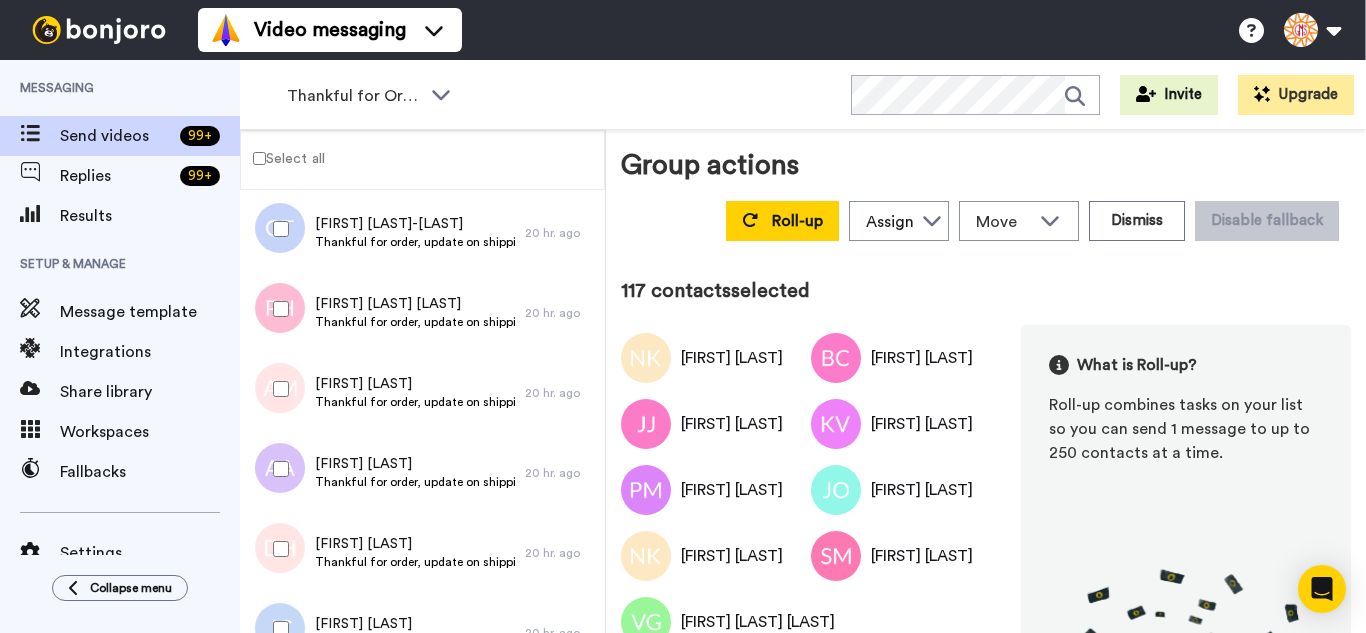 click at bounding box center [277, 629] 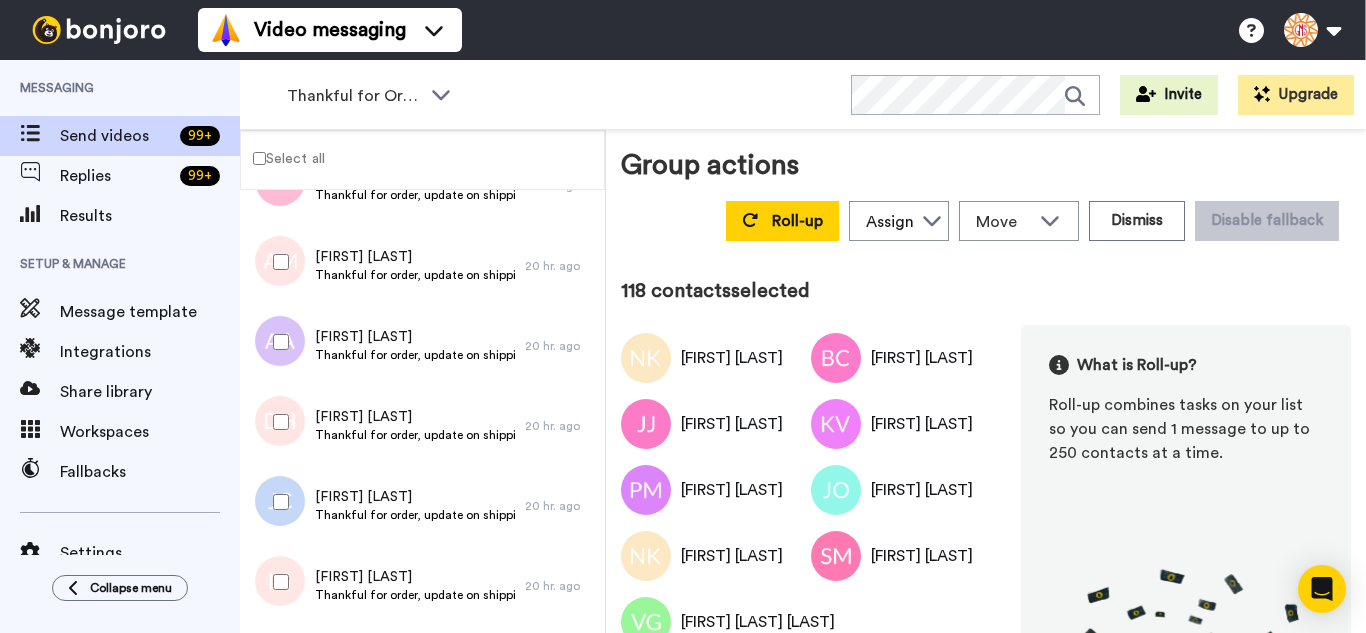 scroll, scrollTop: 9377, scrollLeft: 0, axis: vertical 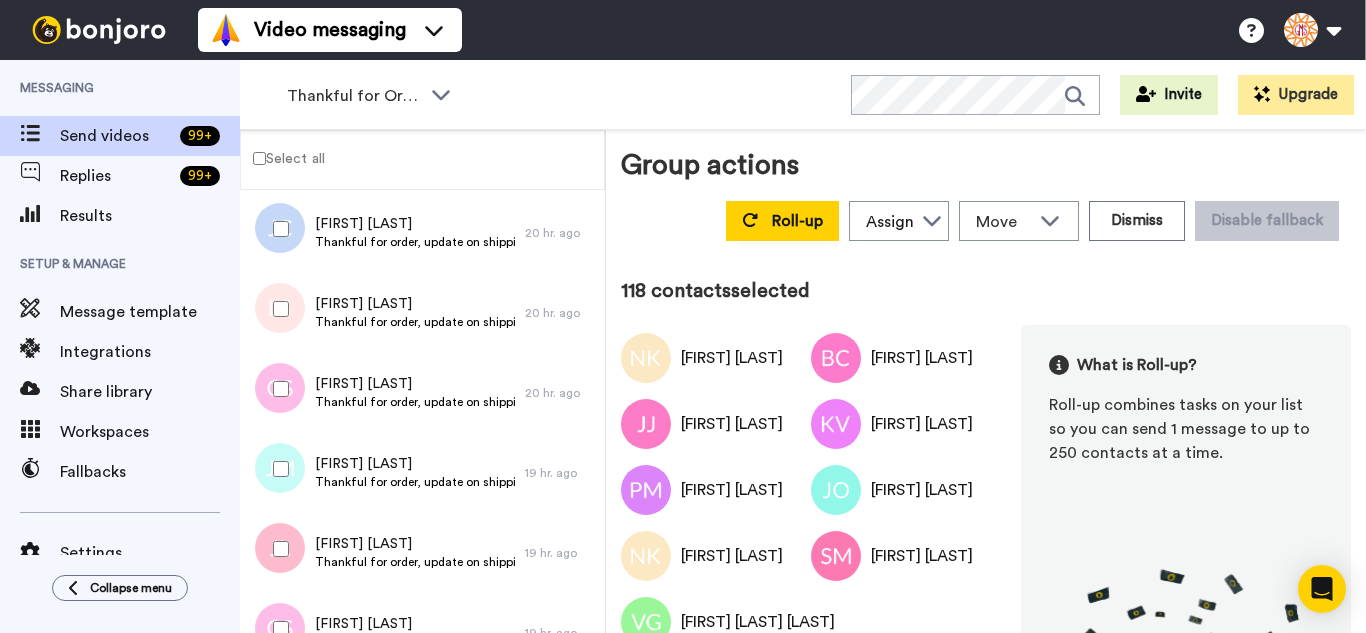 click at bounding box center [277, 309] 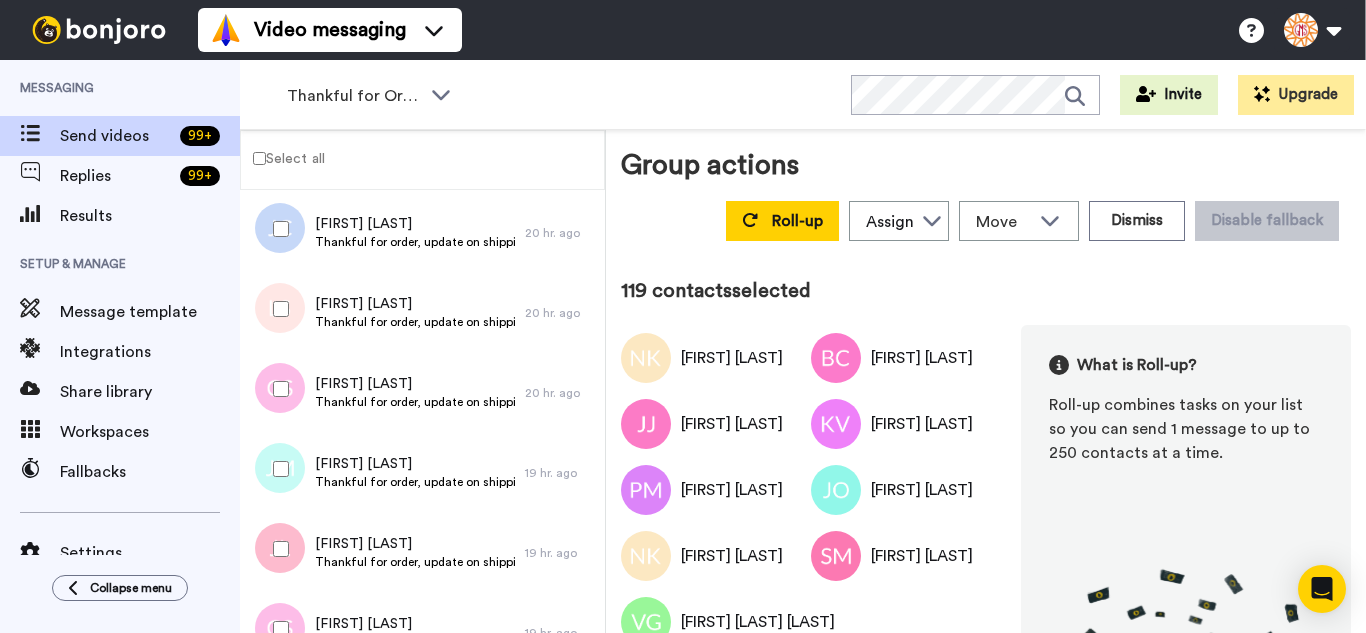 click at bounding box center [277, 469] 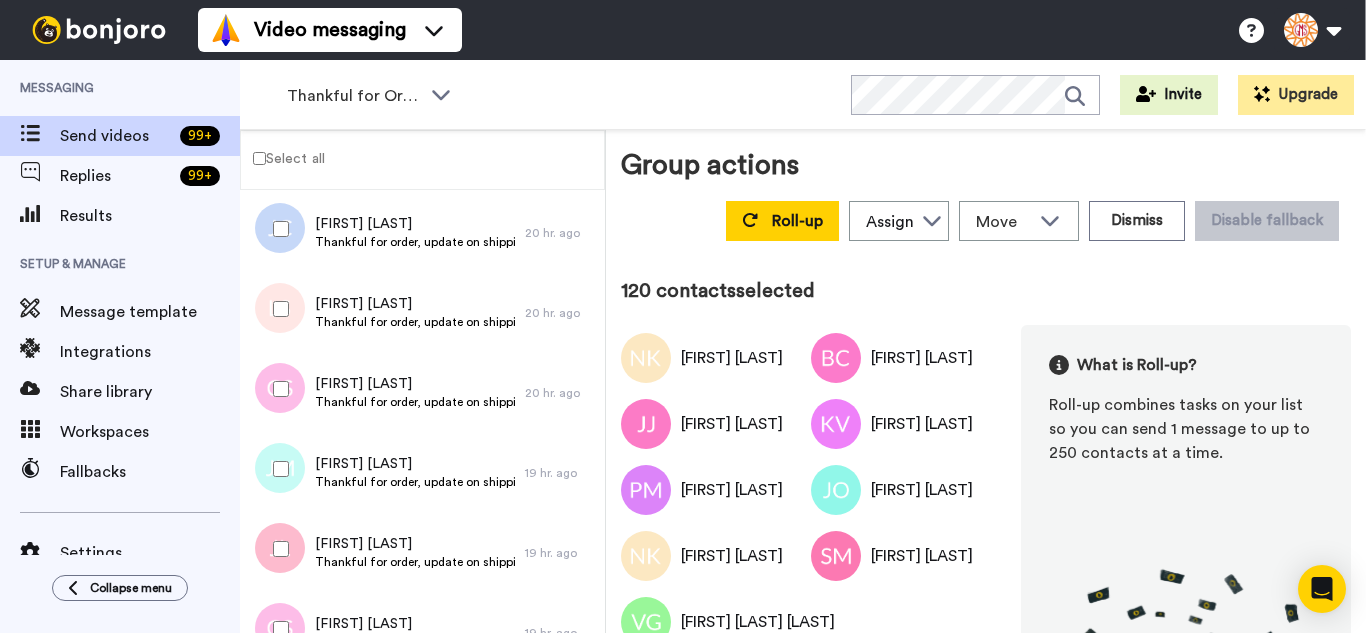 click at bounding box center [277, 549] 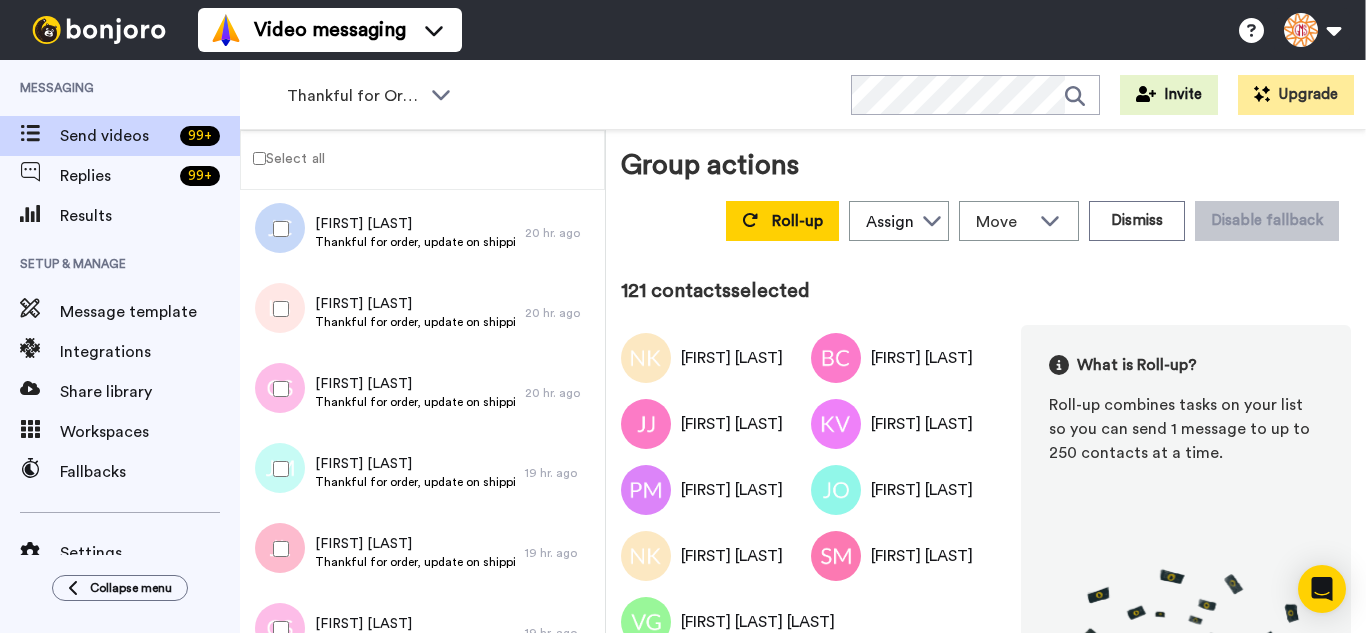 click at bounding box center [275, 633] 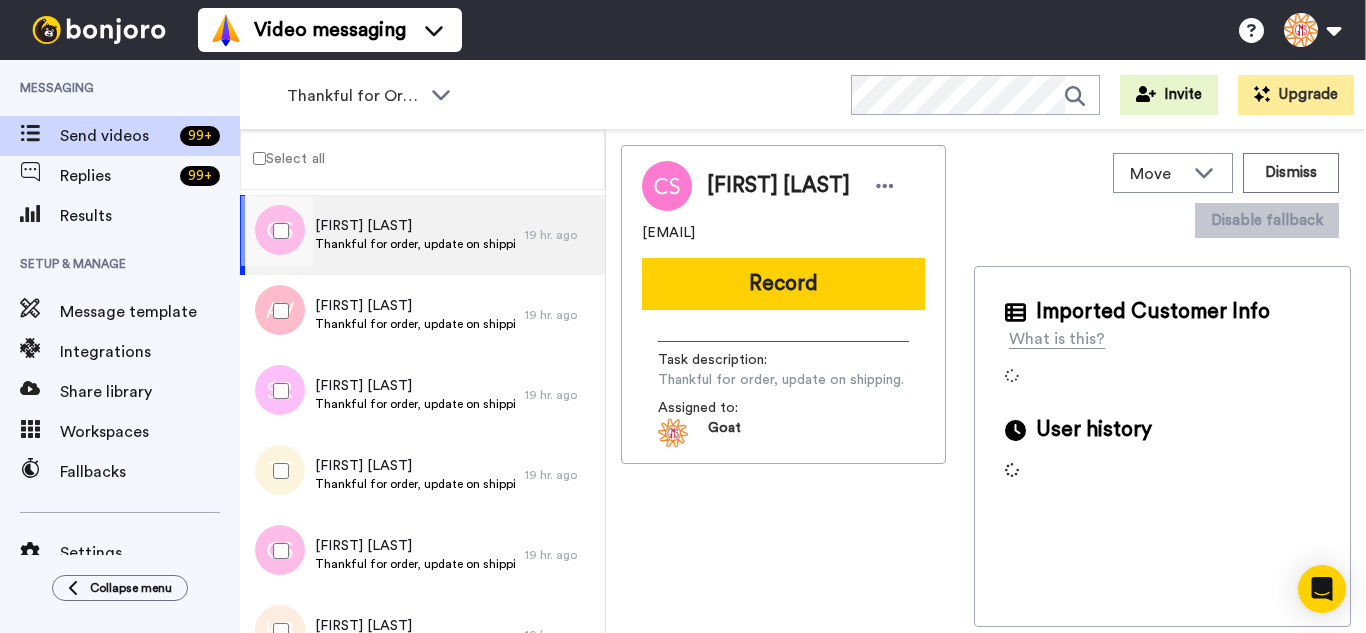 scroll, scrollTop: 9777, scrollLeft: 0, axis: vertical 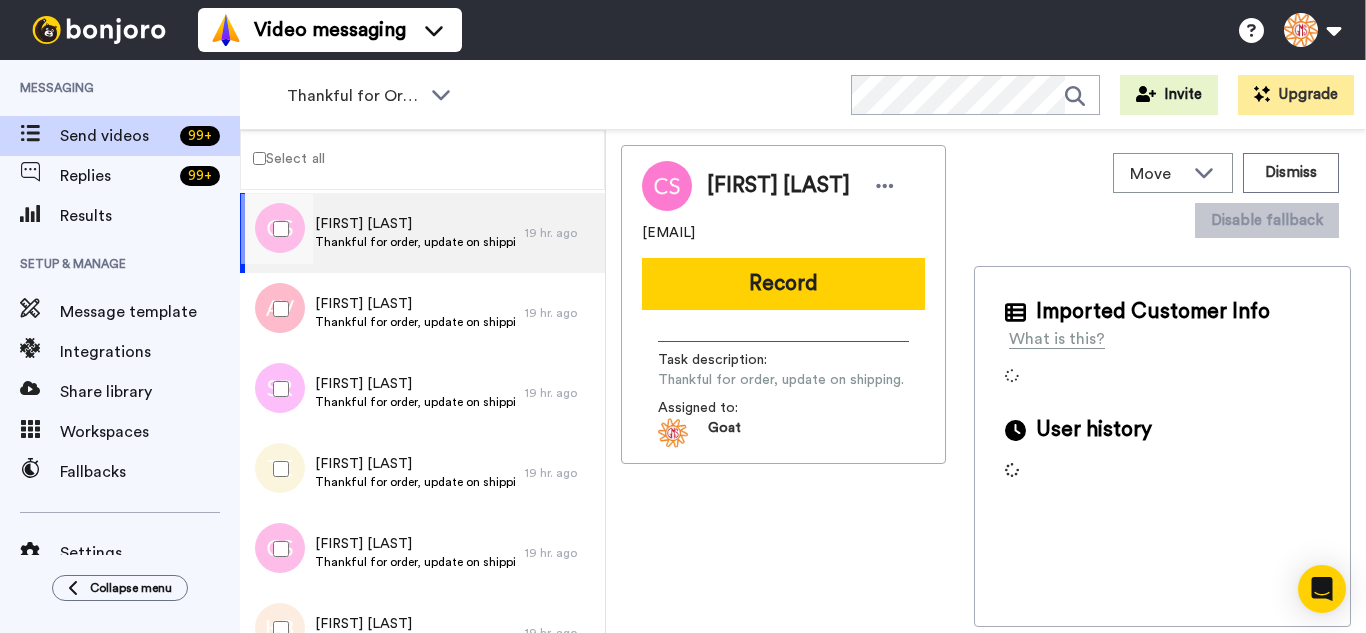 click at bounding box center [277, 229] 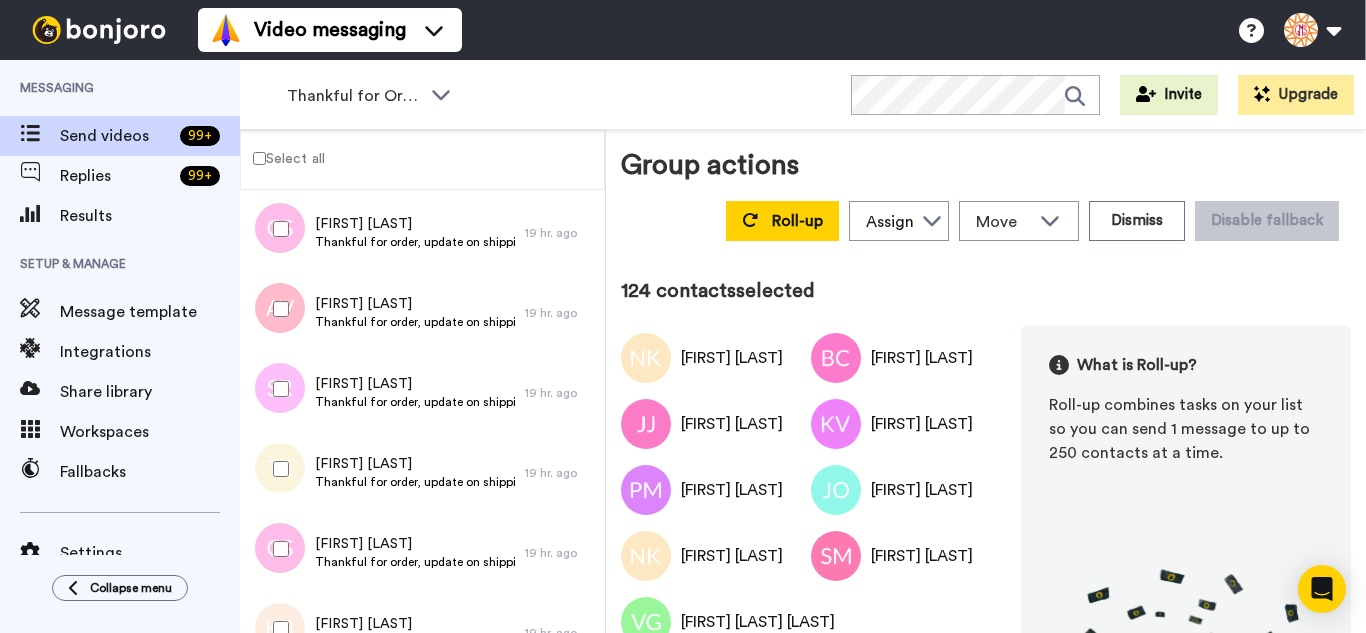 click at bounding box center (277, 389) 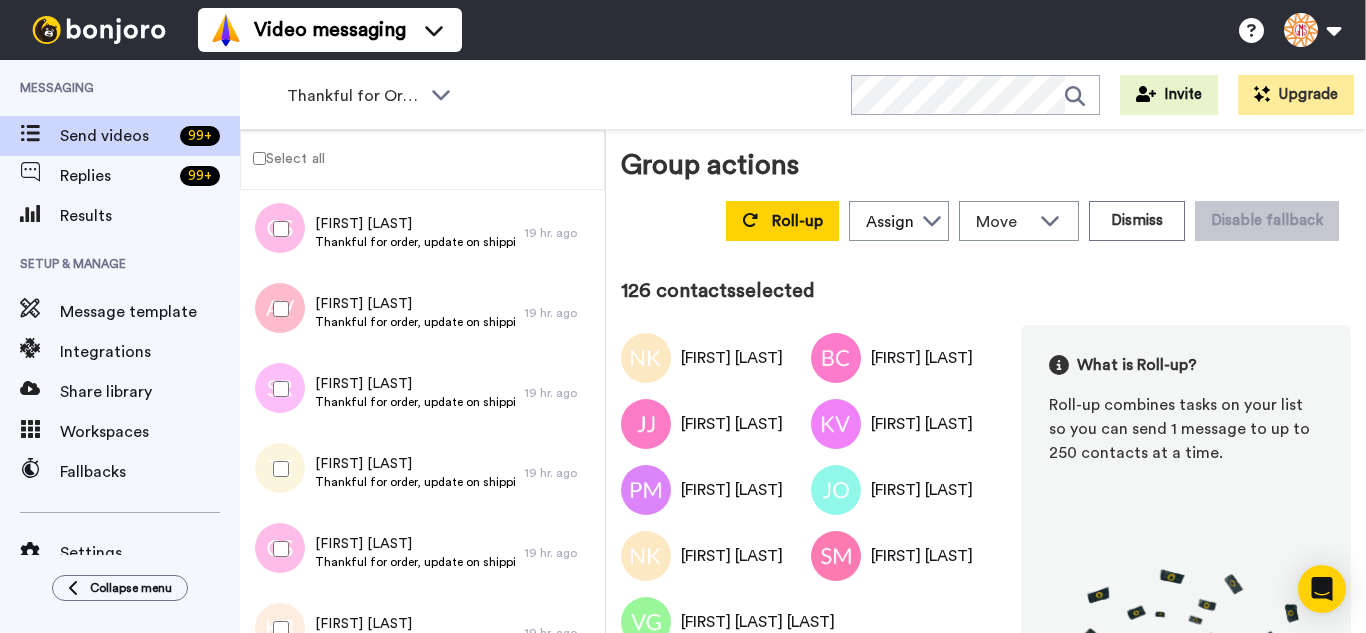click at bounding box center (277, 549) 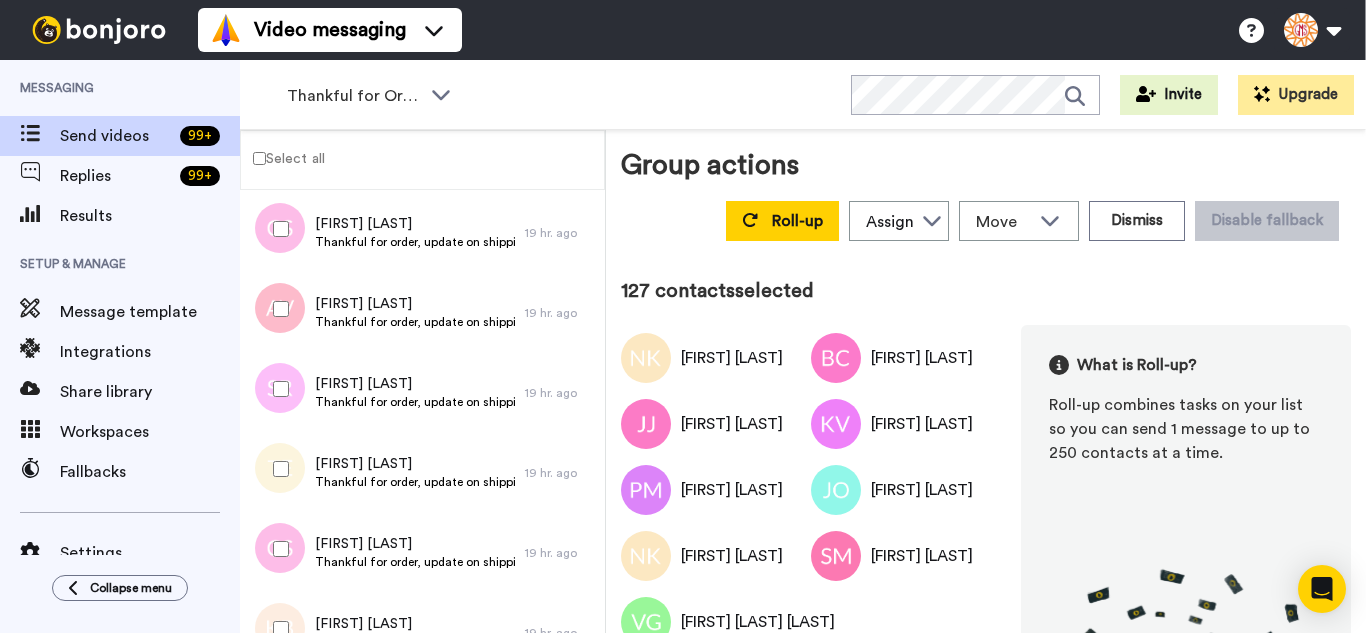 click at bounding box center [277, 629] 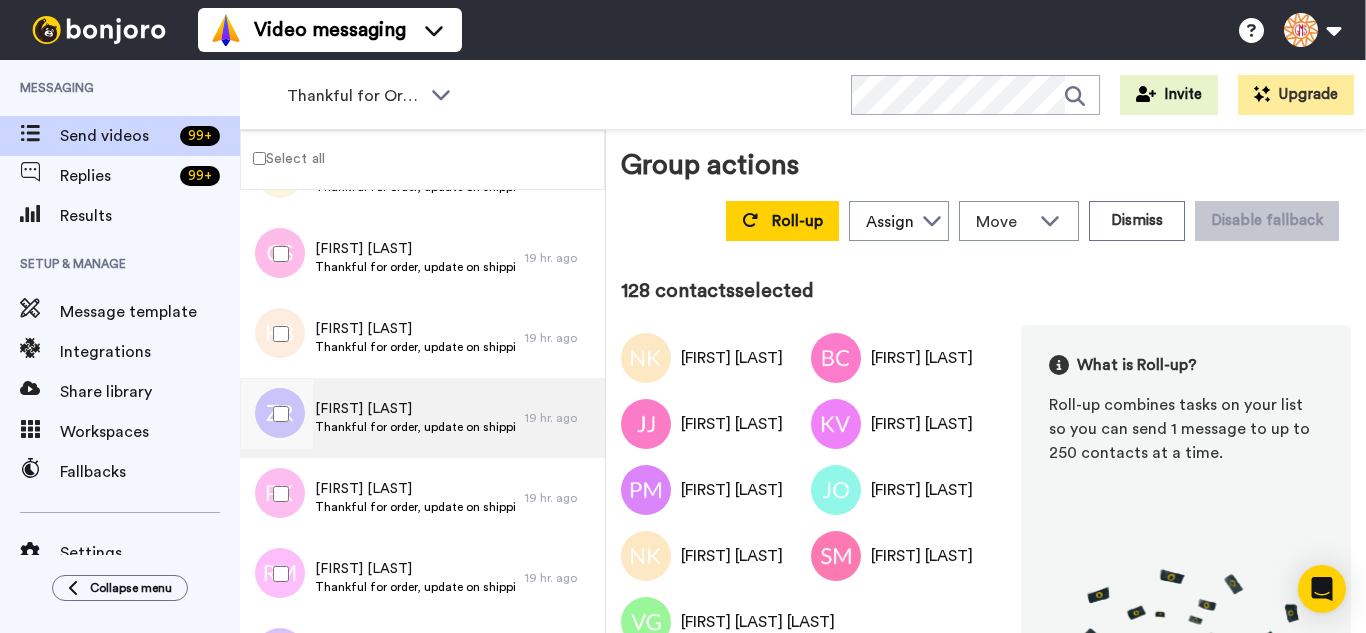 scroll, scrollTop: 10077, scrollLeft: 0, axis: vertical 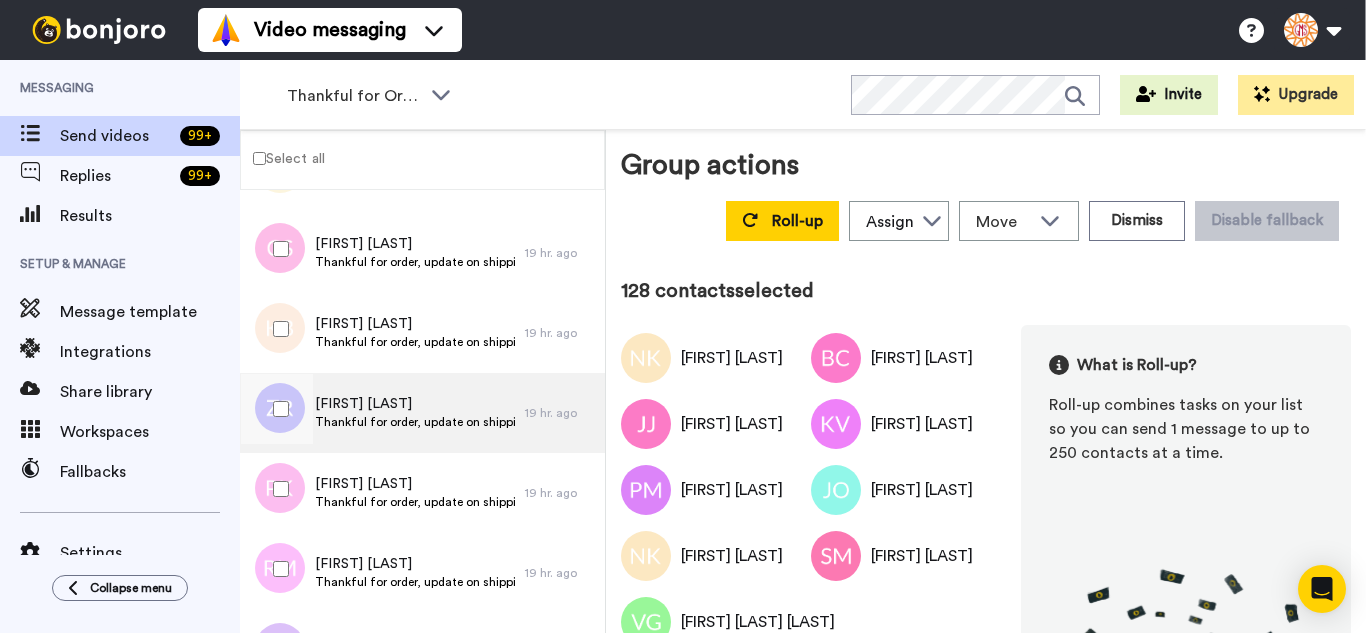 click at bounding box center [277, 409] 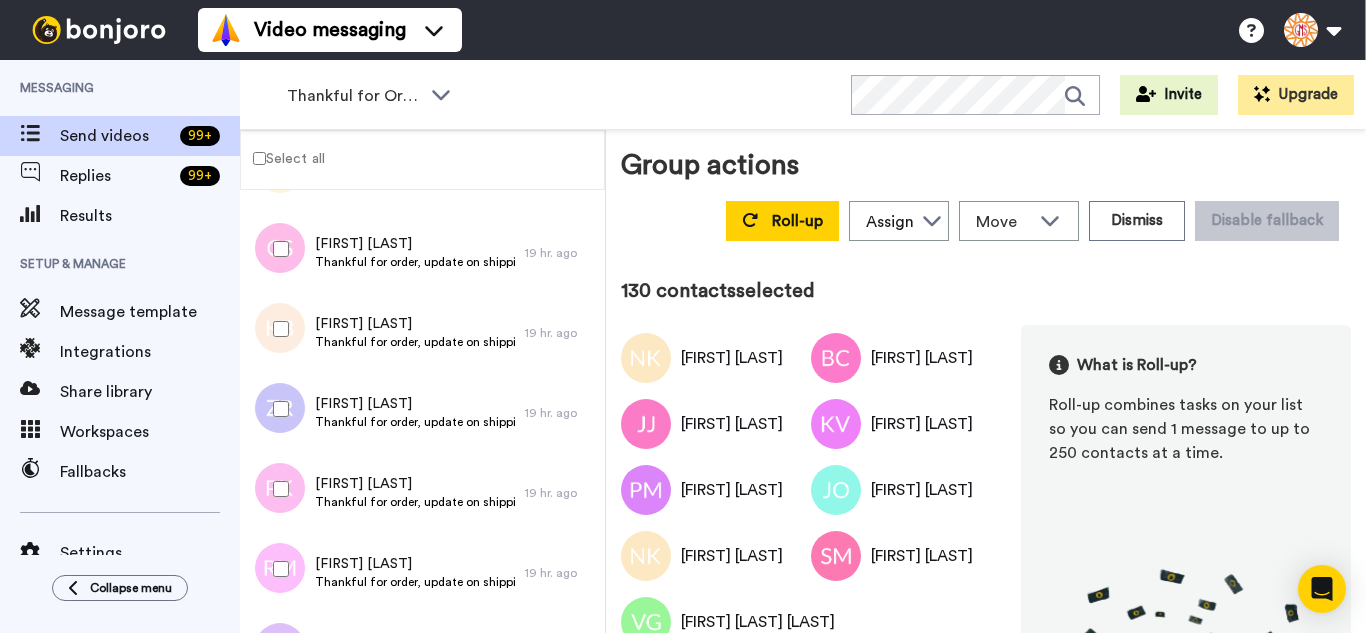 click at bounding box center [277, 569] 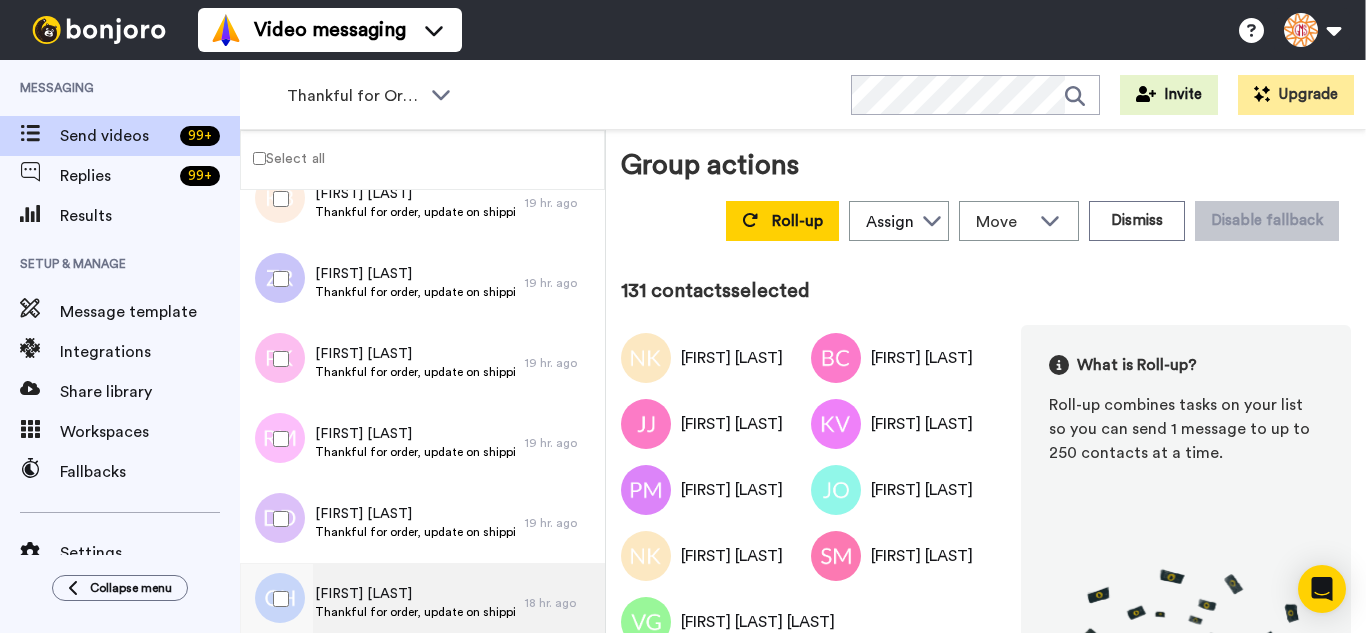 scroll, scrollTop: 10377, scrollLeft: 0, axis: vertical 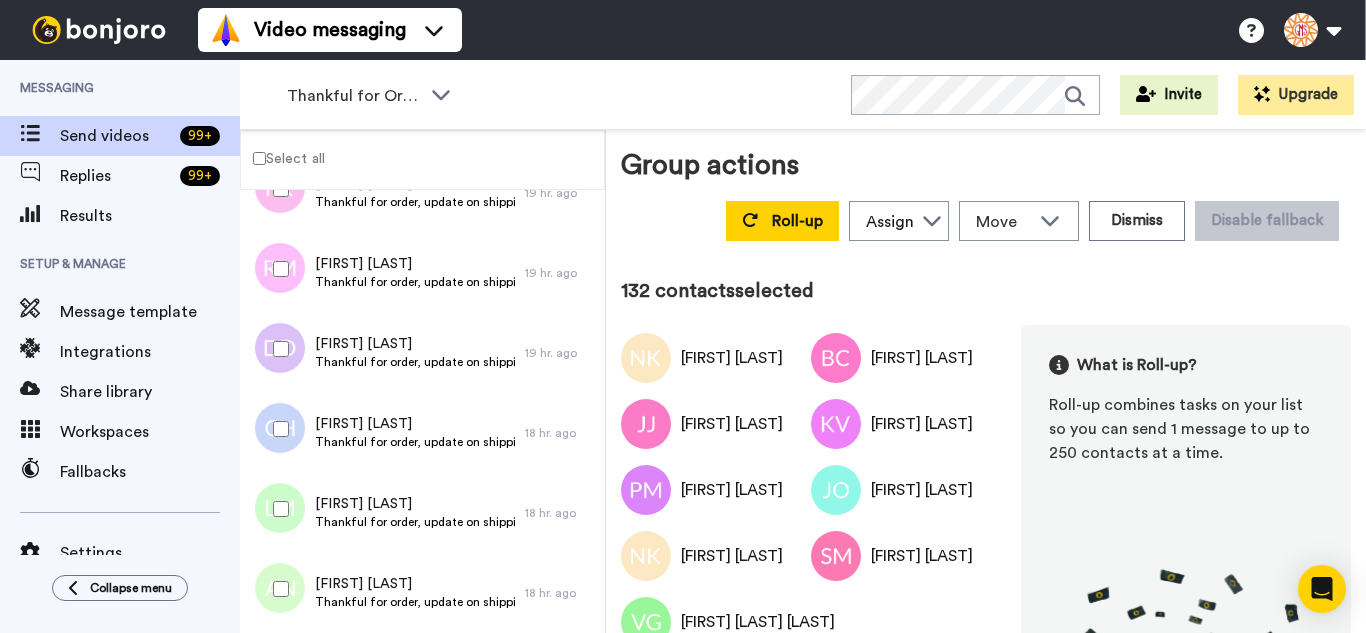 click at bounding box center (275, 433) 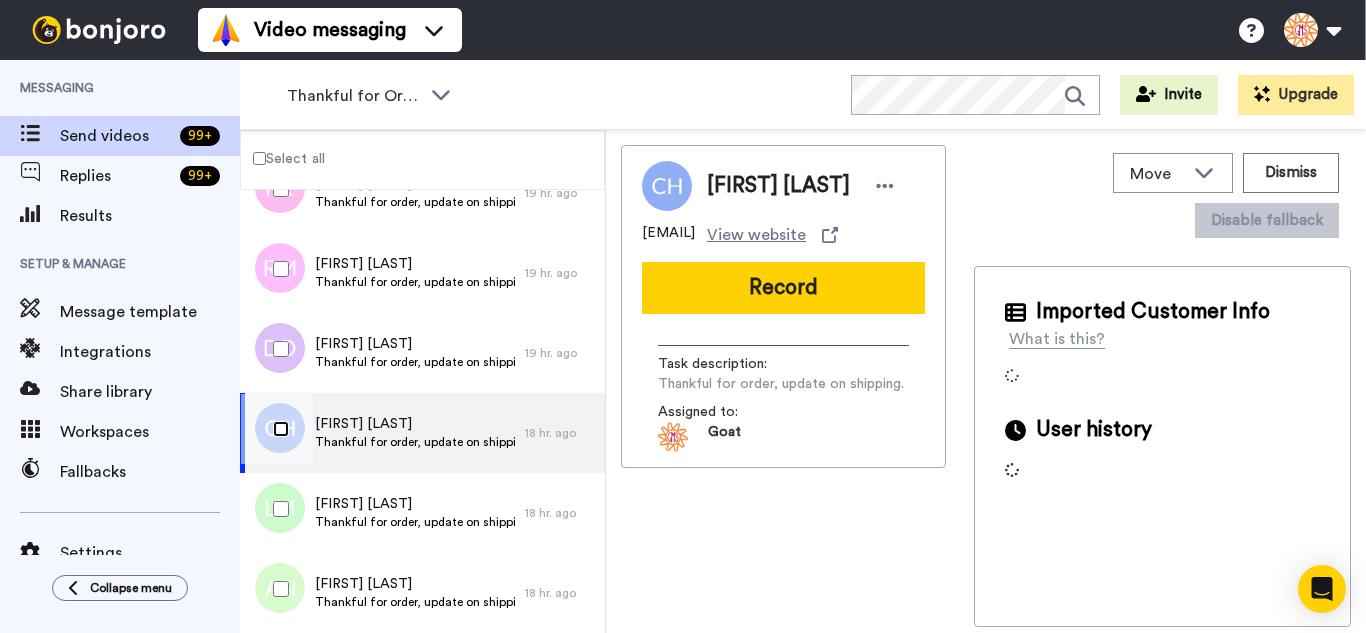 click at bounding box center (277, 429) 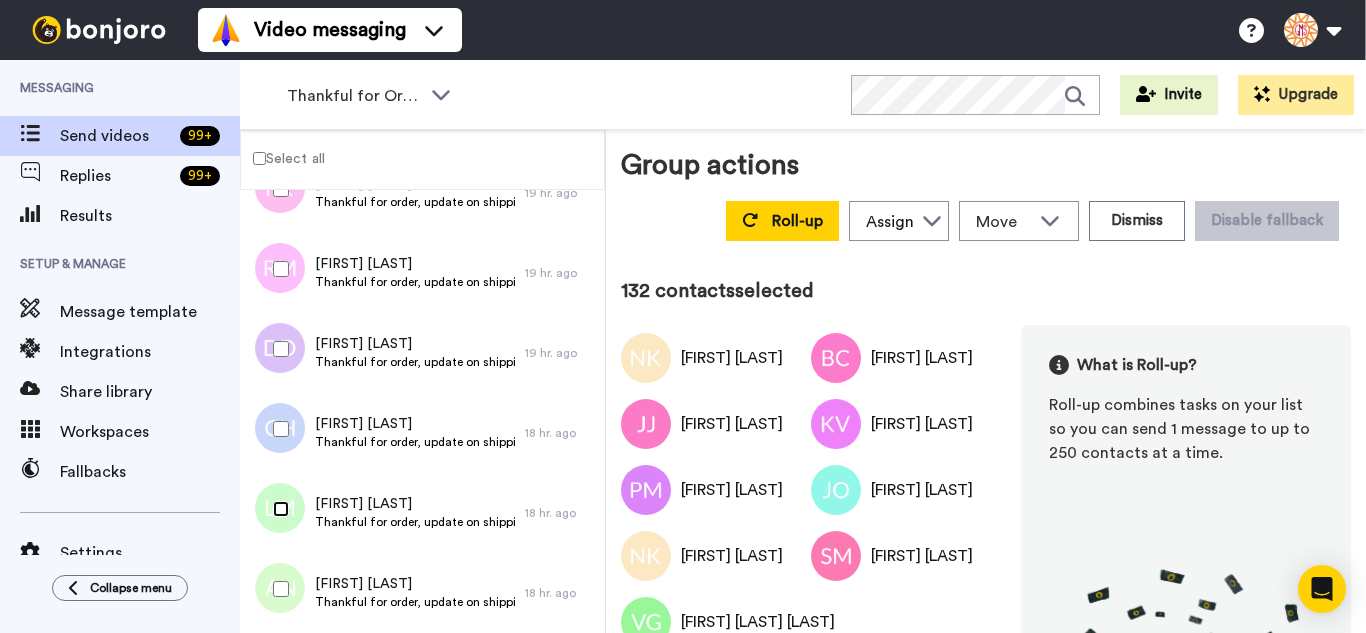 click at bounding box center (277, 509) 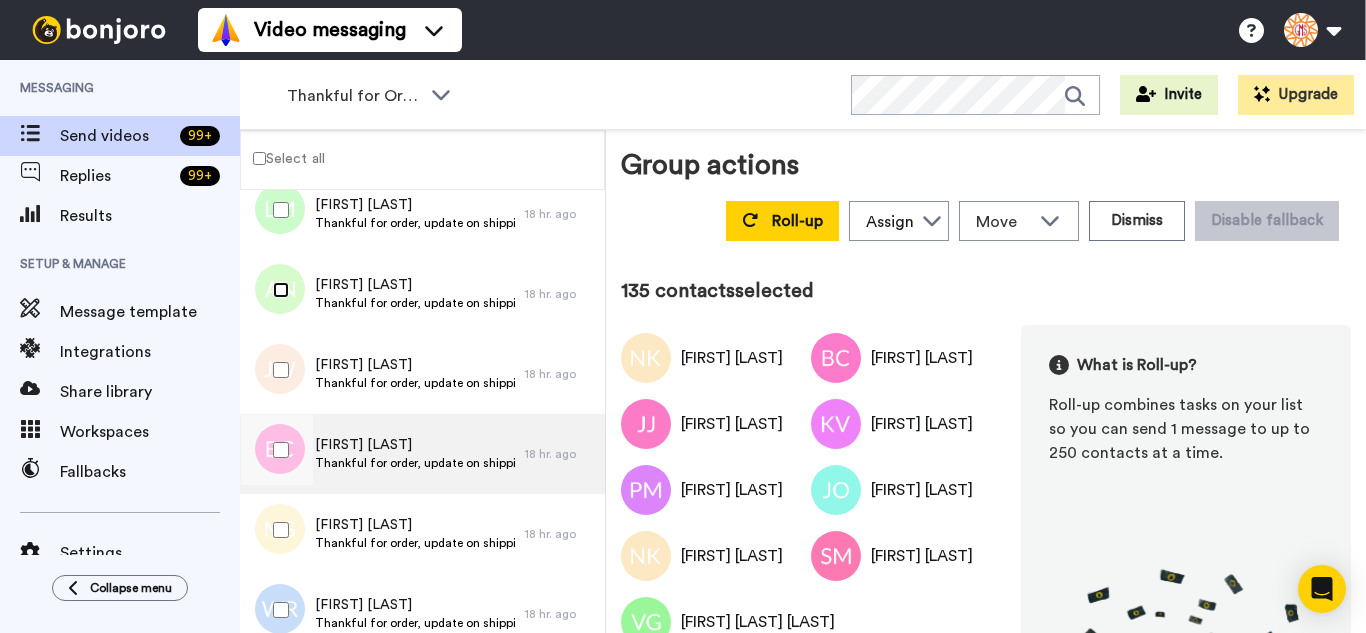 scroll 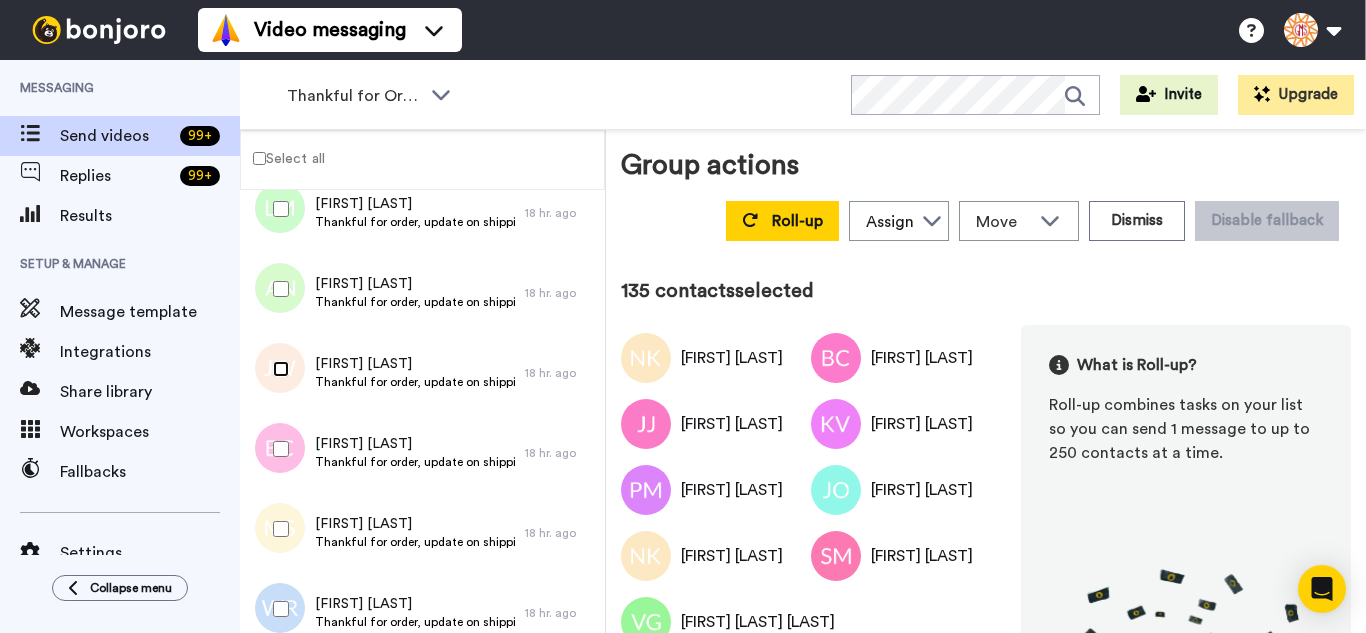 click at bounding box center [277, 369] 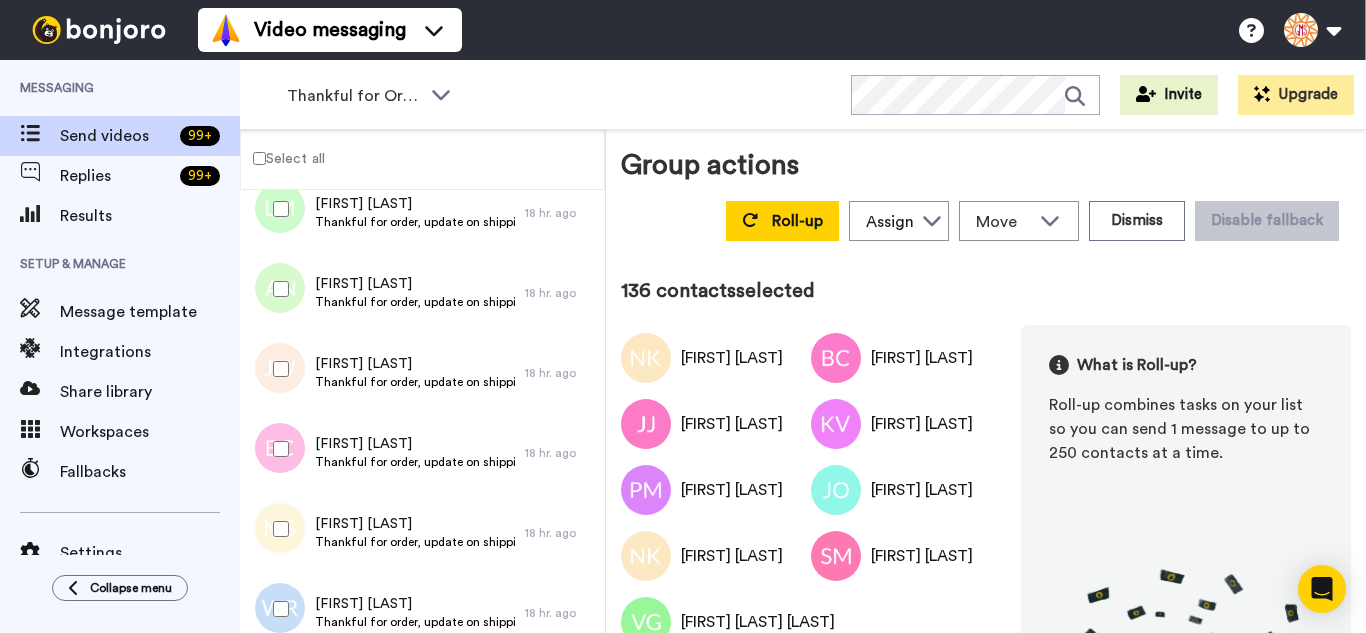 click at bounding box center (277, 529) 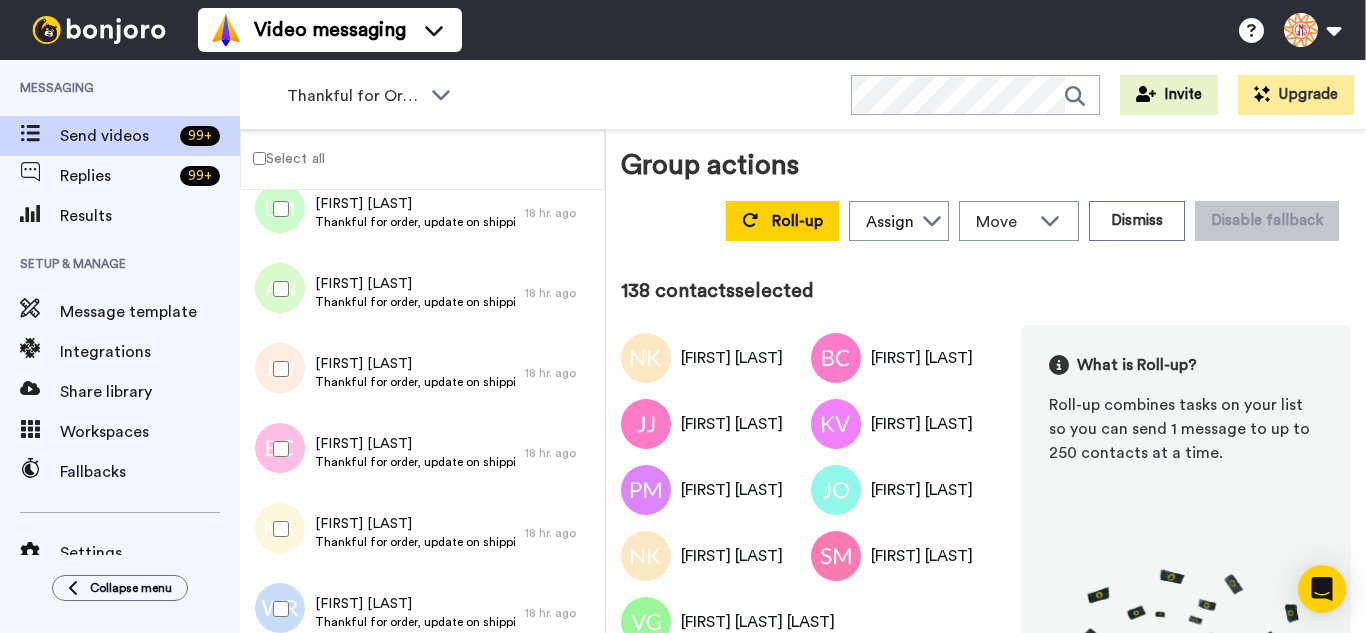 click at bounding box center (277, 609) 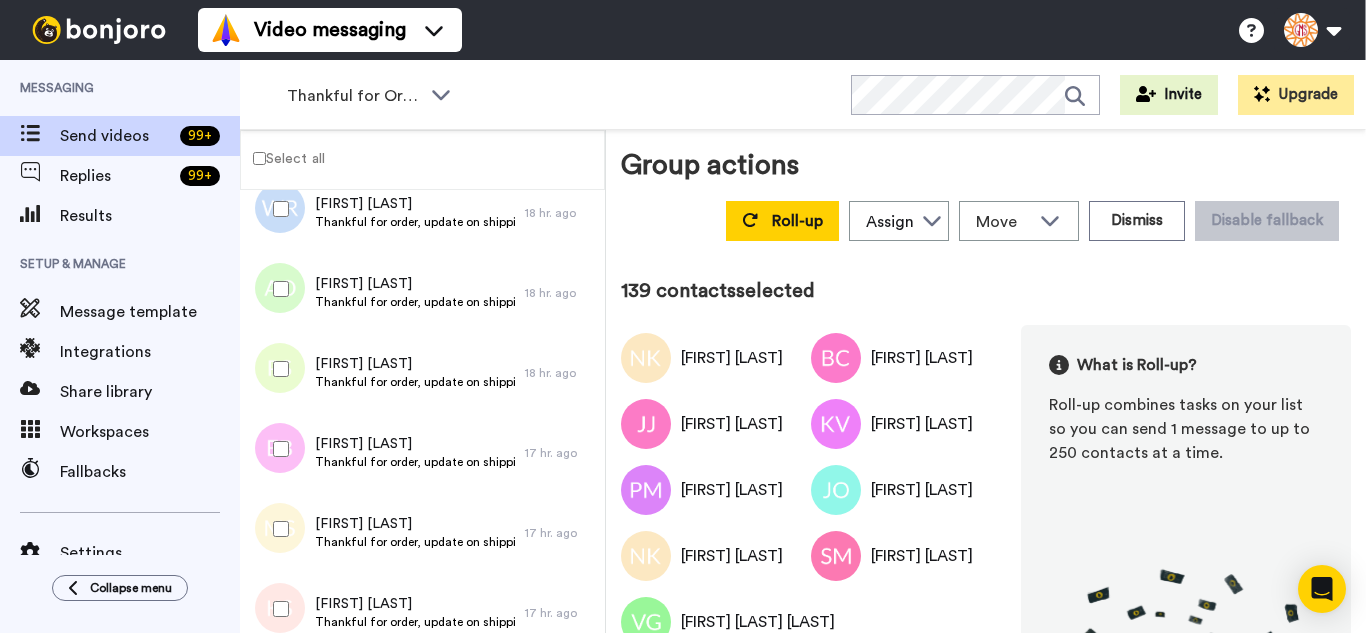 click at bounding box center (277, 289) 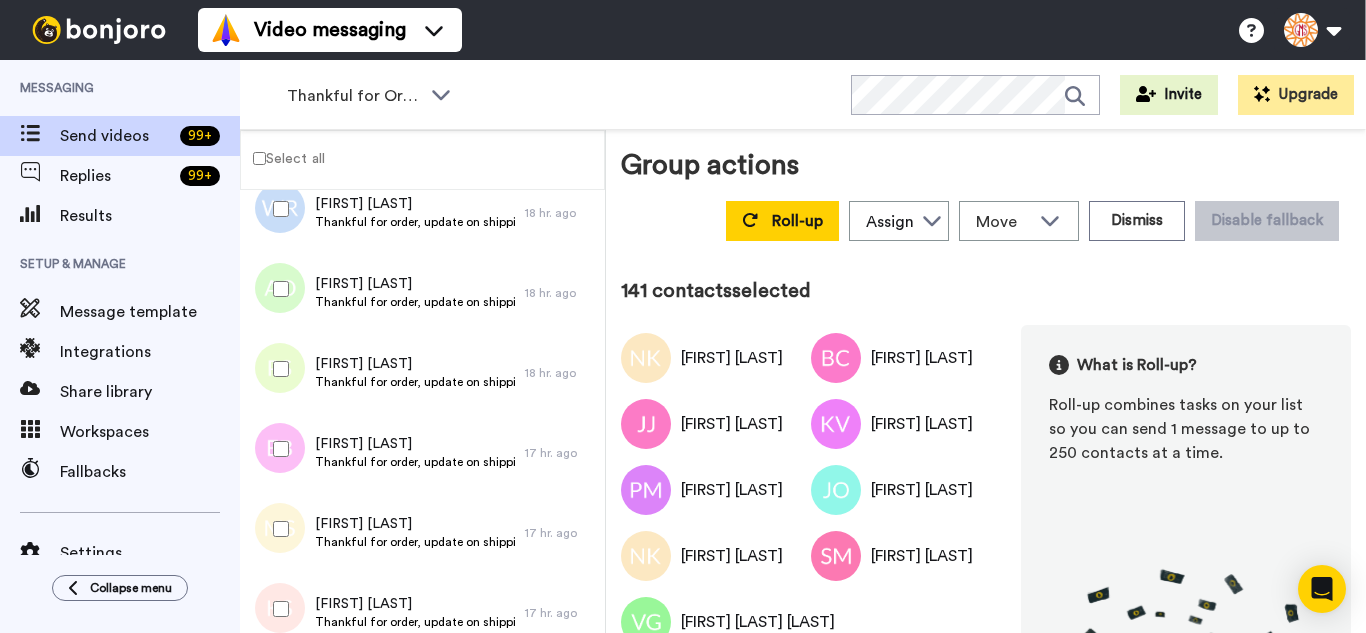 click at bounding box center (277, 449) 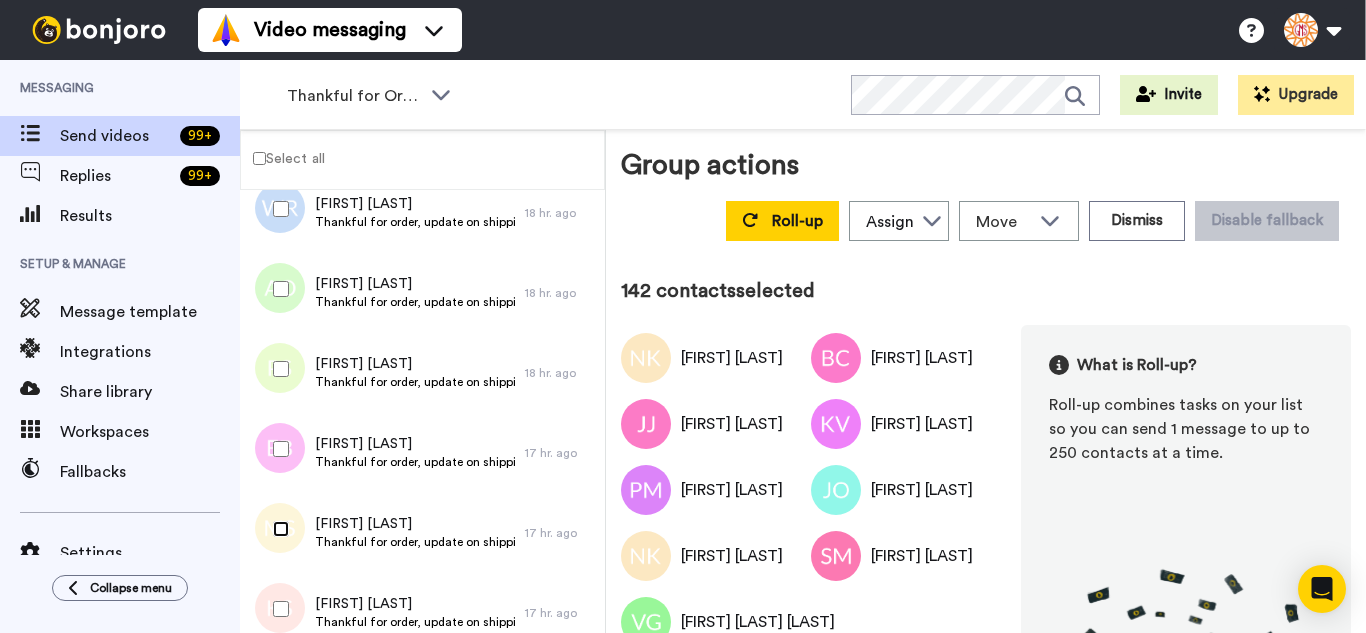 click at bounding box center [277, 529] 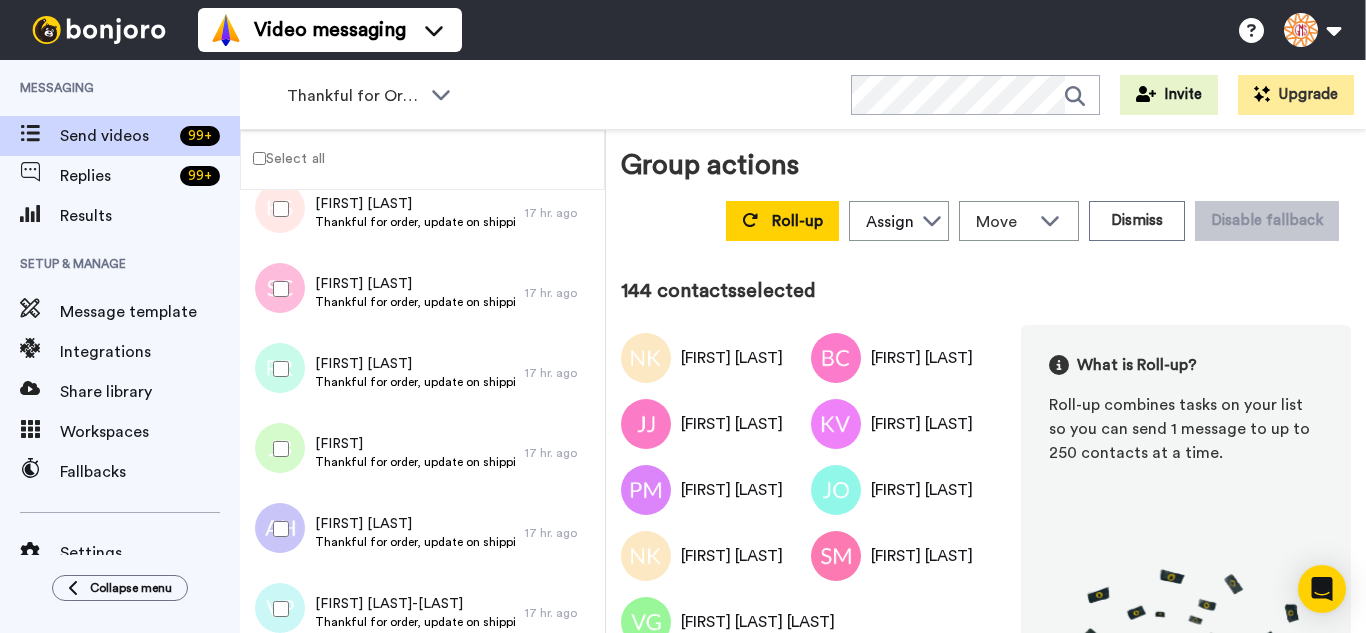 click at bounding box center (277, 369) 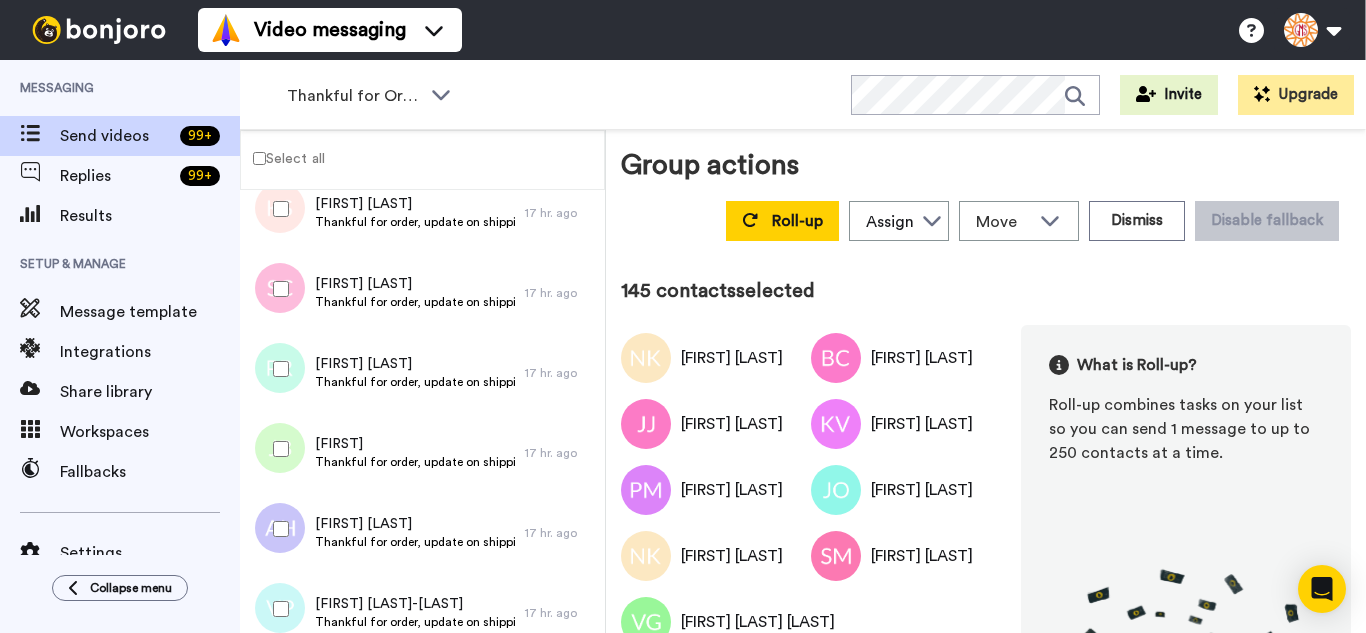 click at bounding box center (277, 449) 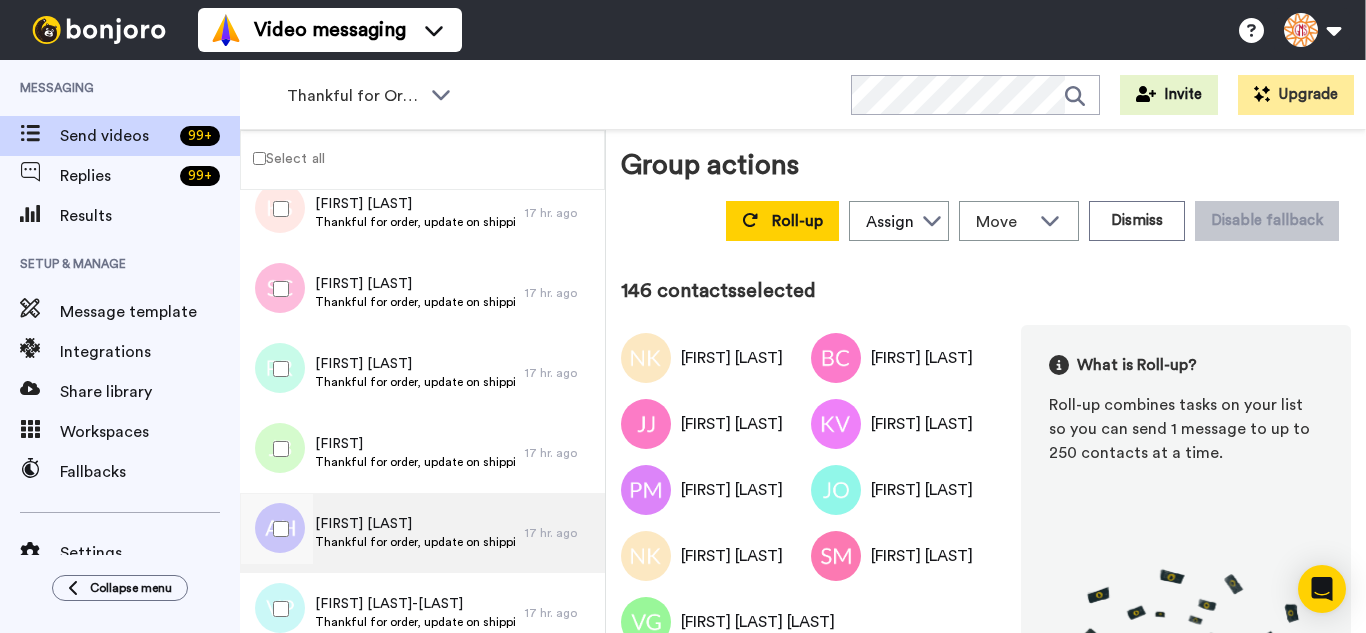 click at bounding box center (277, 529) 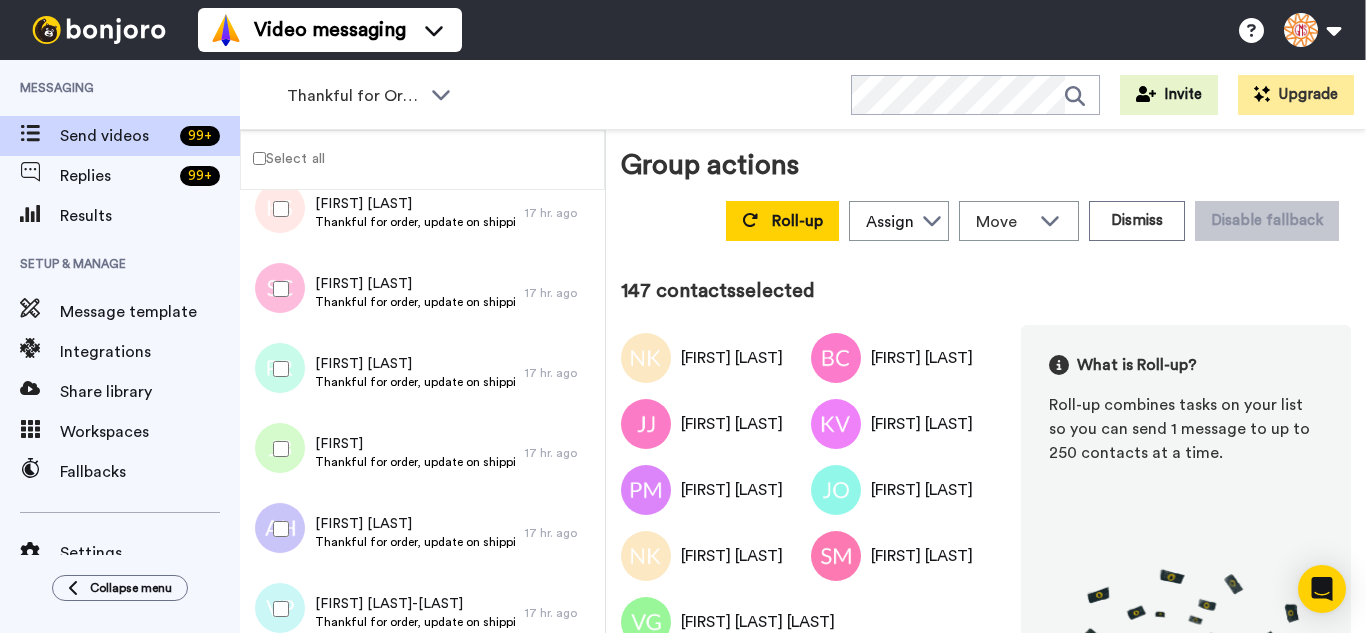 click at bounding box center (277, 609) 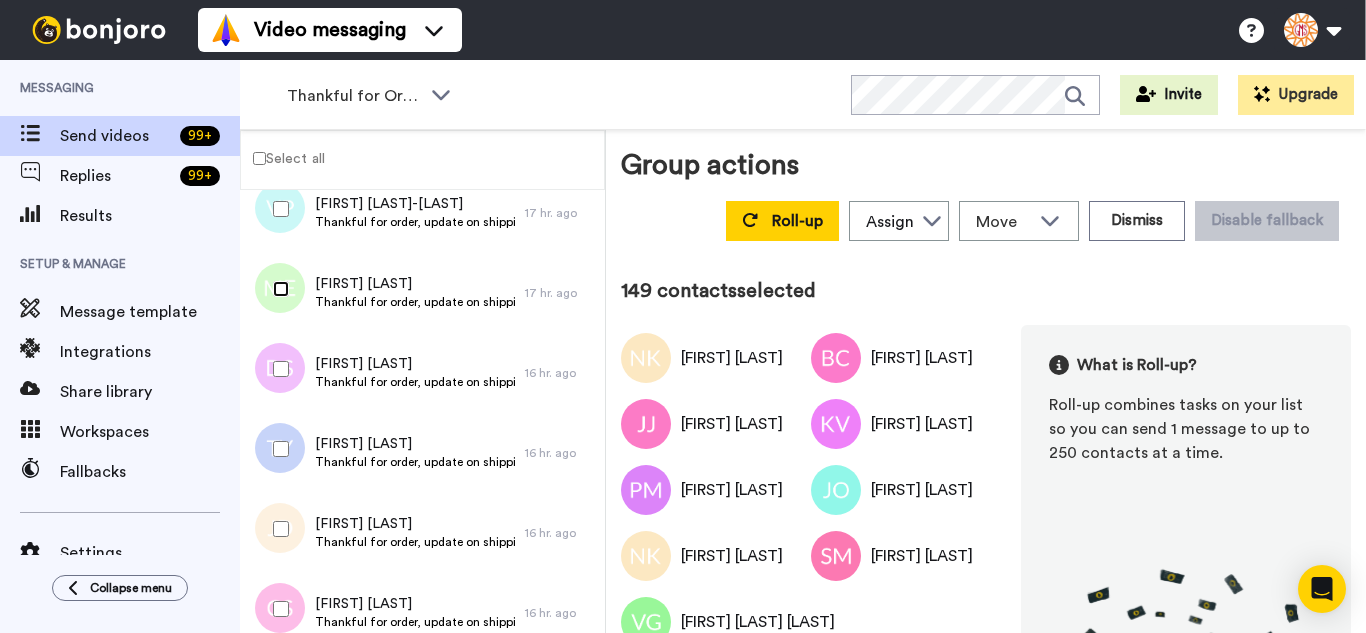 click at bounding box center (277, 289) 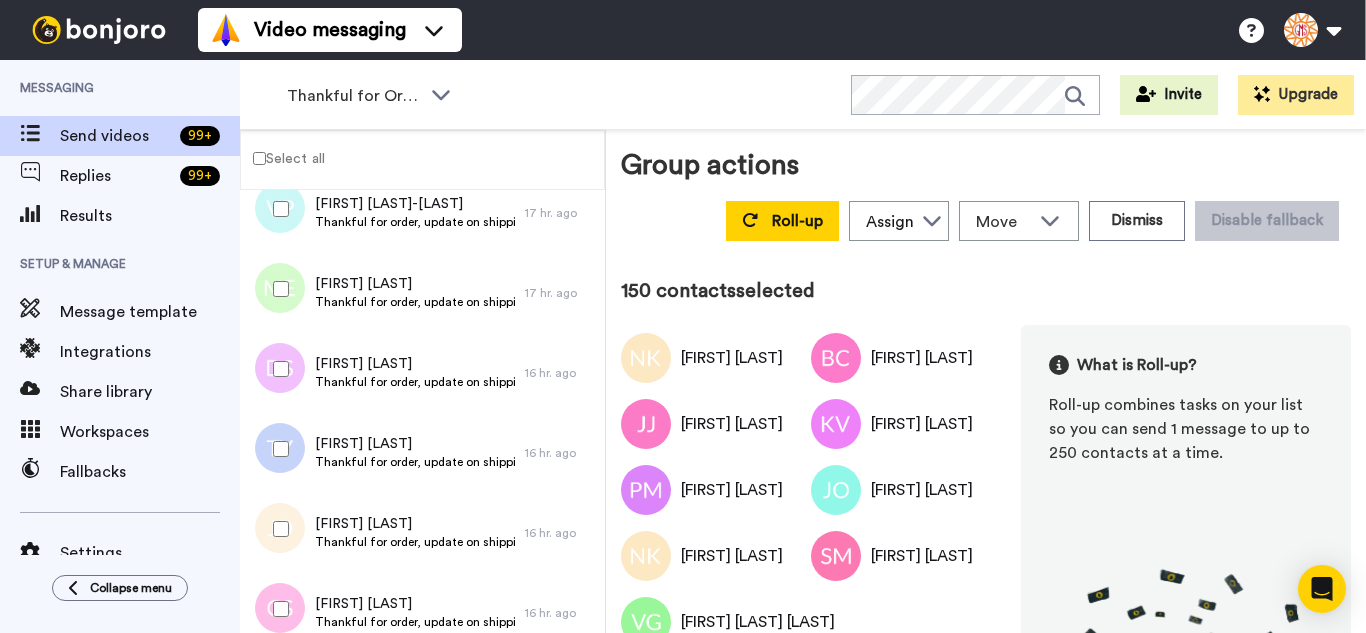 click at bounding box center (277, 369) 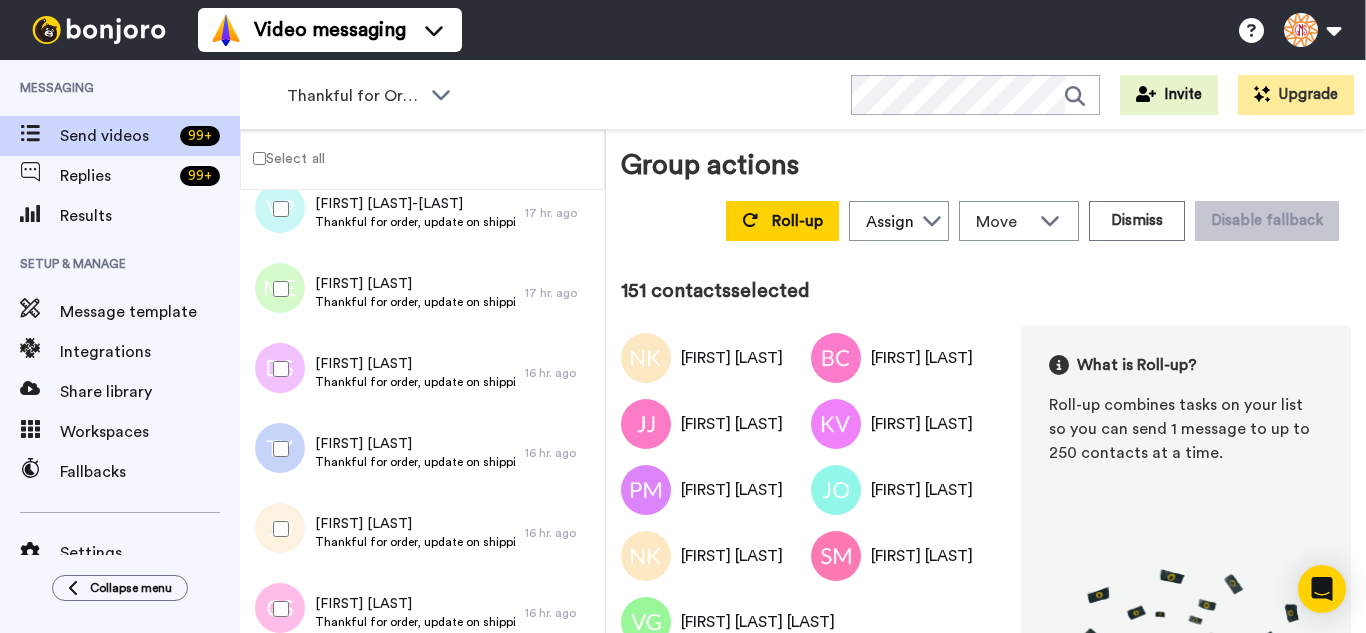 click at bounding box center [277, 449] 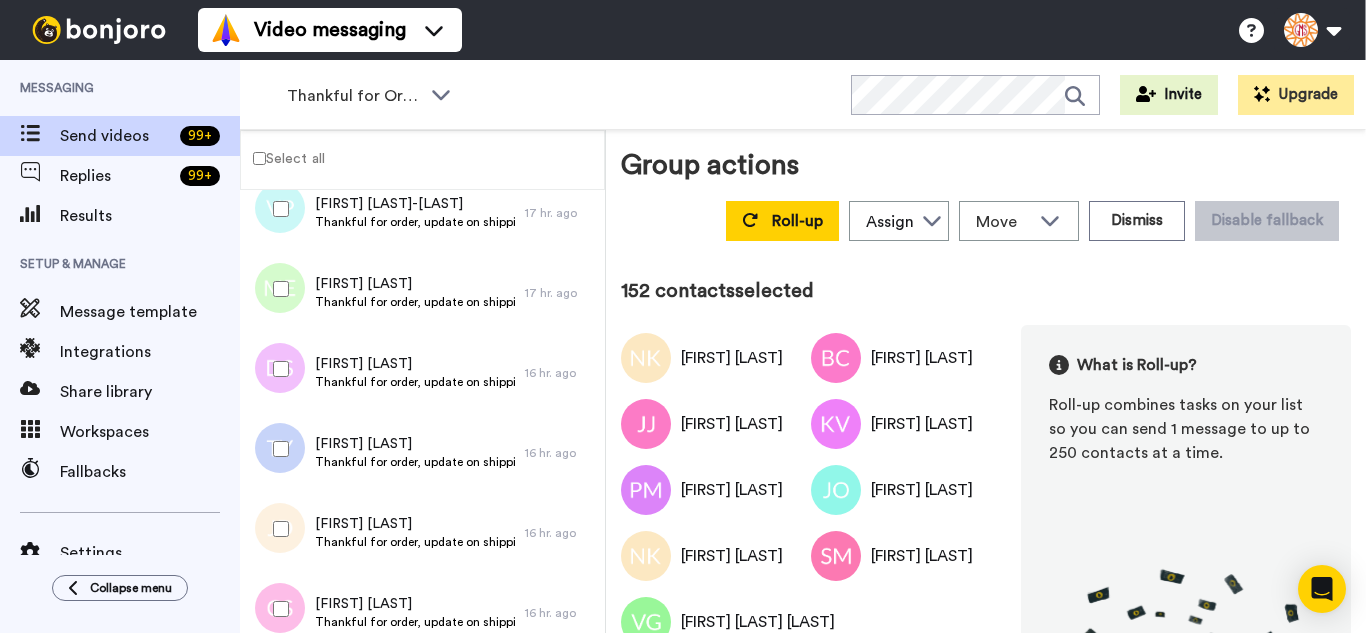 click at bounding box center [277, 529] 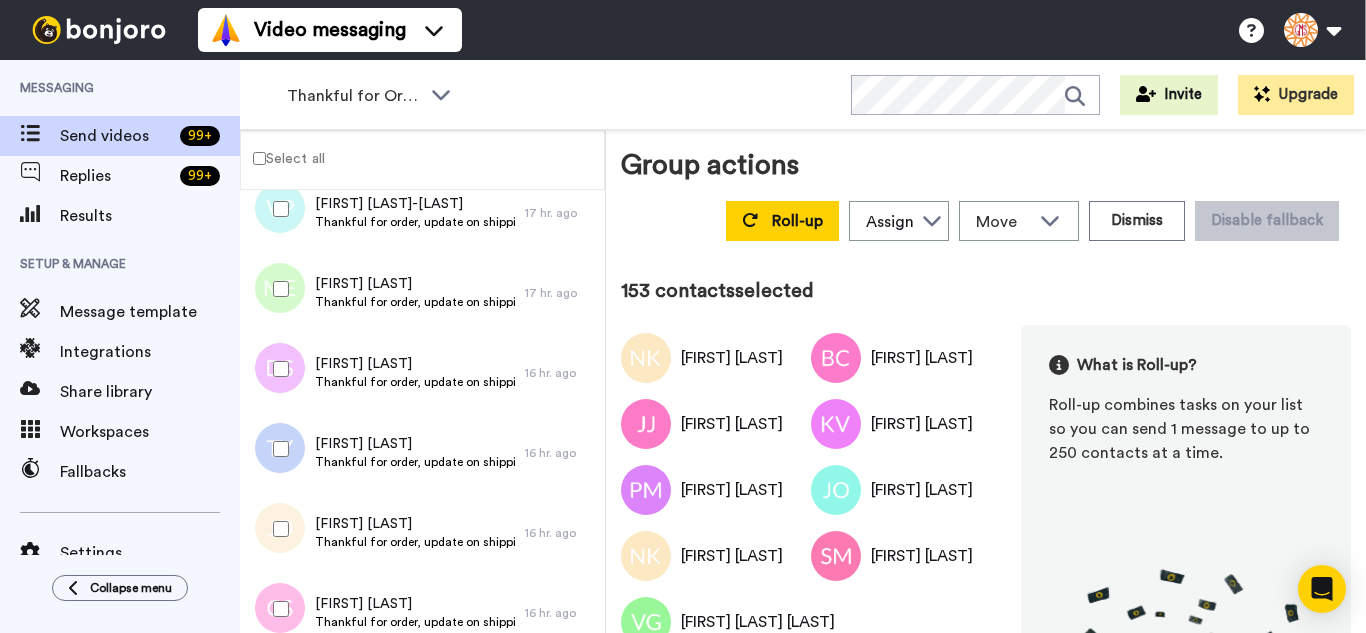 click at bounding box center (277, 609) 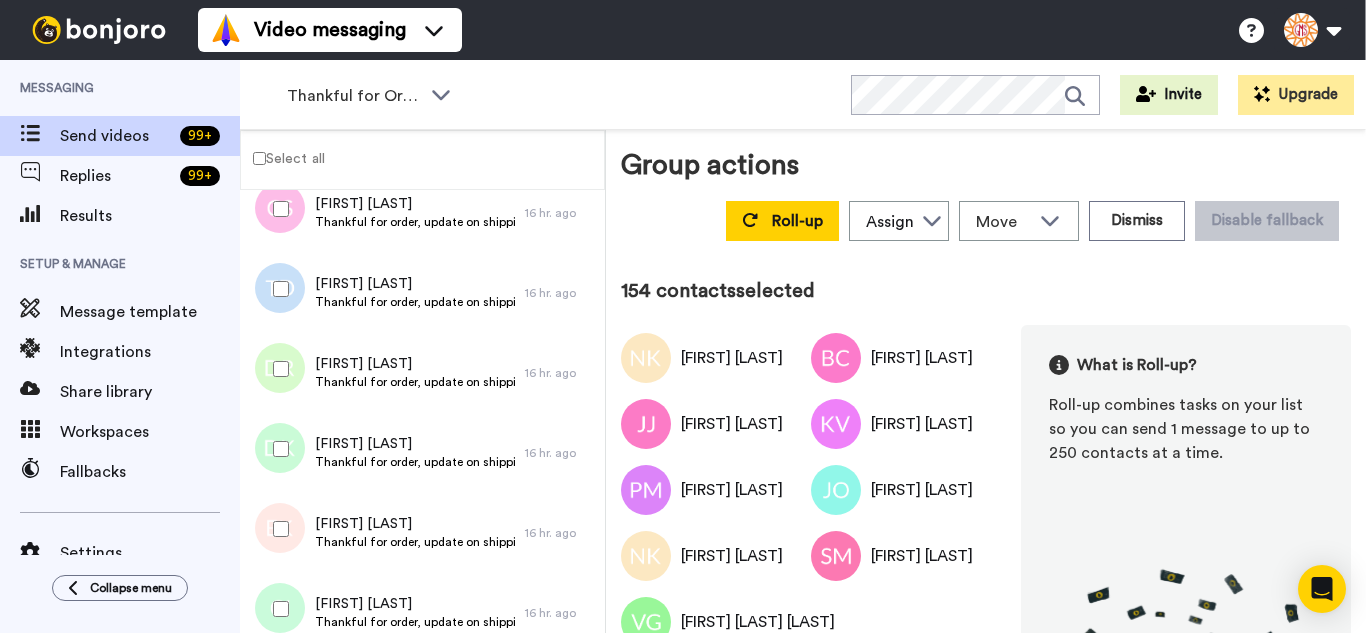 click on "Teresa Duplantis Thankful for order, update on shipping. 16 hr. ago" at bounding box center (422, 293) 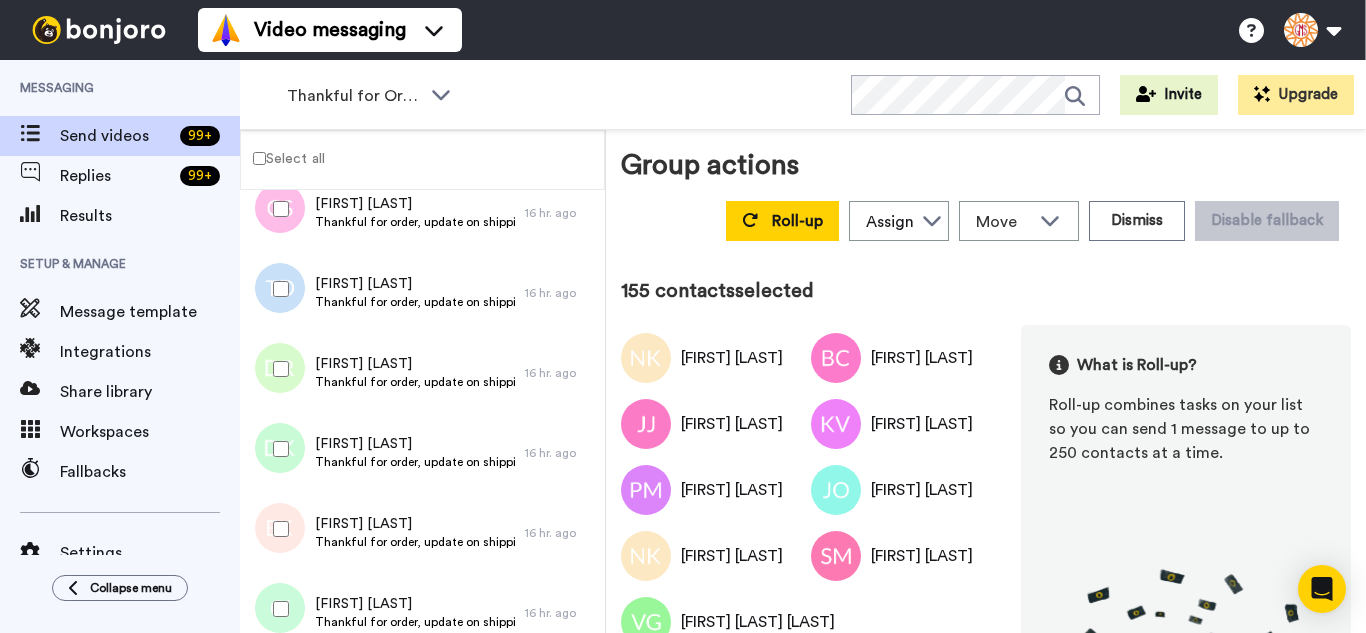 click at bounding box center [277, 449] 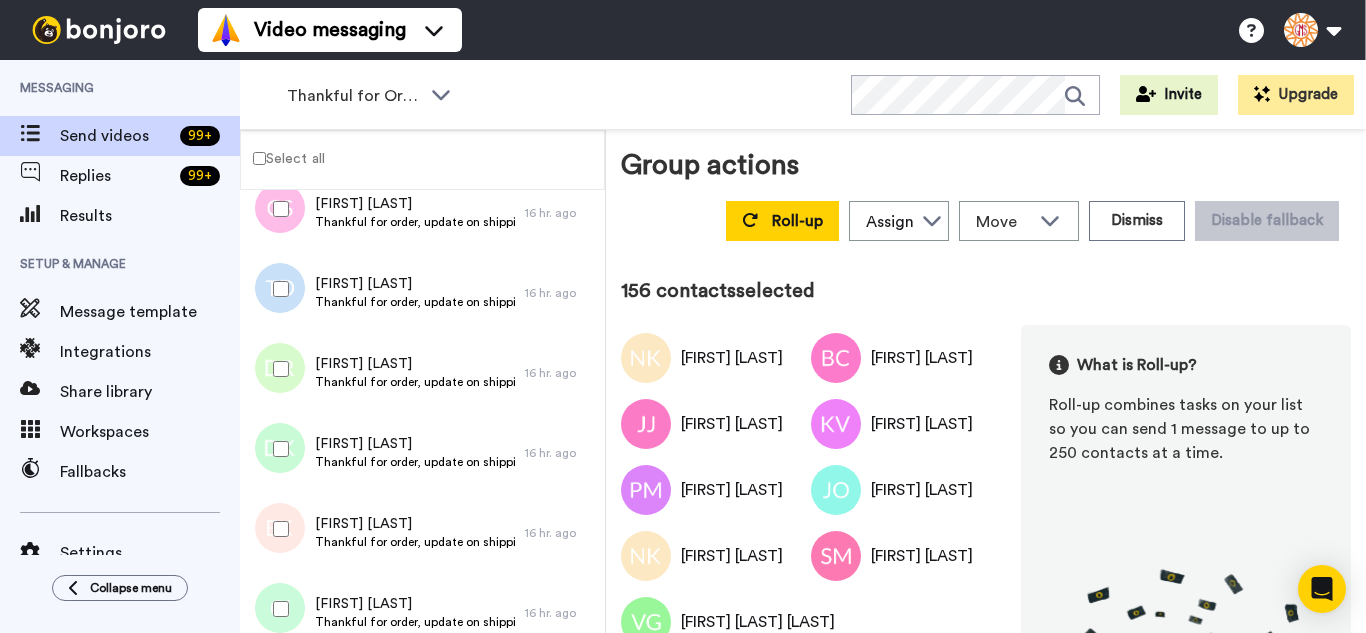 click at bounding box center (277, 289) 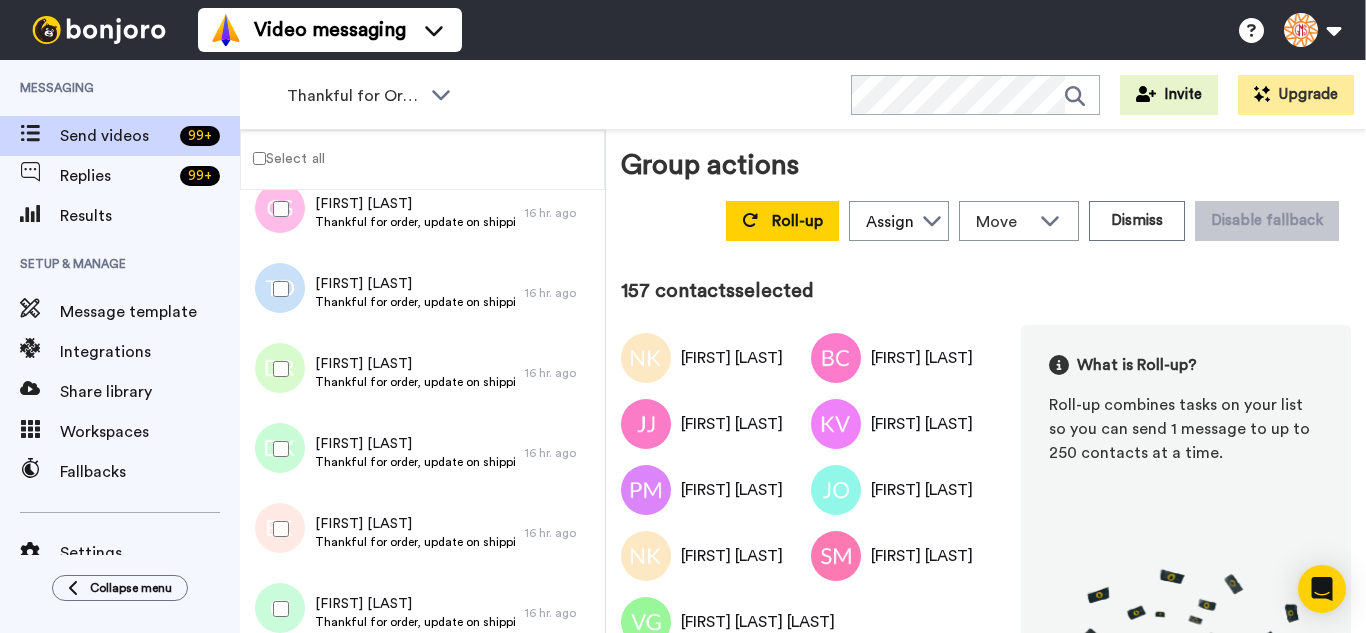 click at bounding box center (277, 609) 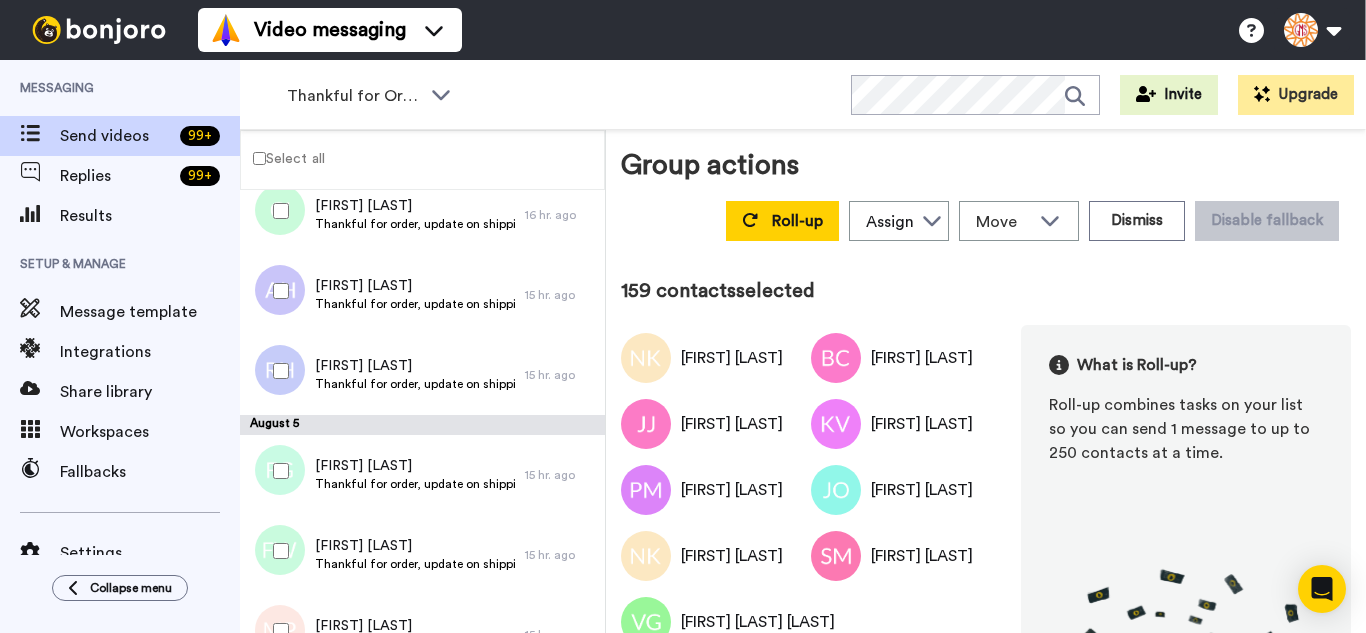 scroll, scrollTop: 12677, scrollLeft: 0, axis: vertical 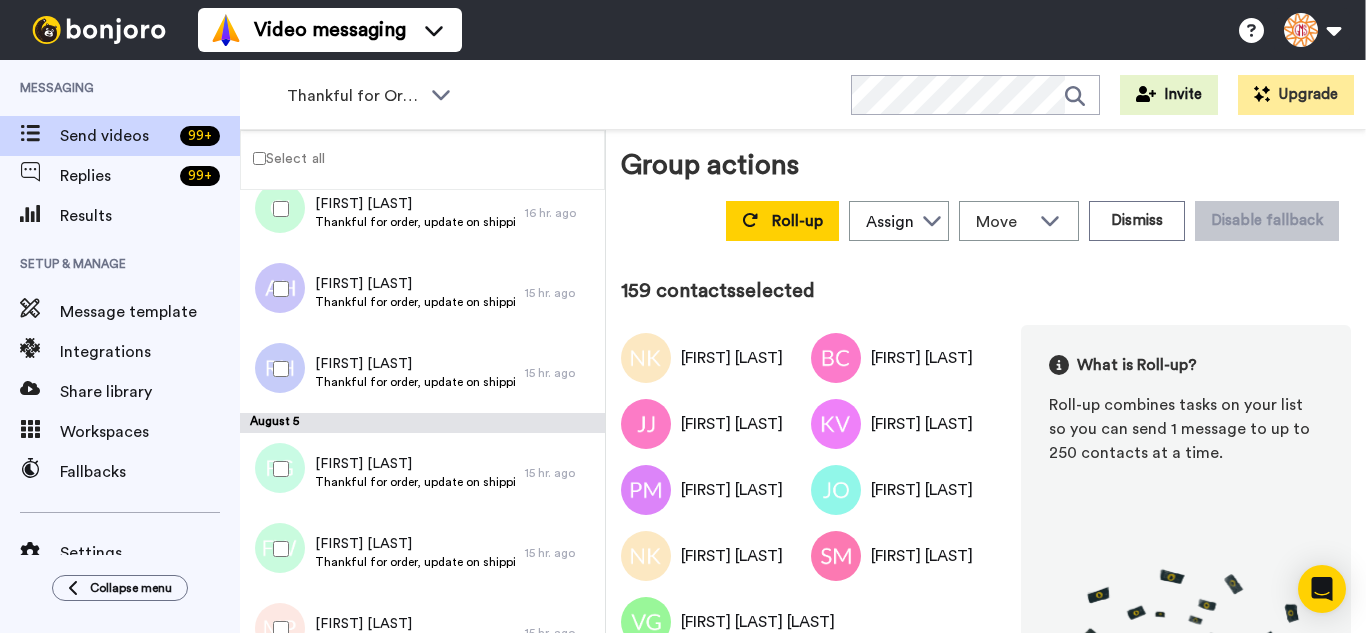 click at bounding box center [277, 289] 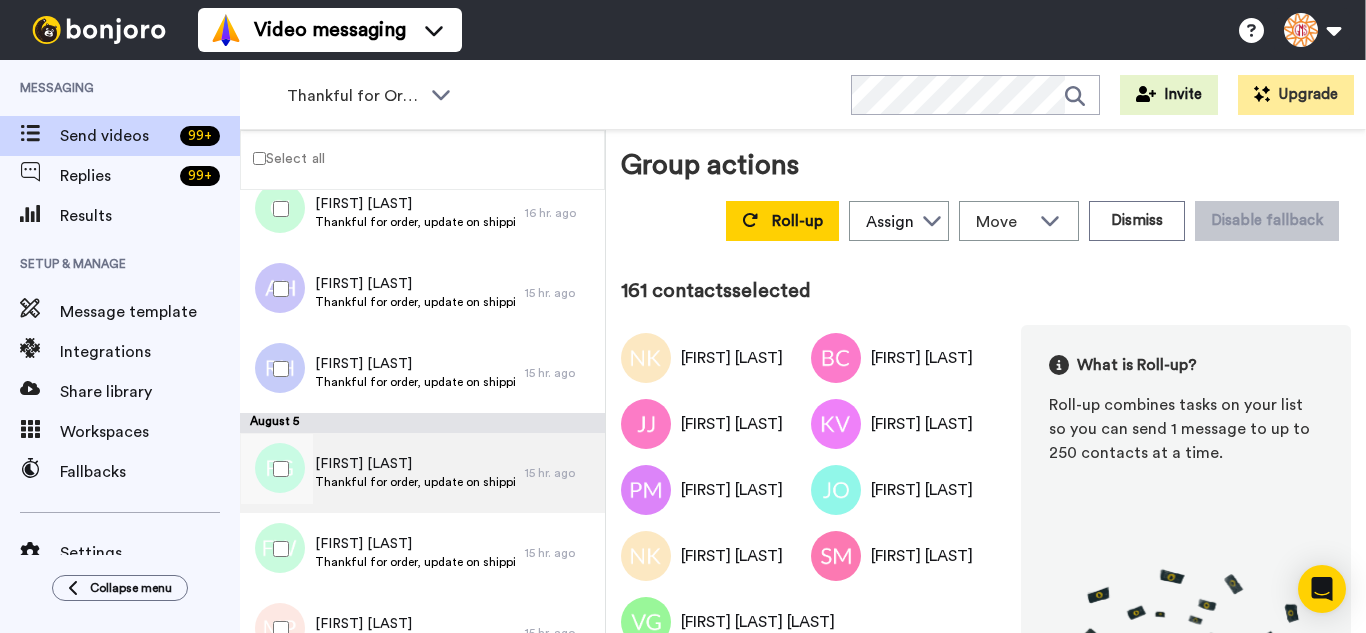 click at bounding box center [277, 469] 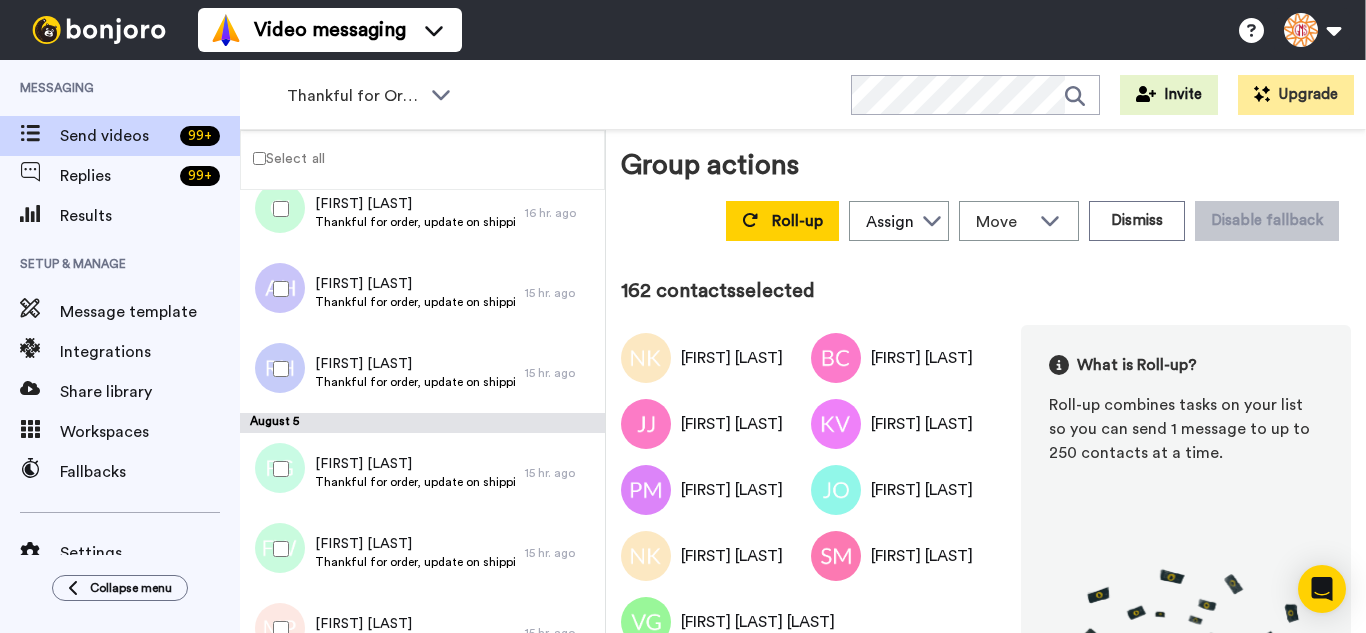 click at bounding box center [277, 549] 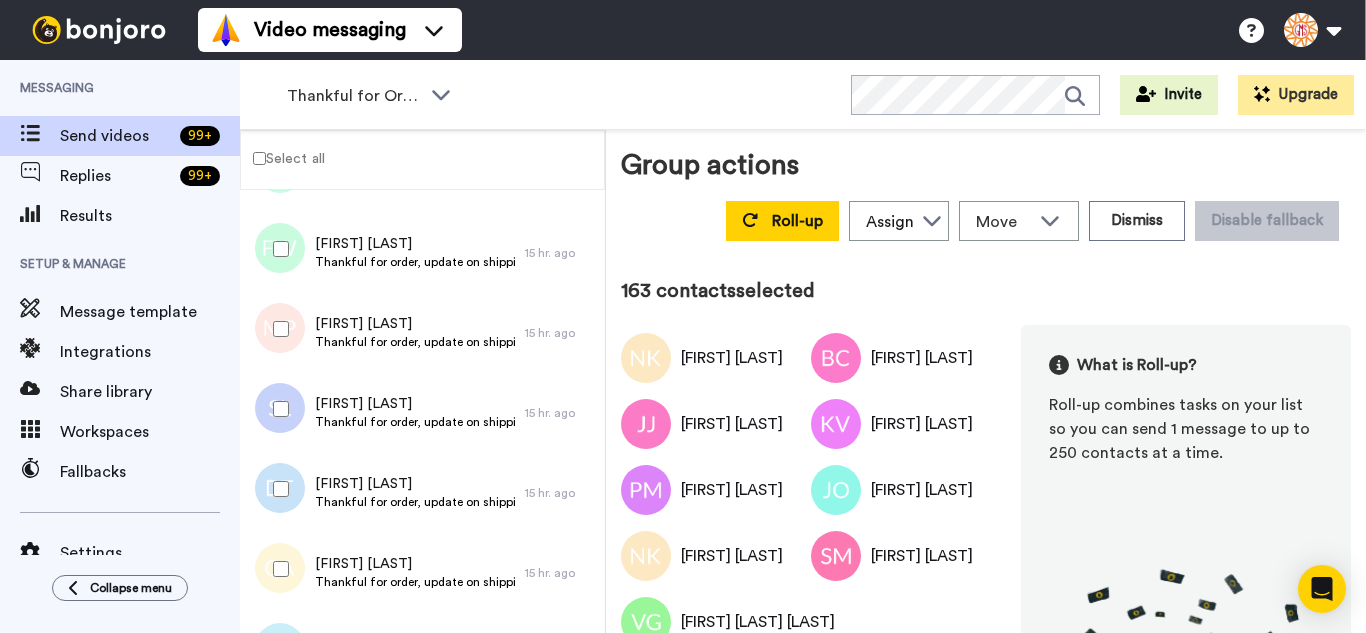 click at bounding box center (277, 329) 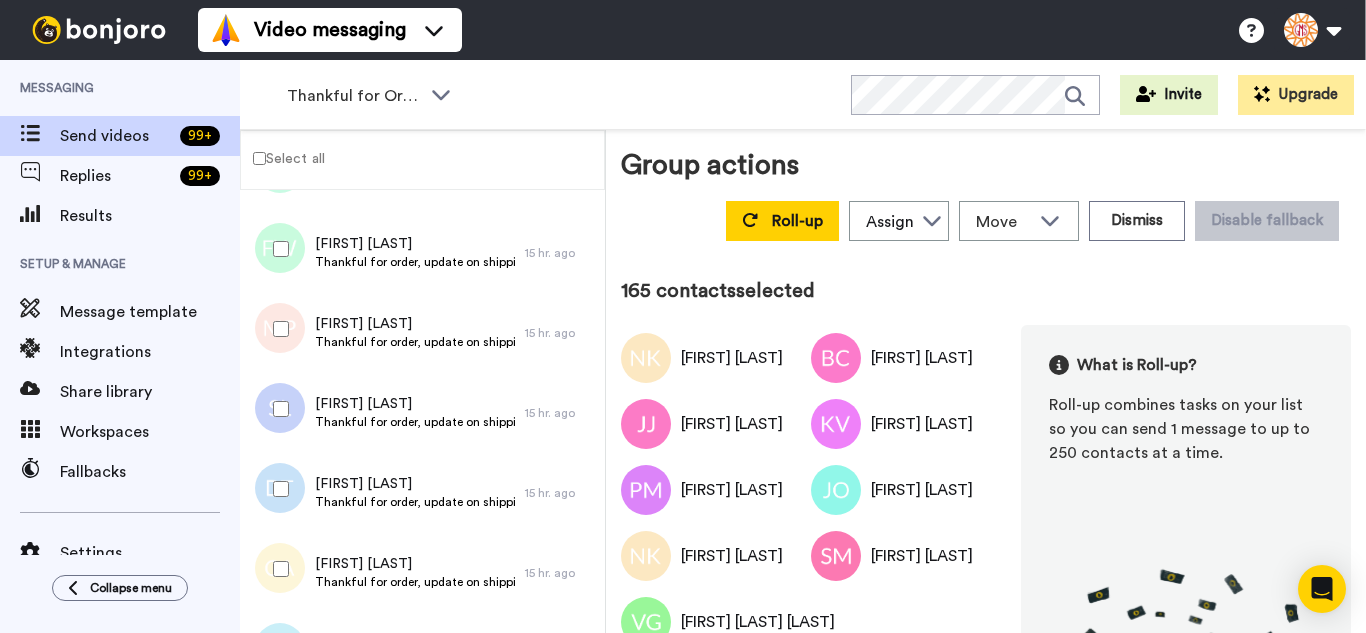 click at bounding box center (277, 489) 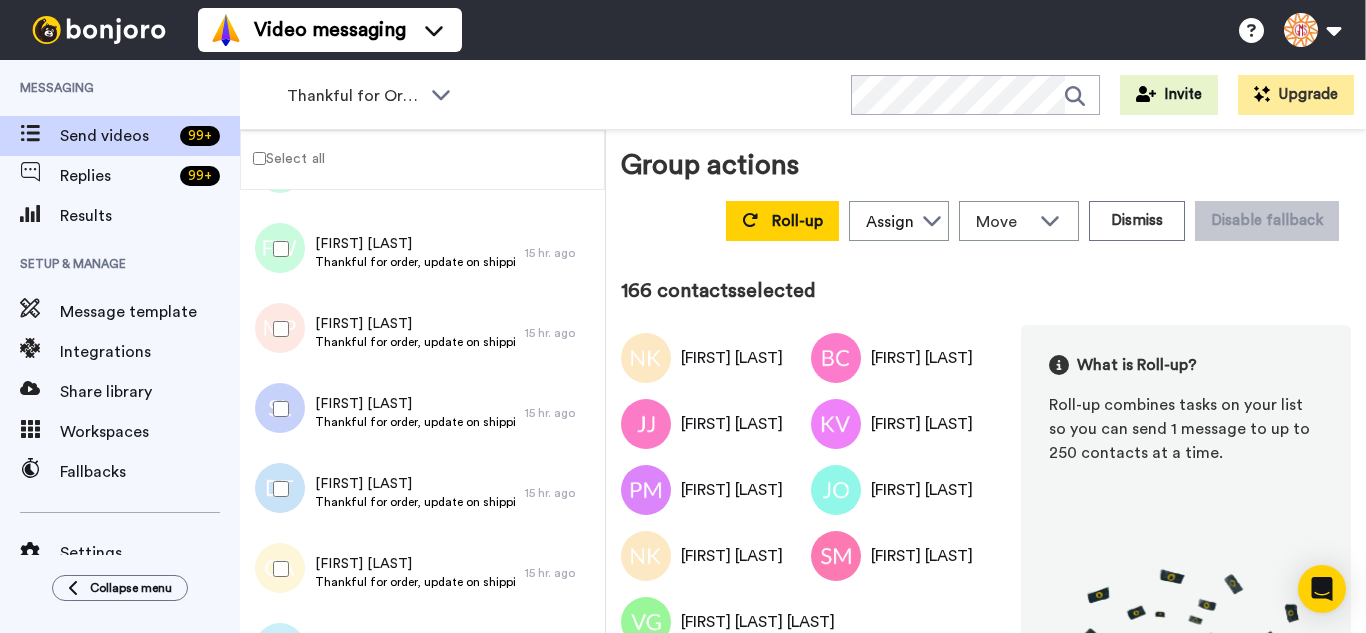 click at bounding box center [277, 569] 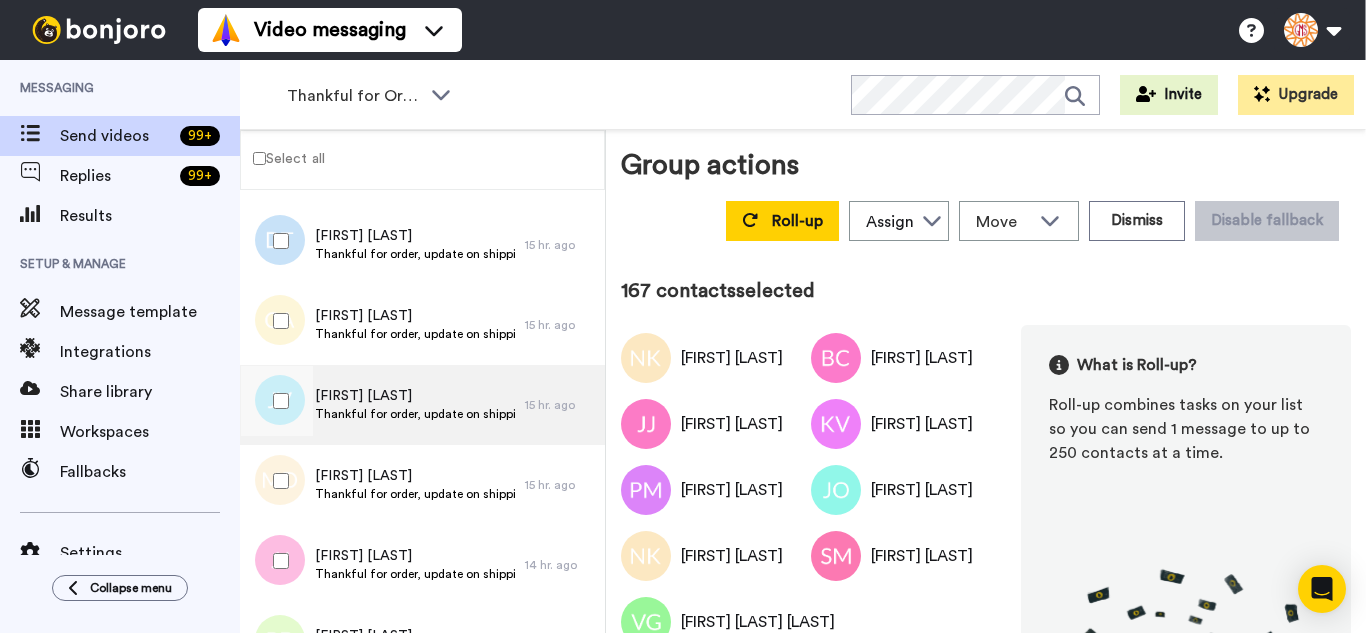 scroll, scrollTop: 13277, scrollLeft: 0, axis: vertical 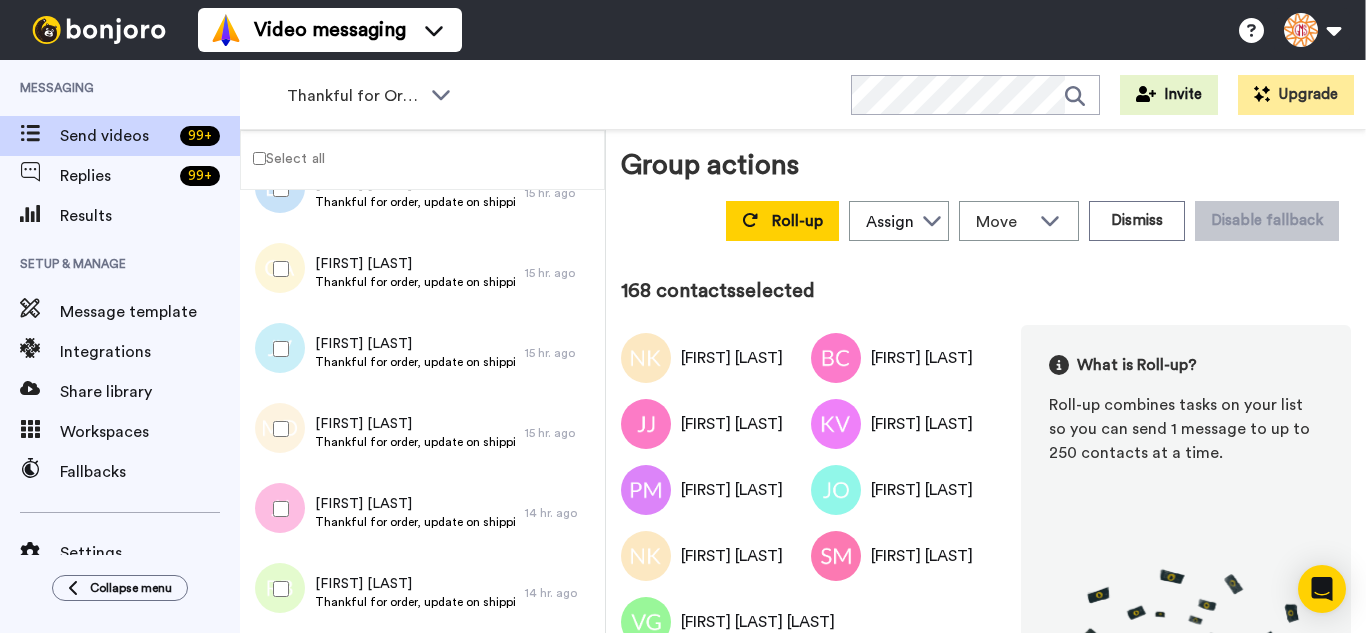 click at bounding box center (277, 429) 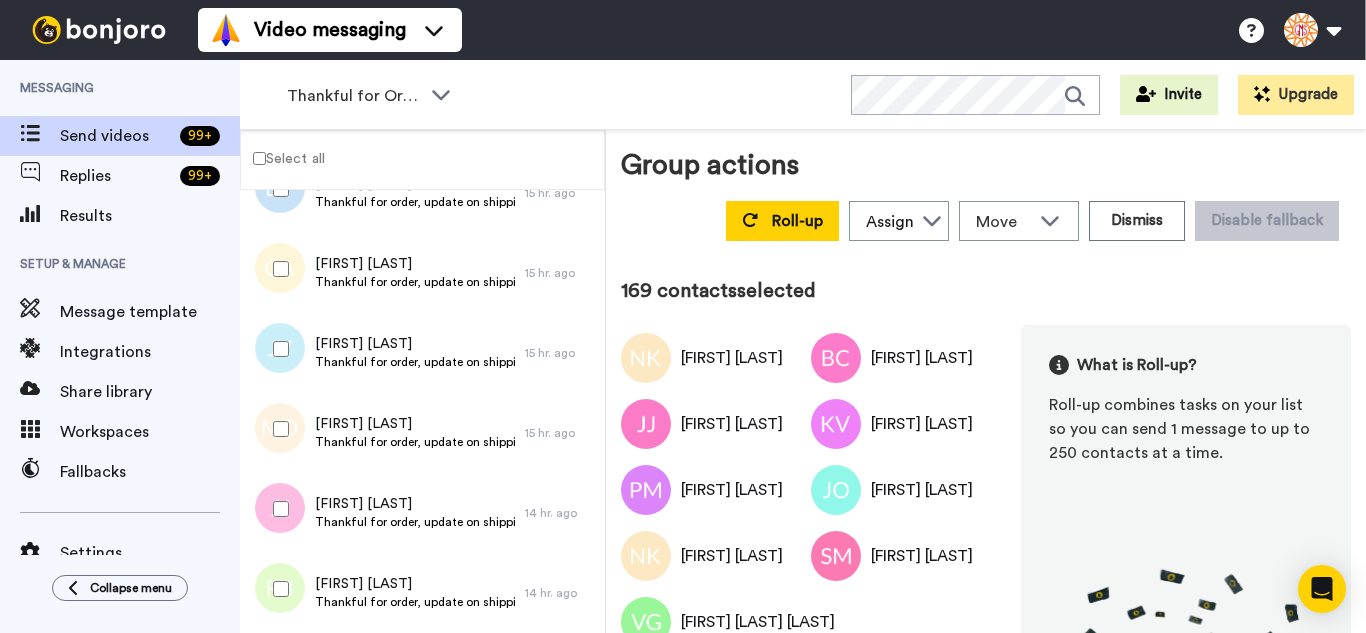 click at bounding box center [277, 509] 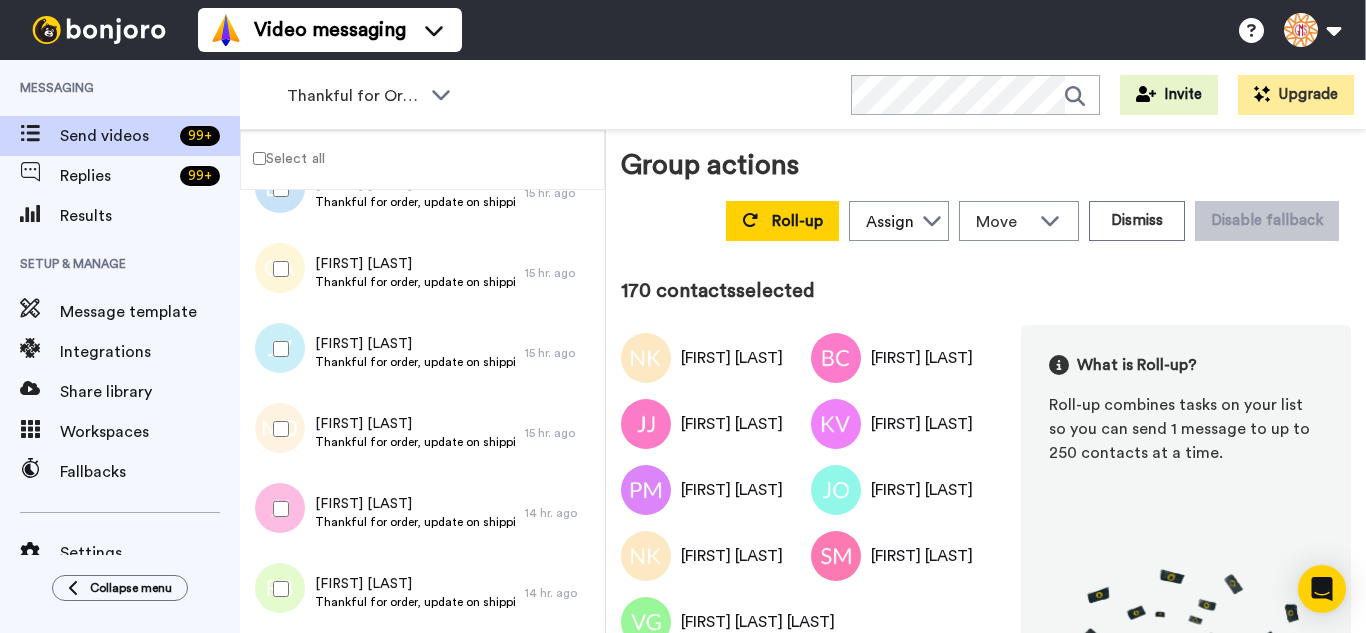 click at bounding box center (277, 589) 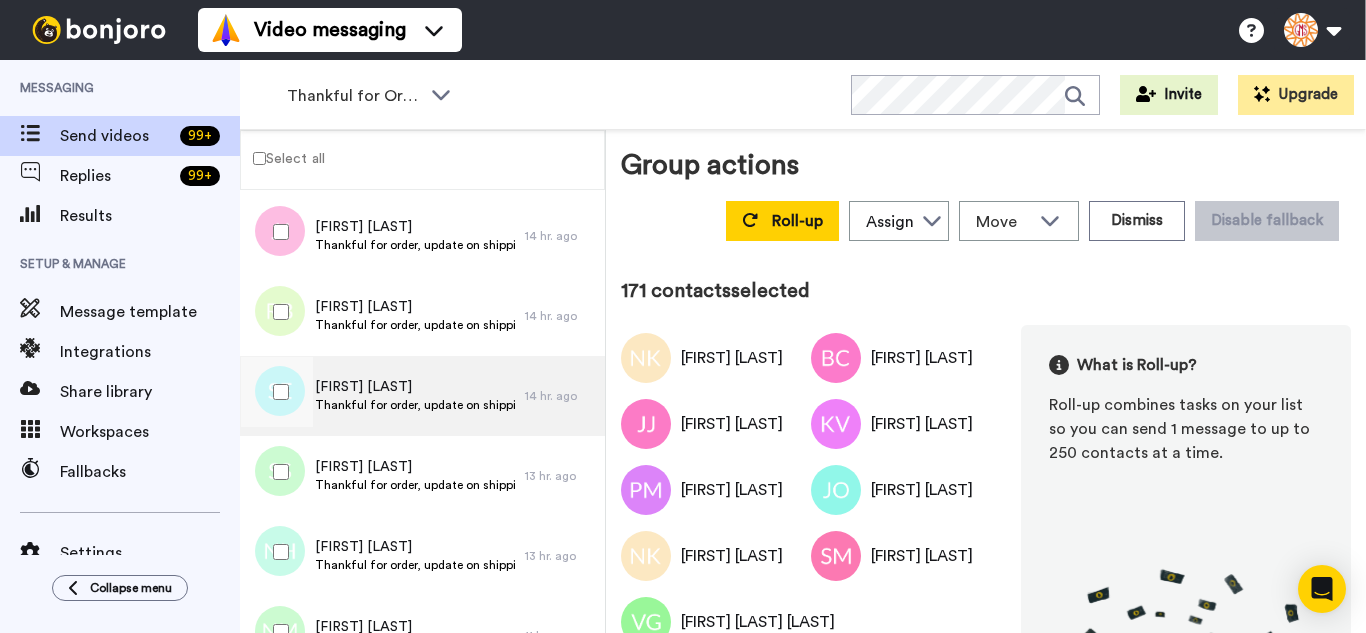 scroll, scrollTop: 13577, scrollLeft: 0, axis: vertical 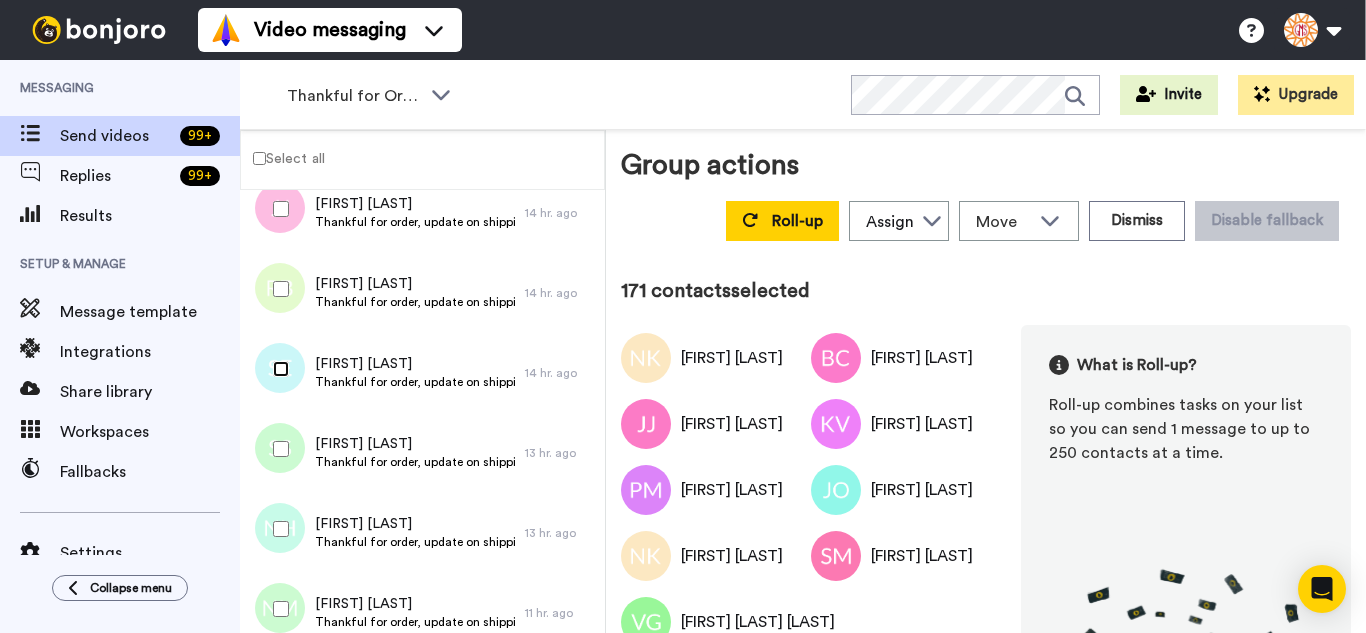 click at bounding box center [277, 369] 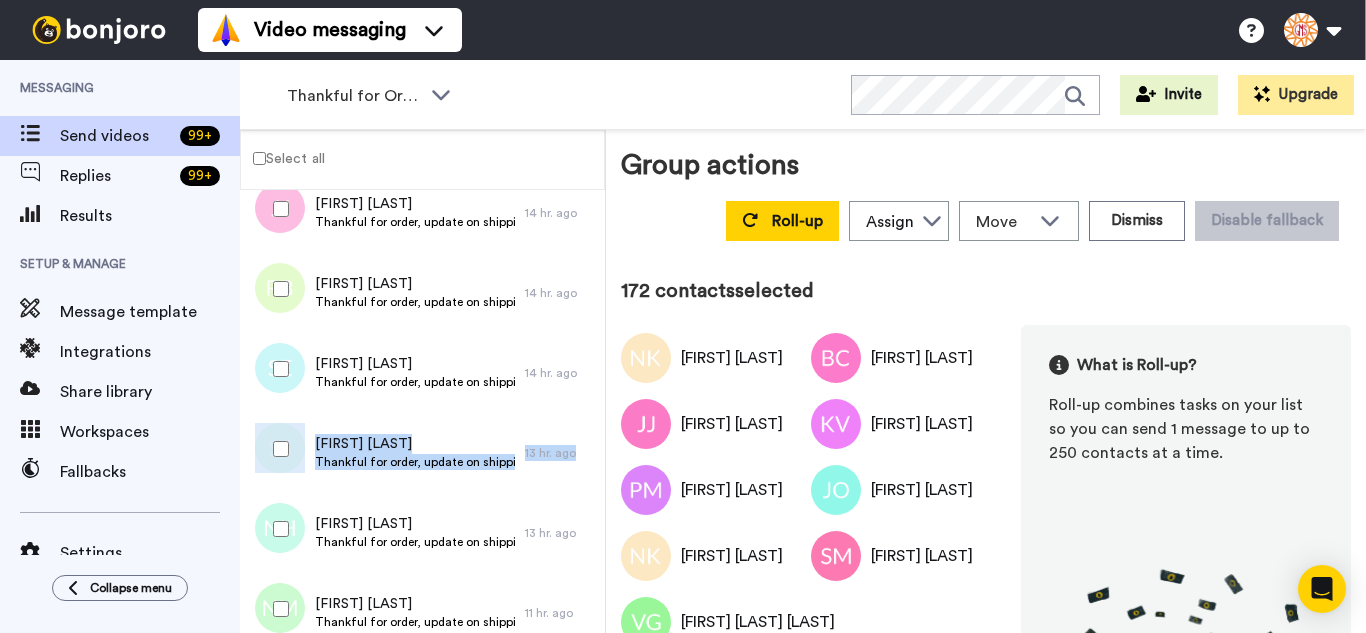 click on "August 4 Nancy Kocer Thankful for order, update on shipping. 1 day ago Barbara Cullen Thankful for order, update on shipping. 1 day ago John Jennison Thankful for order, update on shipping. 1 day ago Kathy Vinson Thankful for order, update on shipping. 1 day ago Penny Marr Thankful for order, update on shipping. 1 day ago JoAnn Olson Thankful for order, update on shipping. 1 day ago Natalya Kaganovich Thankful for order, update on shipping. 1 day ago Shannon Merkouris Thankful for order, update on shipping. 1 day ago Vivian J Gillihan Thankful for order, update on shipping. 1 day ago Katherine Flournoy Thankful for order, update on shipping. 1 day ago Evelyn Yawn Thankful for order, update on shipping. 1 day ago Sue Pereira Thankful for order, update on shipping. 1 day ago Karen Franchot Thankful for order, update on shipping. 1 day ago Andrea Sherman Thankful for order, update on shipping. 1 day ago Vickie McClellan Benson Thankful for order, update on shipping. 1 day ago Nina Feirman 1 day ago 1 day ago" at bounding box center (422, -5367) 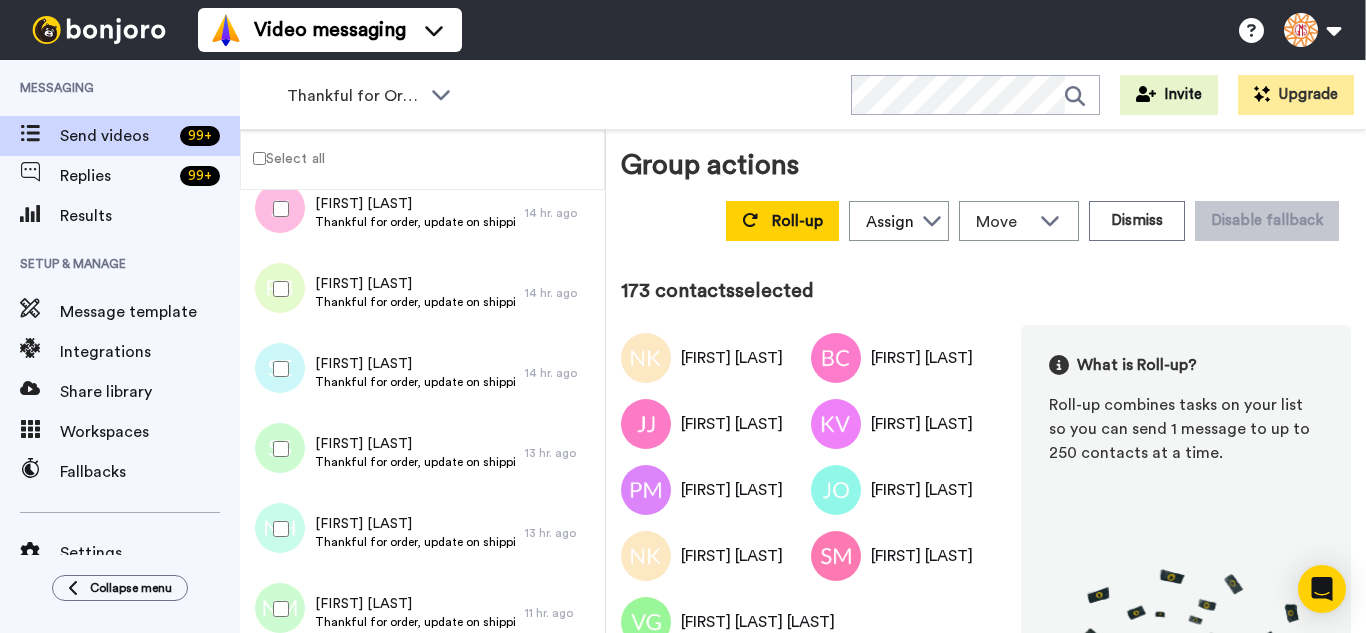 click at bounding box center [277, 609] 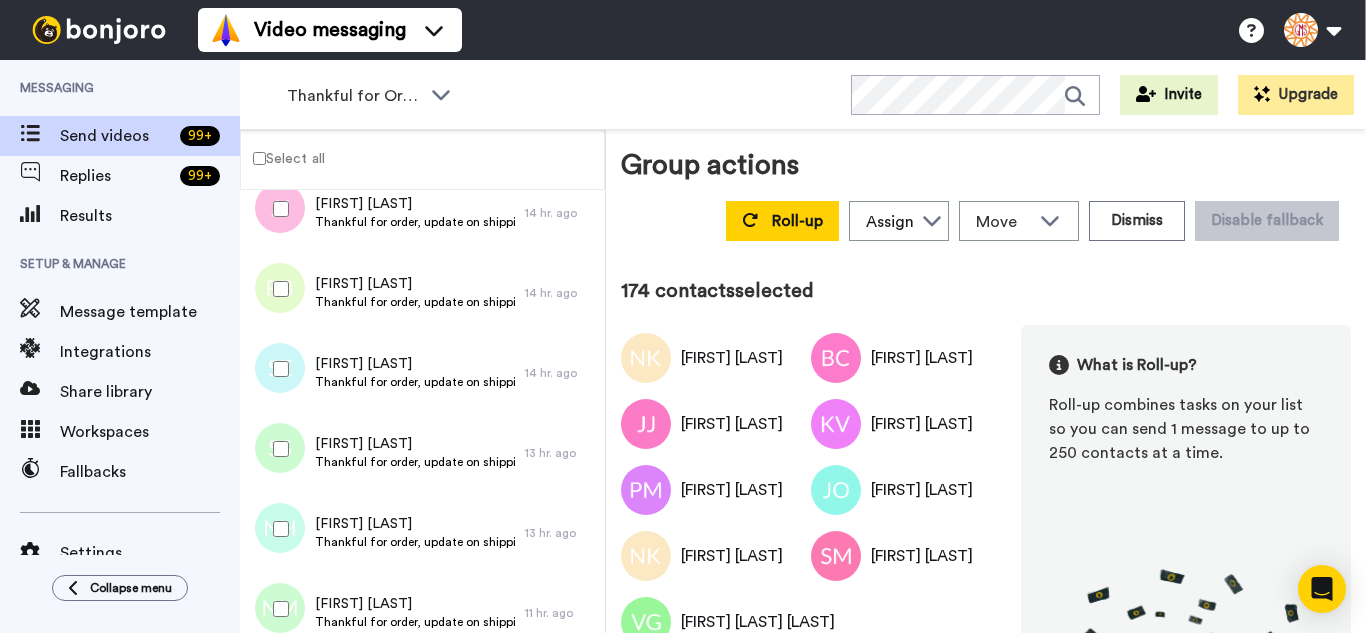 click at bounding box center (277, 529) 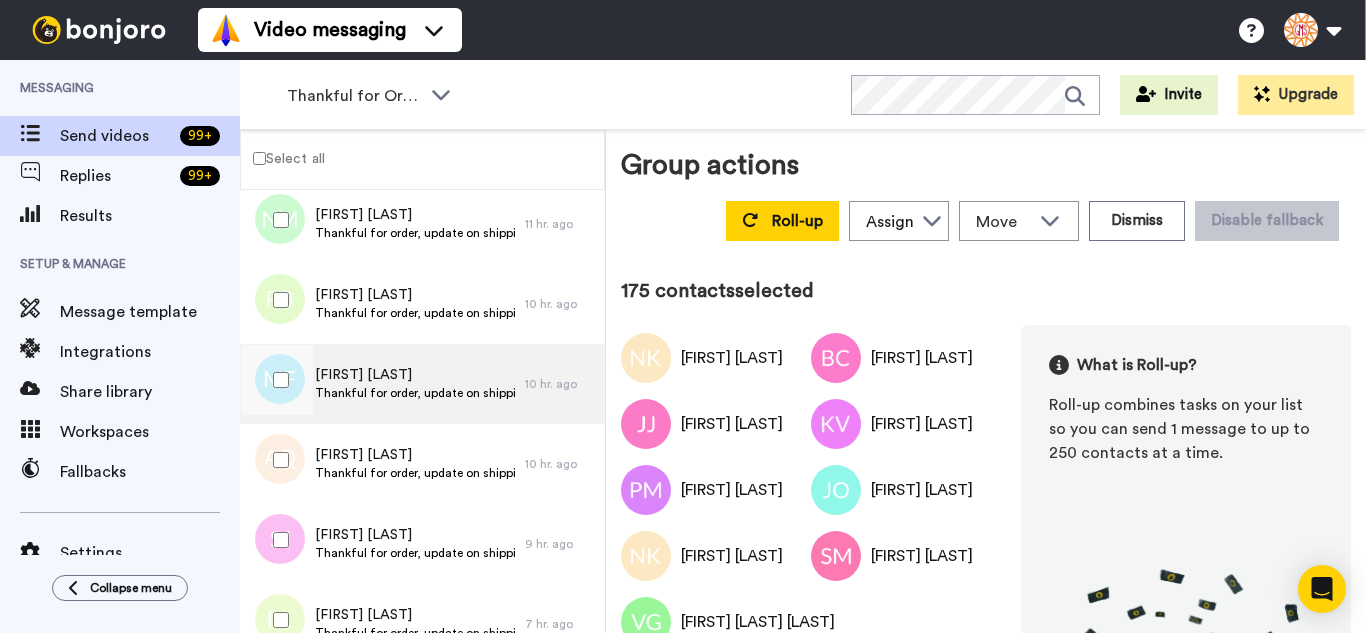 scroll, scrollTop: 13977, scrollLeft: 0, axis: vertical 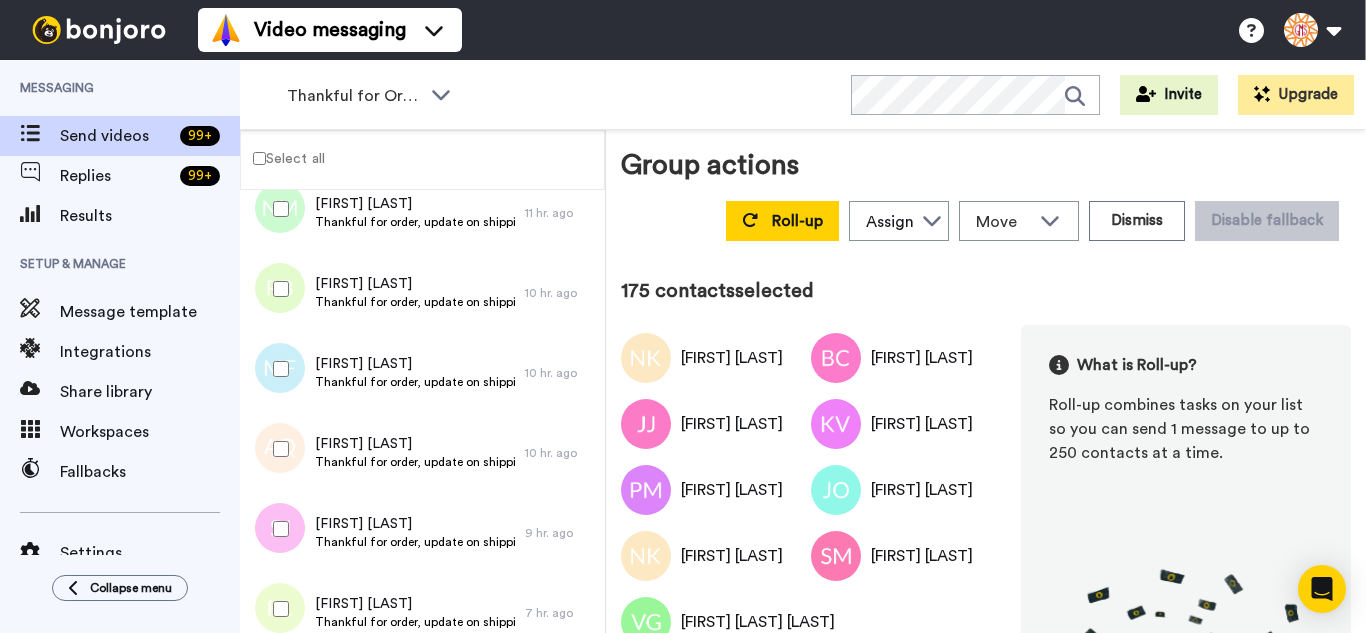 click at bounding box center [277, 289] 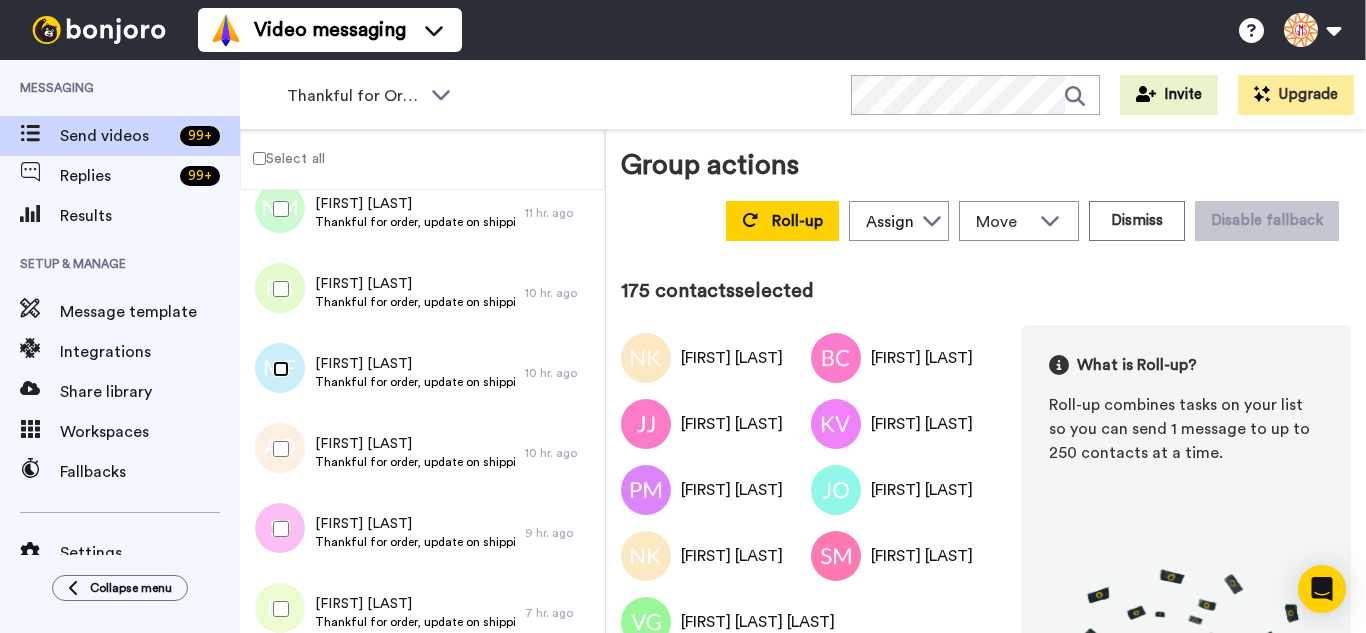 click at bounding box center (277, 369) 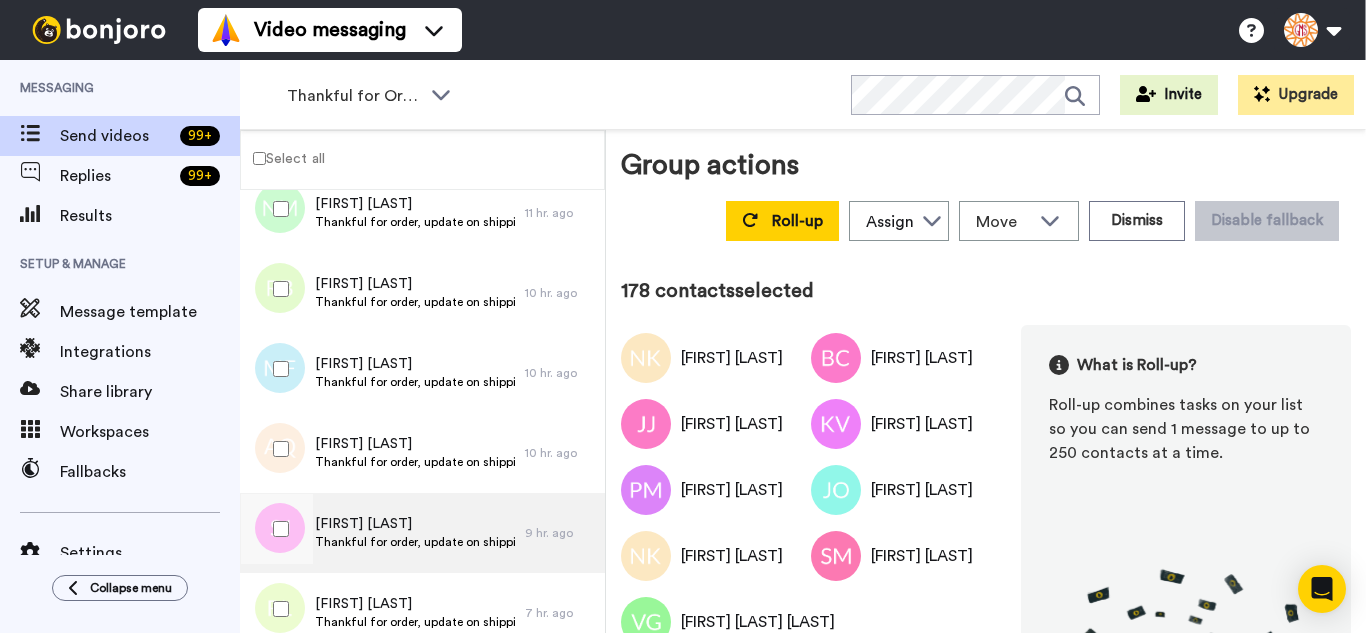 click at bounding box center [277, 529] 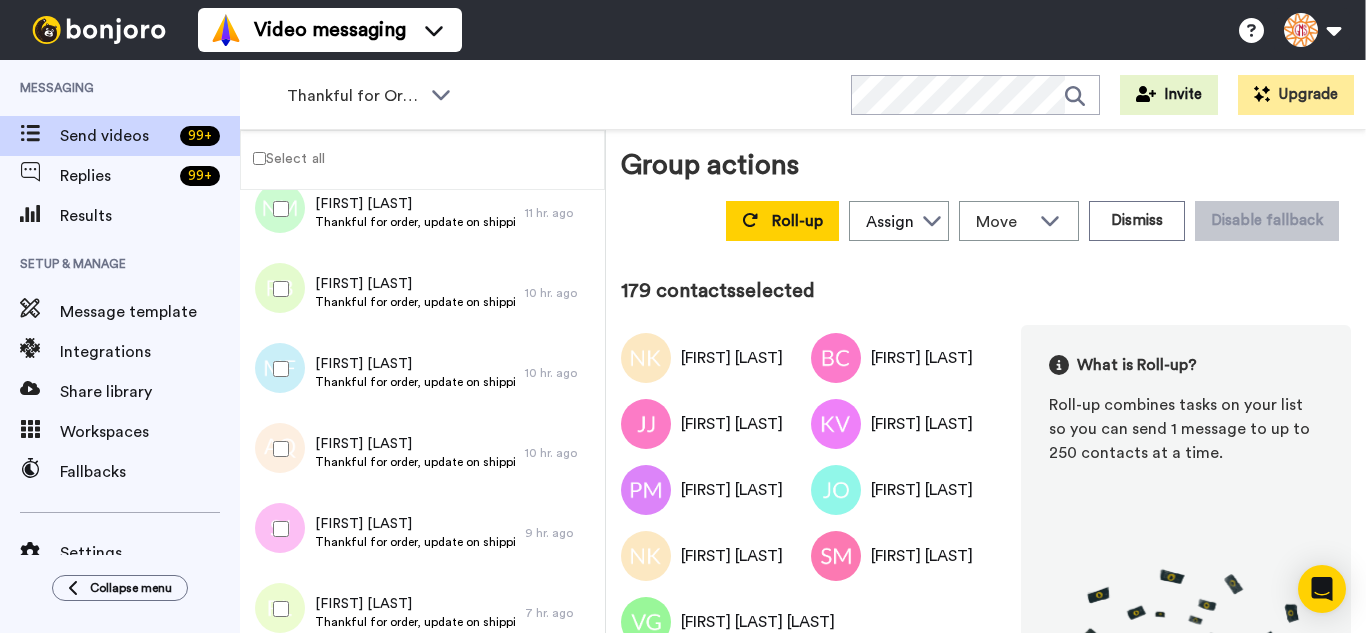 click at bounding box center [277, 609] 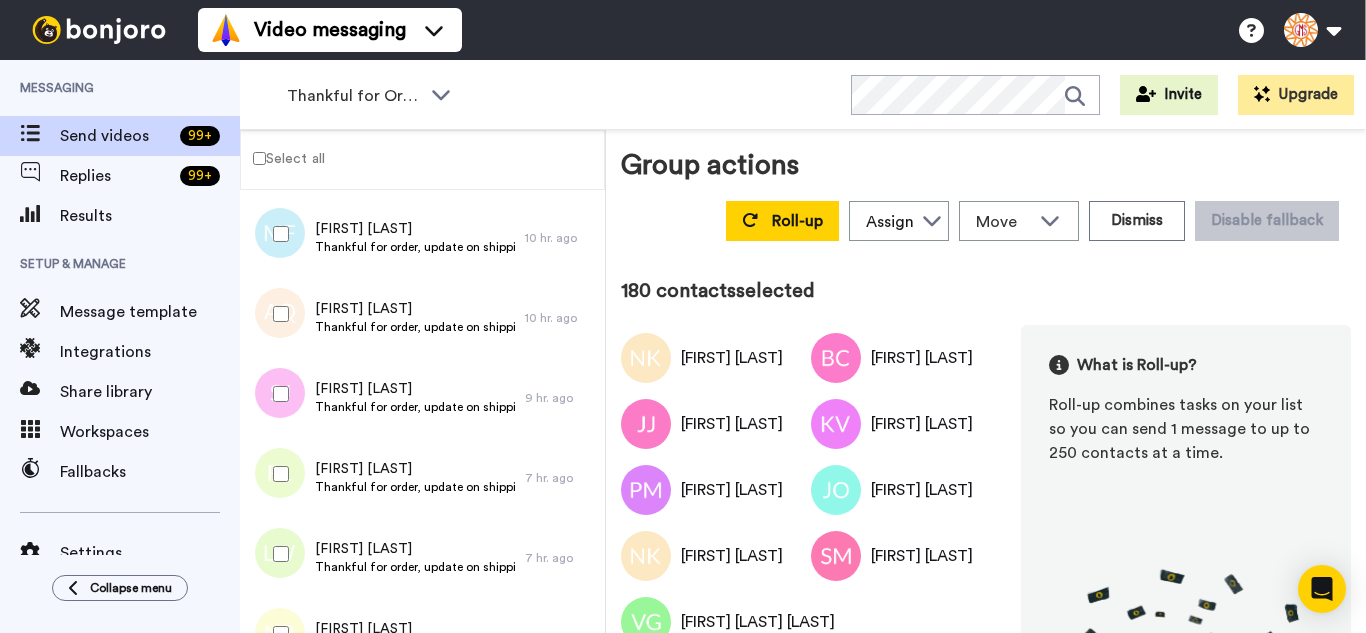 scroll, scrollTop: 14277, scrollLeft: 0, axis: vertical 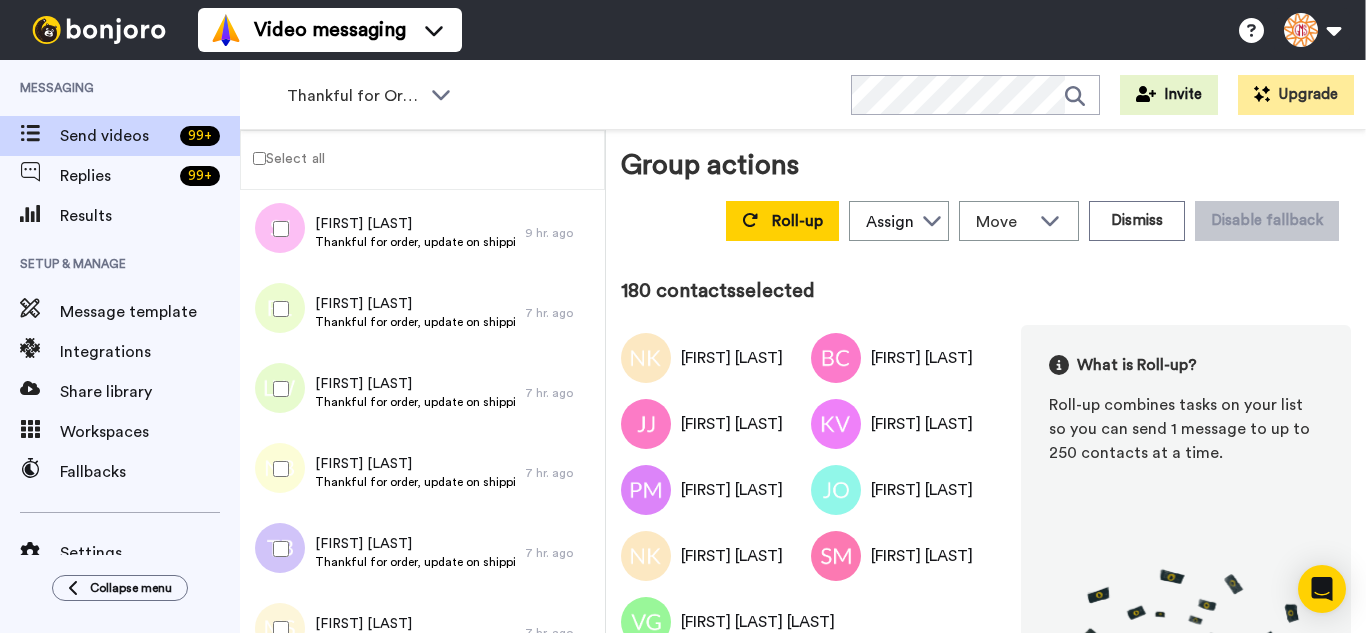 click at bounding box center (277, 389) 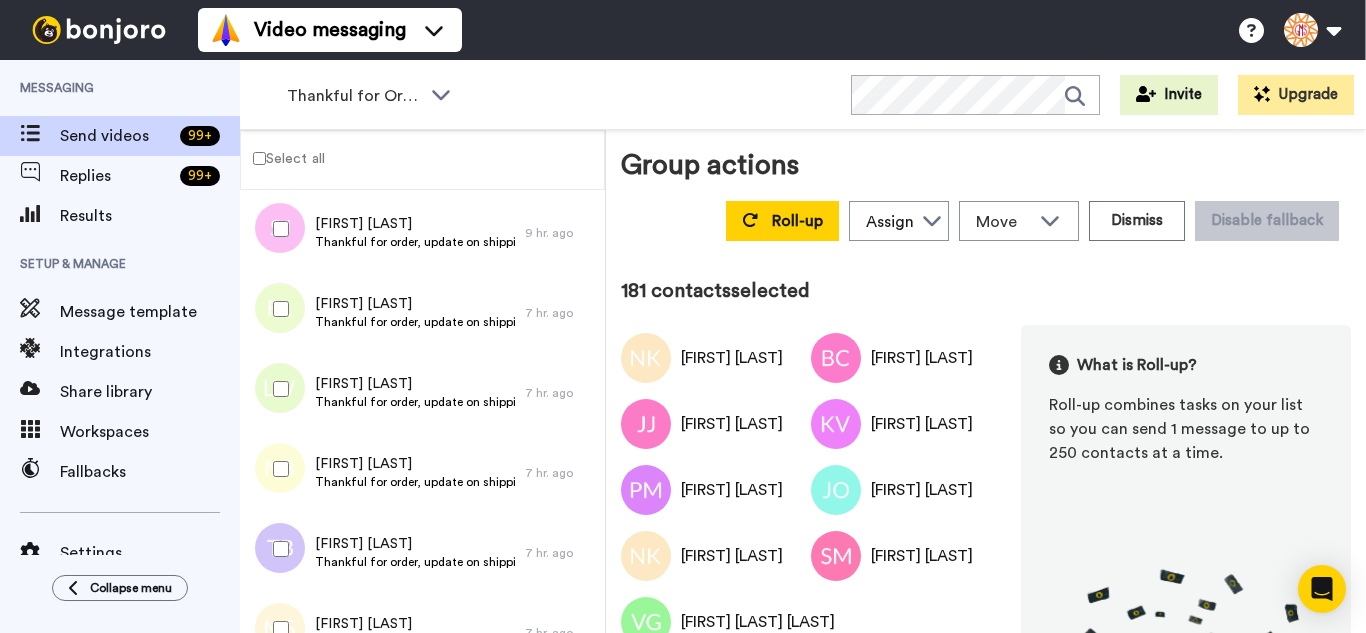 click at bounding box center (277, 469) 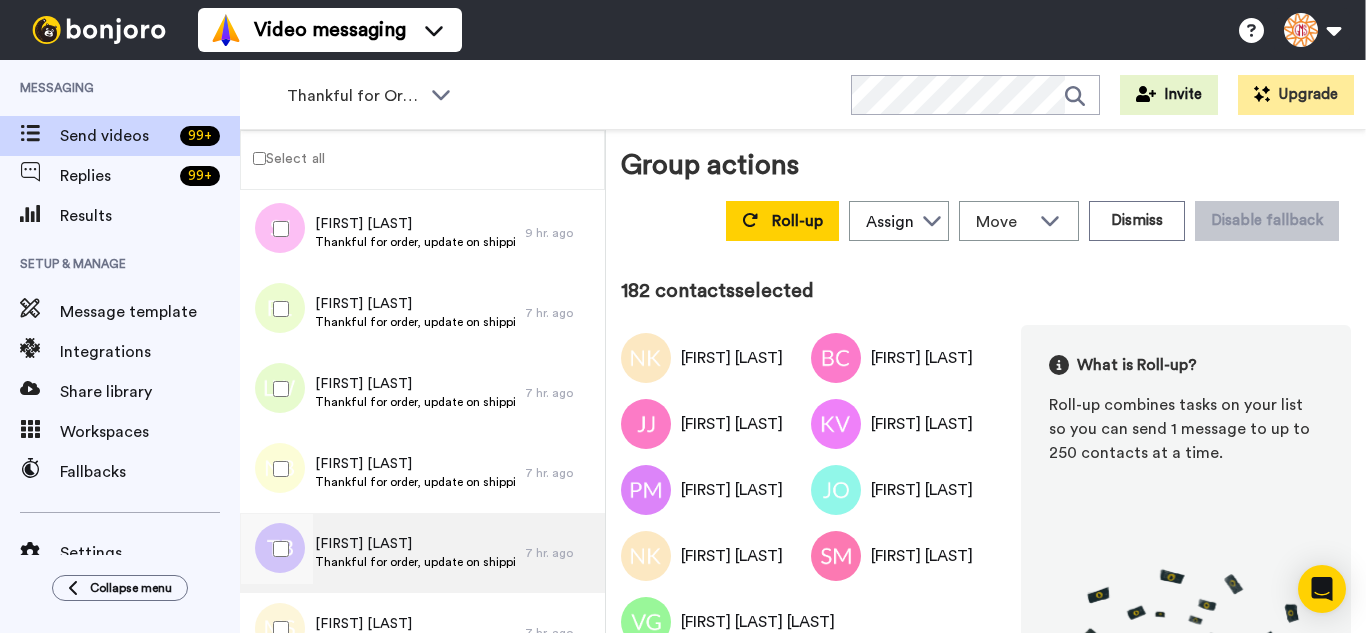 click at bounding box center [277, 549] 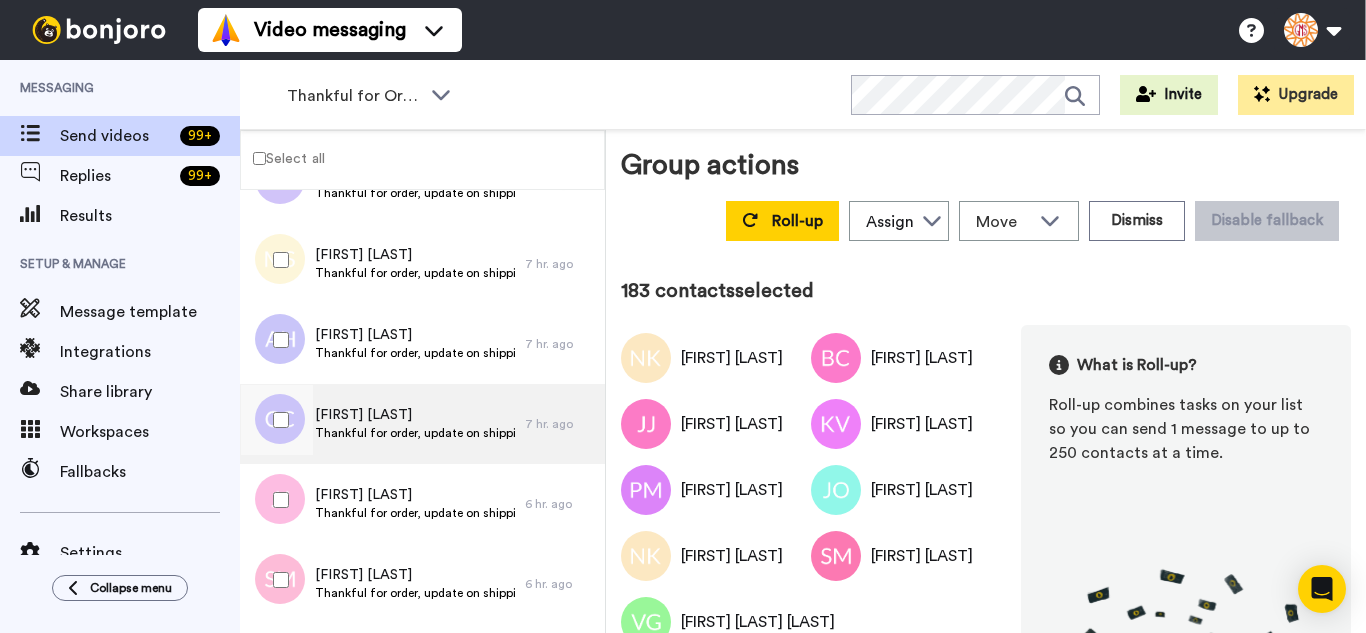 scroll, scrollTop: 14677, scrollLeft: 0, axis: vertical 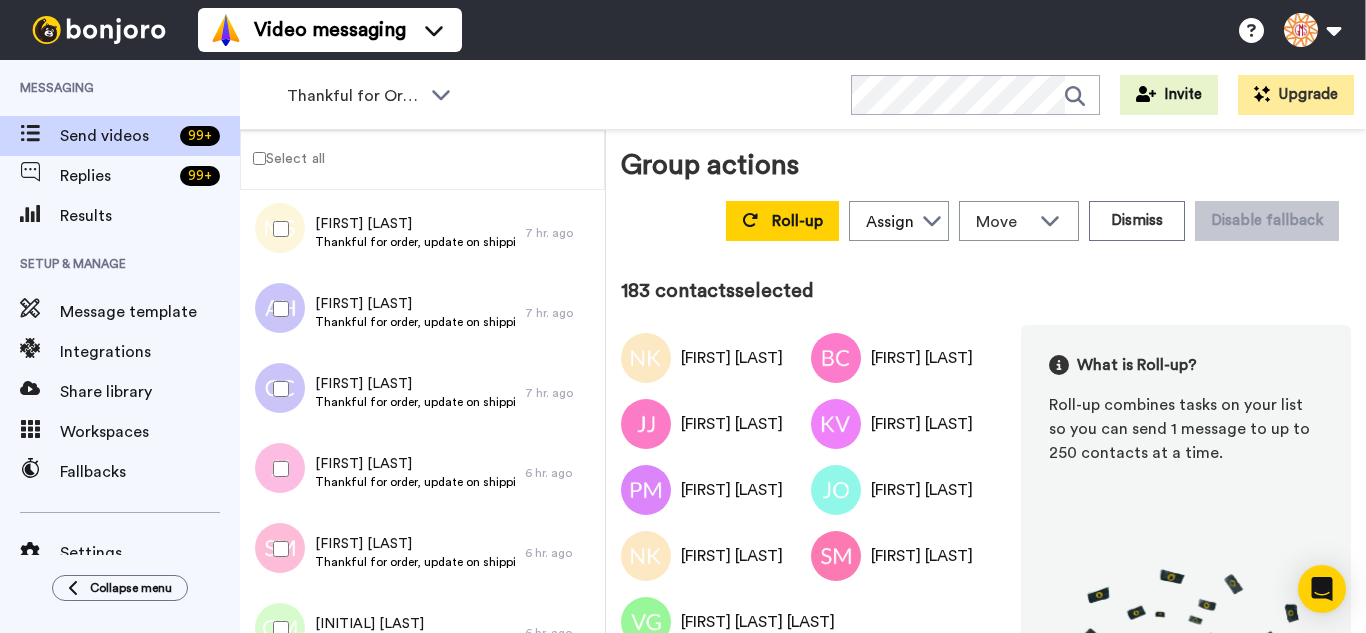 click at bounding box center [277, 229] 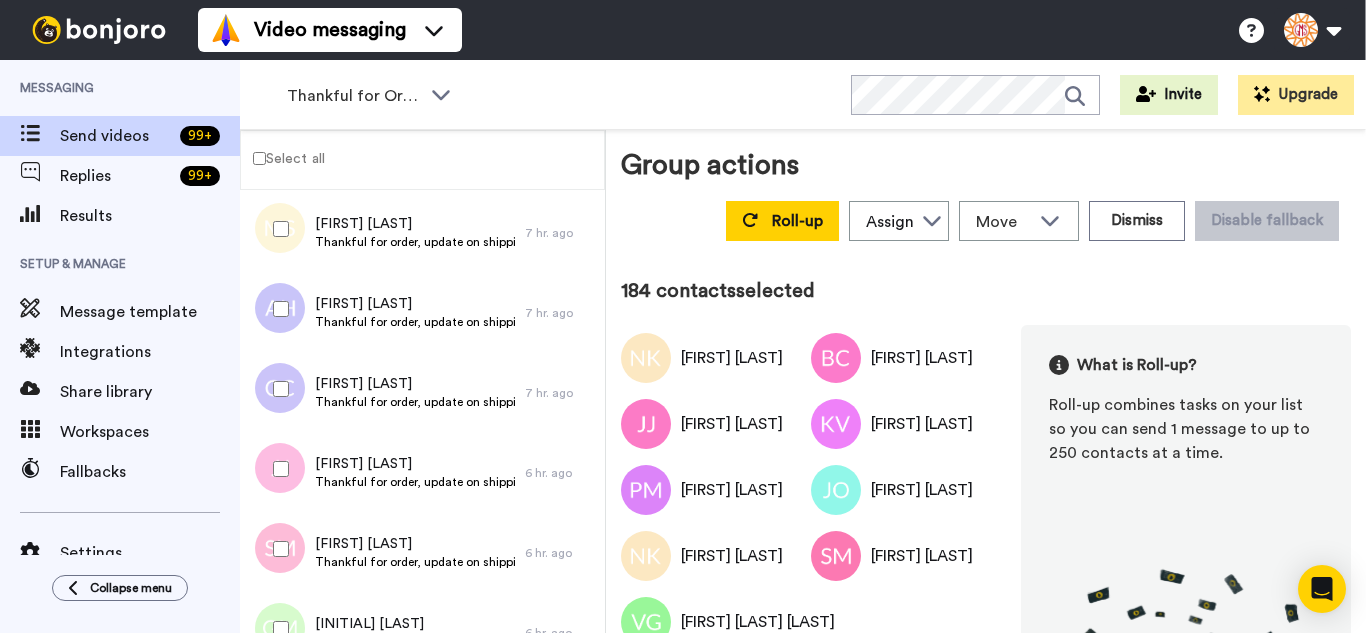 click at bounding box center [277, 309] 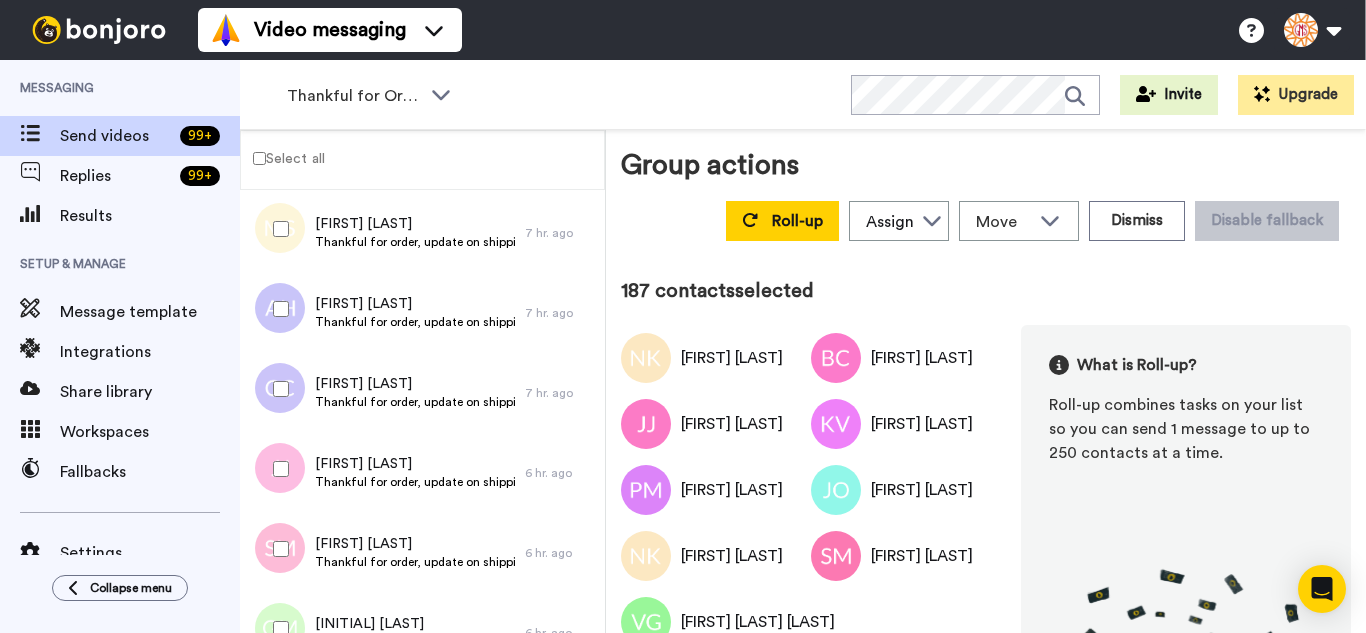 click at bounding box center (277, 549) 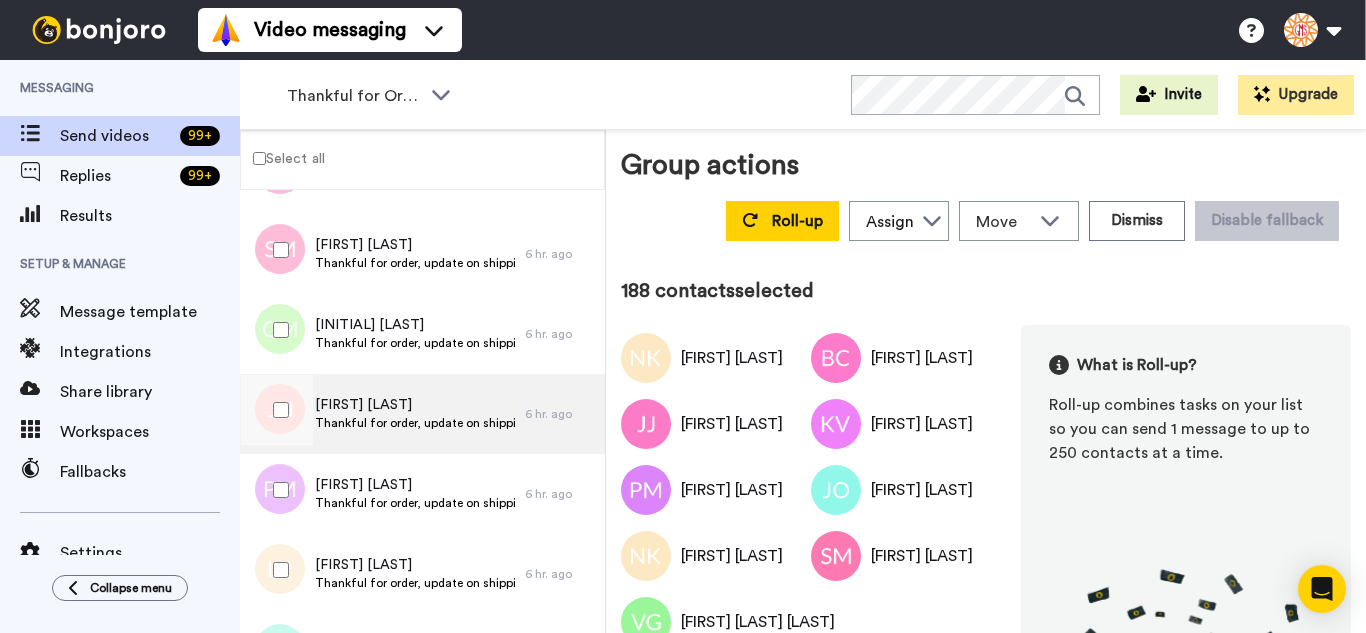 scroll, scrollTop: 14977, scrollLeft: 0, axis: vertical 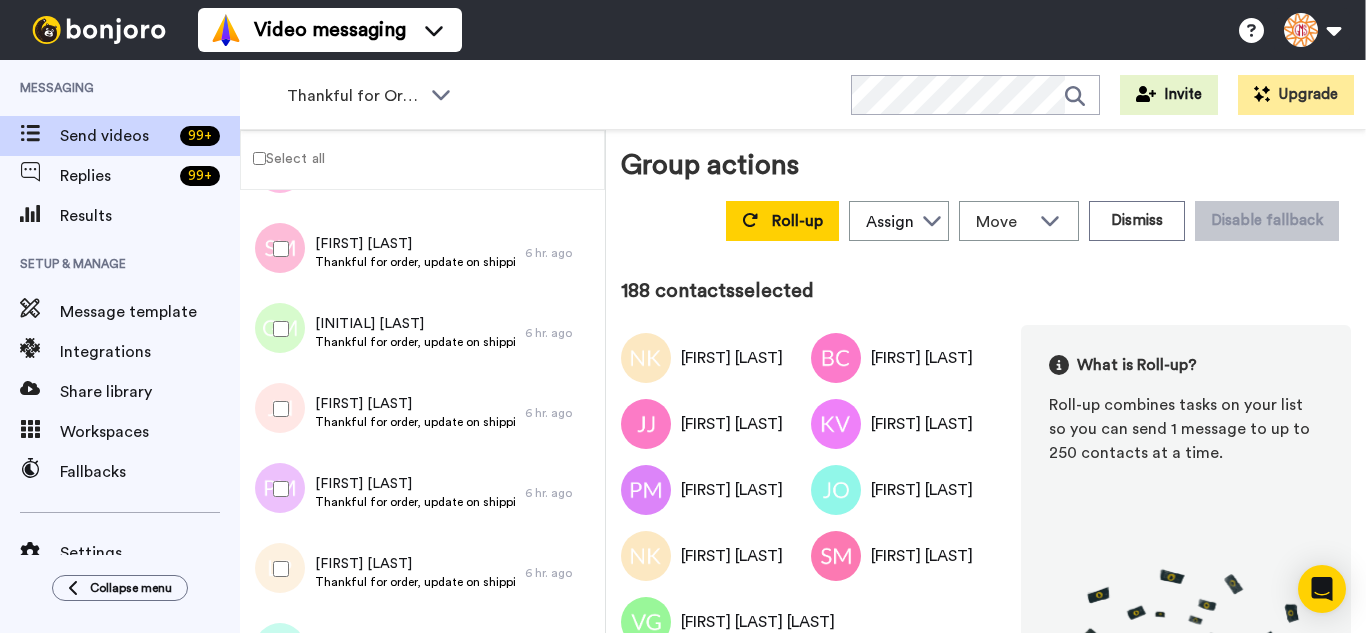 click at bounding box center (277, 329) 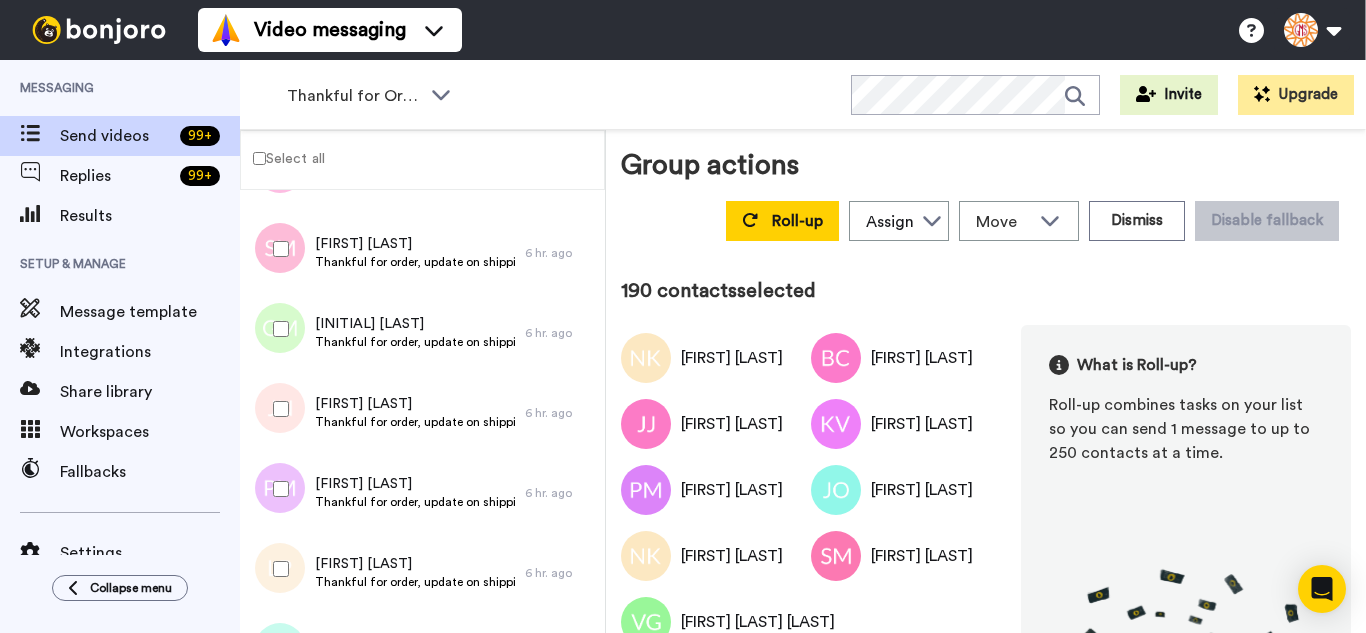 click at bounding box center (277, 489) 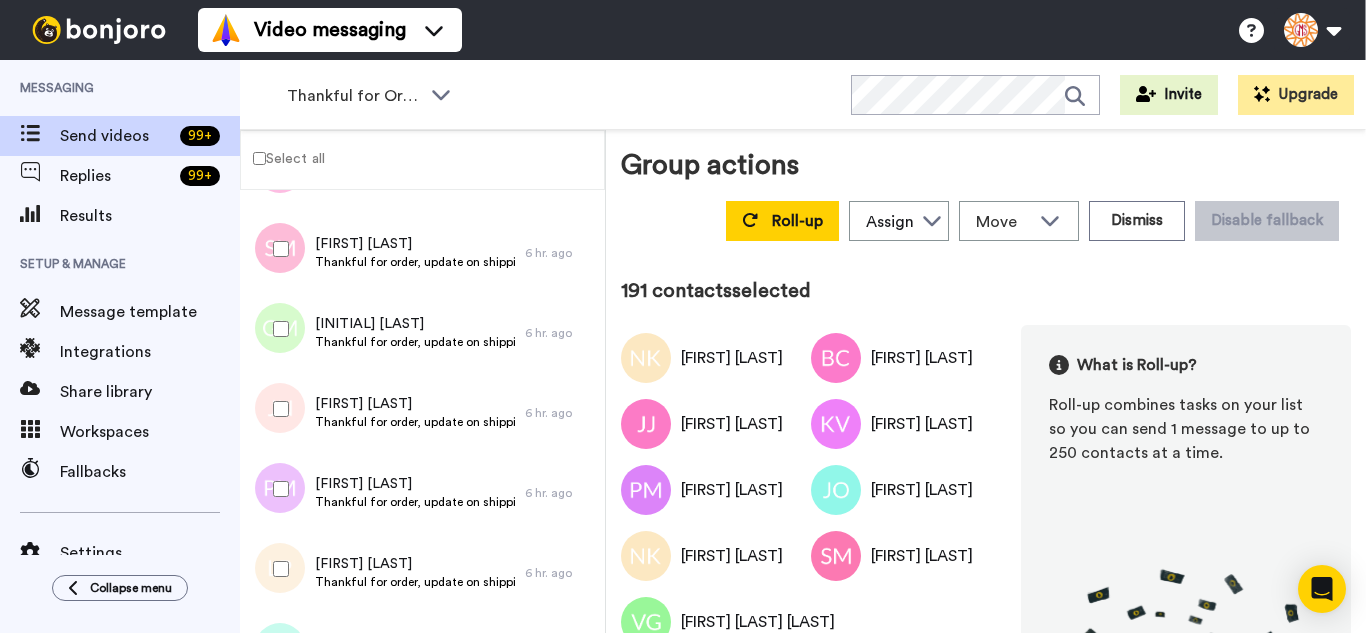 click at bounding box center (277, 569) 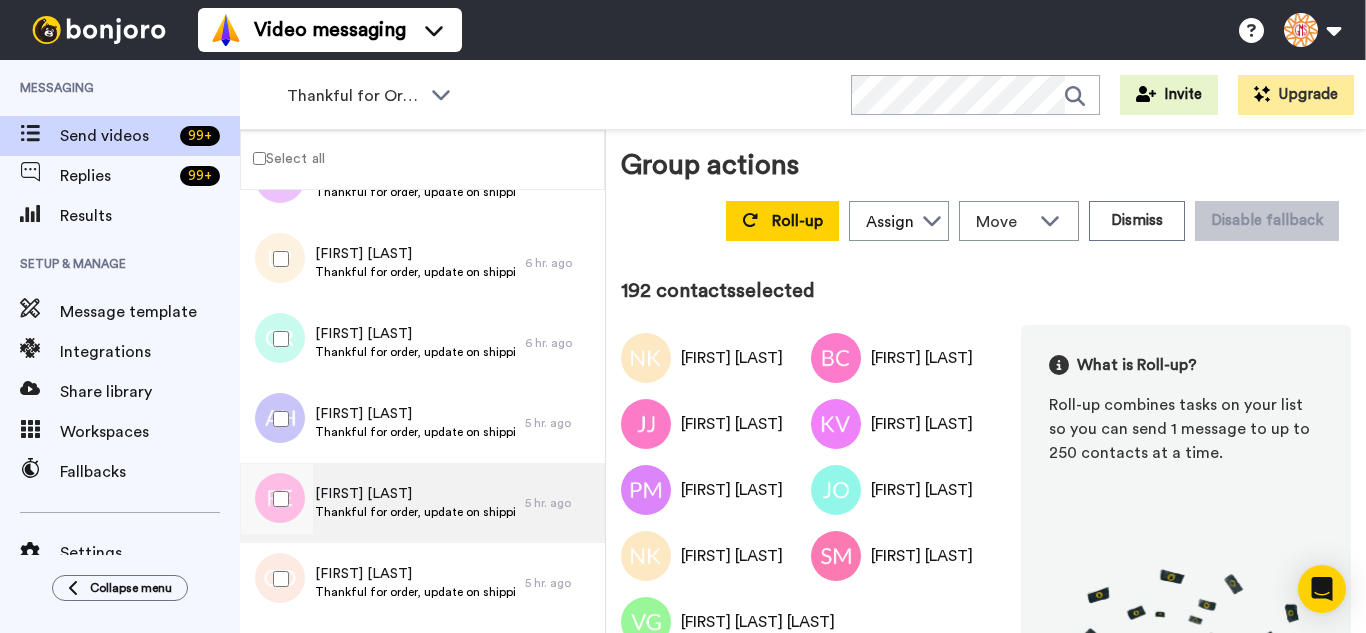 scroll, scrollTop: 15377, scrollLeft: 0, axis: vertical 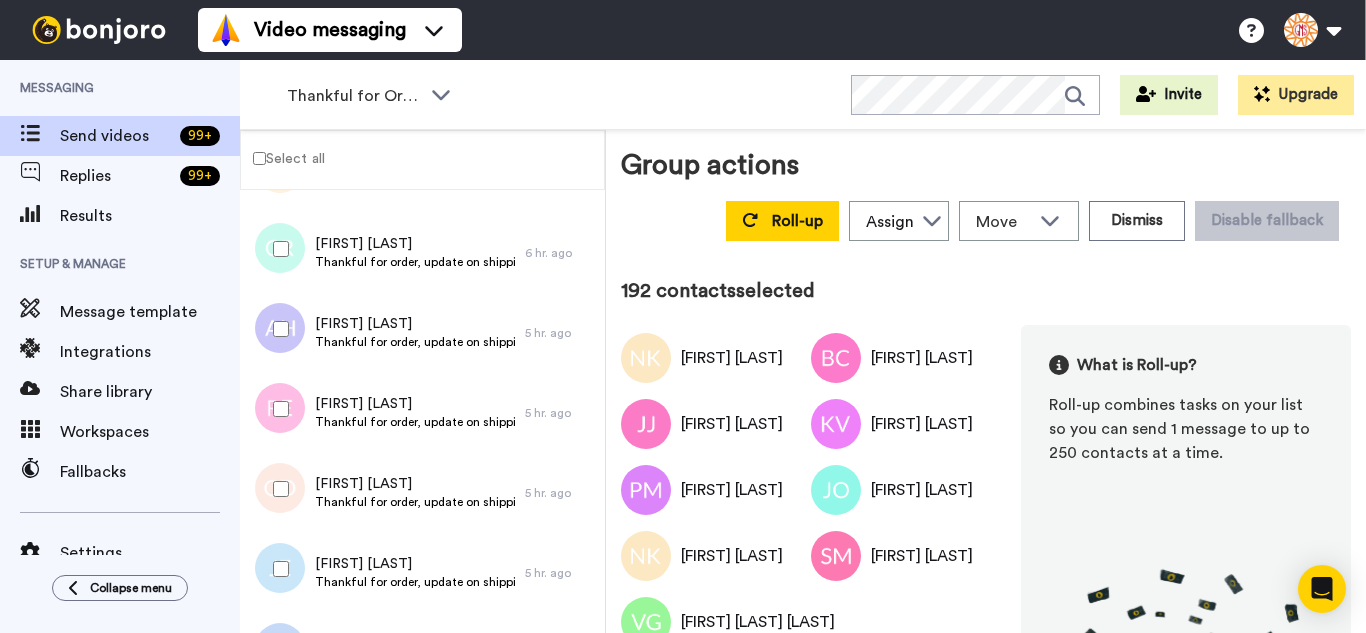 click at bounding box center [277, 249] 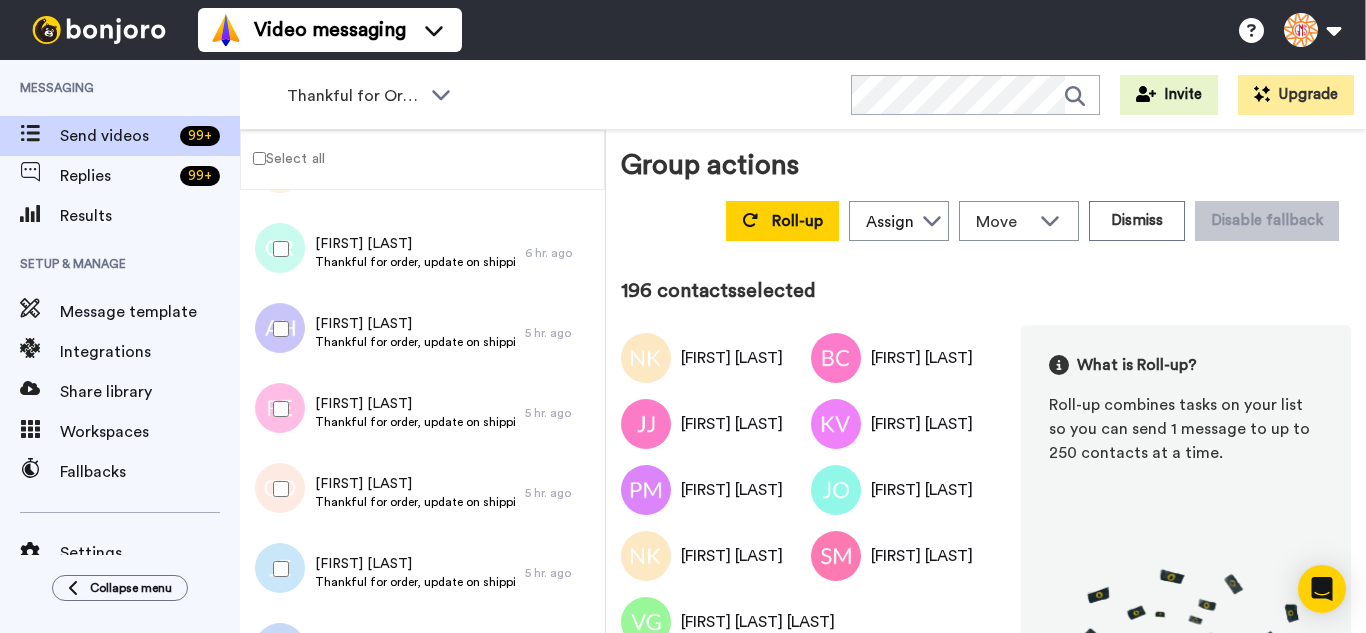 click at bounding box center [277, 569] 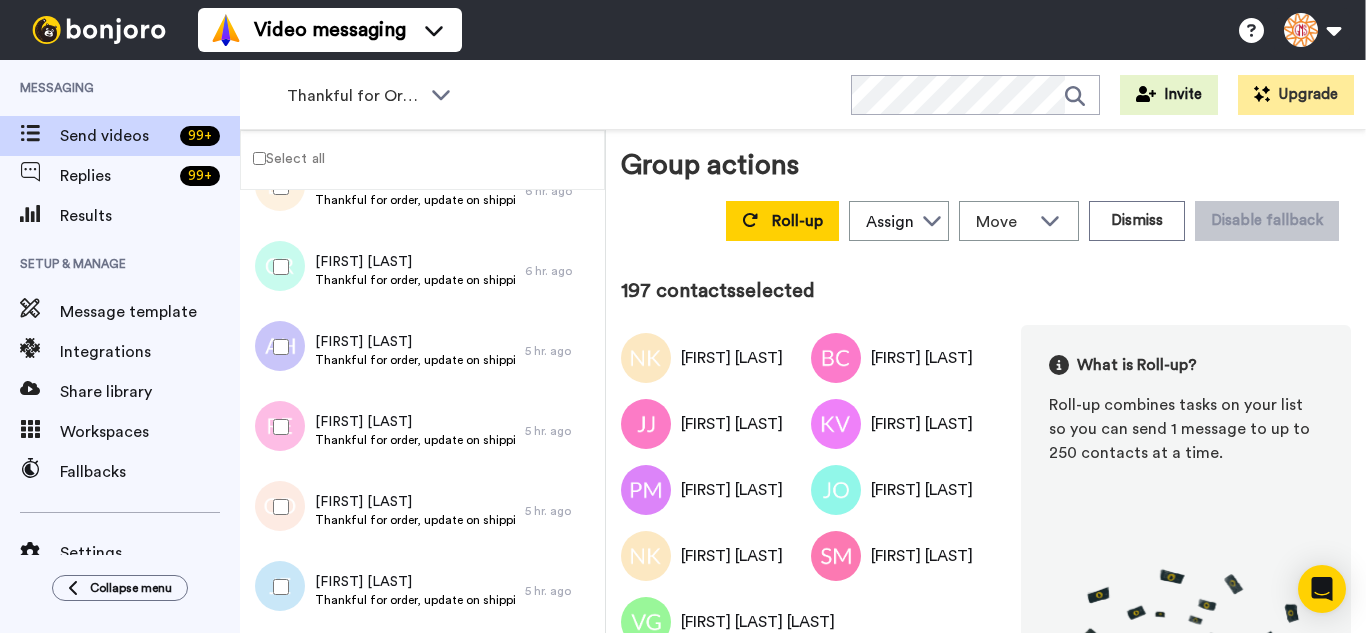 scroll, scrollTop: 15577, scrollLeft: 0, axis: vertical 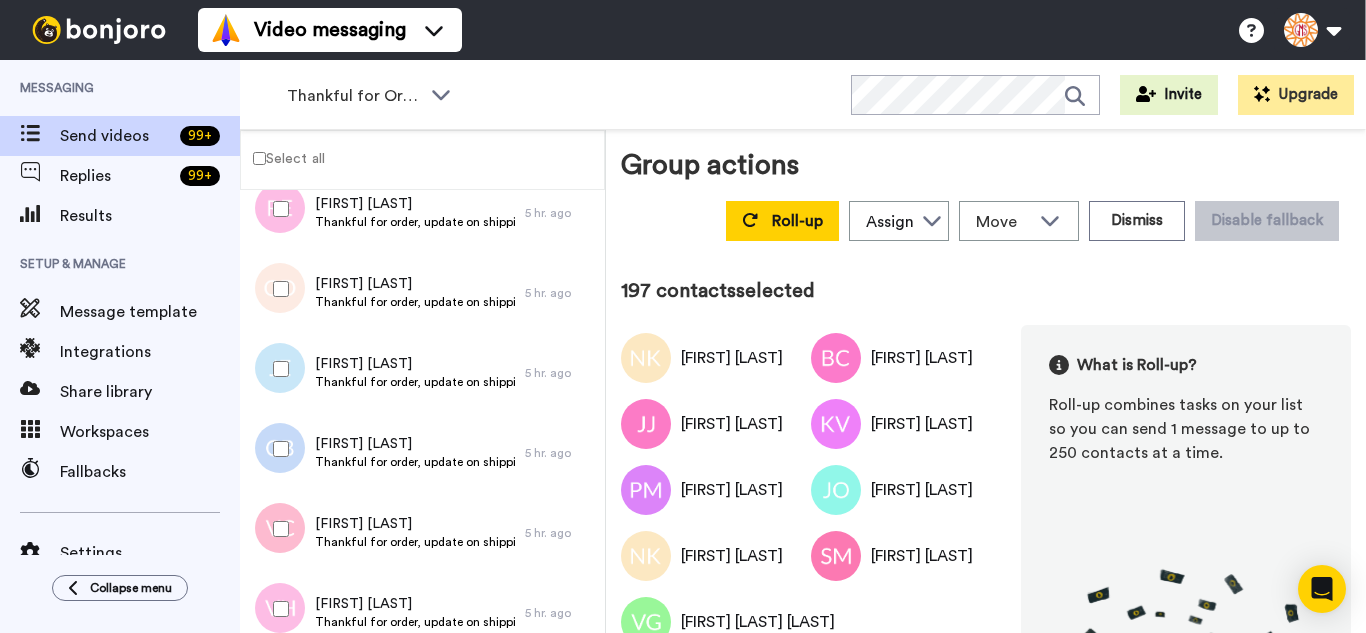 click at bounding box center (277, 449) 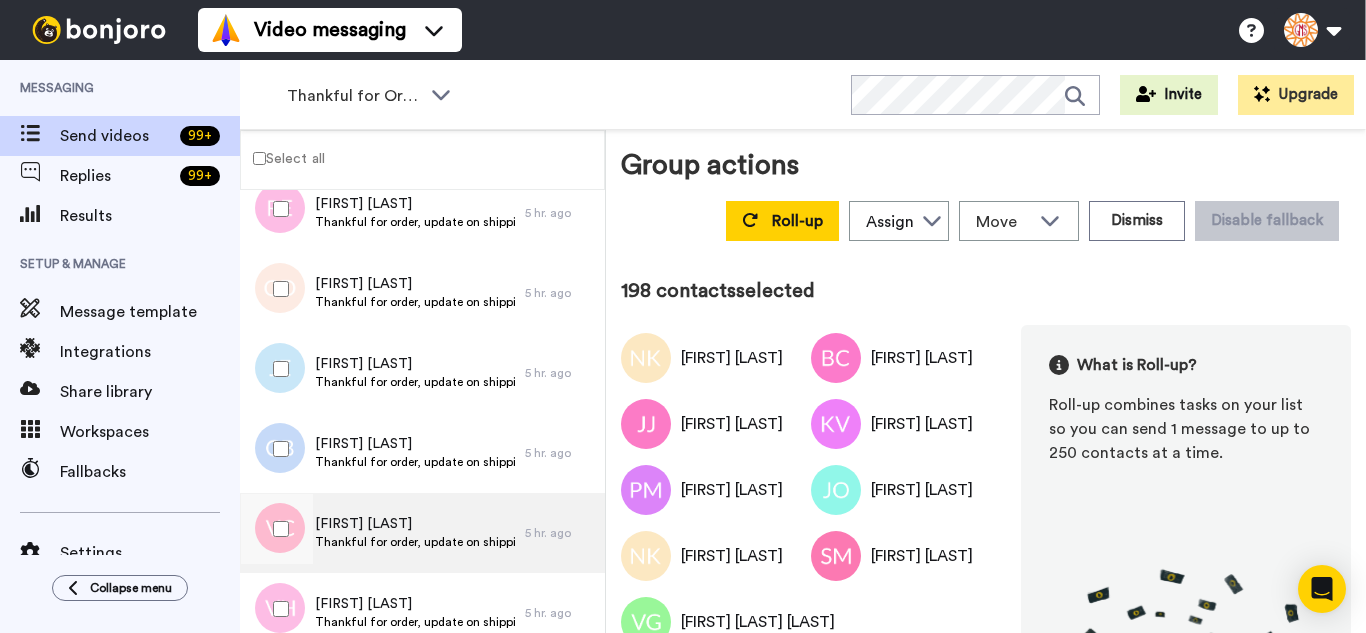click on "Victoria Costello Thankful for order, update on shipping. 5 hr. ago" at bounding box center (422, 533) 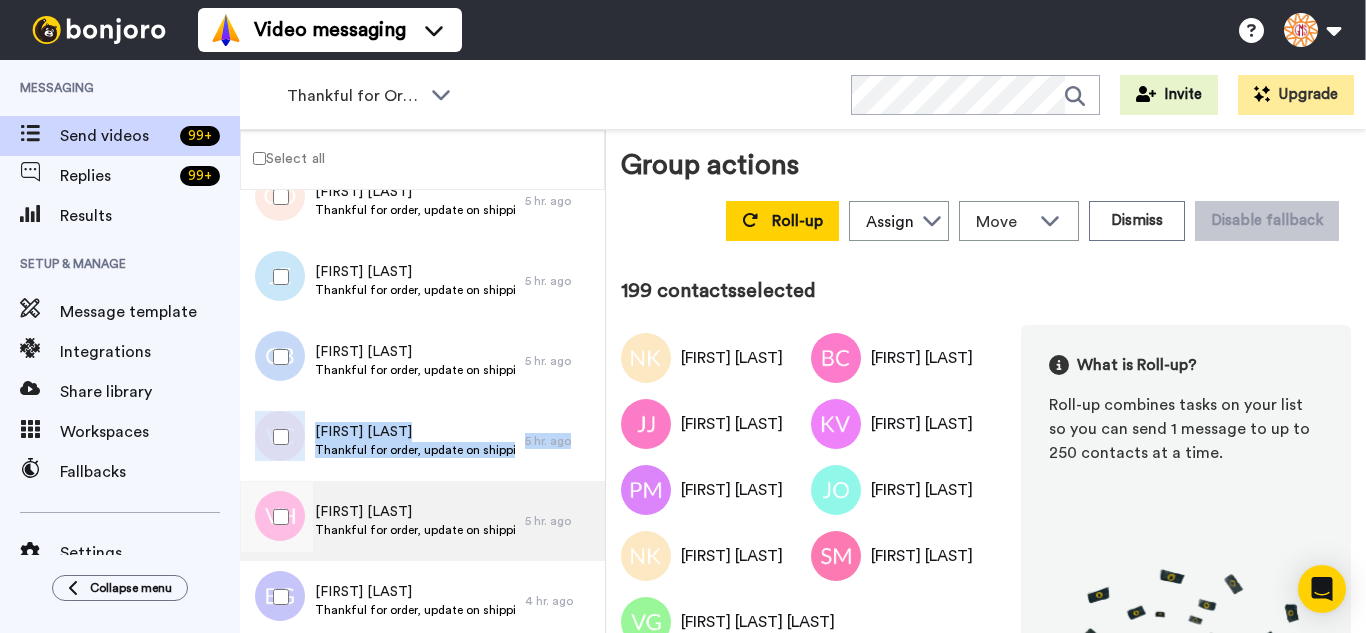 scroll, scrollTop: 15777, scrollLeft: 0, axis: vertical 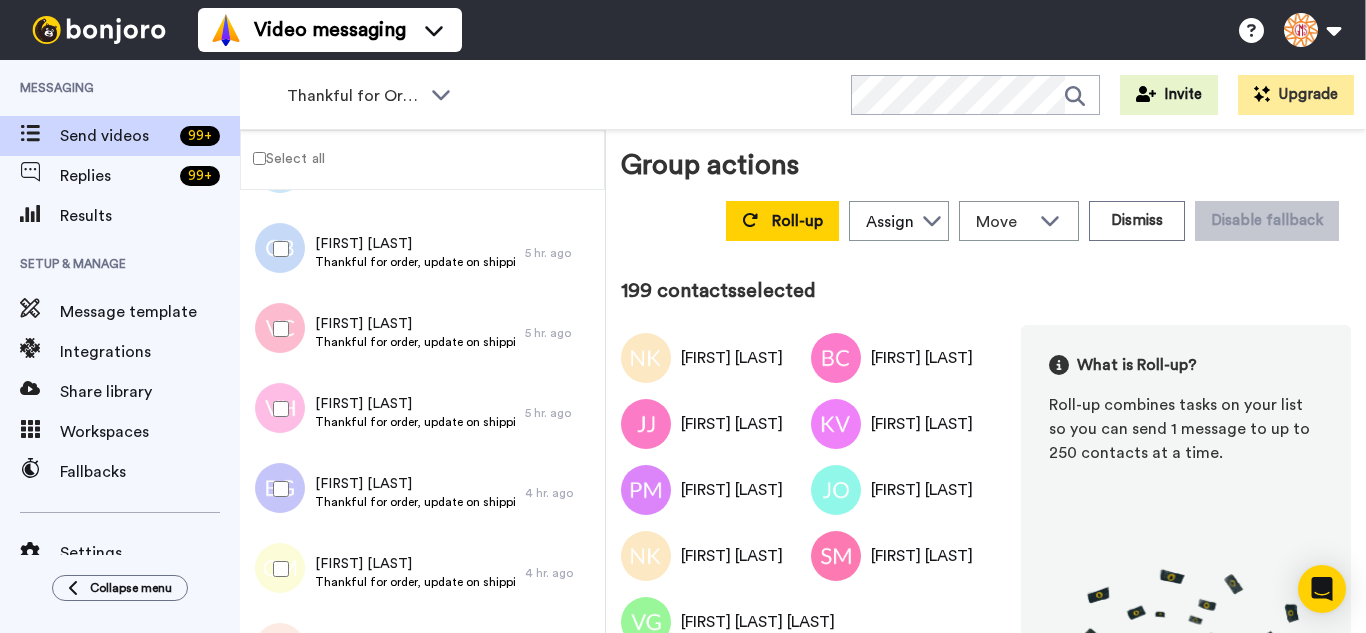 click at bounding box center (277, 409) 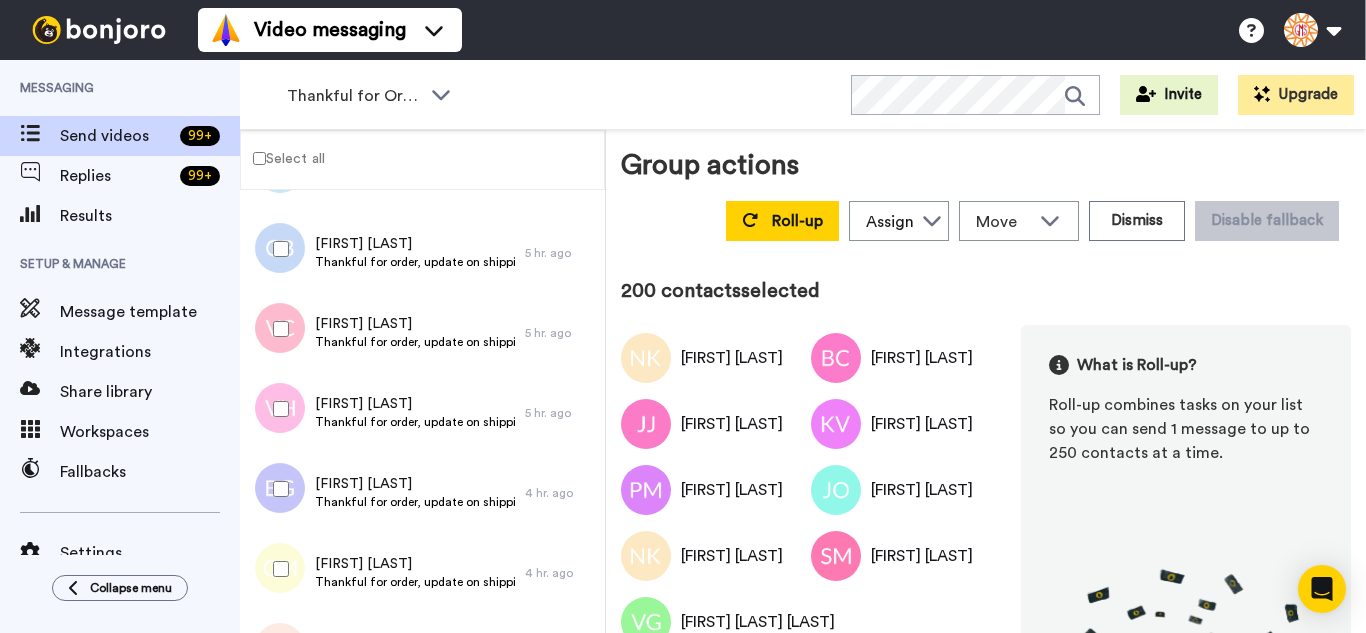 click at bounding box center (277, 489) 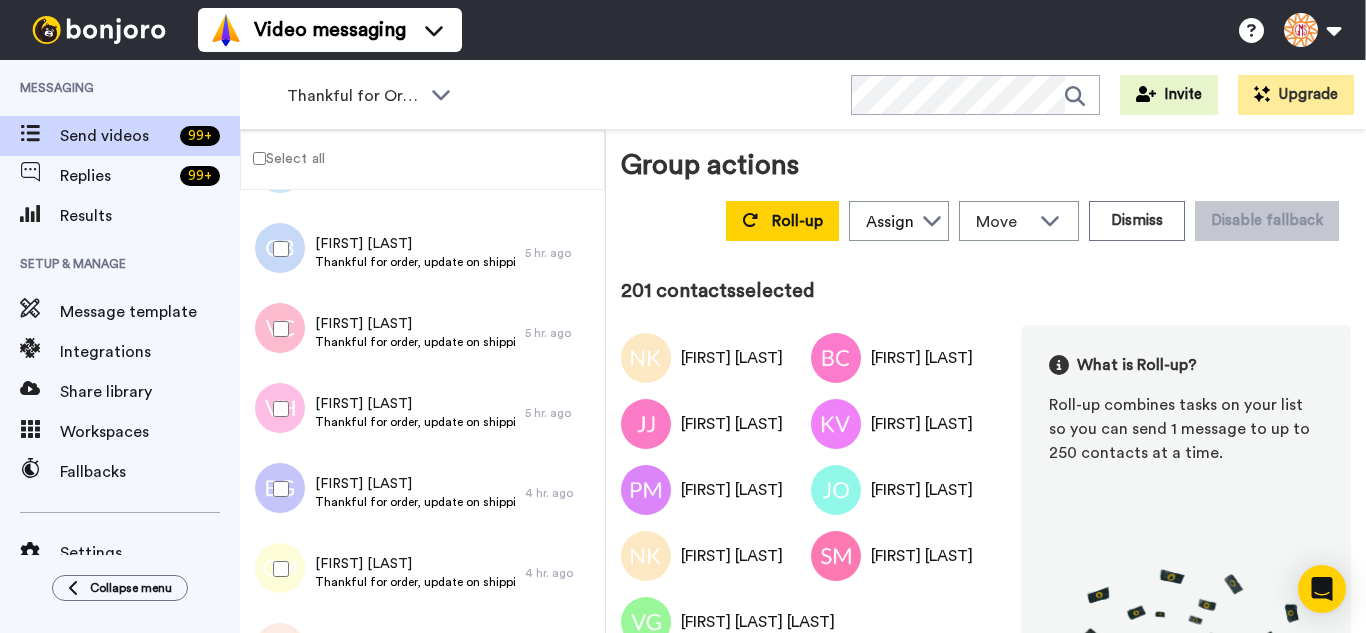 click at bounding box center [277, 569] 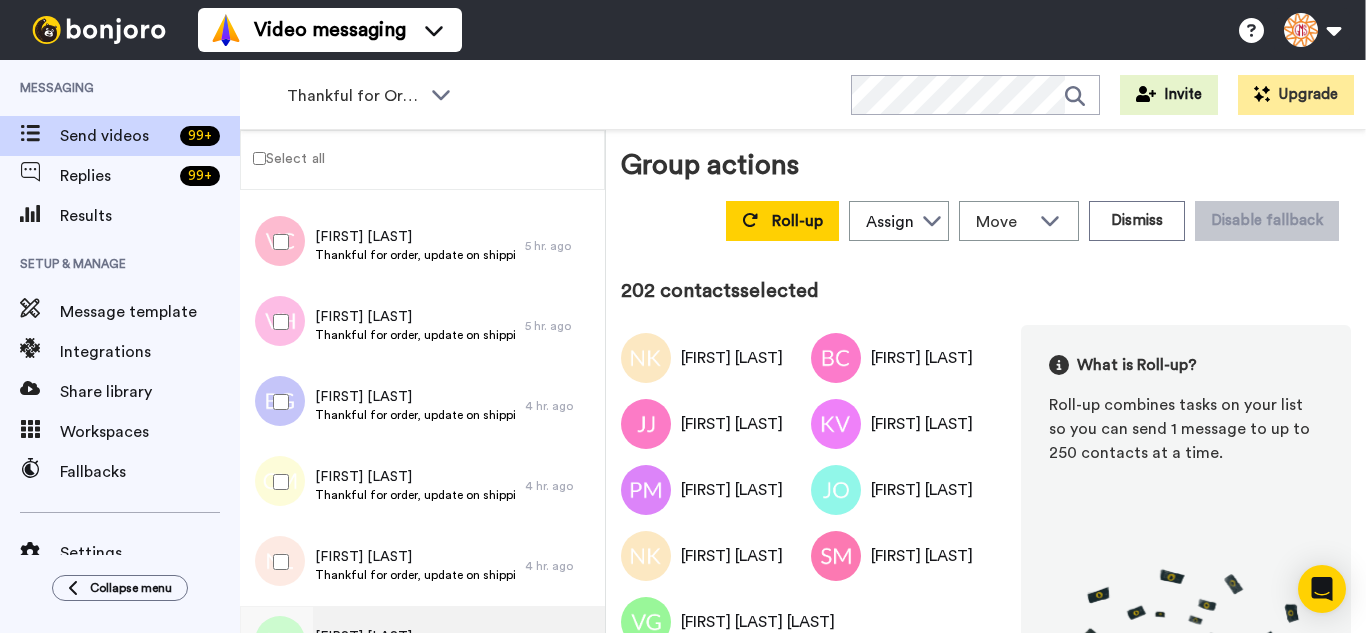 scroll, scrollTop: 16077, scrollLeft: 0, axis: vertical 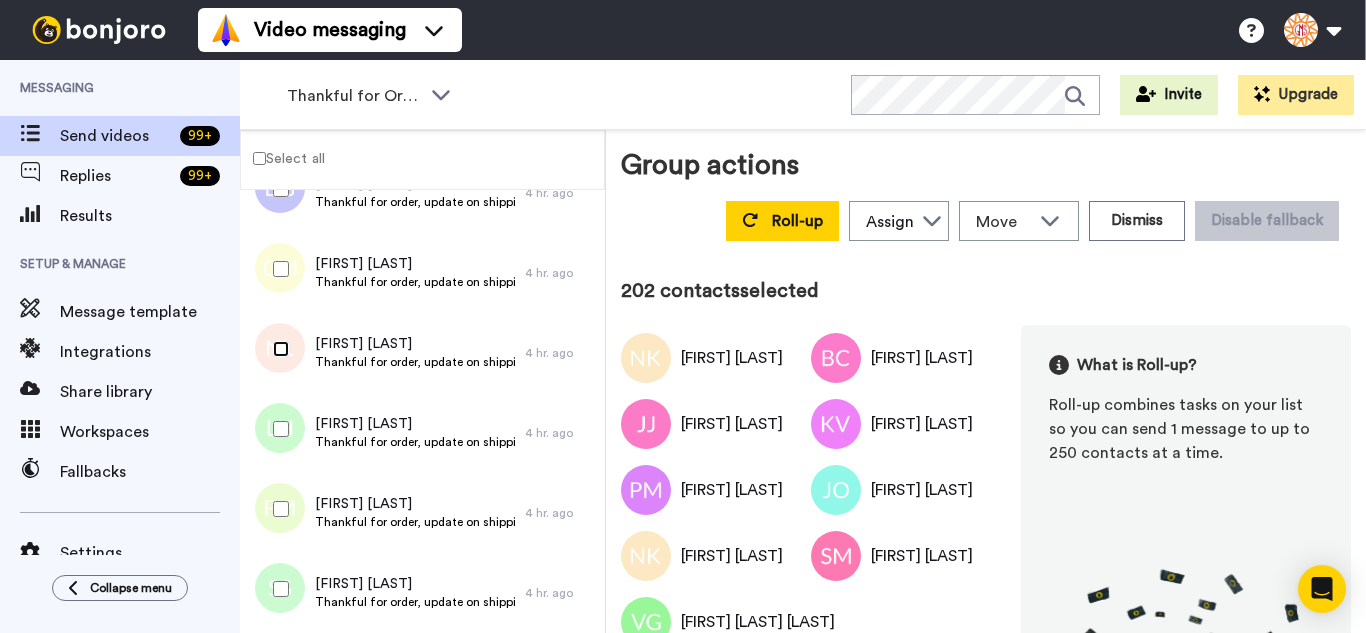 click at bounding box center (277, 349) 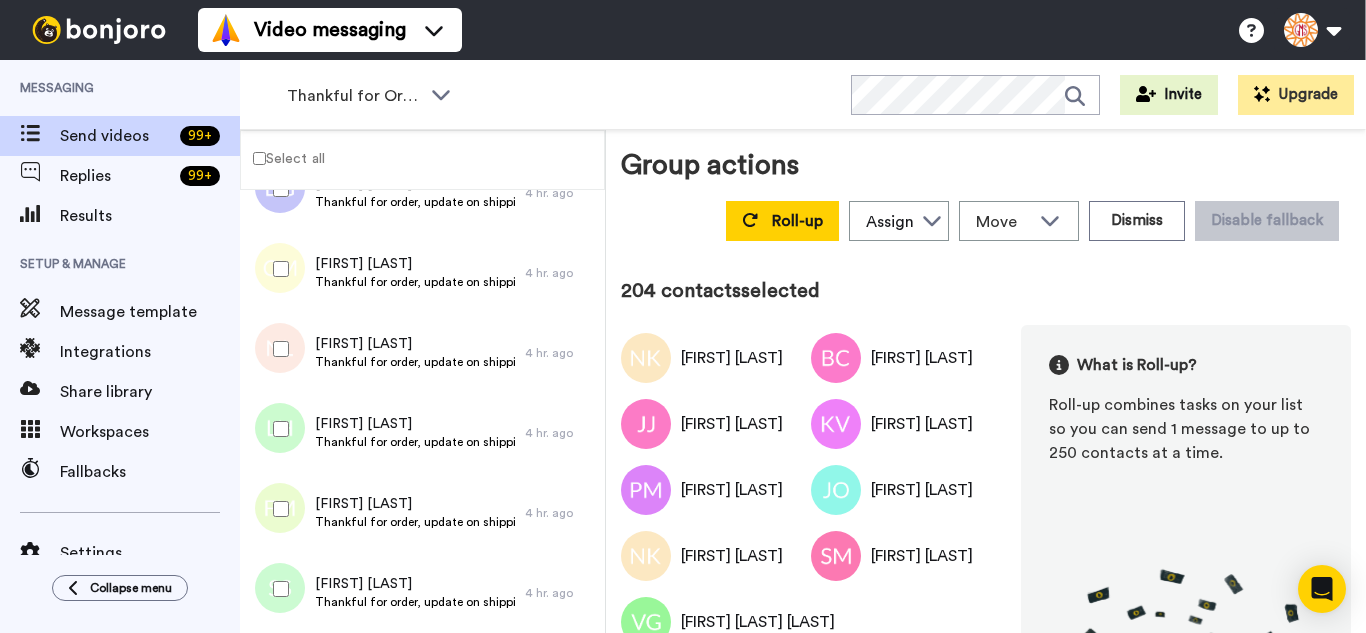 click at bounding box center (277, 509) 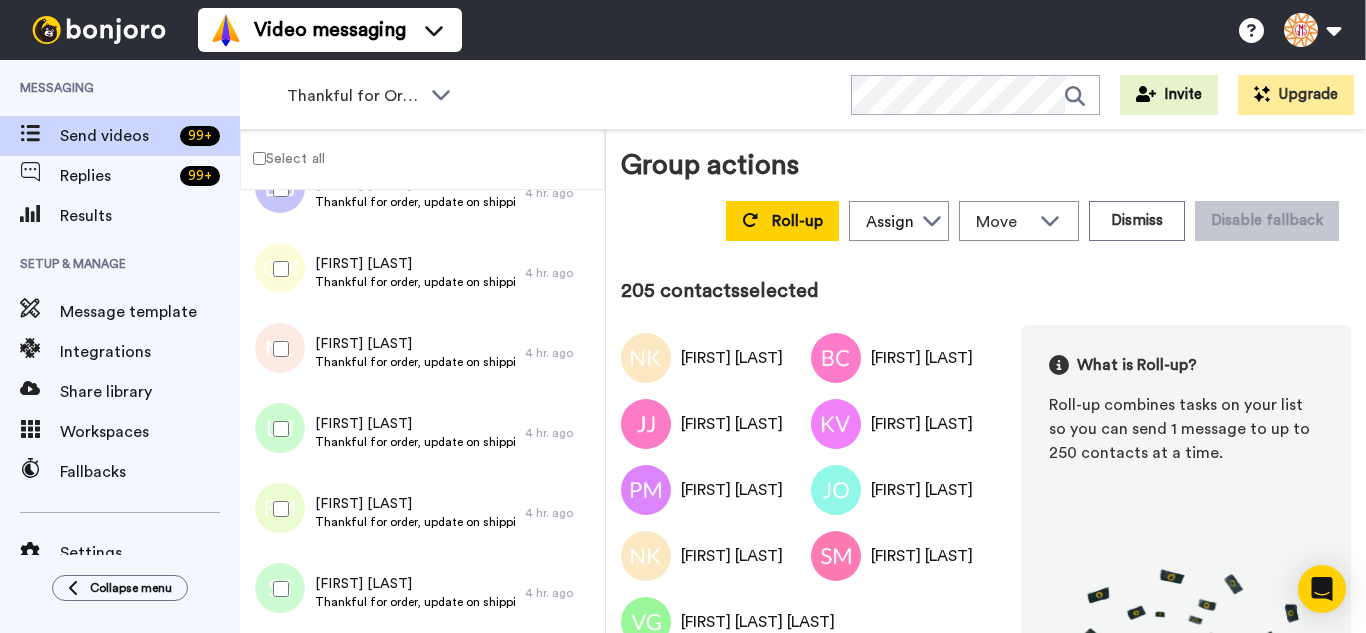 click at bounding box center (277, 589) 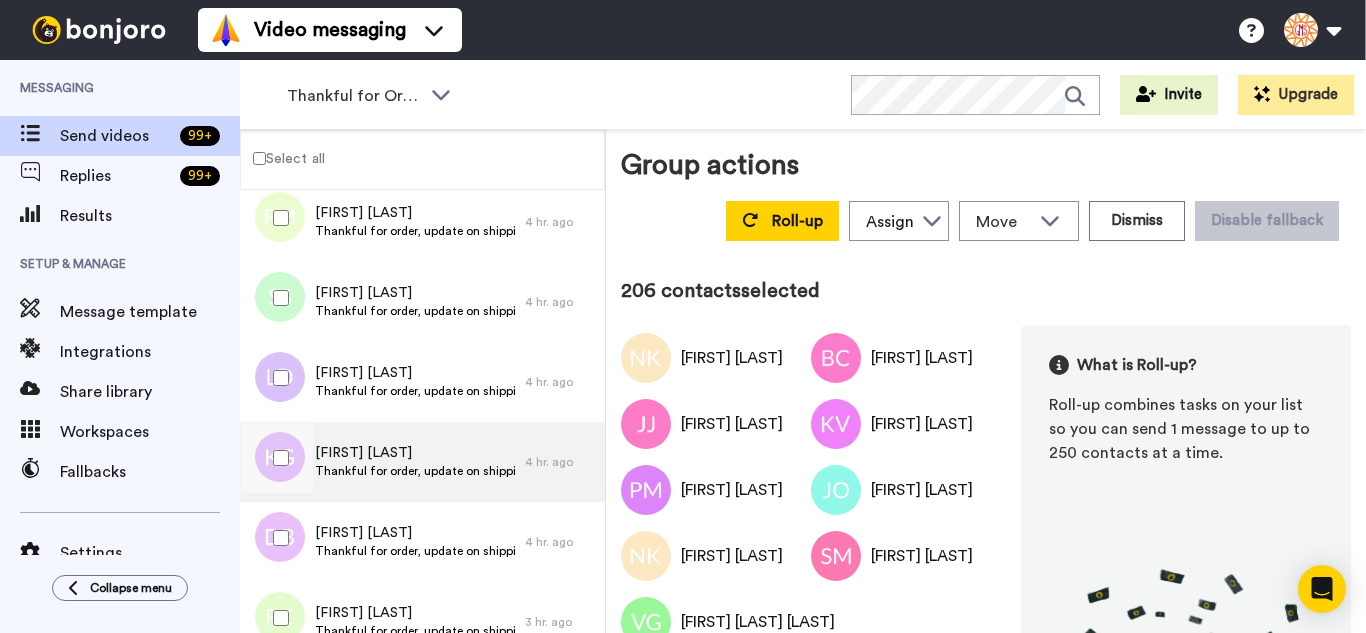 scroll, scrollTop: 16377, scrollLeft: 0, axis: vertical 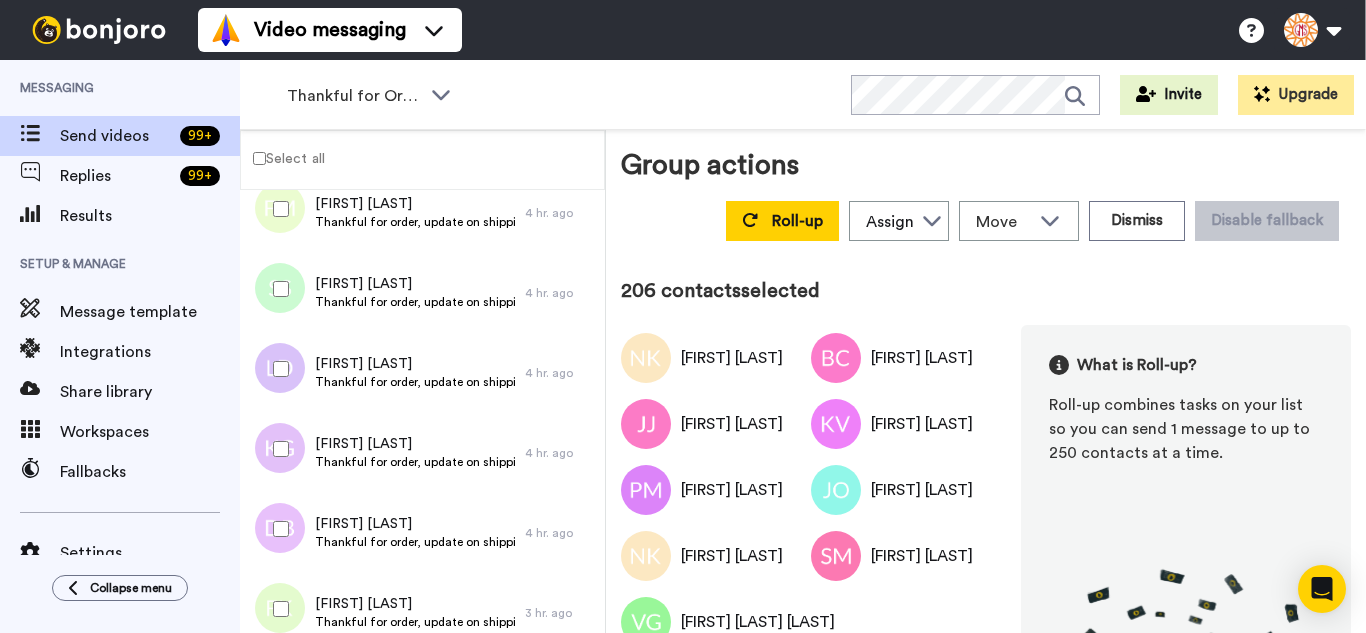 click at bounding box center (277, 369) 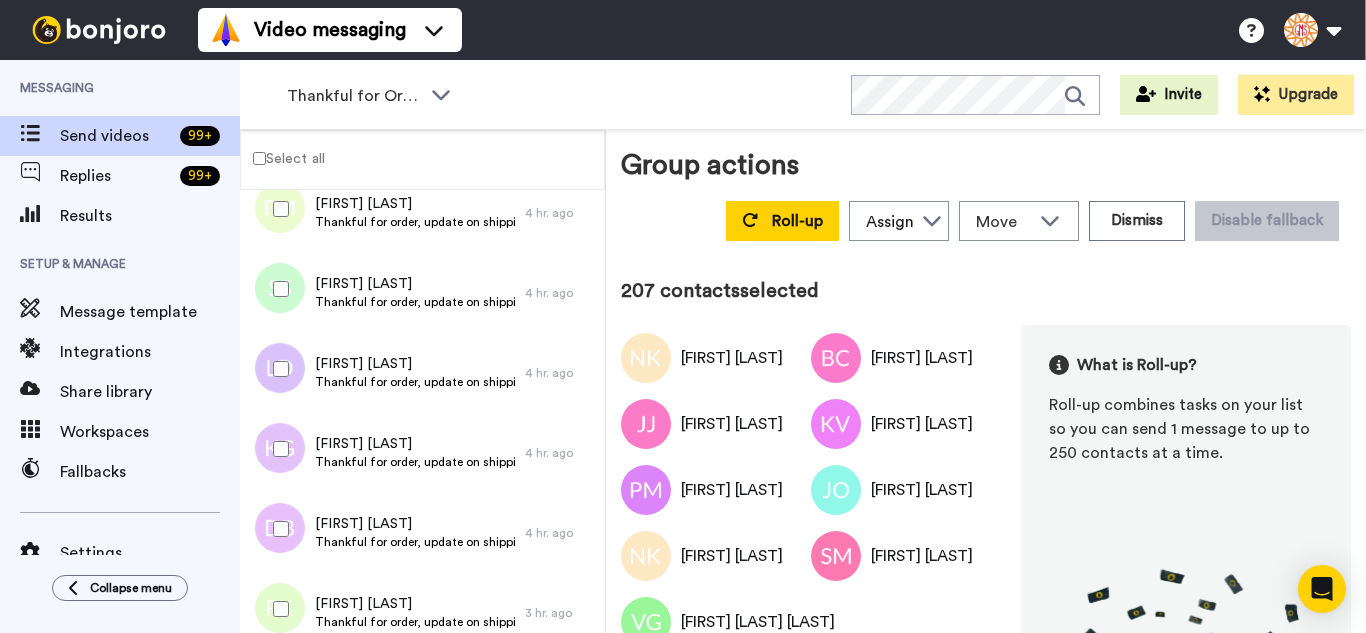 click at bounding box center [277, 449] 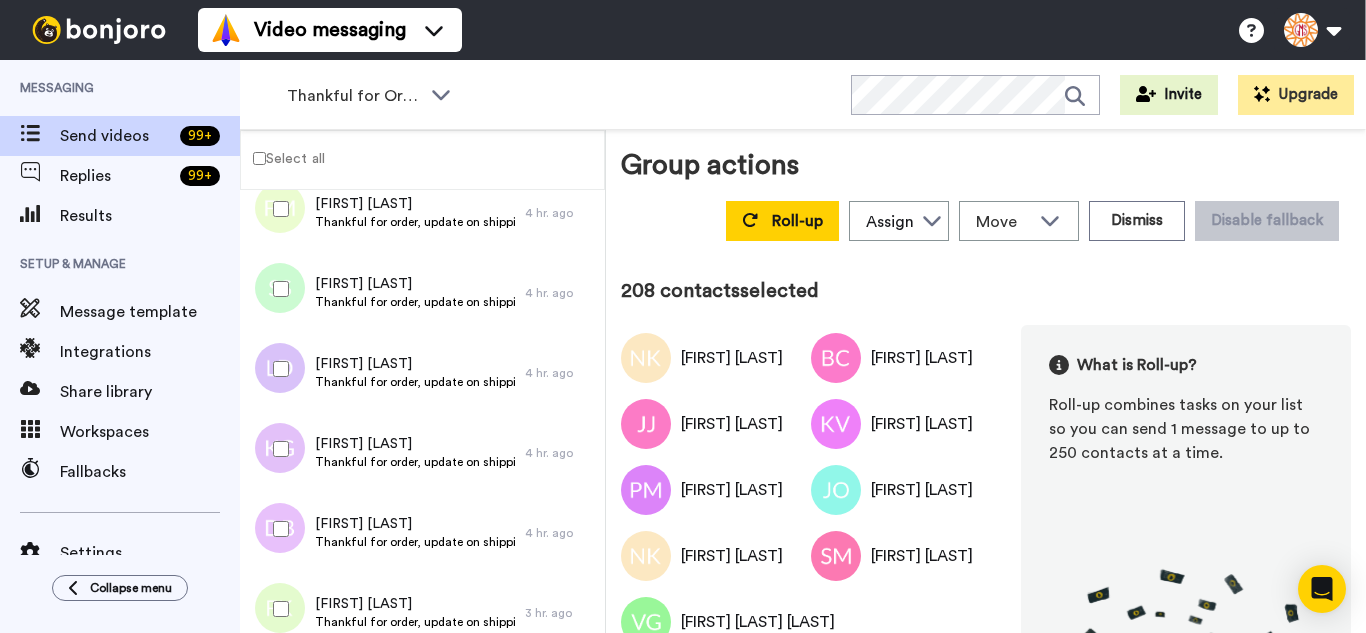 click at bounding box center (277, 529) 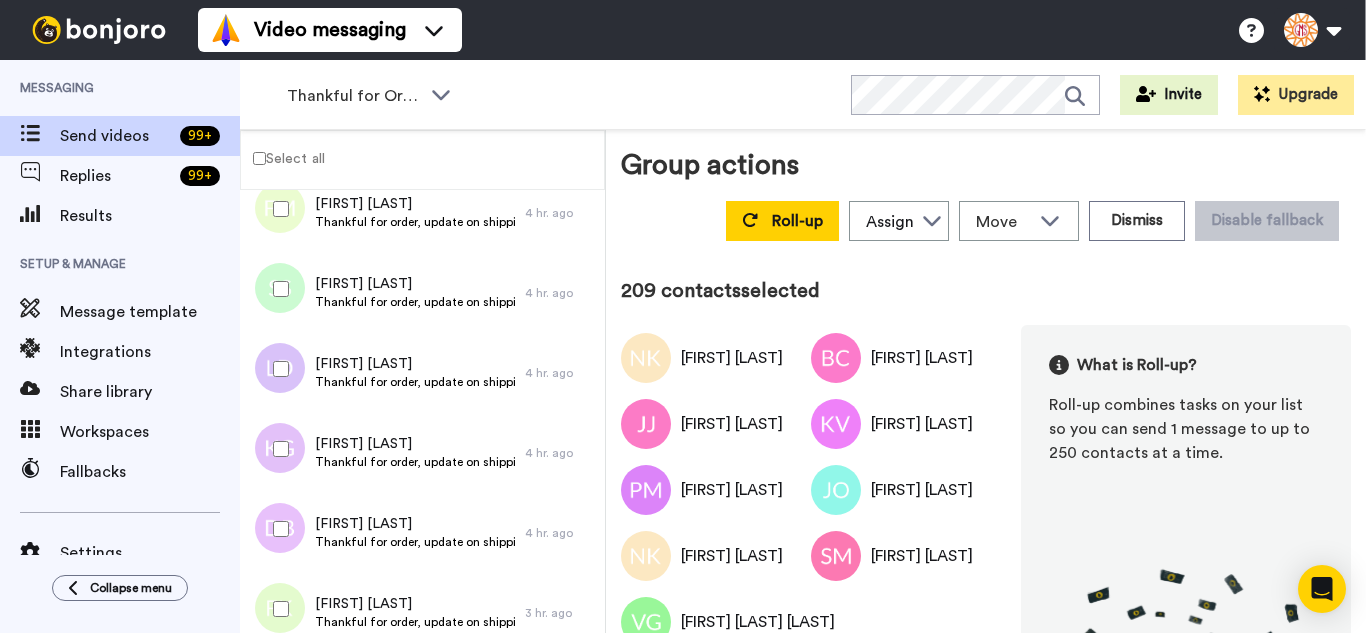click at bounding box center [277, 609] 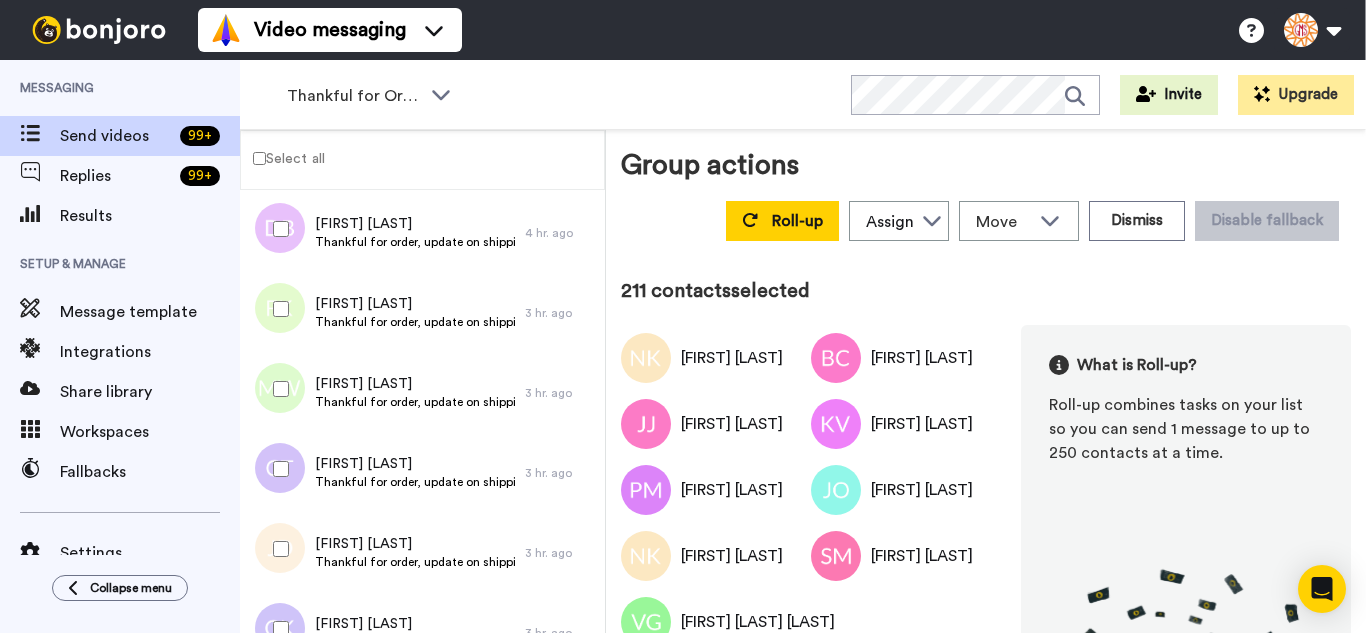 click at bounding box center (277, 469) 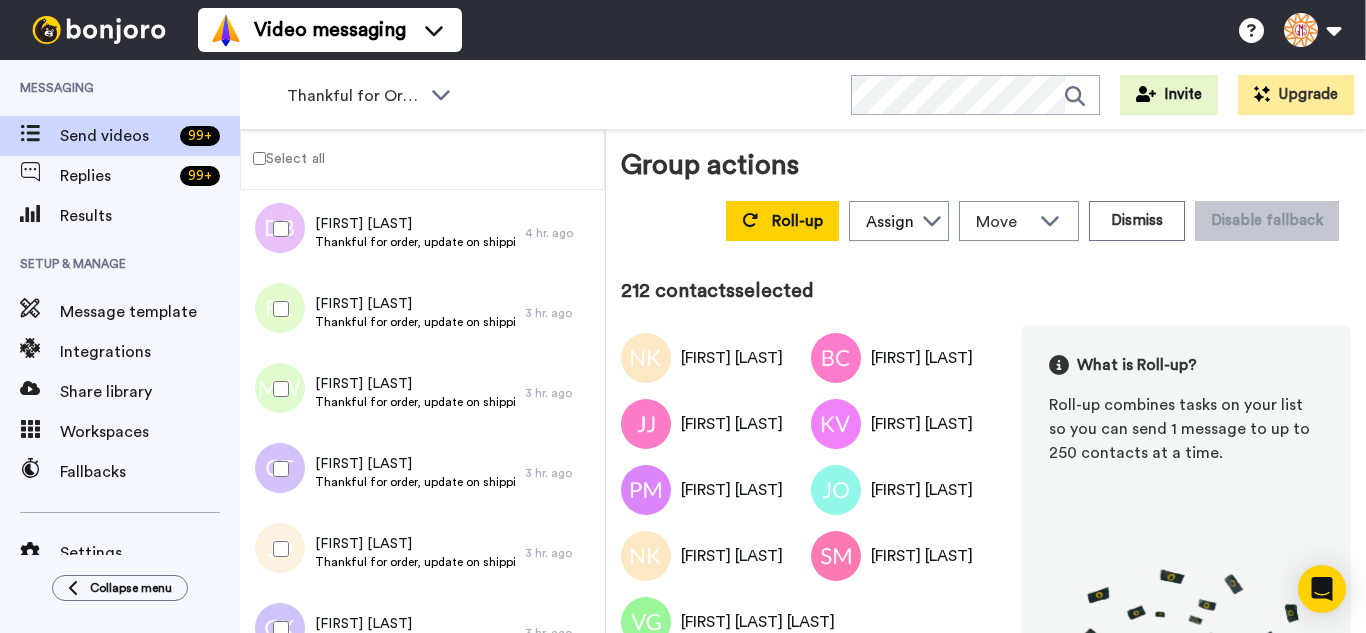 click at bounding box center [277, 549] 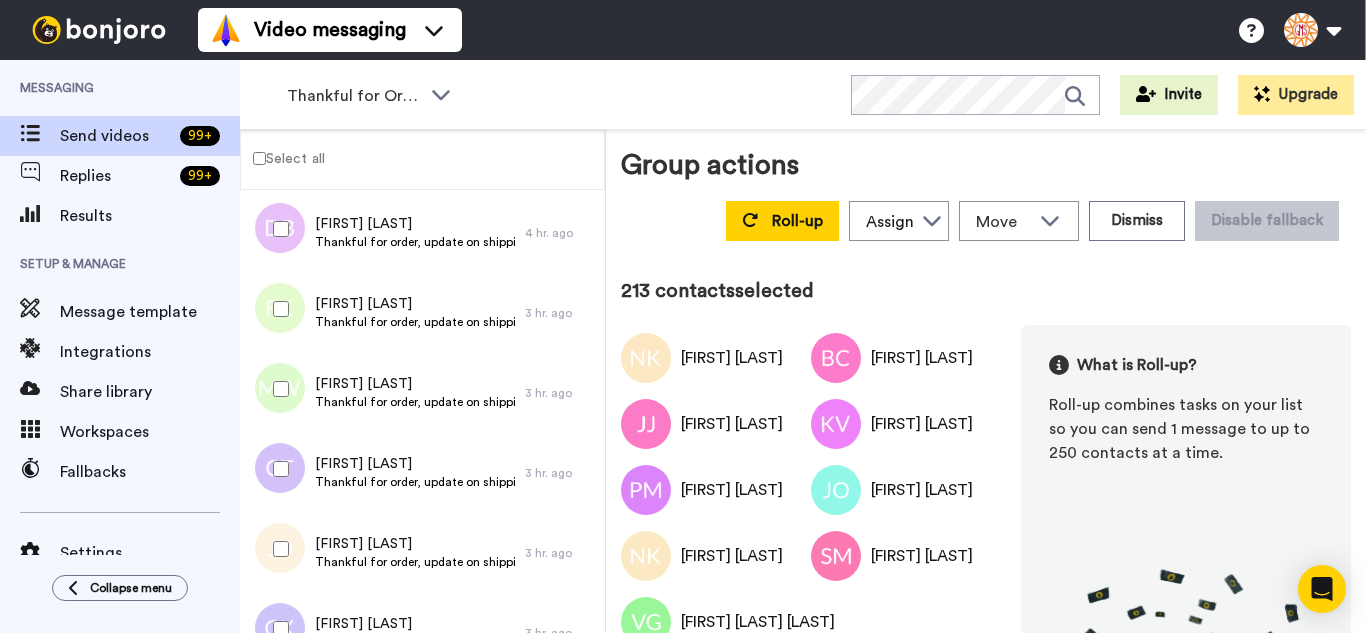 click at bounding box center [277, 629] 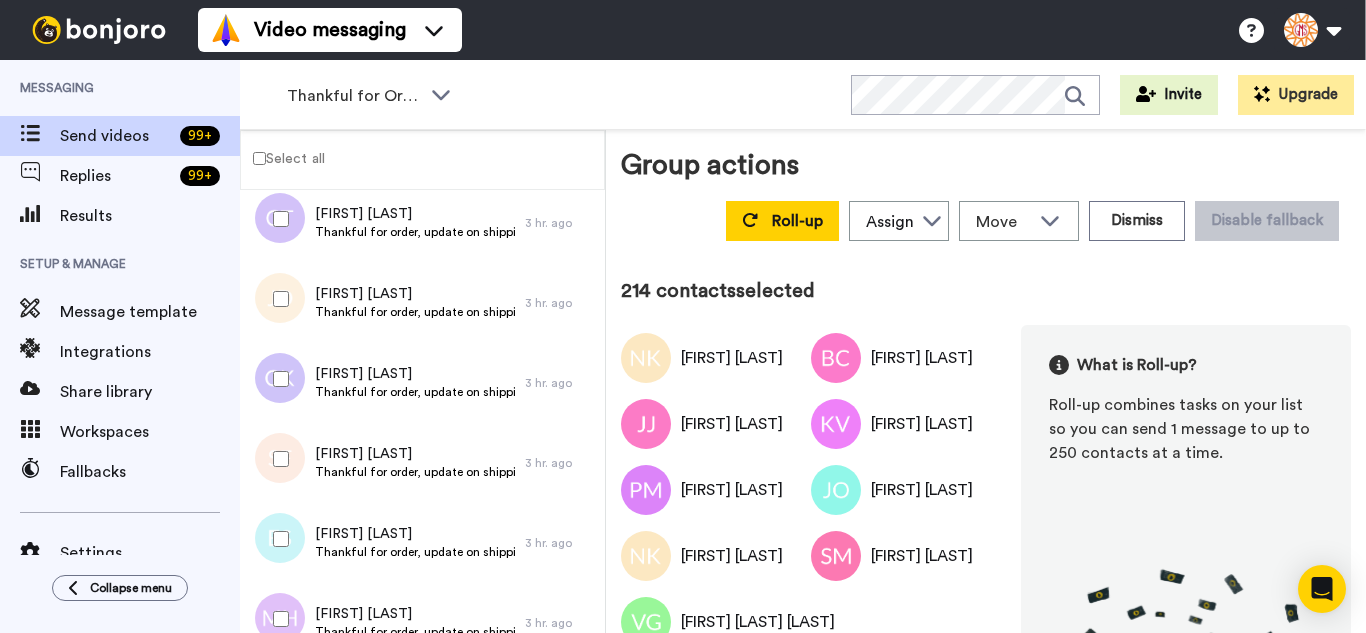scroll, scrollTop: 17077, scrollLeft: 0, axis: vertical 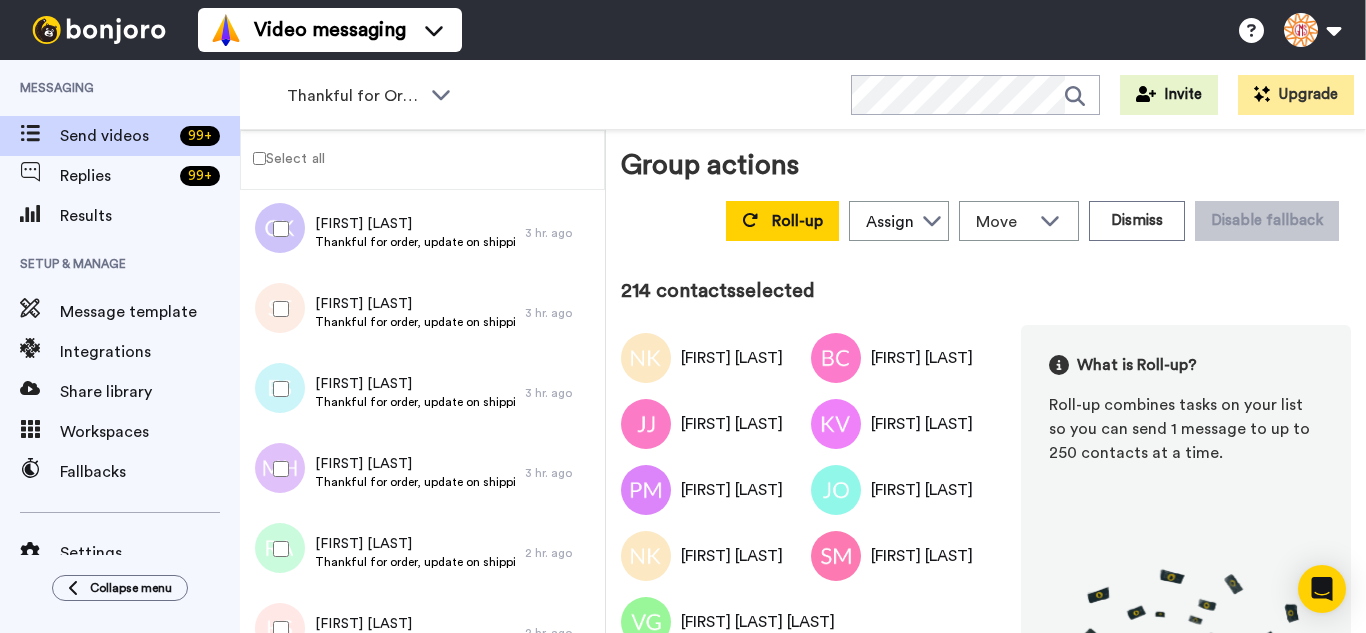 click at bounding box center [277, 309] 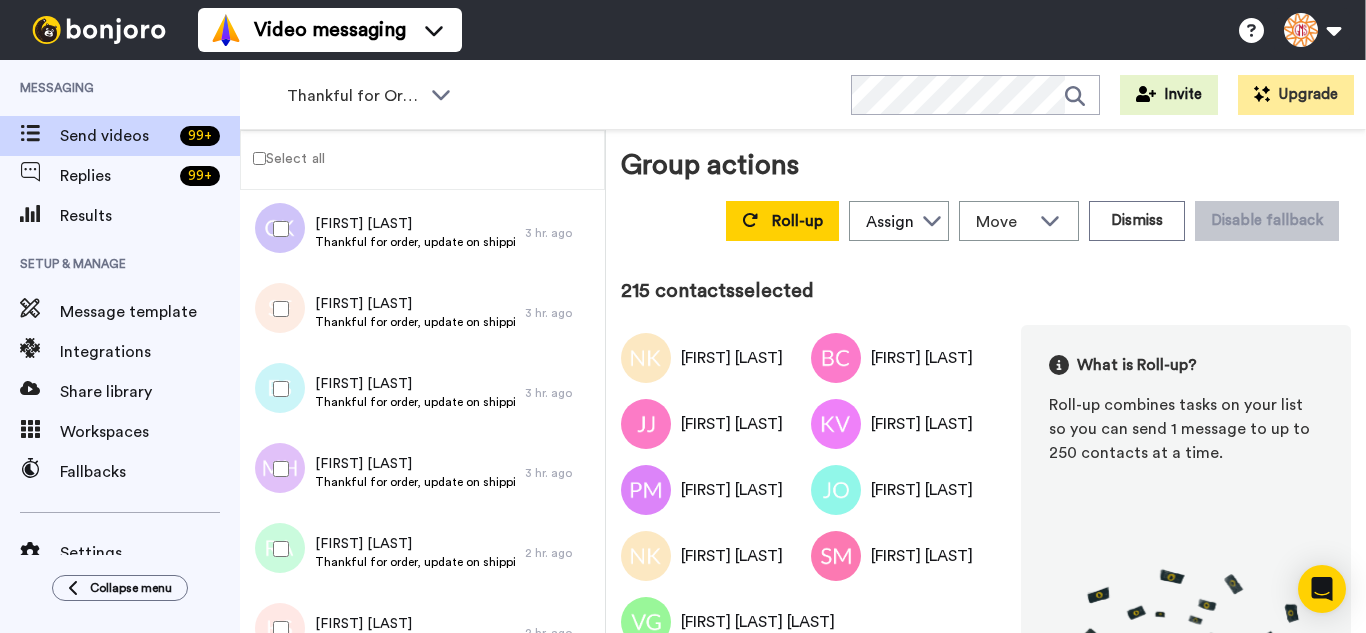 click at bounding box center [277, 389] 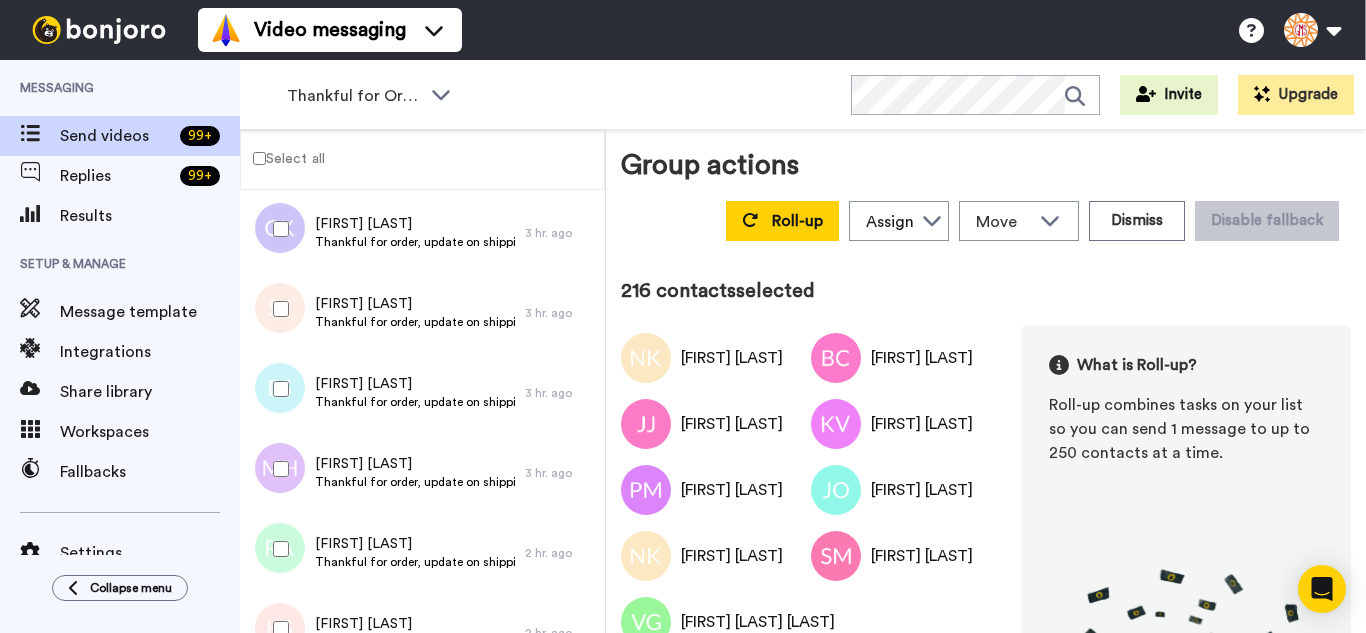 click at bounding box center (277, 469) 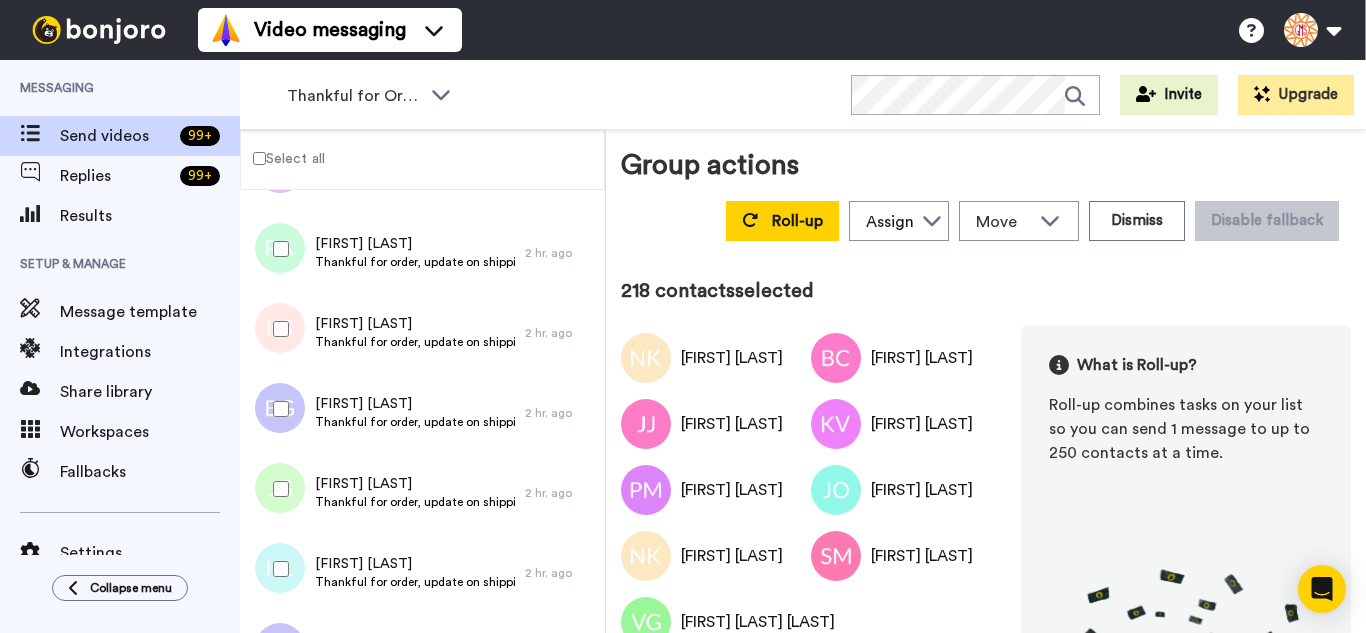 click on "Kristin Snetsinger Thankful for order, update on shipping. 2 hr. ago" at bounding box center (422, 333) 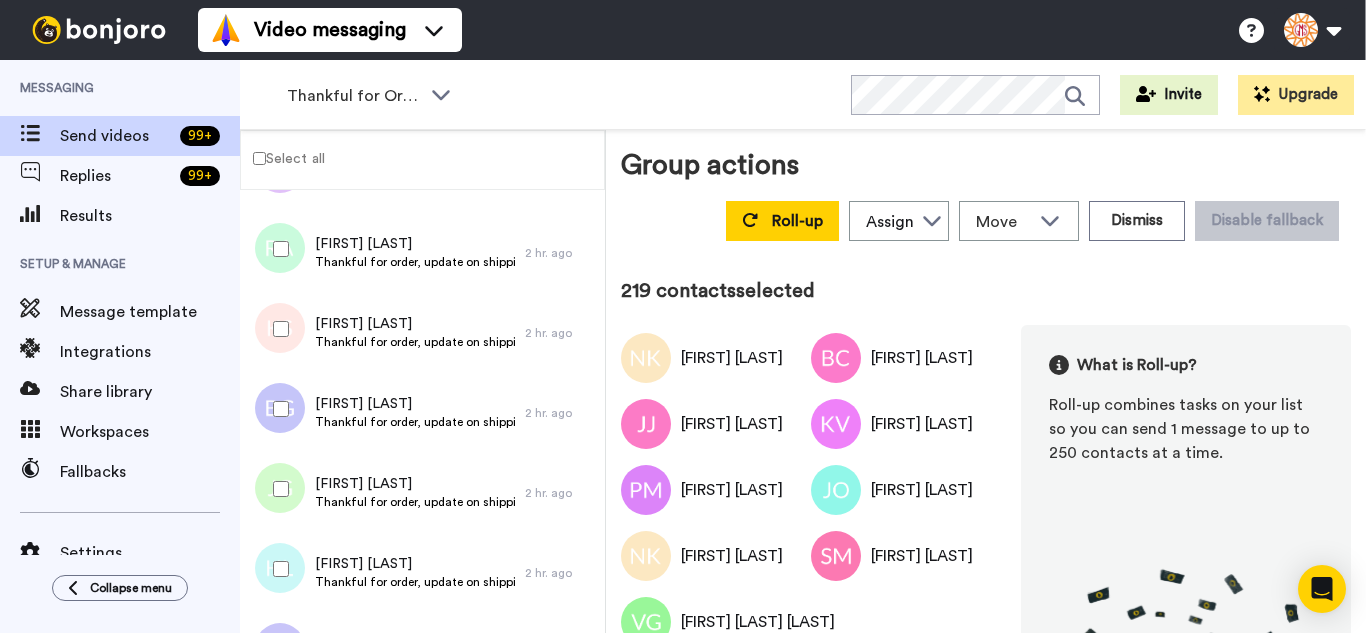 click at bounding box center [277, 569] 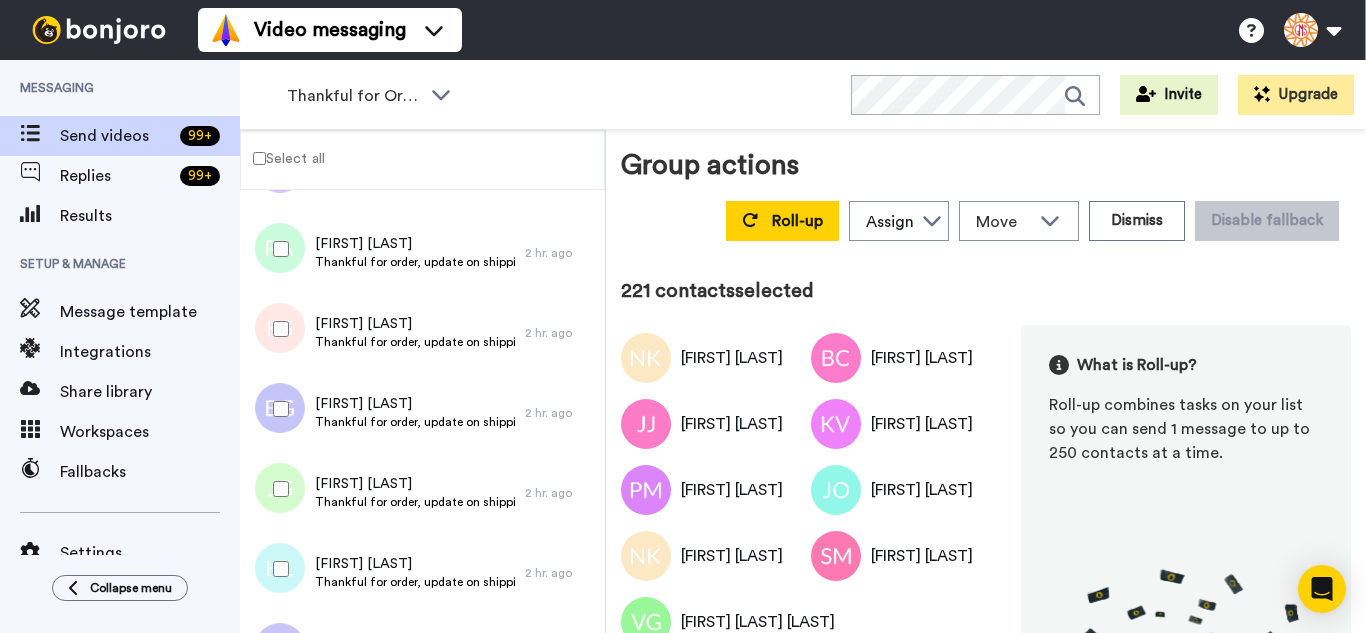 click at bounding box center (277, 489) 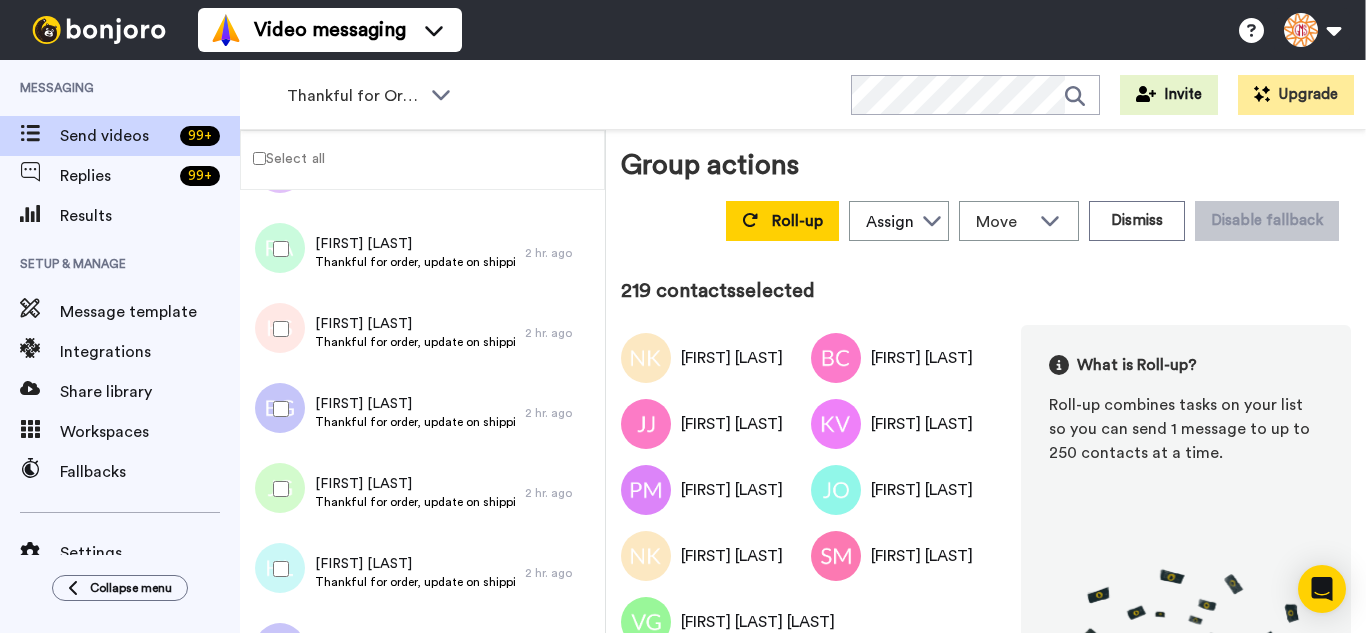click at bounding box center [277, 329] 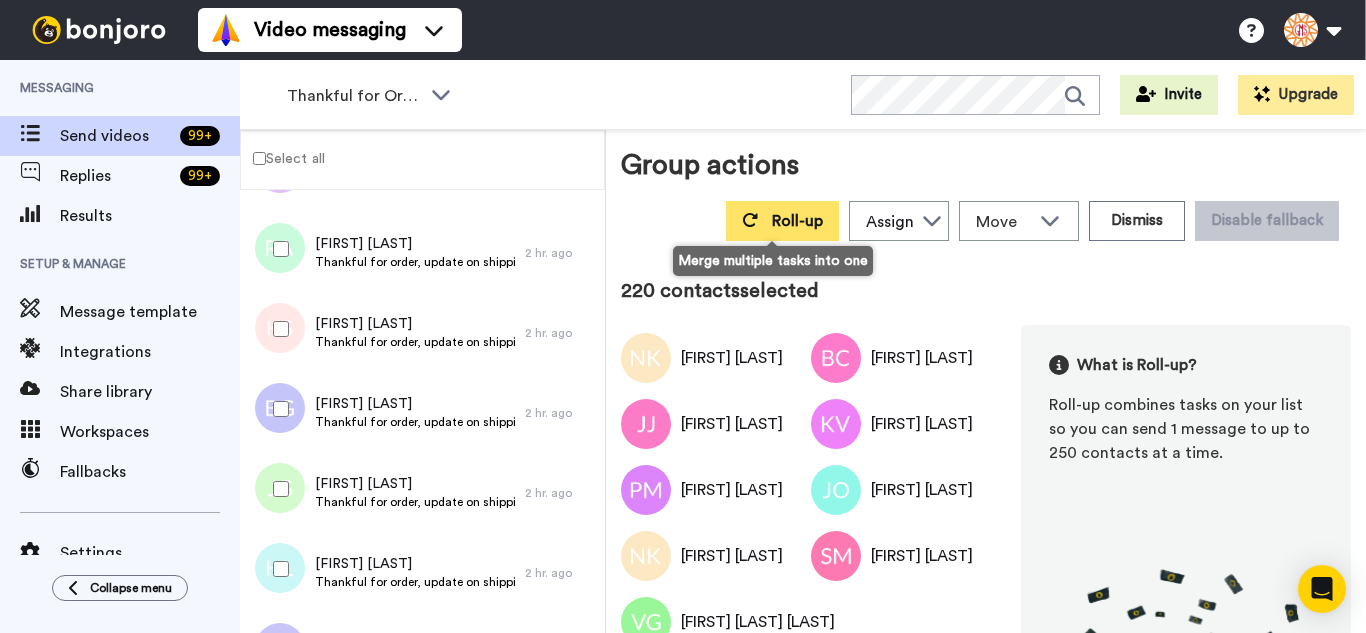 click on "Roll-up" at bounding box center (782, 221) 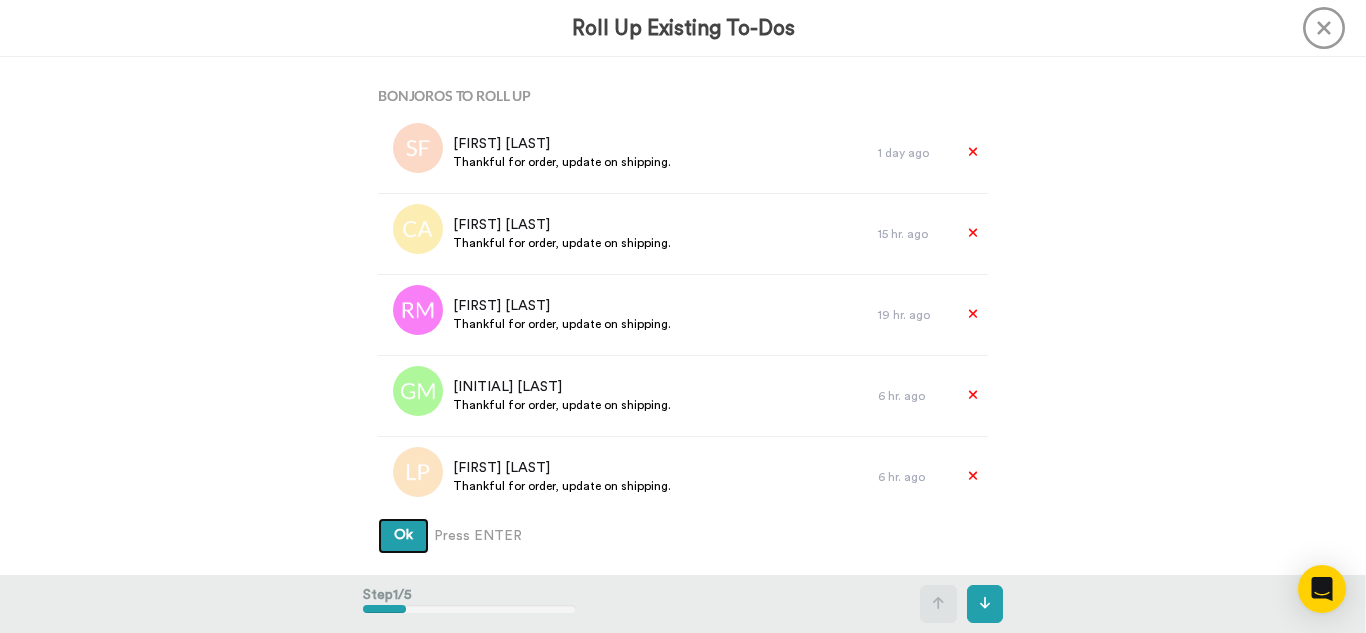 type 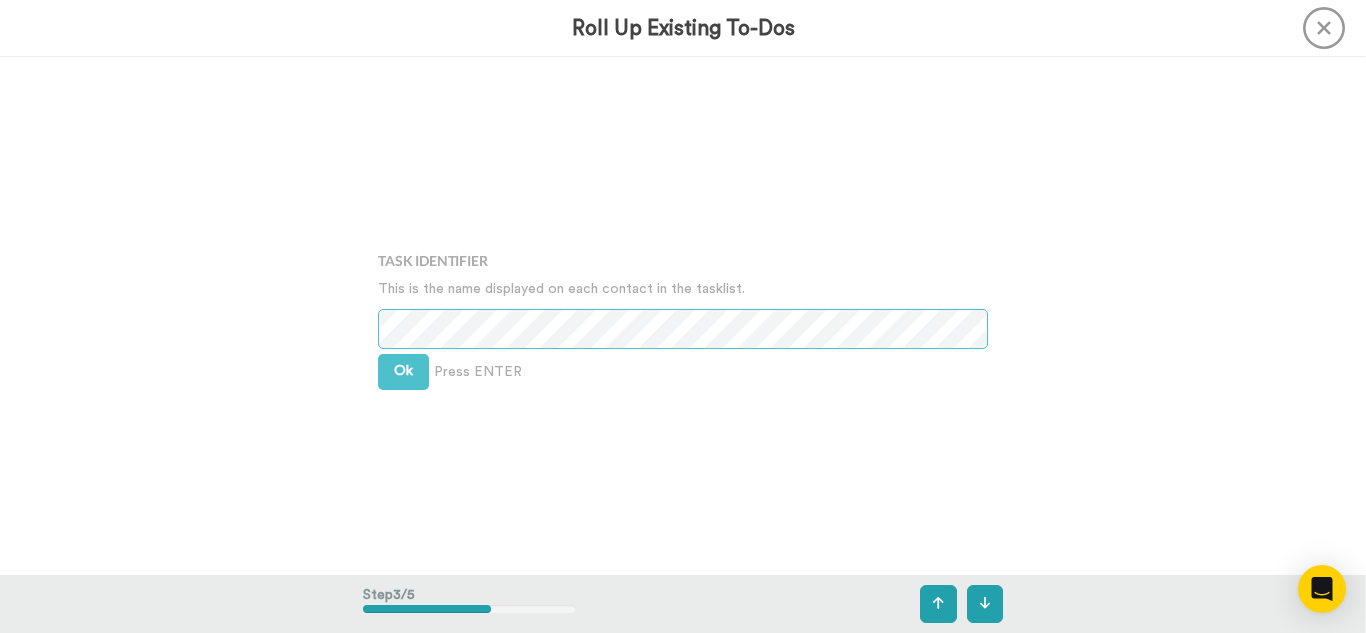 scroll, scrollTop: 1036, scrollLeft: 0, axis: vertical 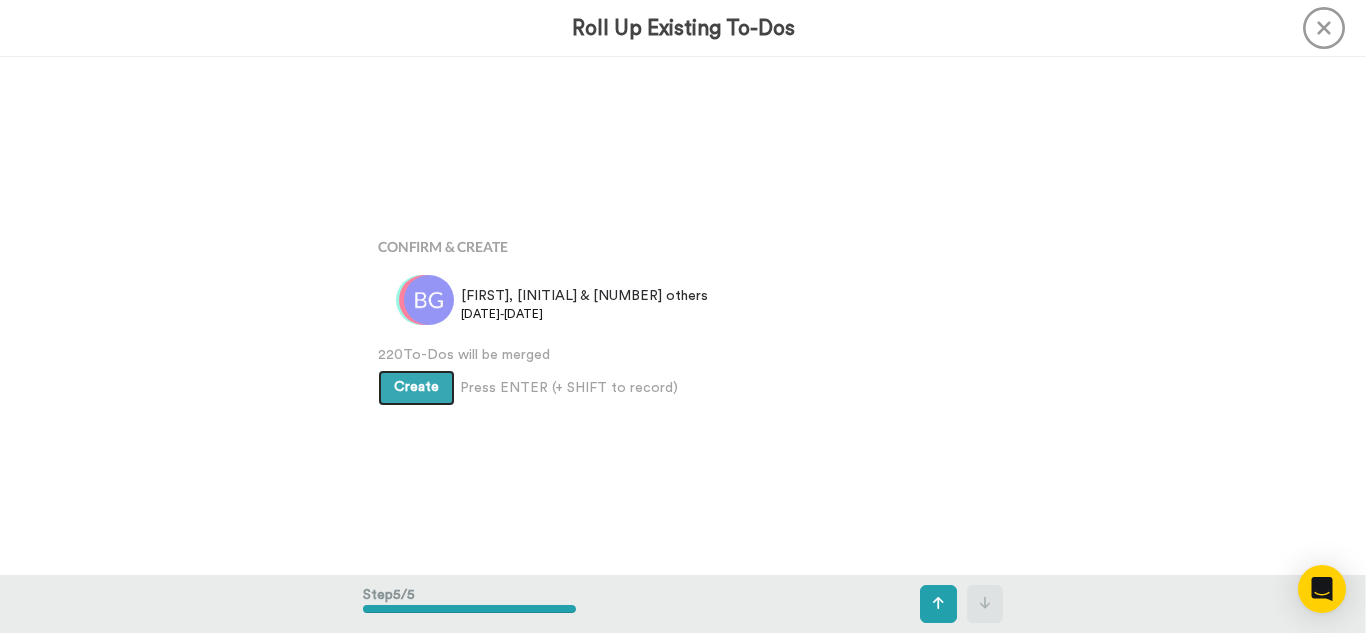 type 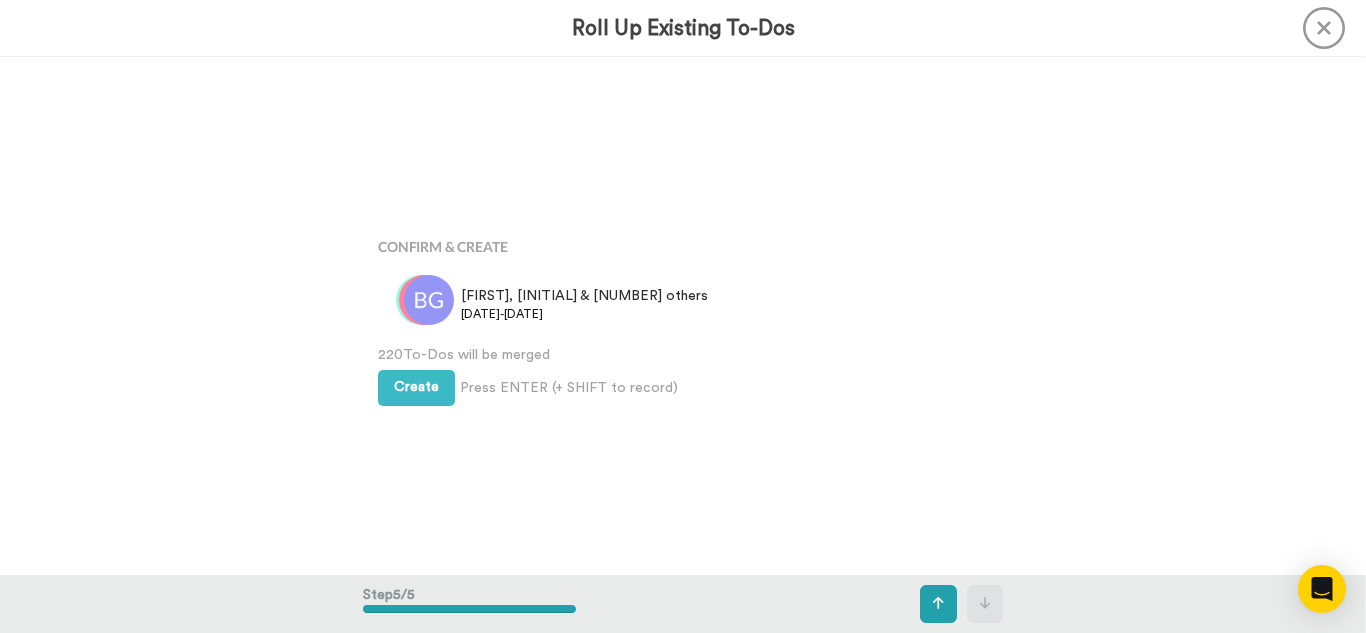 scroll, scrollTop: 2070, scrollLeft: 0, axis: vertical 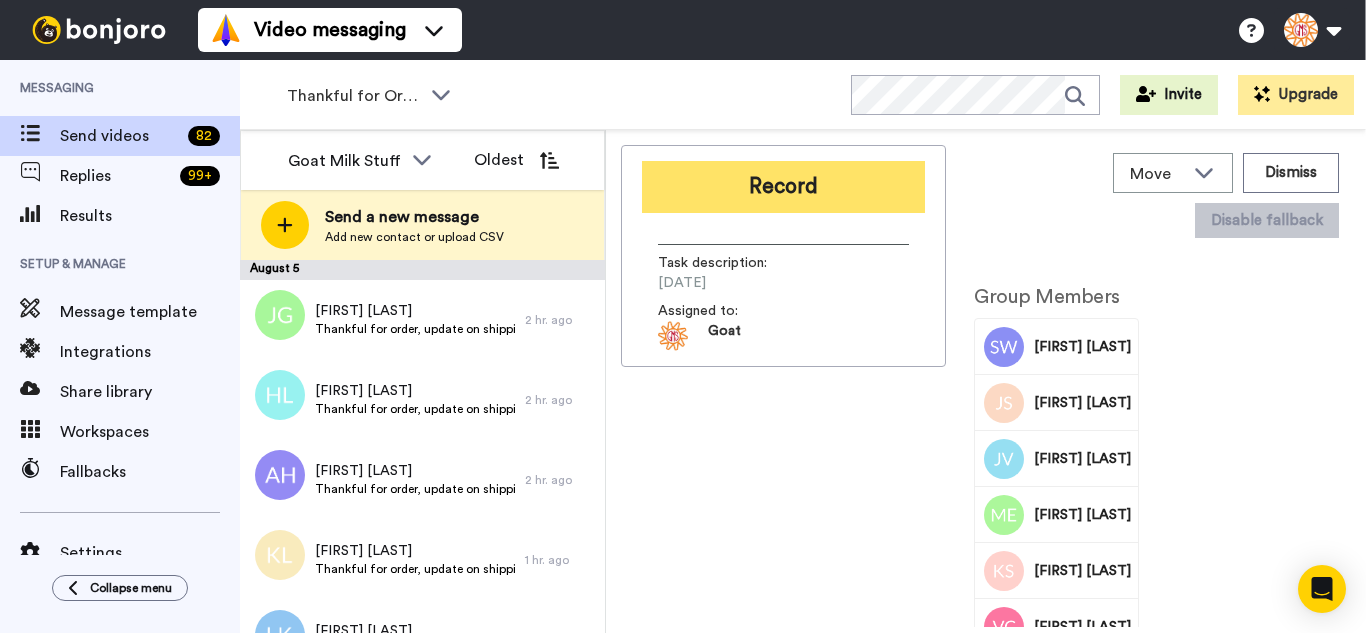 click on "Record" at bounding box center (783, 187) 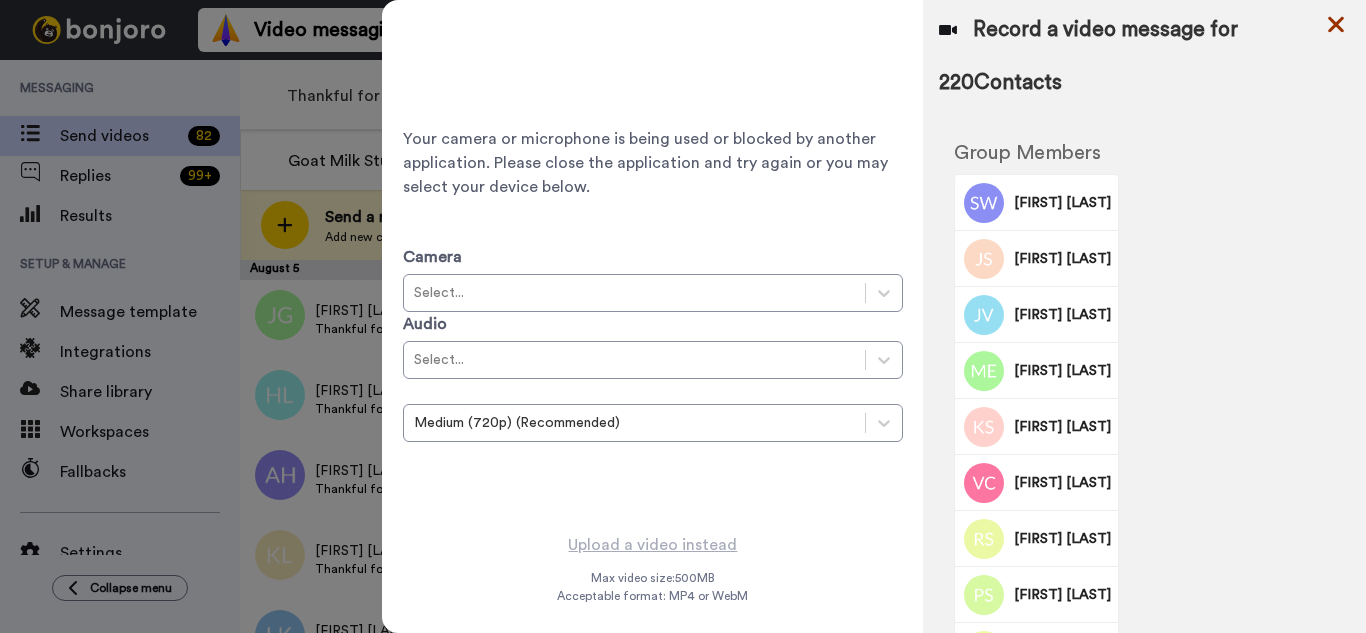 click 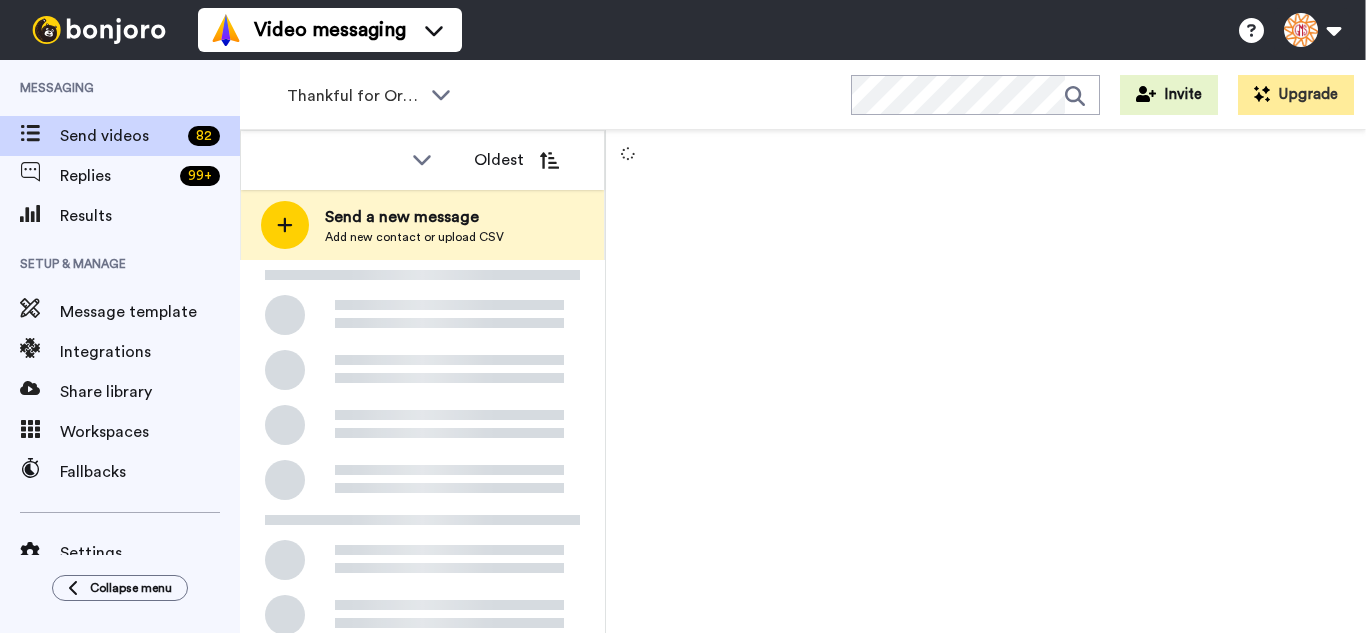 scroll, scrollTop: 0, scrollLeft: 0, axis: both 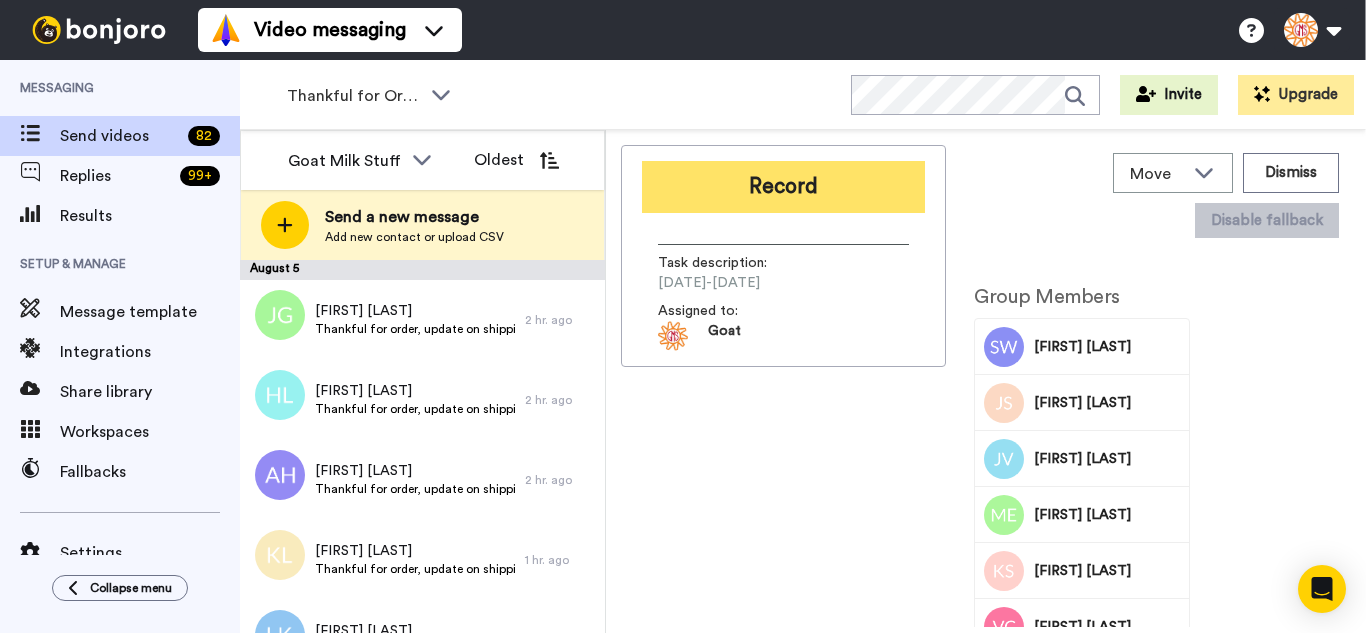 click on "Record" at bounding box center (783, 187) 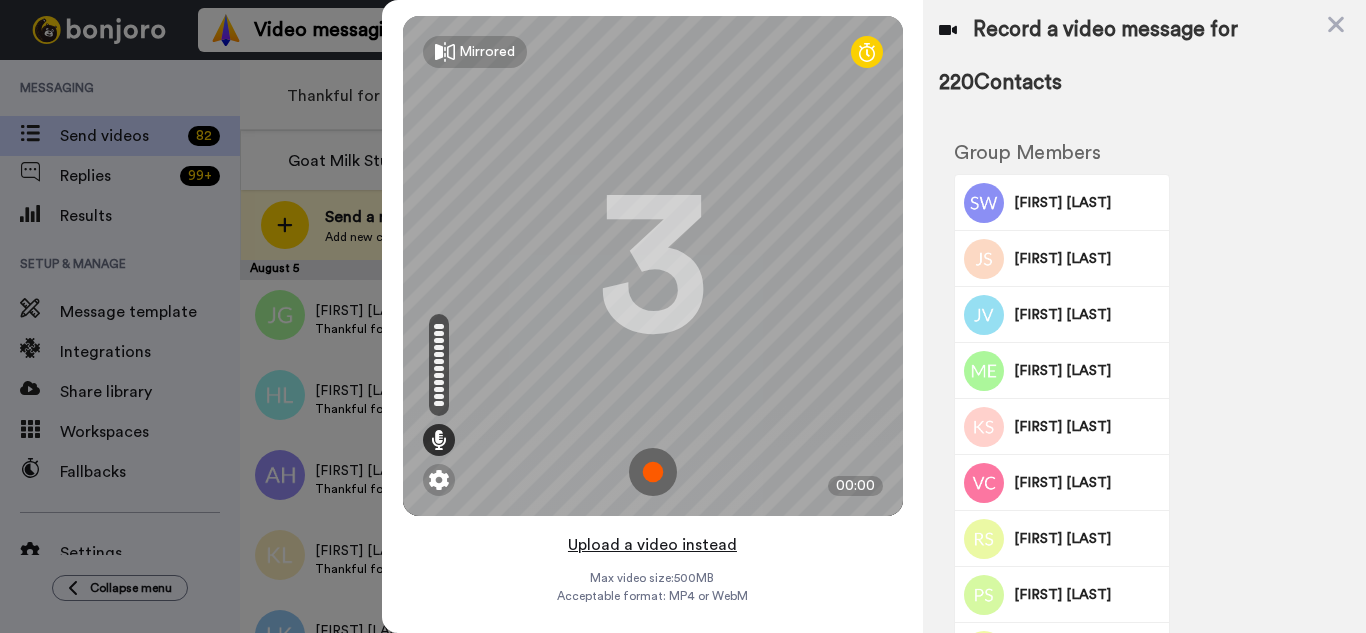 click on "Upload a video instead" at bounding box center [652, 545] 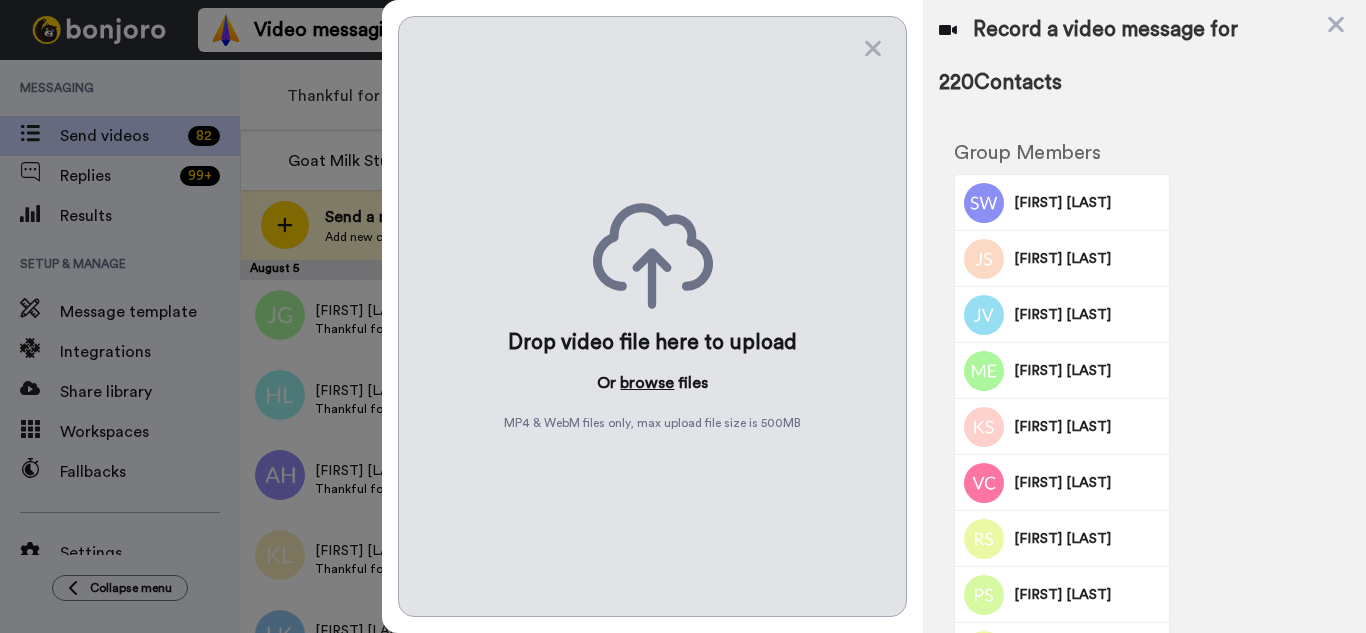 click on "browse" at bounding box center [647, 383] 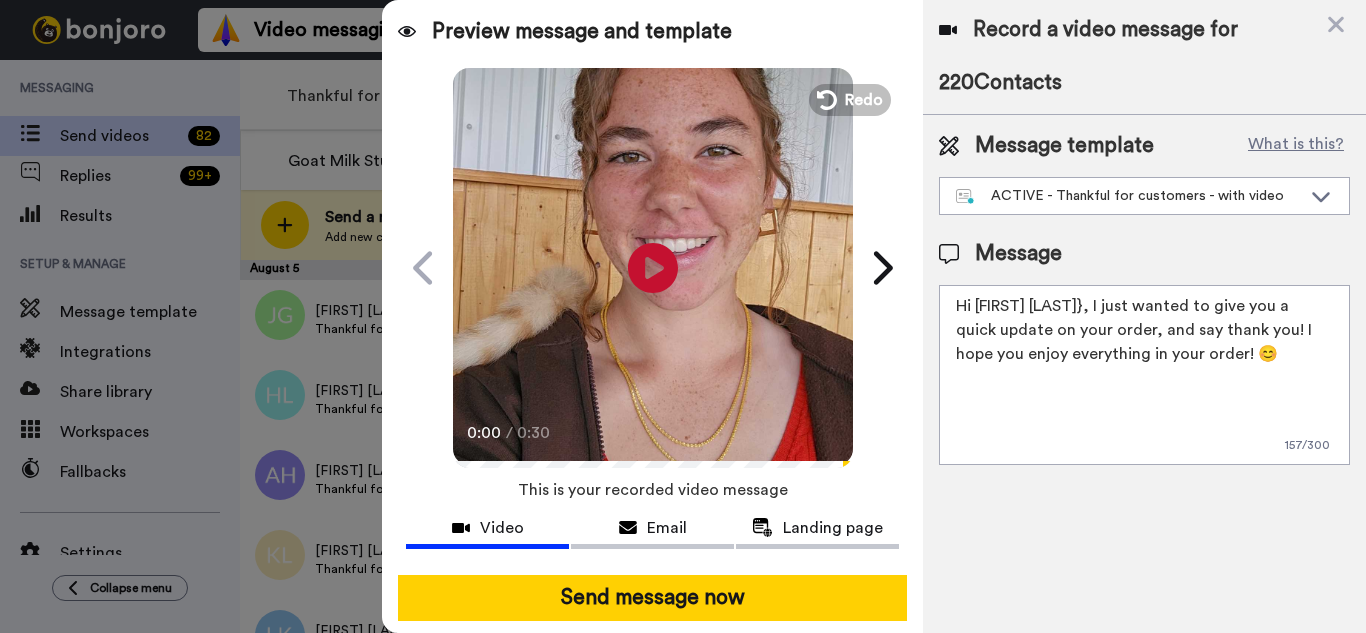 click on "Send message now" at bounding box center [652, 598] 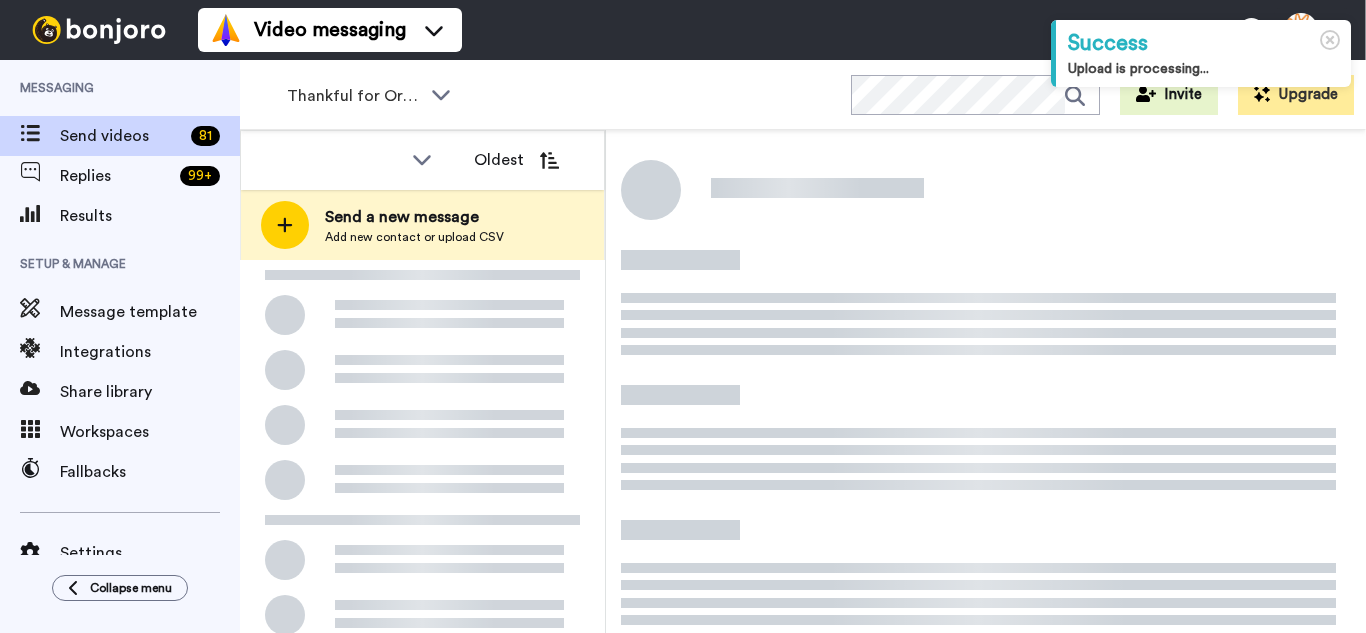 scroll, scrollTop: 0, scrollLeft: 0, axis: both 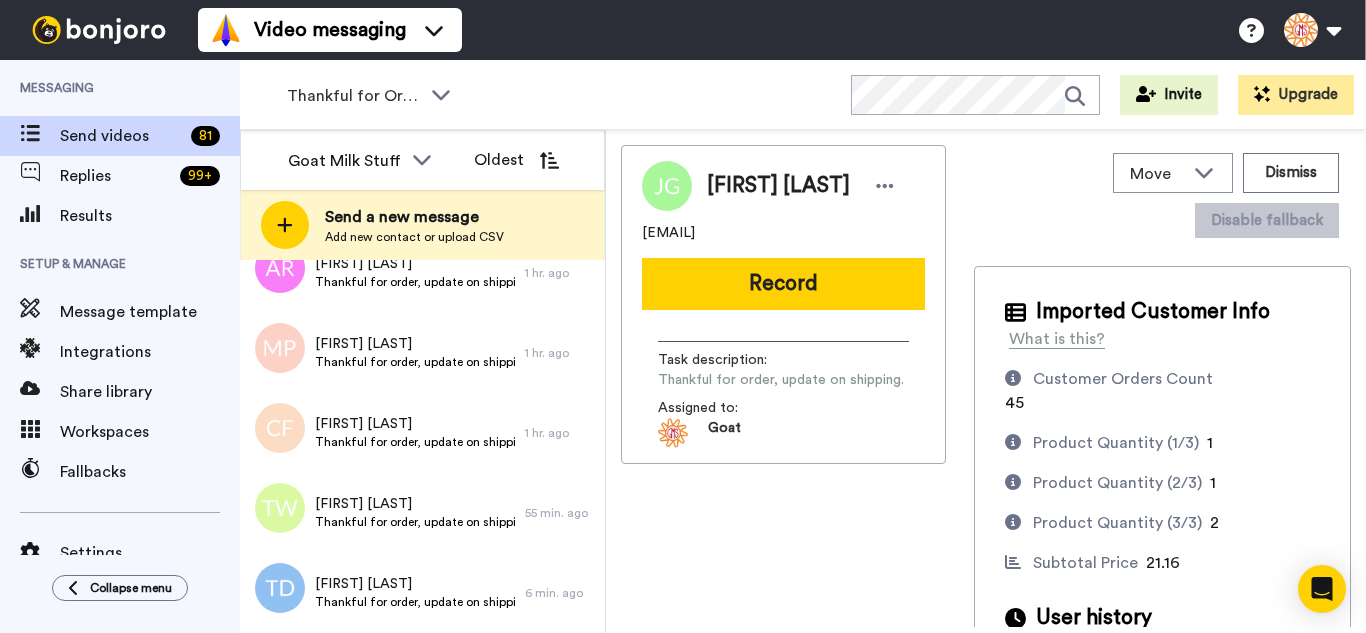 click on "Thankful for Orders WORKSPACES View all All Thanking Thankful for Orders Other Review Request - Ordered 14 days ago Retention 1st time order people Other GMS Testimonials - Survey people + Add a new workspace
Invite Upgrade" at bounding box center (803, 95) 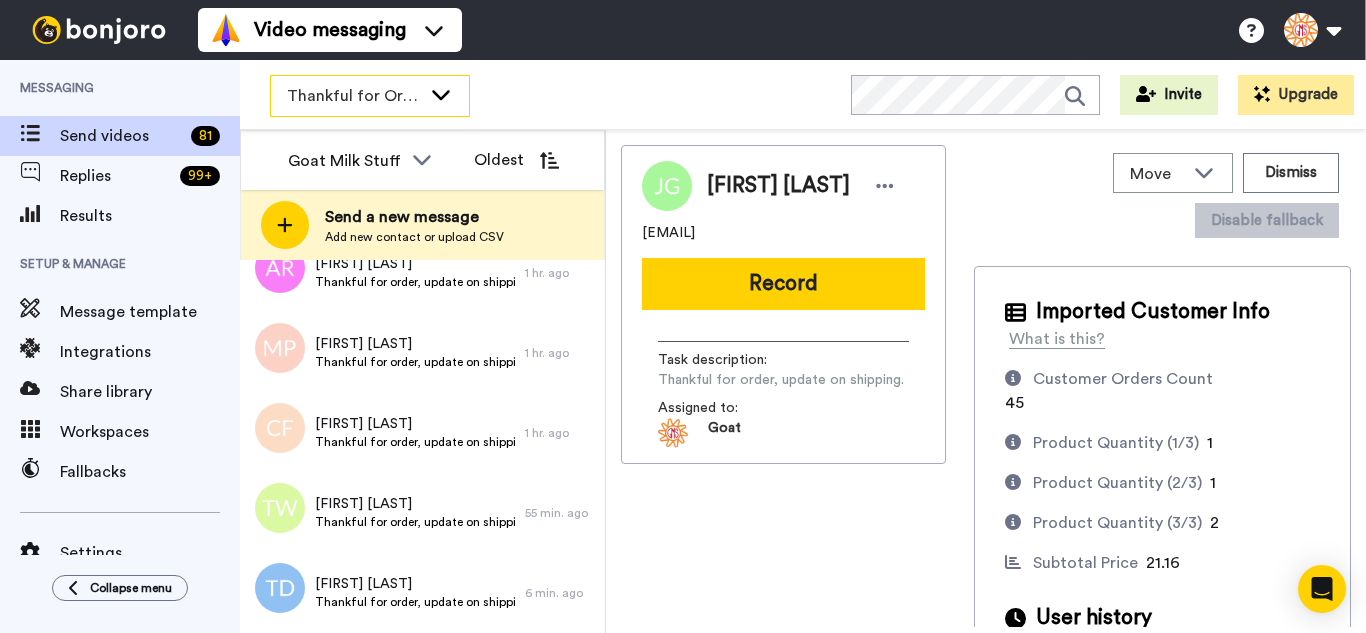 click on "Thankful for Orders" at bounding box center [354, 96] 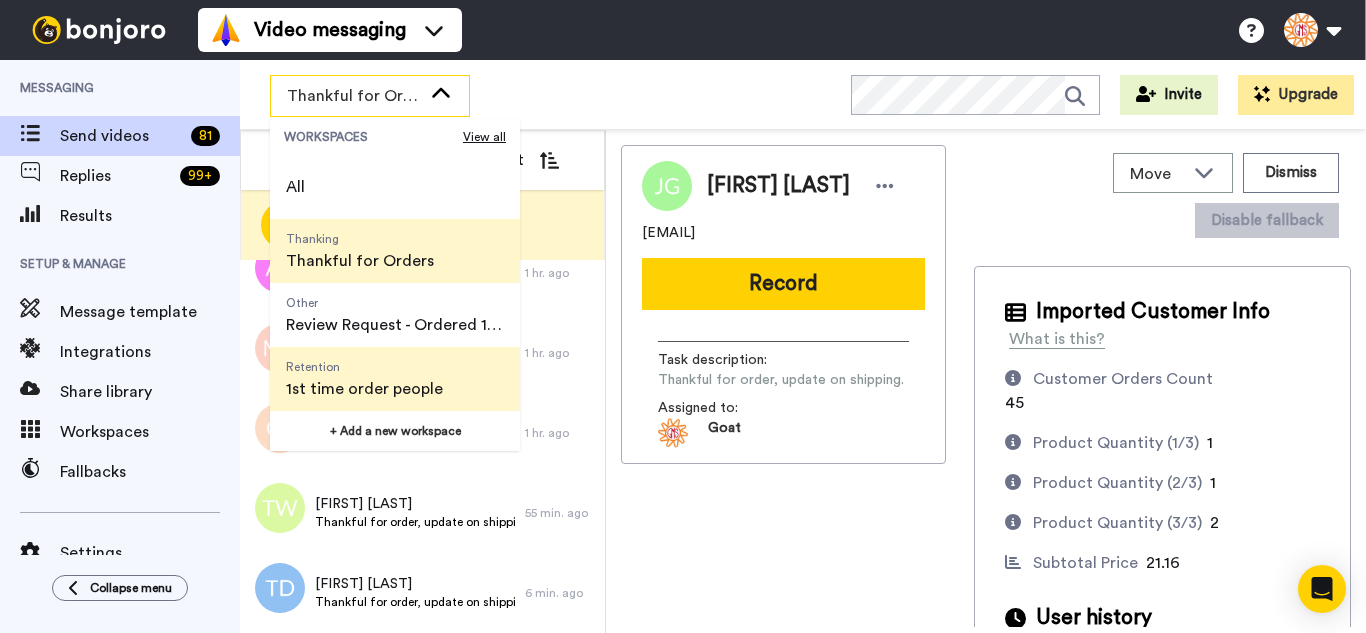 drag, startPoint x: 407, startPoint y: 372, endPoint x: 401, endPoint y: 359, distance: 14.3178215 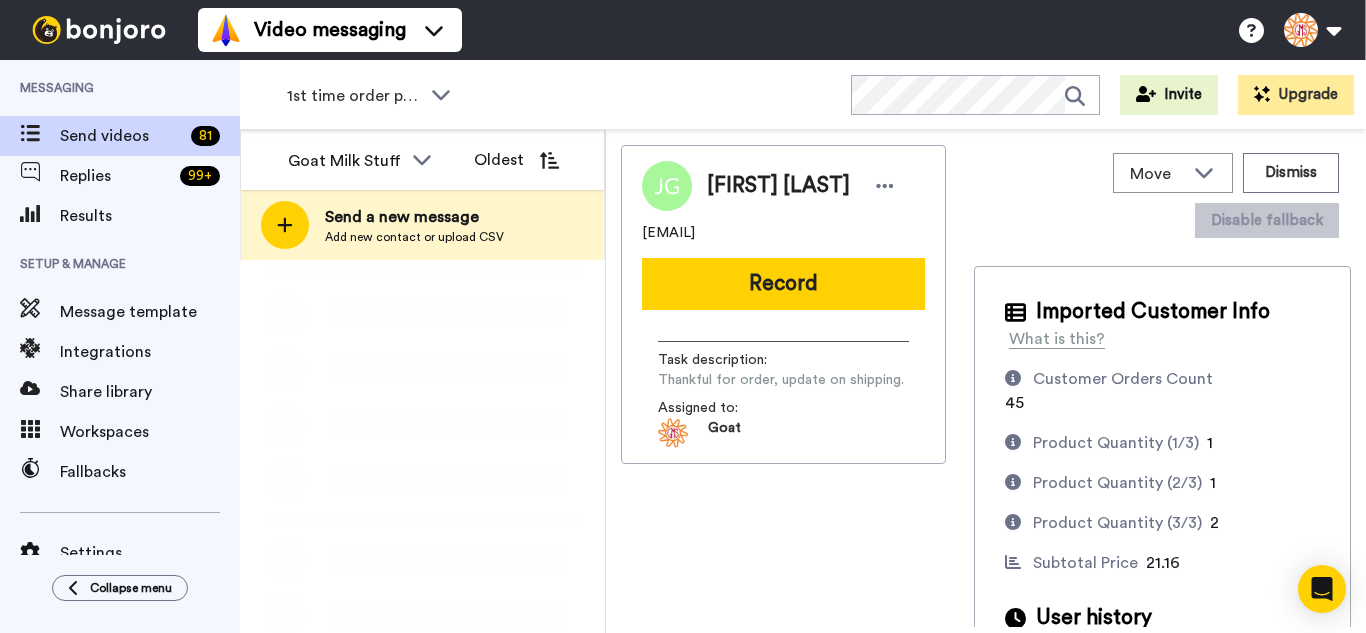 scroll, scrollTop: 0, scrollLeft: 0, axis: both 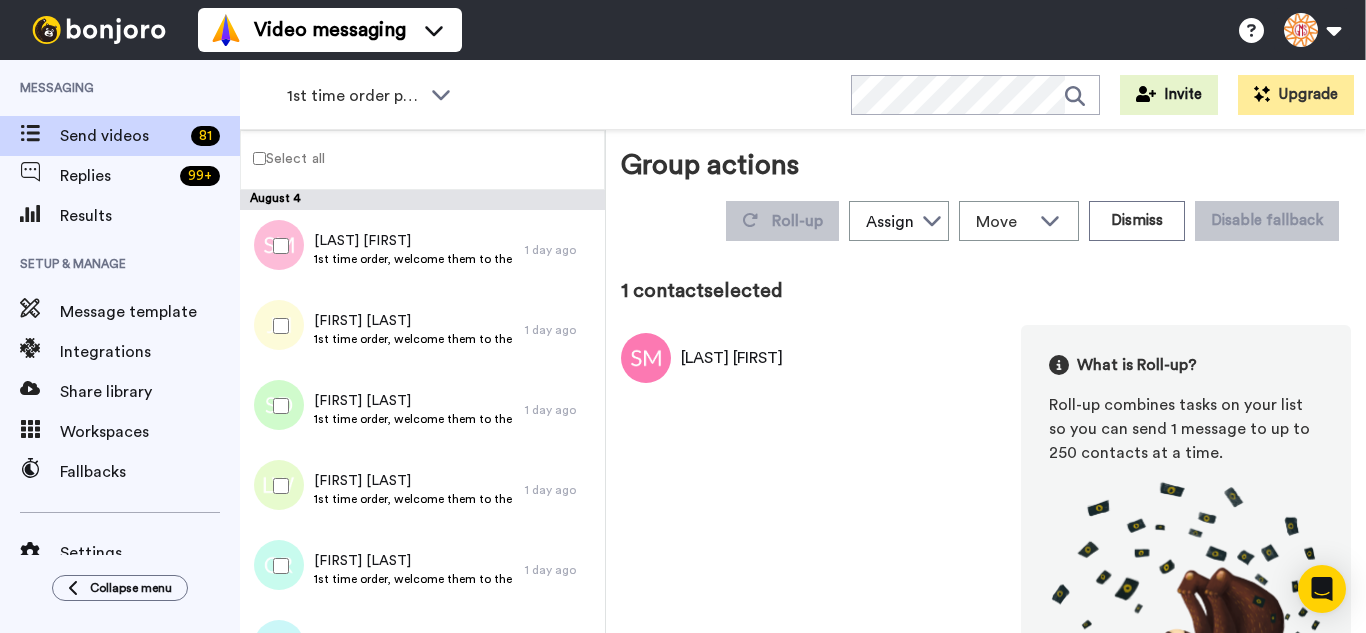click at bounding box center (277, 326) 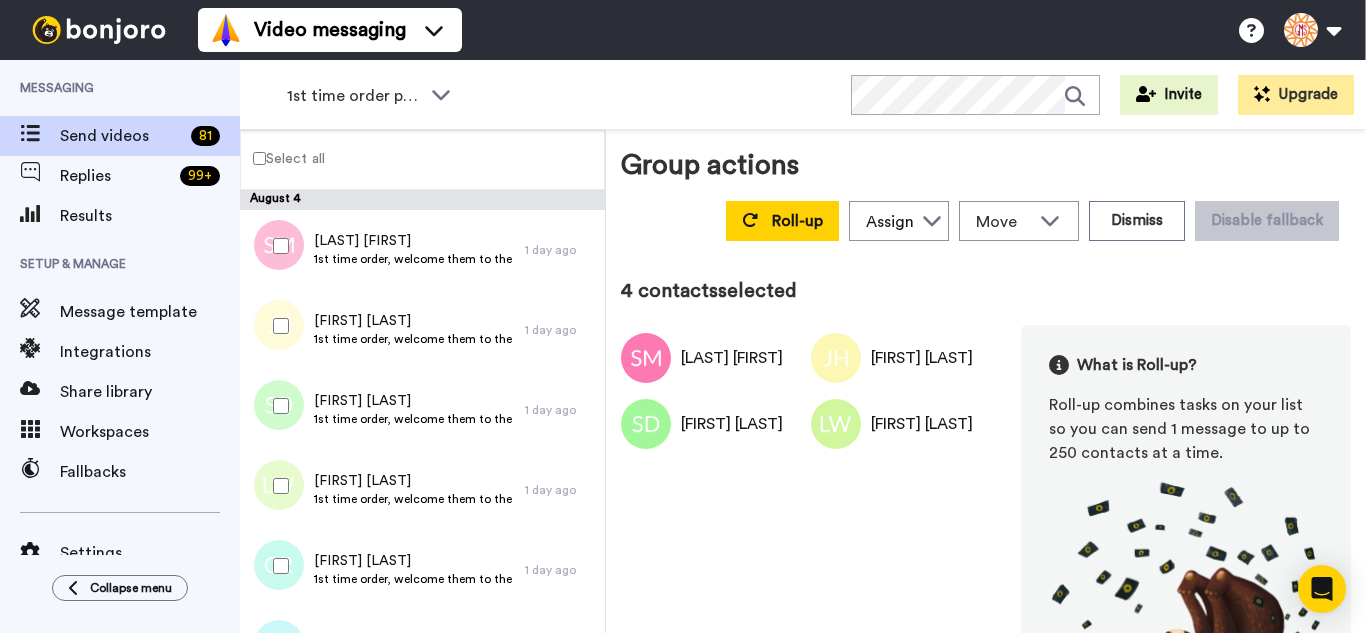 click at bounding box center [277, 566] 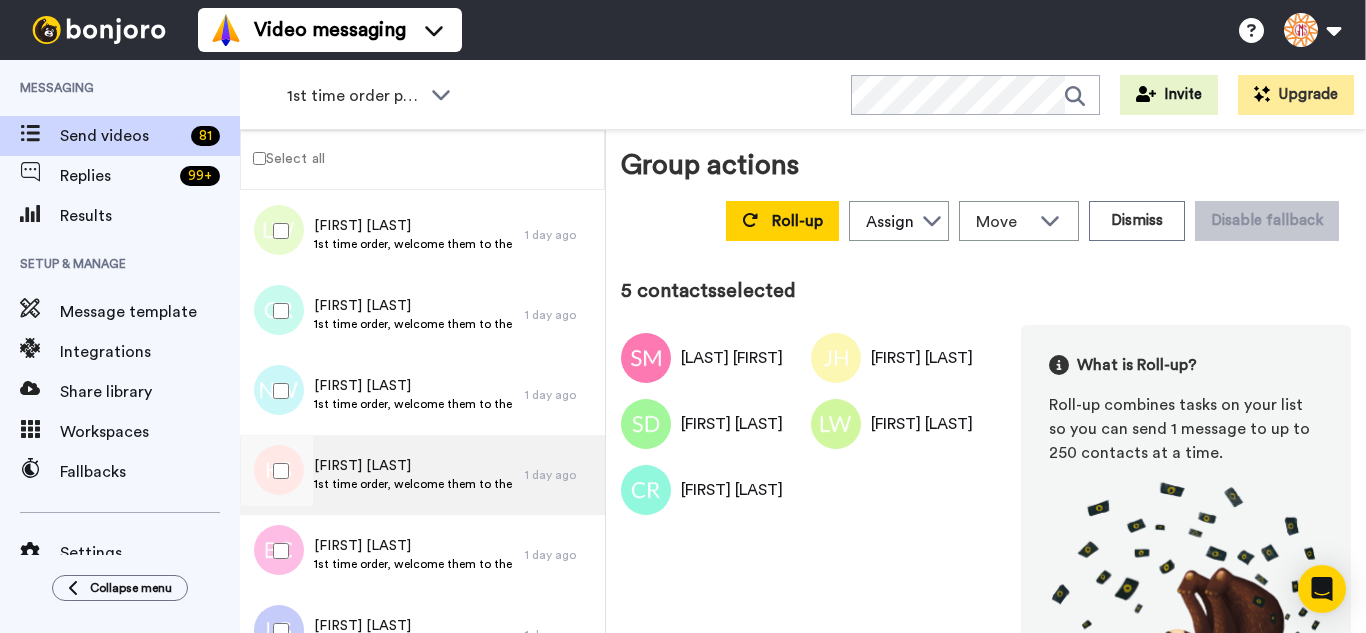 scroll, scrollTop: 300, scrollLeft: 0, axis: vertical 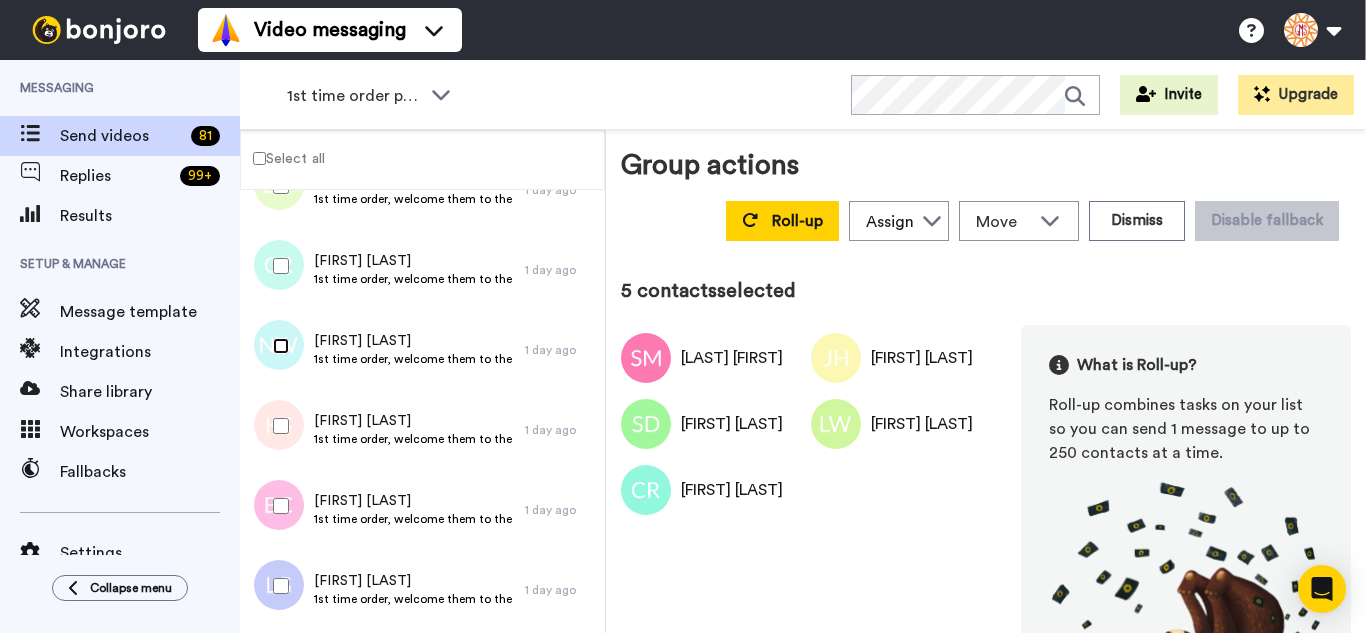 click at bounding box center (277, 346) 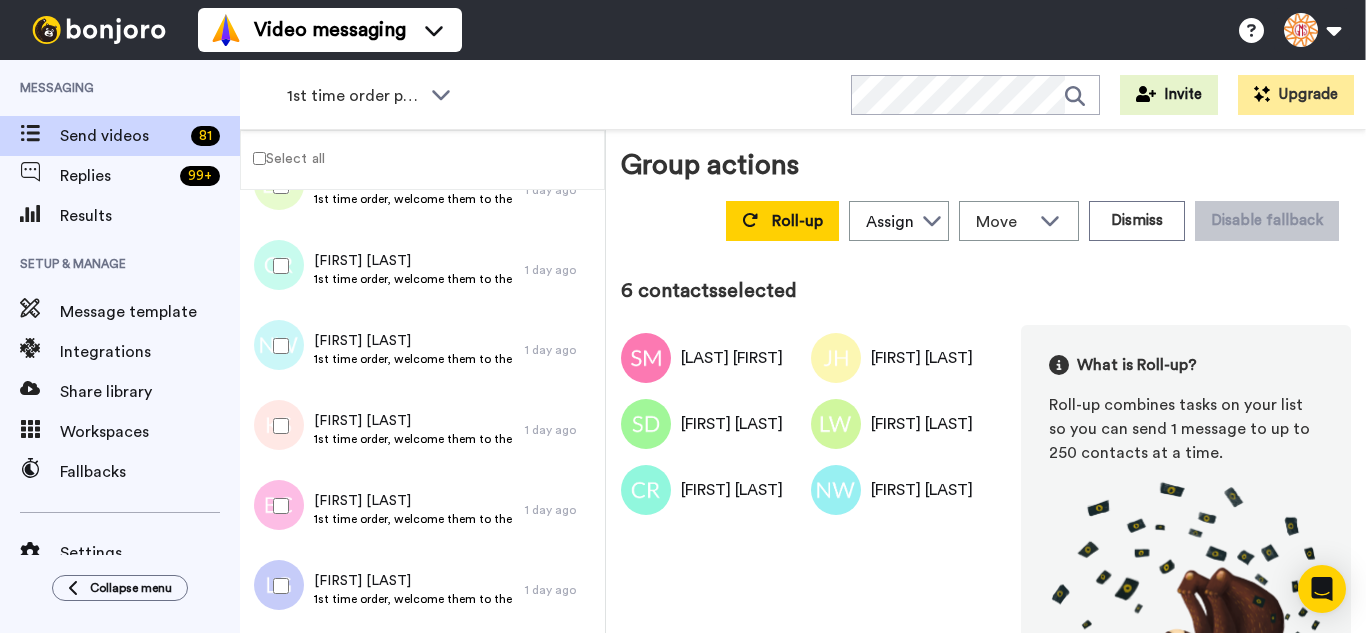 click at bounding box center [277, 426] 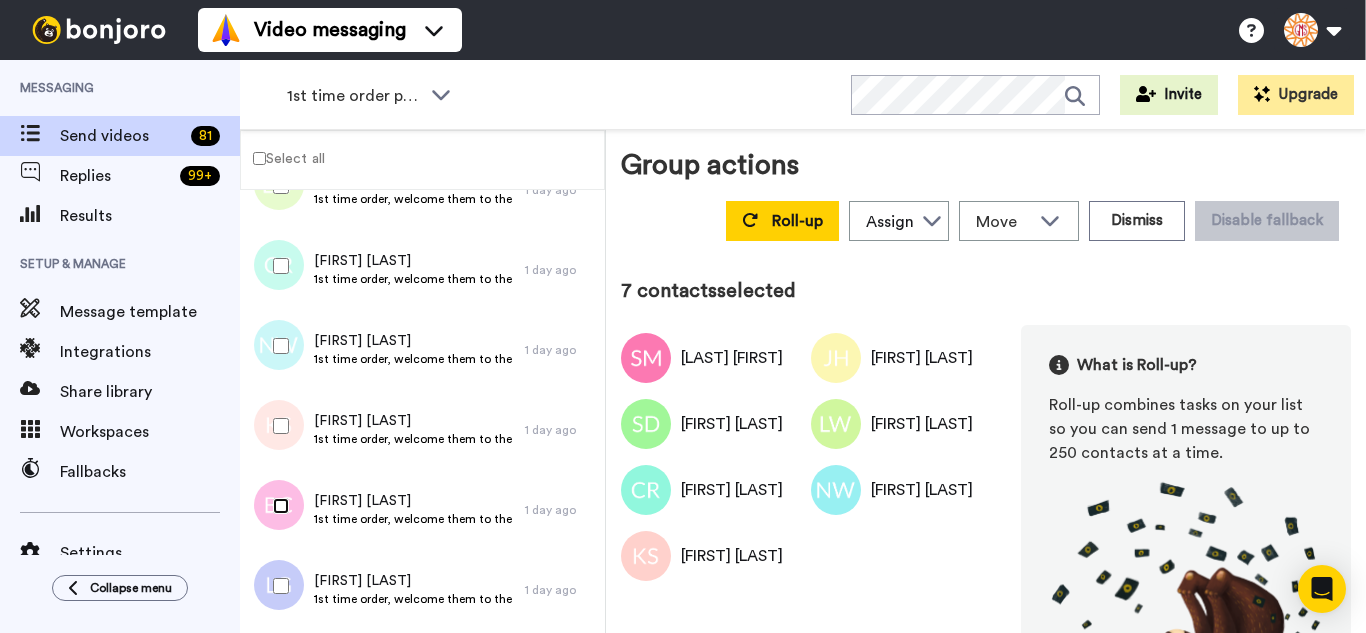 click at bounding box center (277, 506) 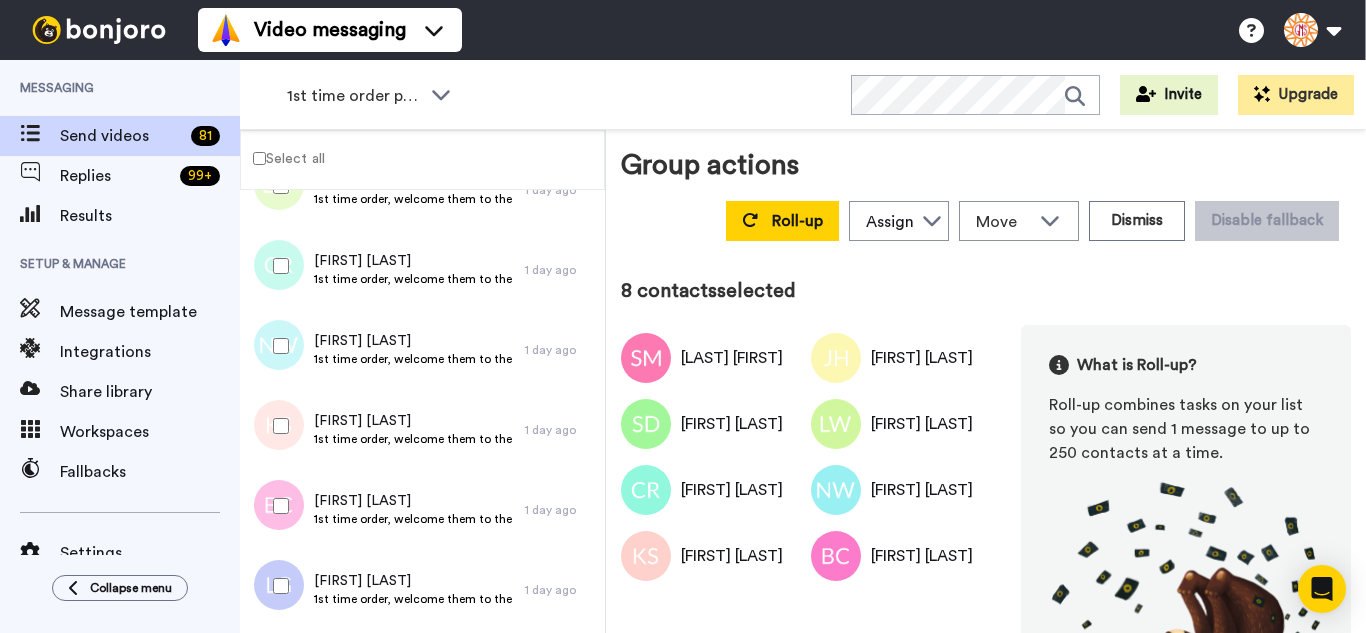 click at bounding box center (277, 586) 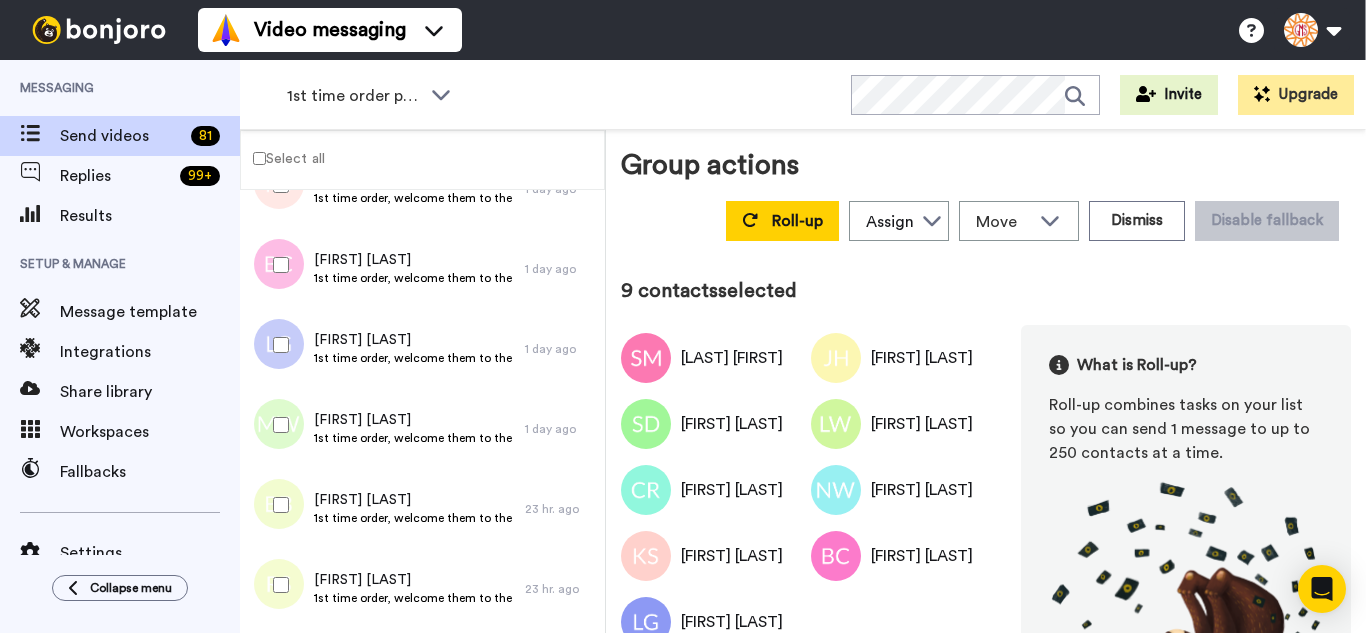 scroll, scrollTop: 600, scrollLeft: 0, axis: vertical 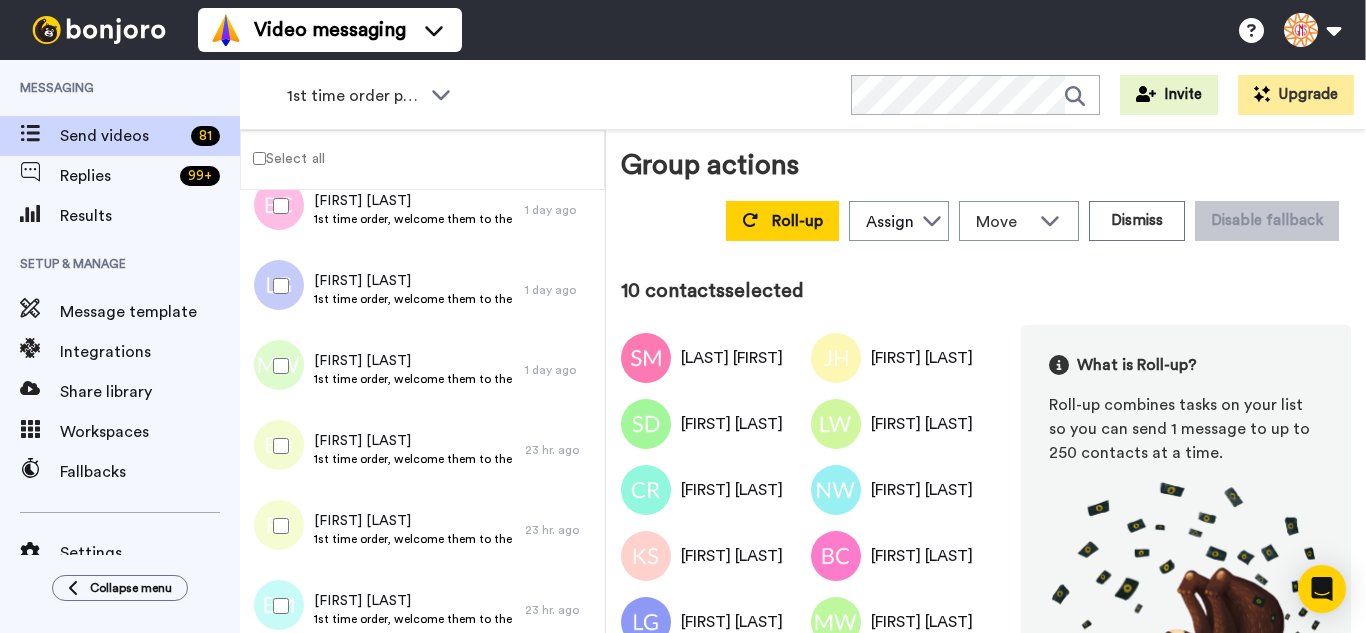 drag, startPoint x: 290, startPoint y: 430, endPoint x: 274, endPoint y: 480, distance: 52.49762 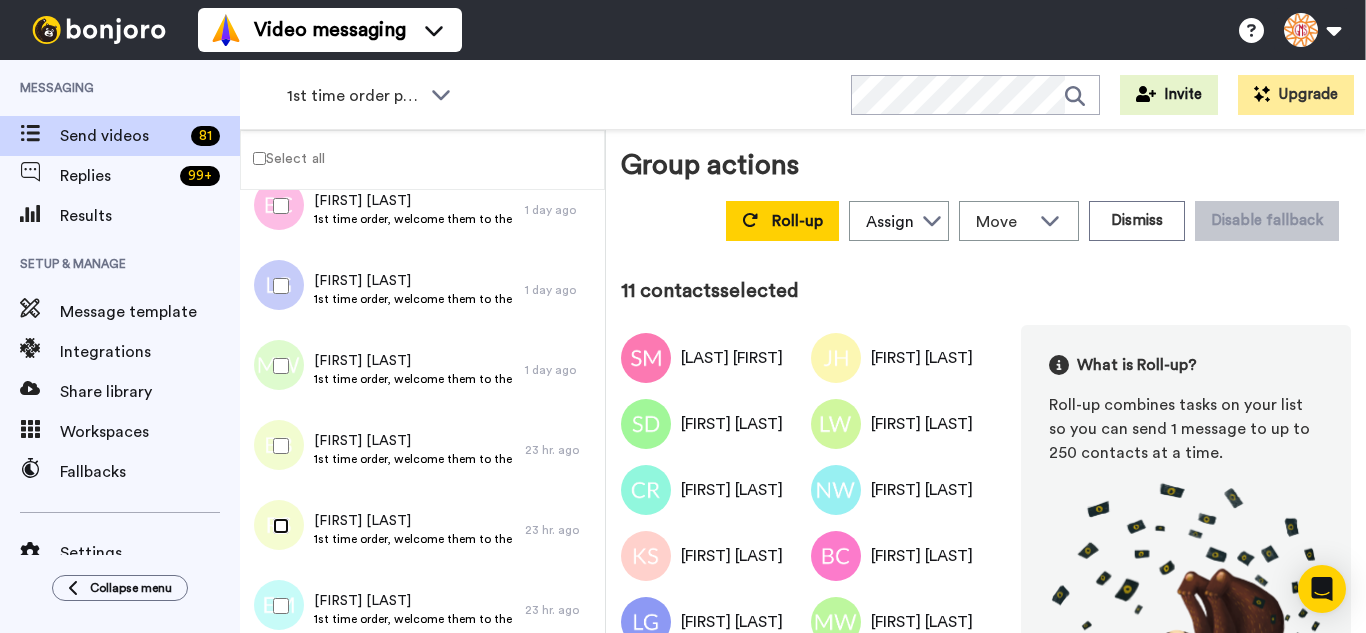 click at bounding box center (277, 526) 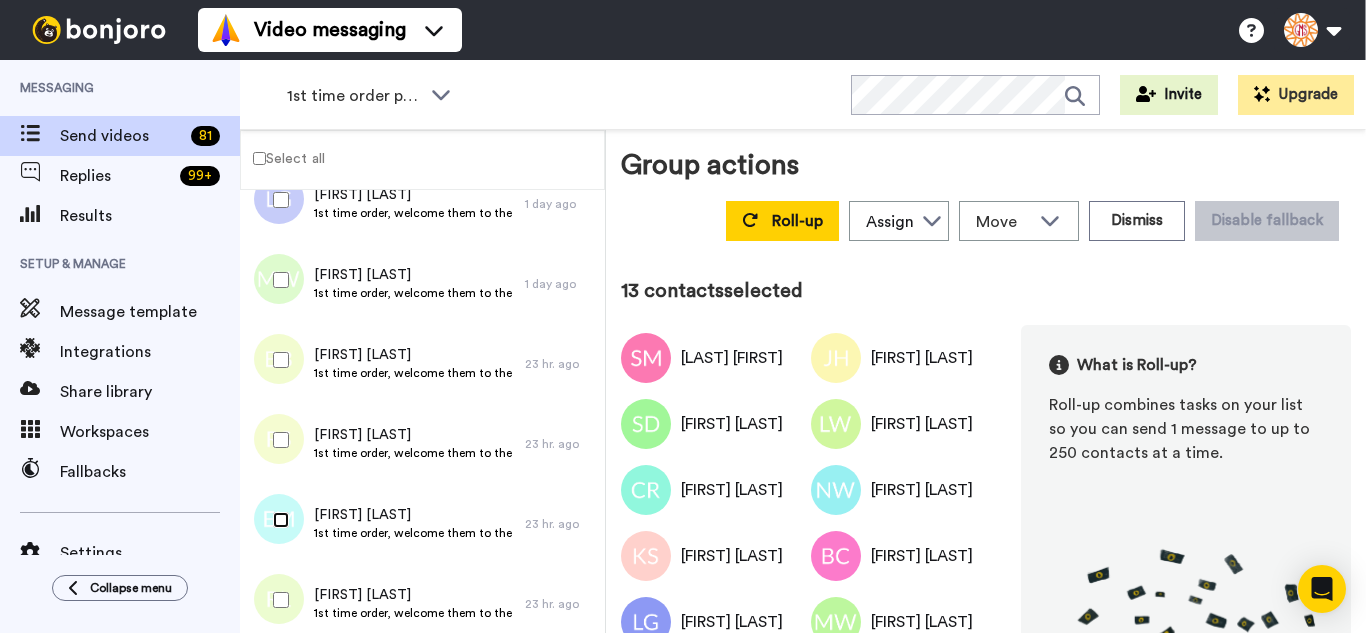 scroll, scrollTop: 900, scrollLeft: 0, axis: vertical 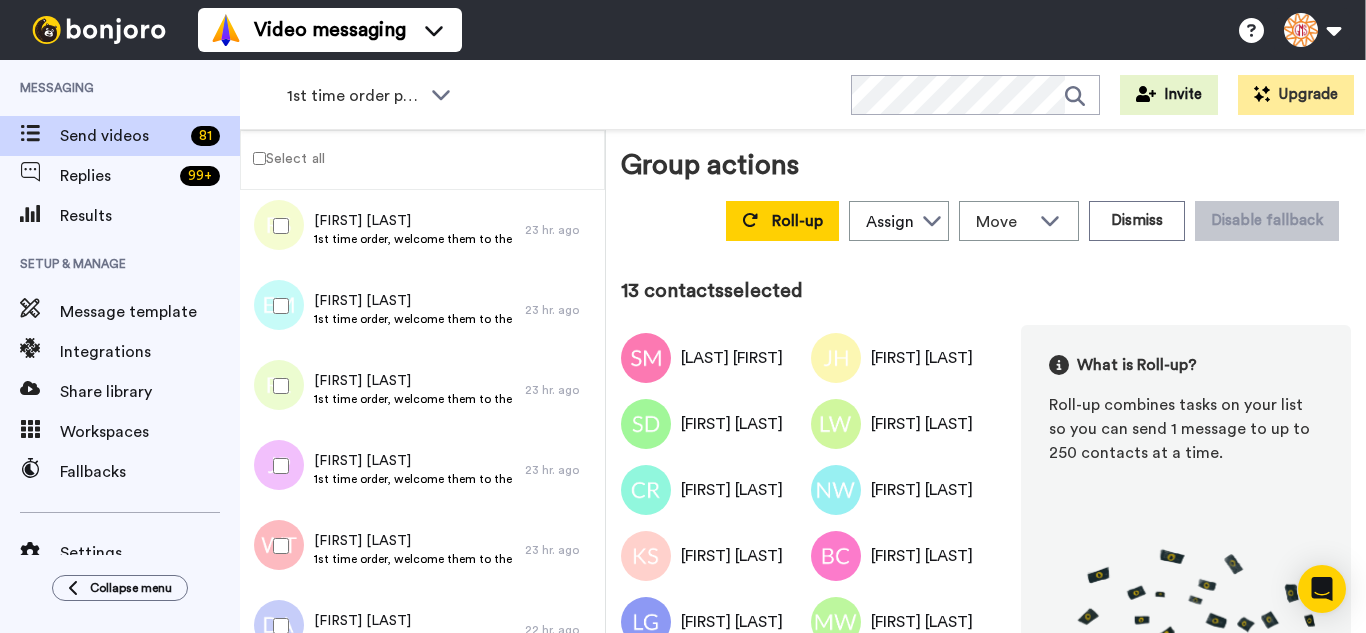 drag, startPoint x: 294, startPoint y: 375, endPoint x: 291, endPoint y: 462, distance: 87.05171 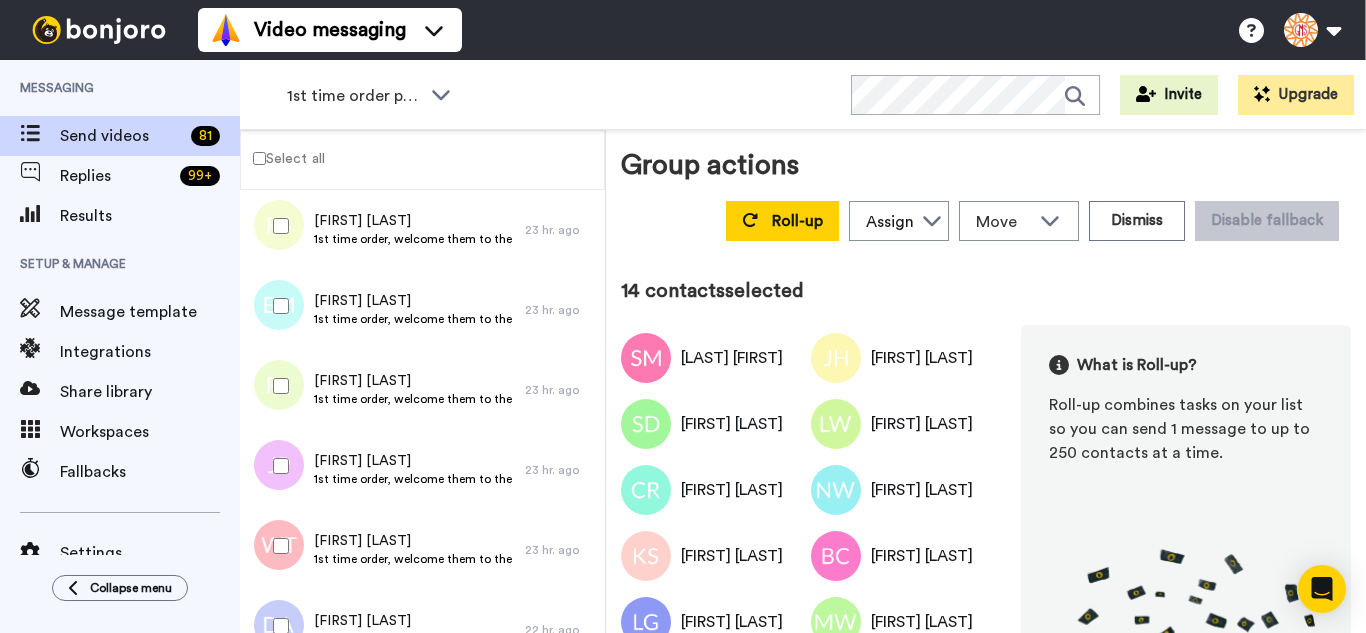 drag, startPoint x: 291, startPoint y: 462, endPoint x: 291, endPoint y: 528, distance: 66 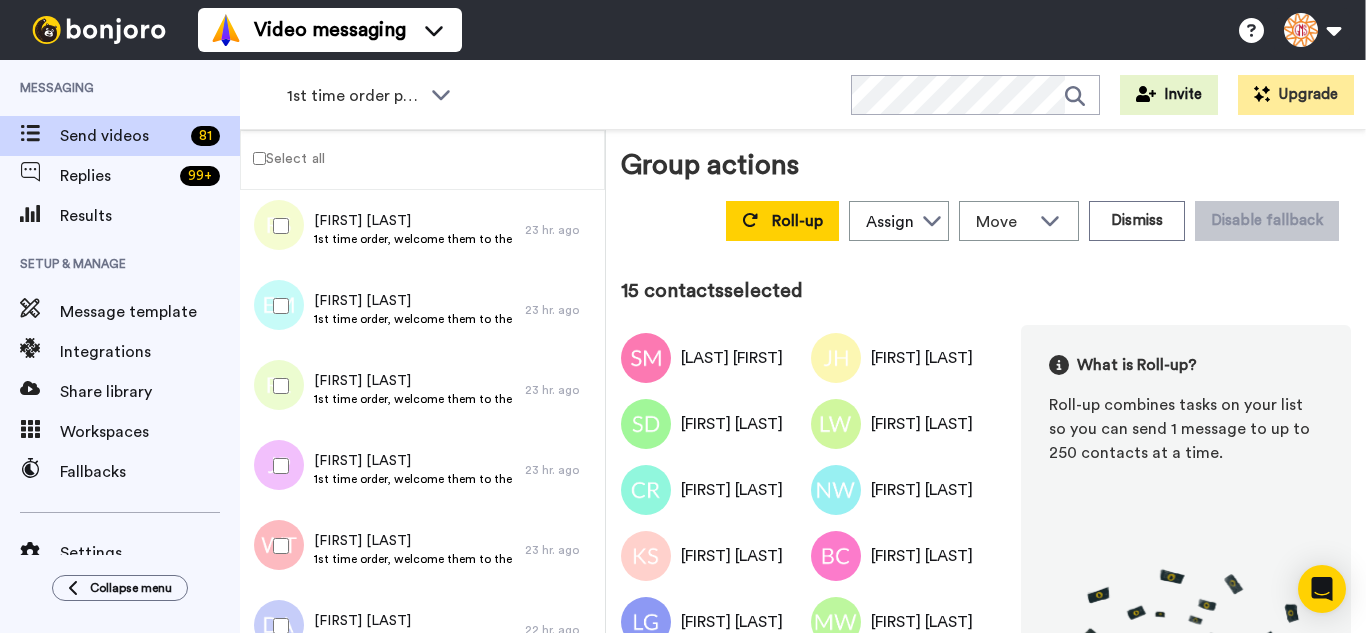 drag, startPoint x: 292, startPoint y: 534, endPoint x: 292, endPoint y: 545, distance: 11 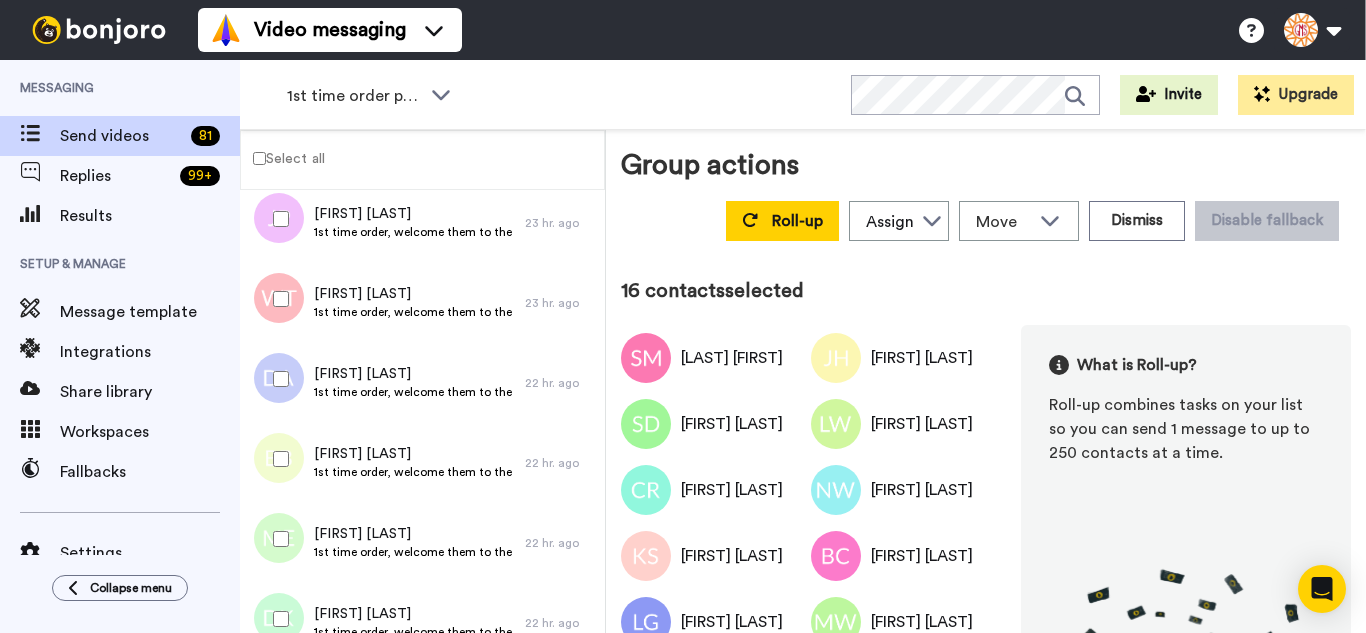 scroll, scrollTop: 1200, scrollLeft: 0, axis: vertical 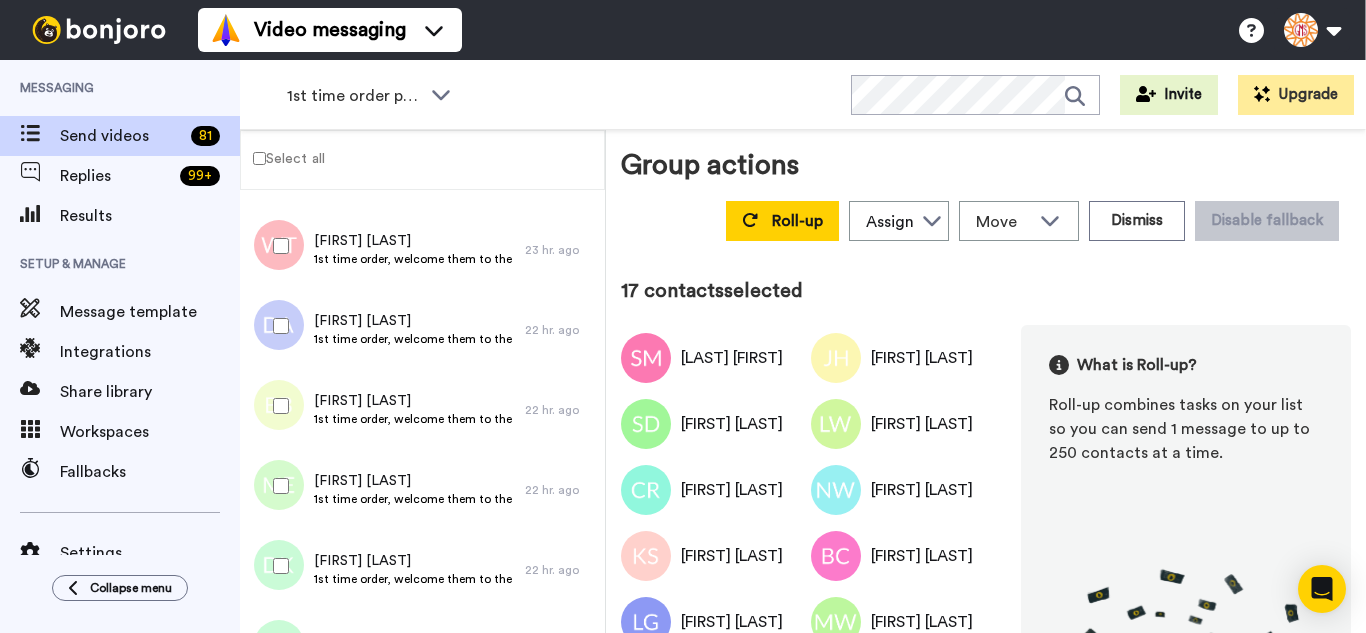 click at bounding box center [277, 406] 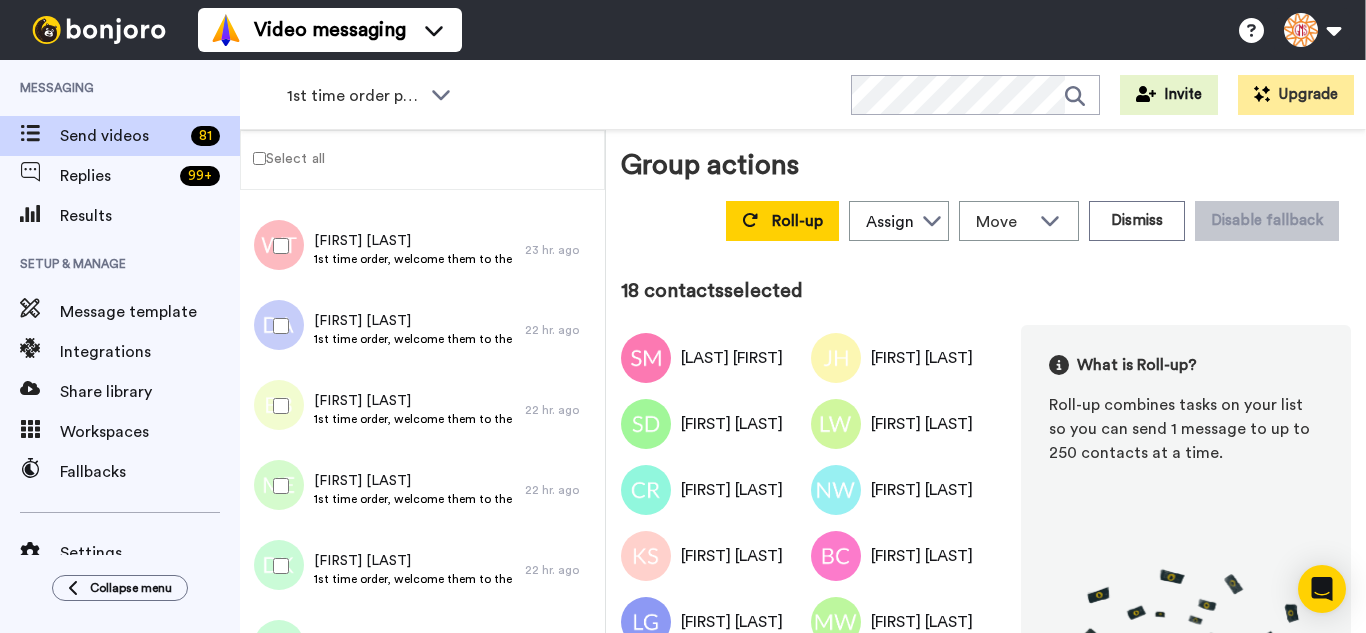 drag, startPoint x: 283, startPoint y: 517, endPoint x: 291, endPoint y: 582, distance: 65.490456 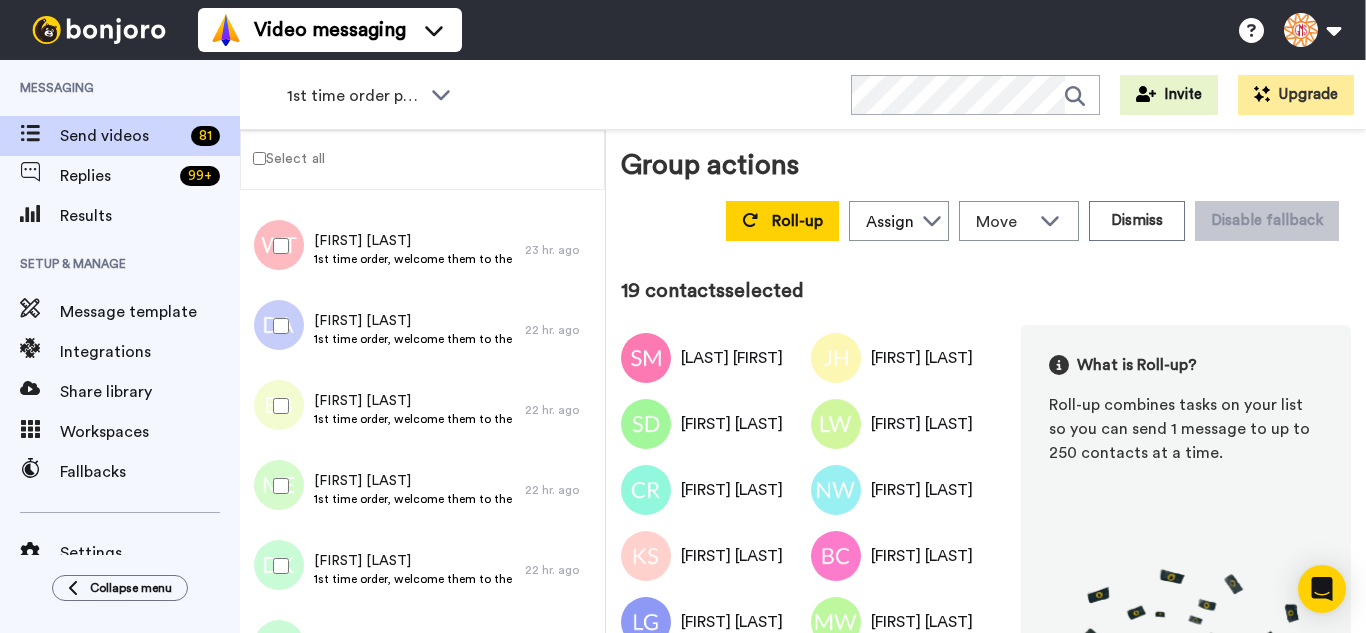 click at bounding box center (277, 566) 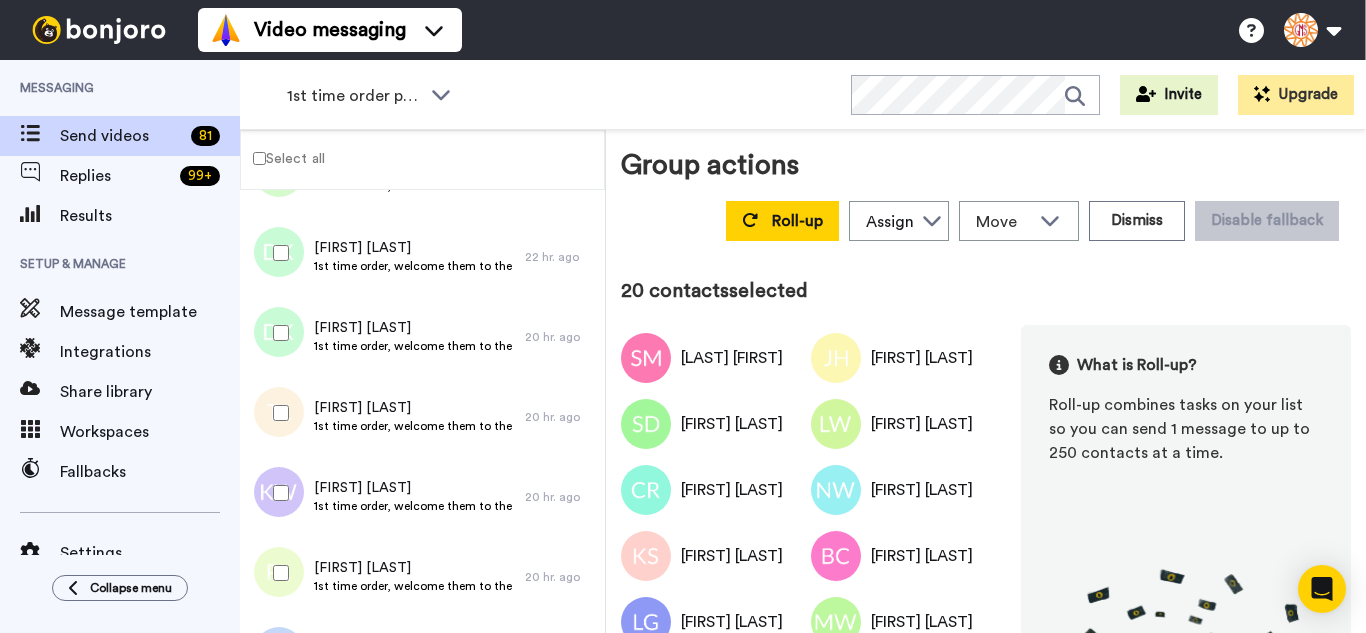 scroll, scrollTop: 1577, scrollLeft: 0, axis: vertical 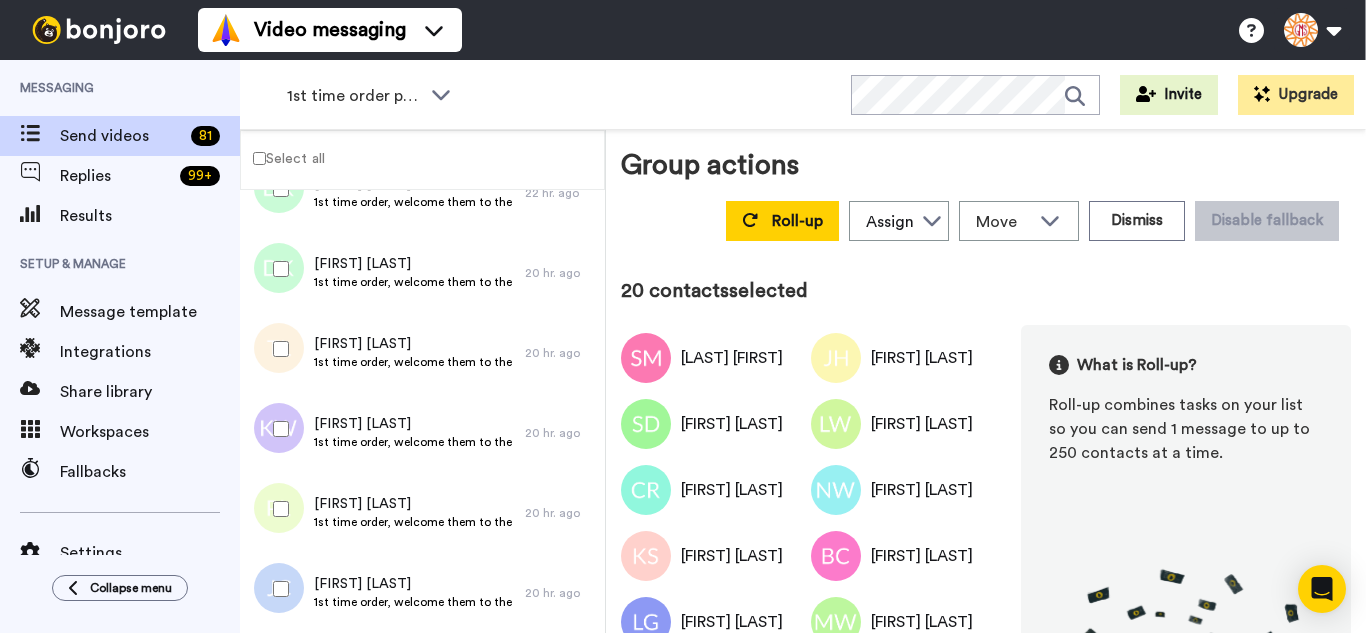 drag, startPoint x: 269, startPoint y: 263, endPoint x: 274, endPoint y: 318, distance: 55.226807 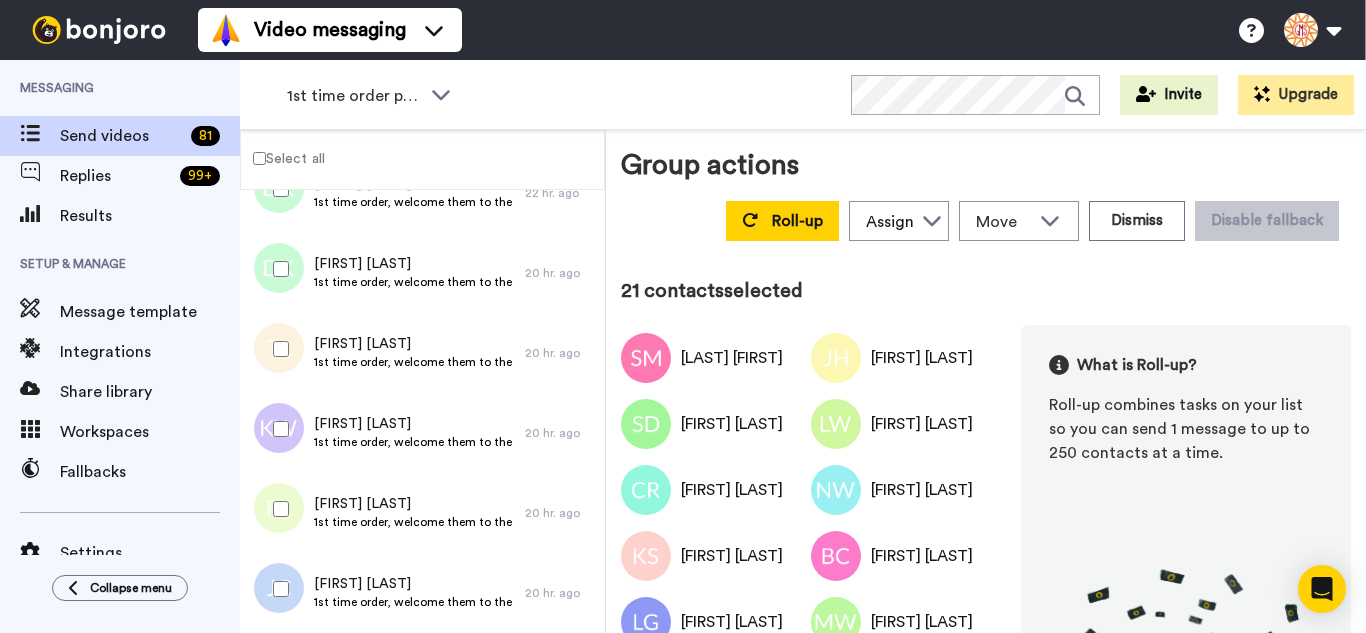 drag, startPoint x: 279, startPoint y: 358, endPoint x: 277, endPoint y: 419, distance: 61.03278 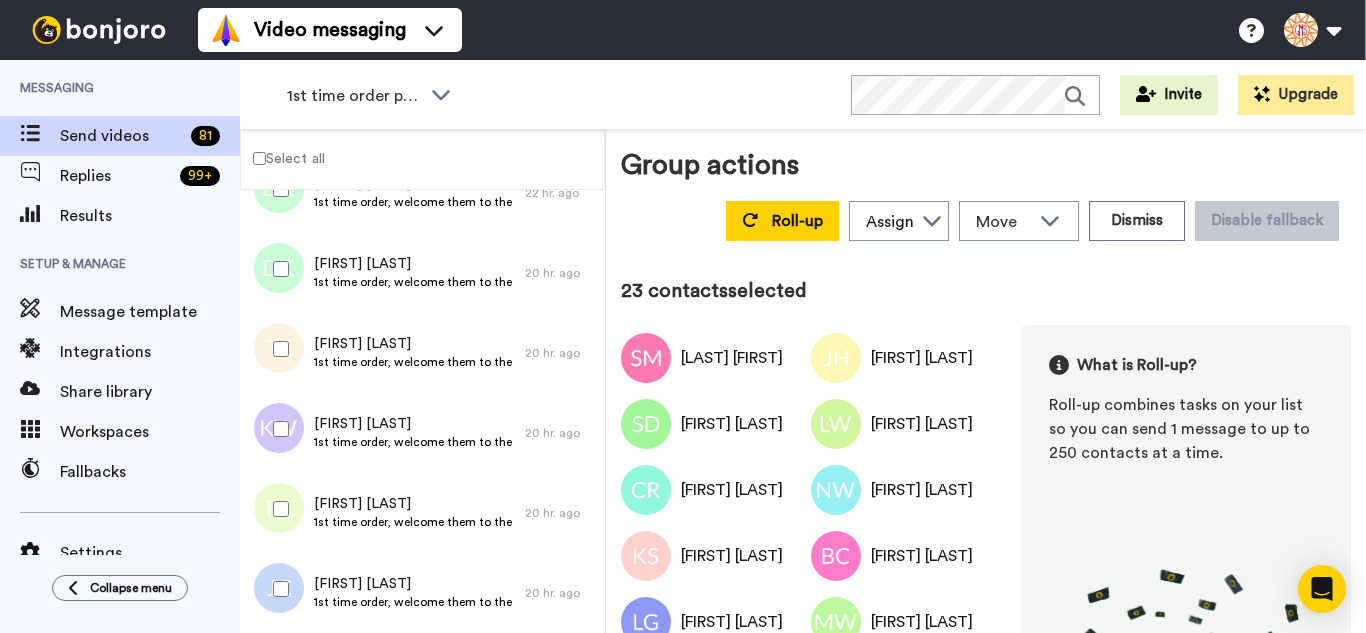 drag, startPoint x: 288, startPoint y: 519, endPoint x: 292, endPoint y: 583, distance: 64.12488 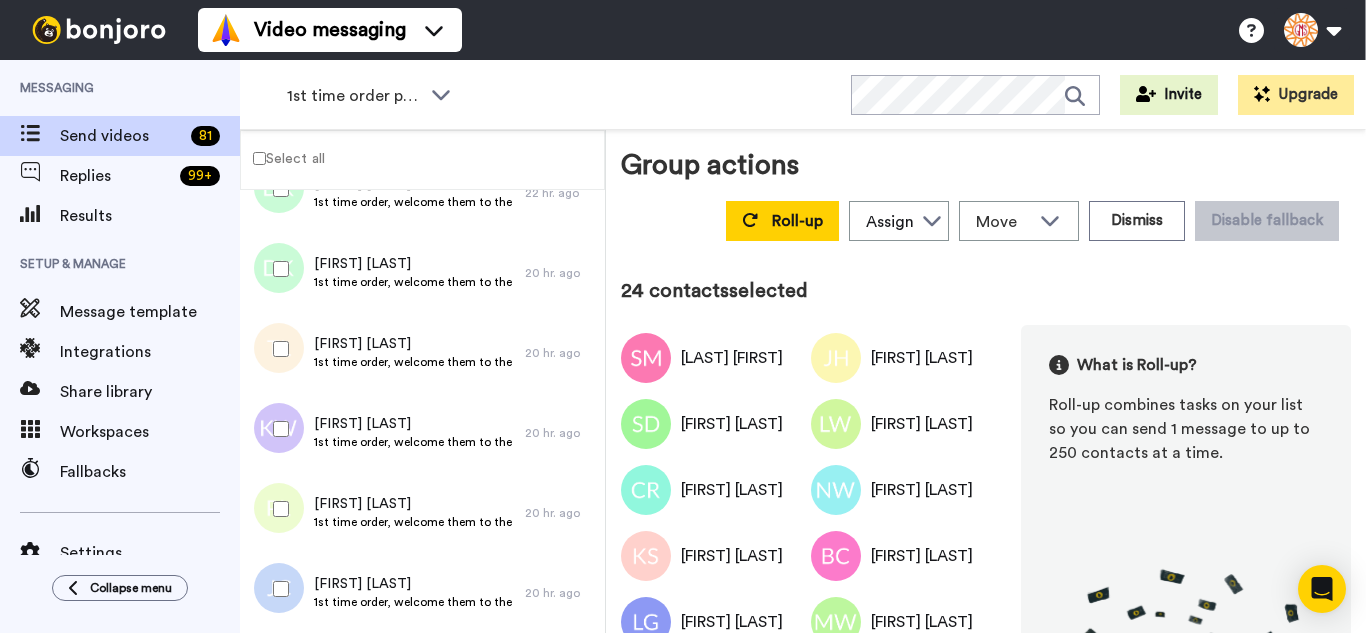 click at bounding box center [277, 589] 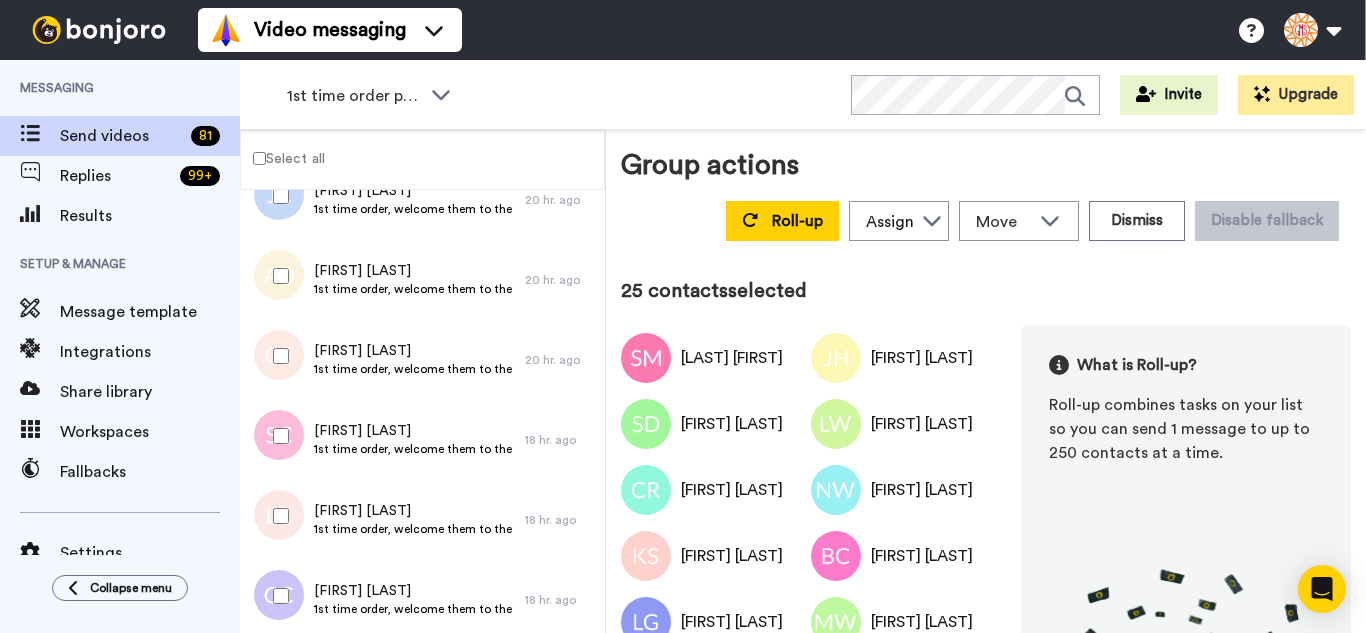 scroll, scrollTop: 1977, scrollLeft: 0, axis: vertical 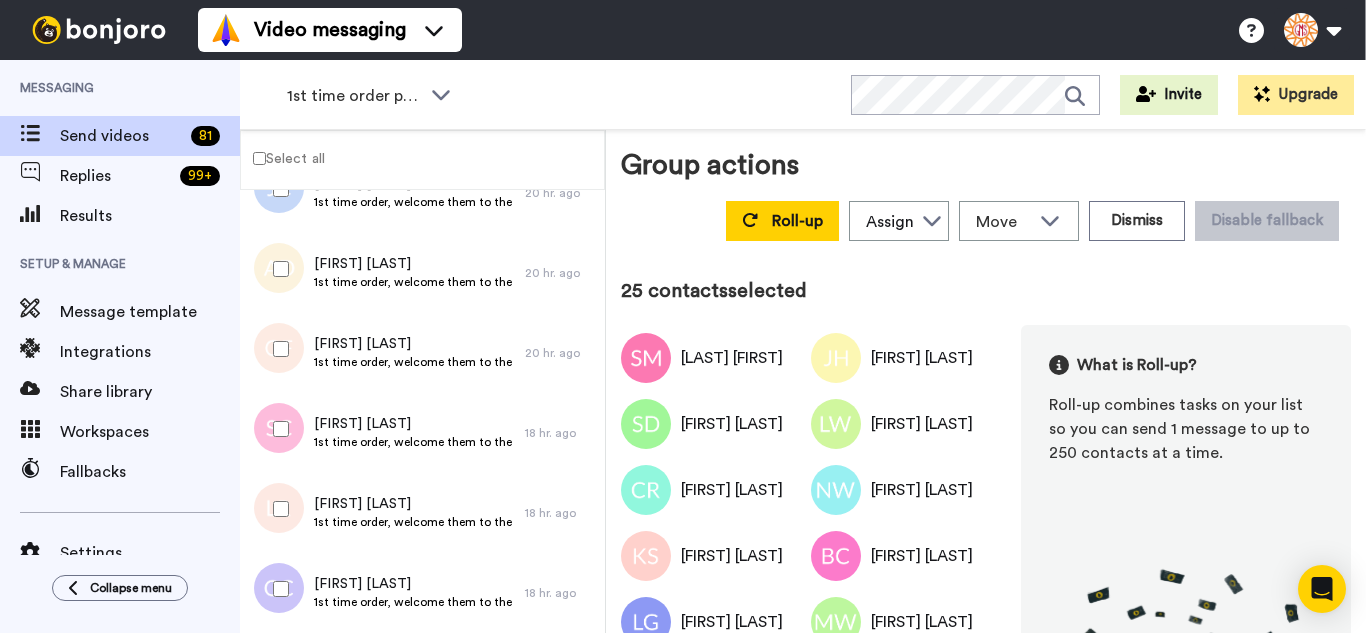 drag, startPoint x: 276, startPoint y: 253, endPoint x: 271, endPoint y: 322, distance: 69.18092 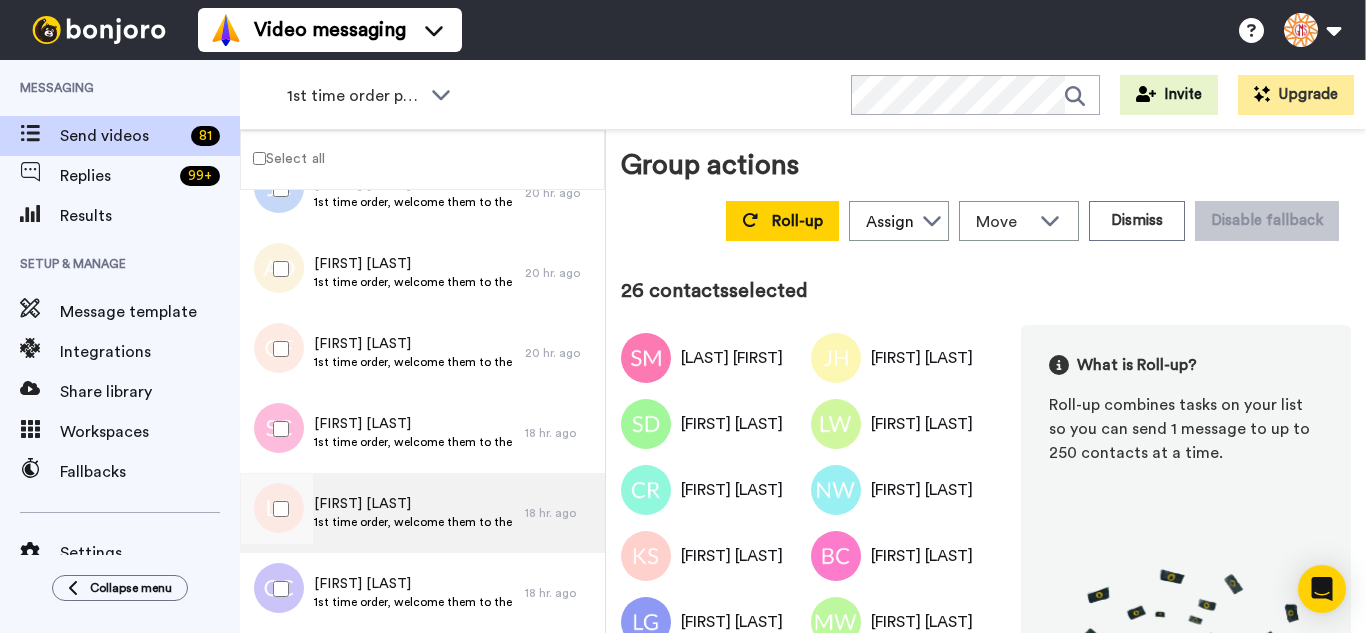 drag, startPoint x: 270, startPoint y: 402, endPoint x: 283, endPoint y: 473, distance: 72.18033 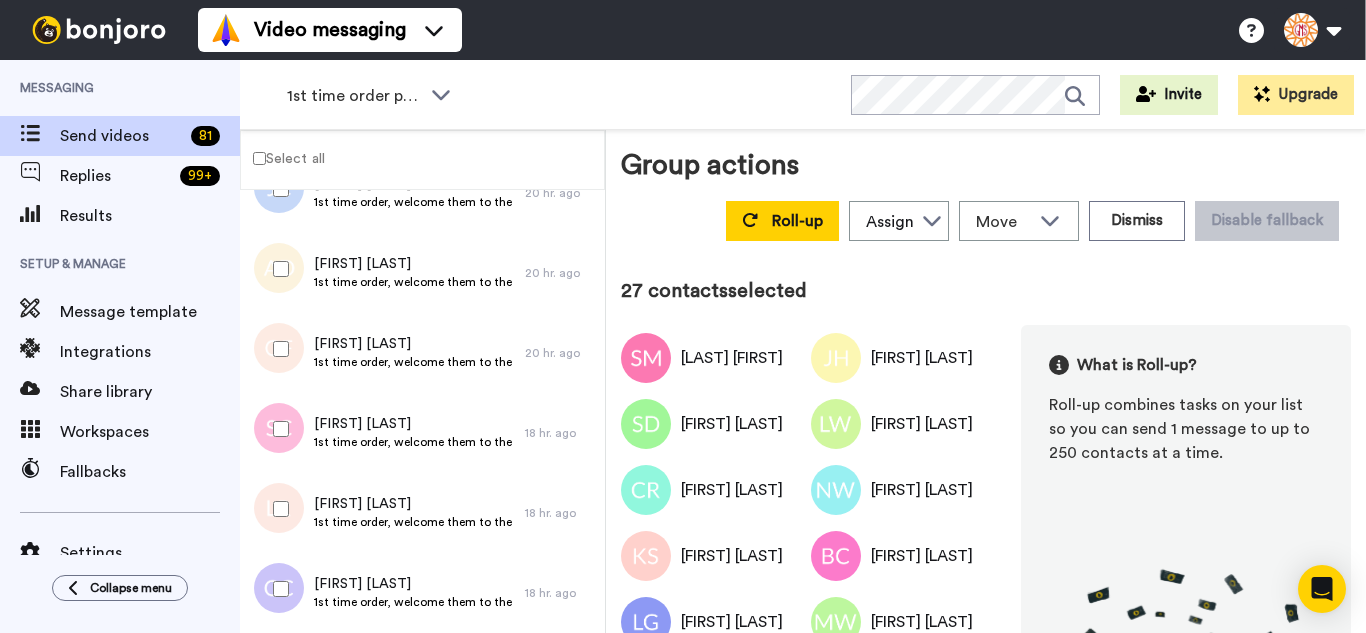 click at bounding box center (277, 509) 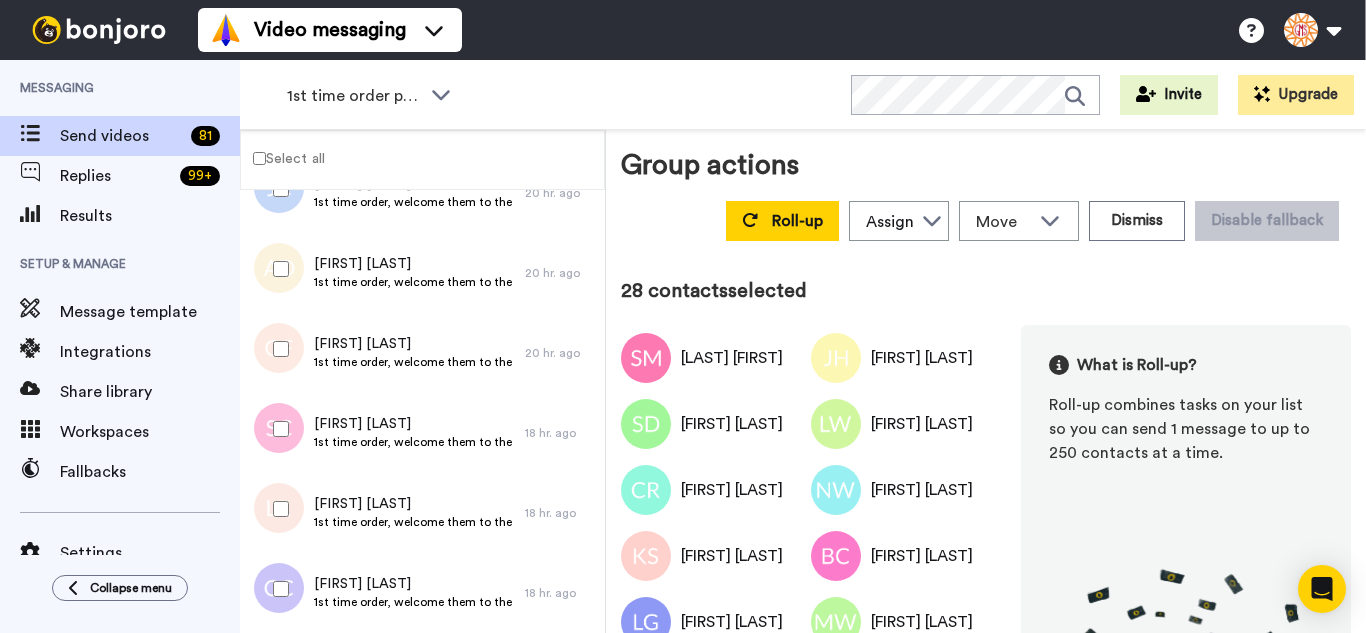 click at bounding box center [277, 589] 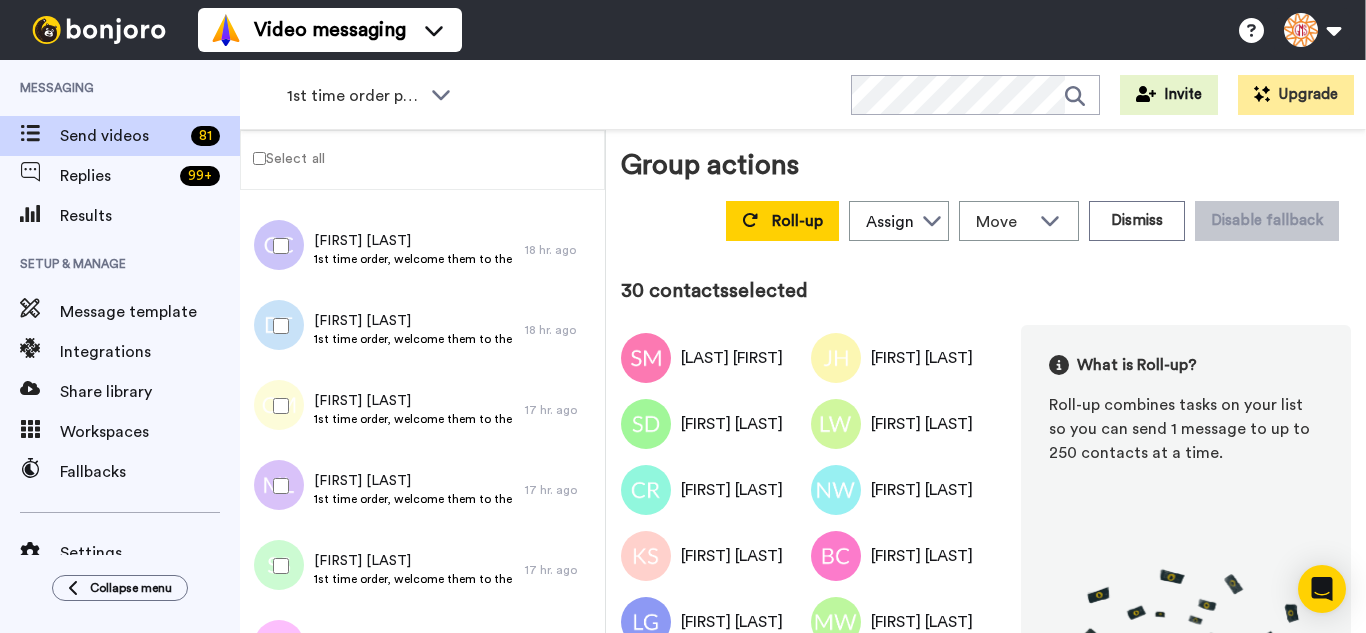 scroll, scrollTop: 2377, scrollLeft: 0, axis: vertical 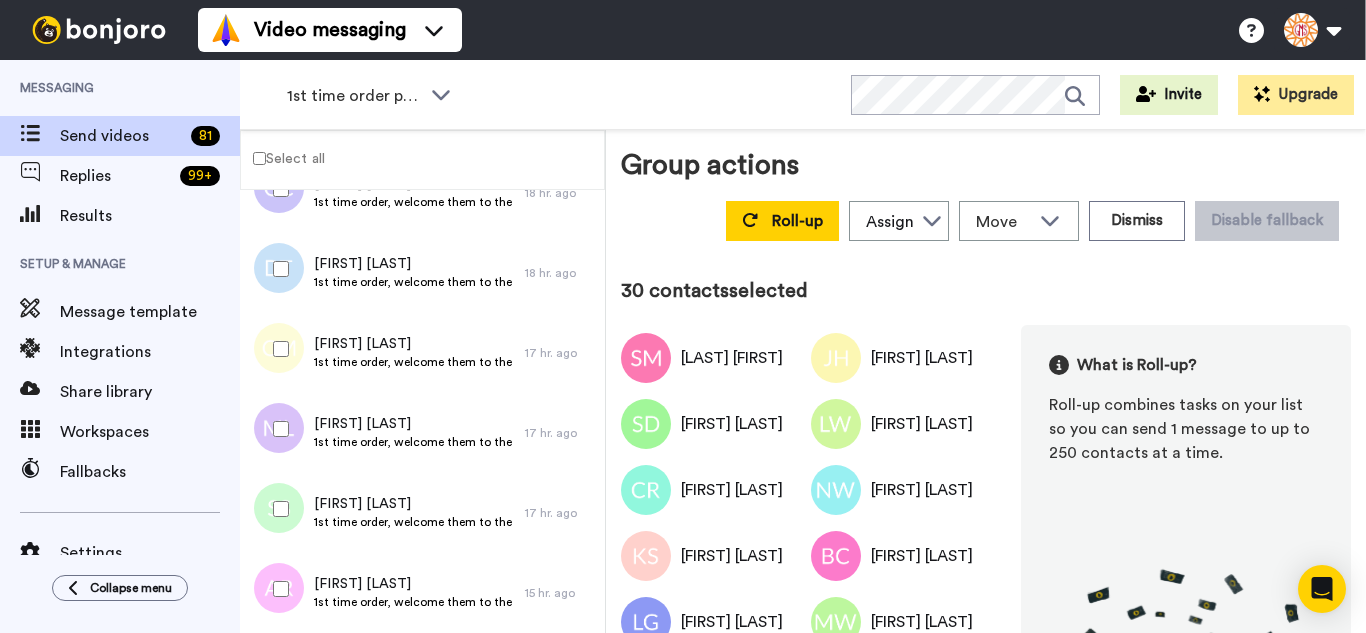 click at bounding box center (277, 269) 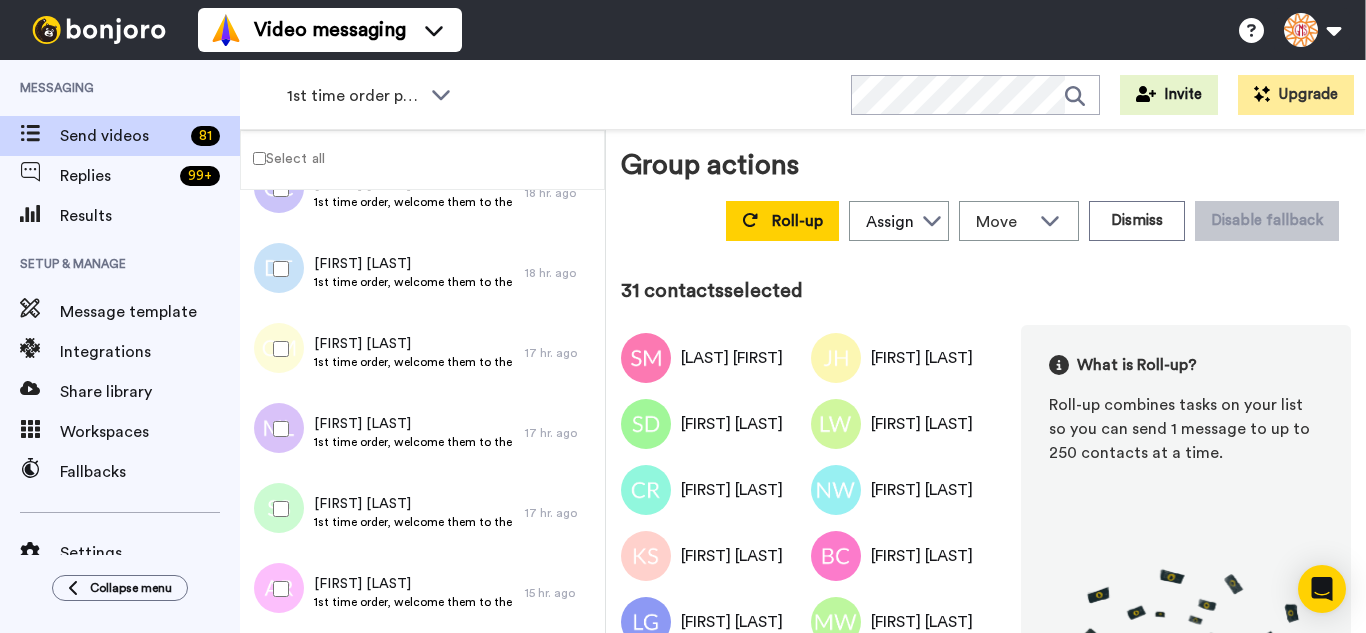 click at bounding box center (277, 429) 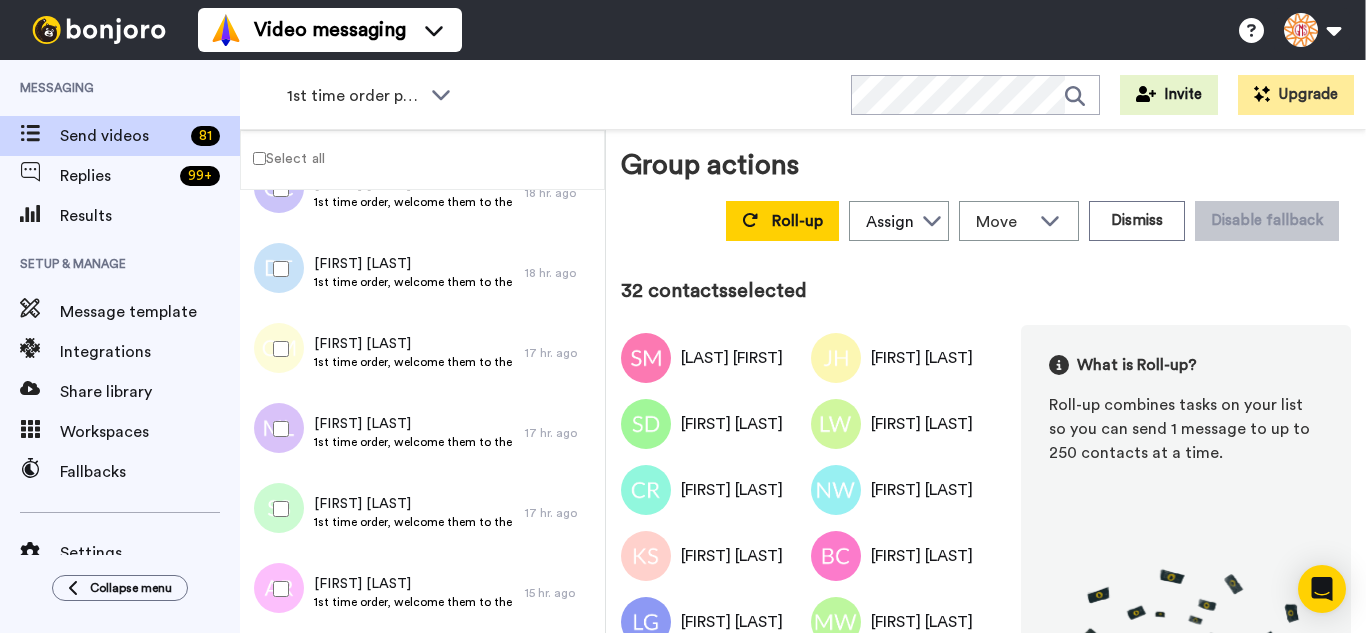 drag, startPoint x: 299, startPoint y: 503, endPoint x: 297, endPoint y: 535, distance: 32.06244 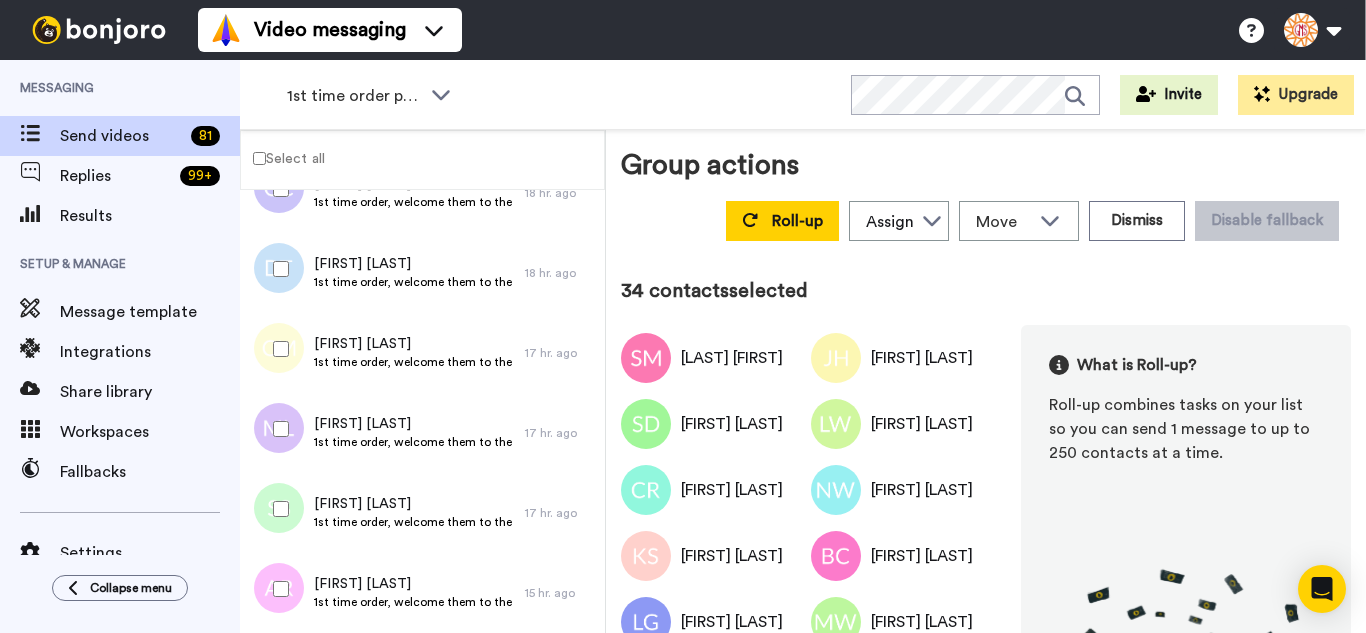 click at bounding box center [277, 589] 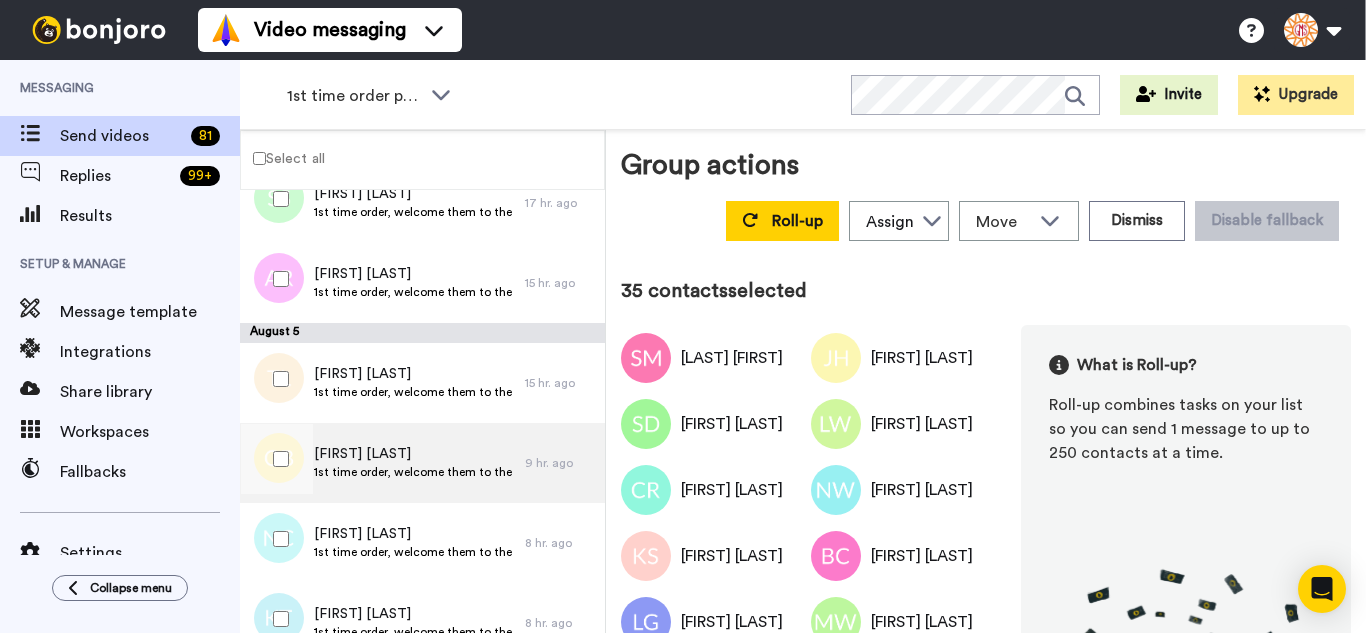 scroll, scrollTop: 2777, scrollLeft: 0, axis: vertical 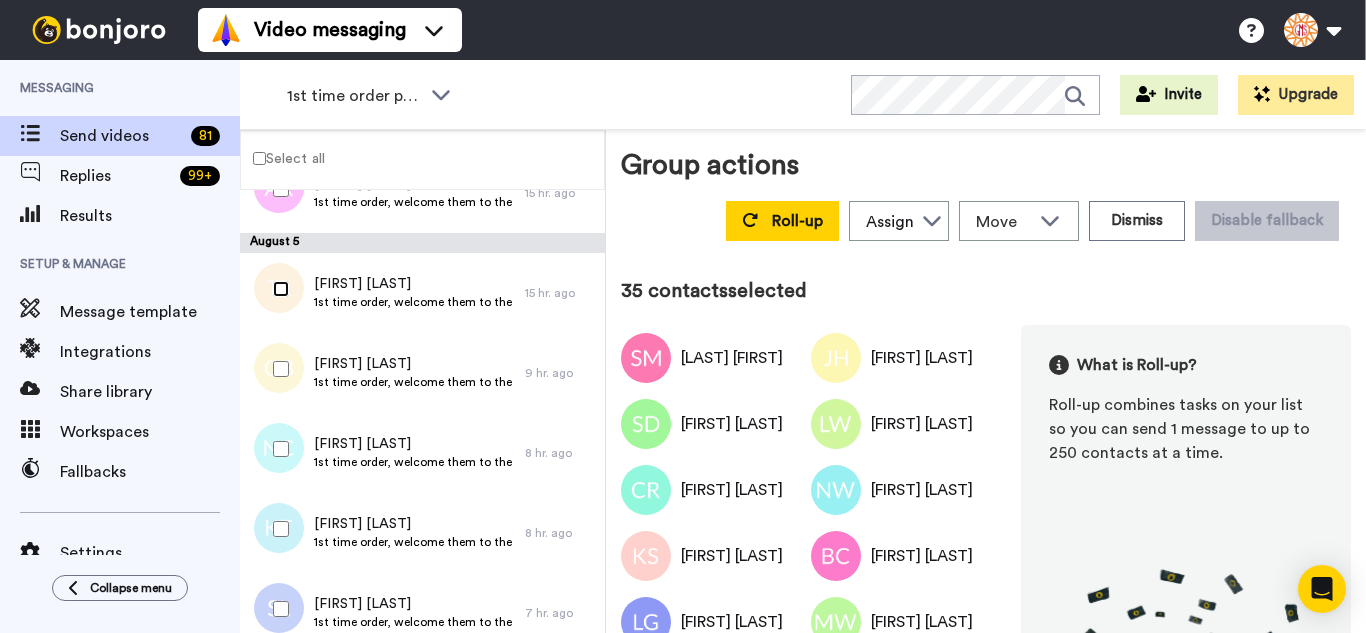 click at bounding box center (277, 289) 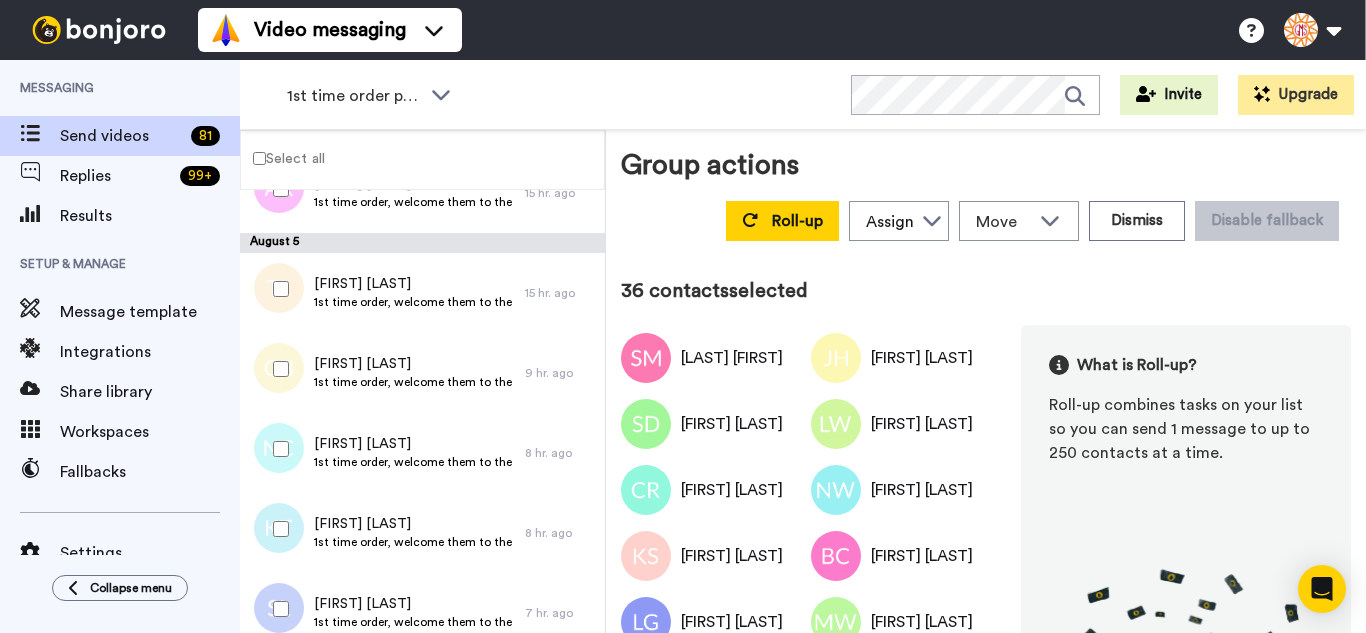 click at bounding box center (277, 369) 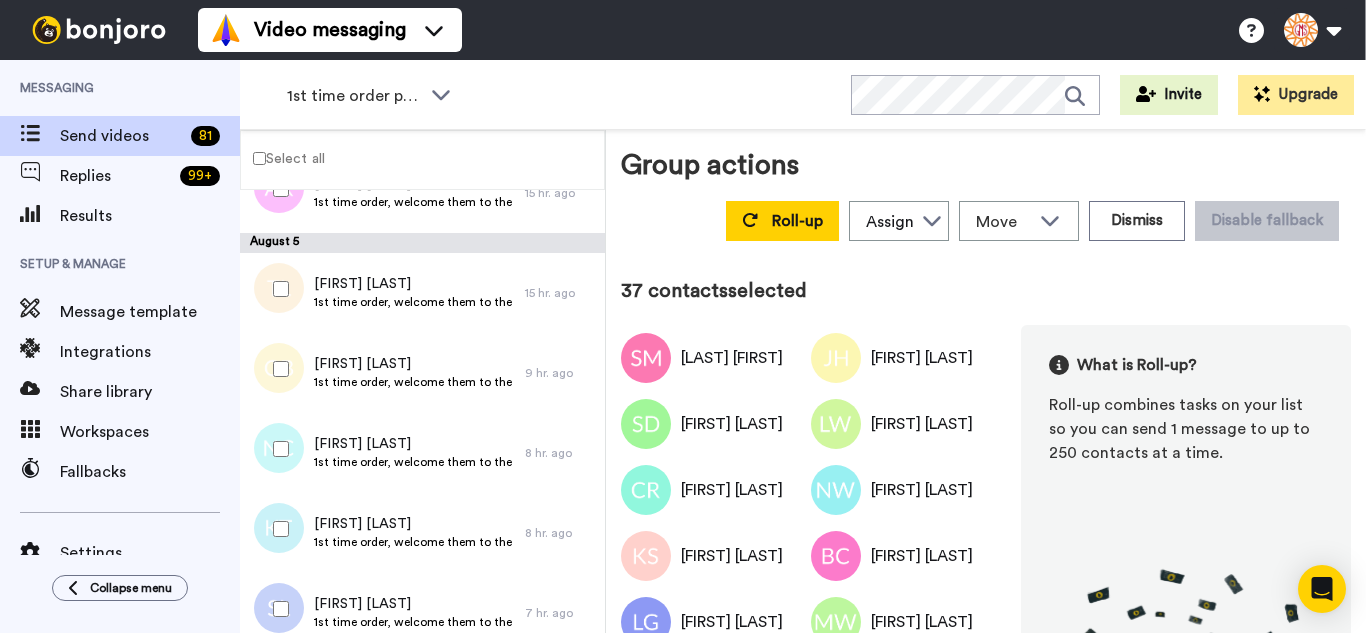 drag, startPoint x: 304, startPoint y: 456, endPoint x: 299, endPoint y: 500, distance: 44.28318 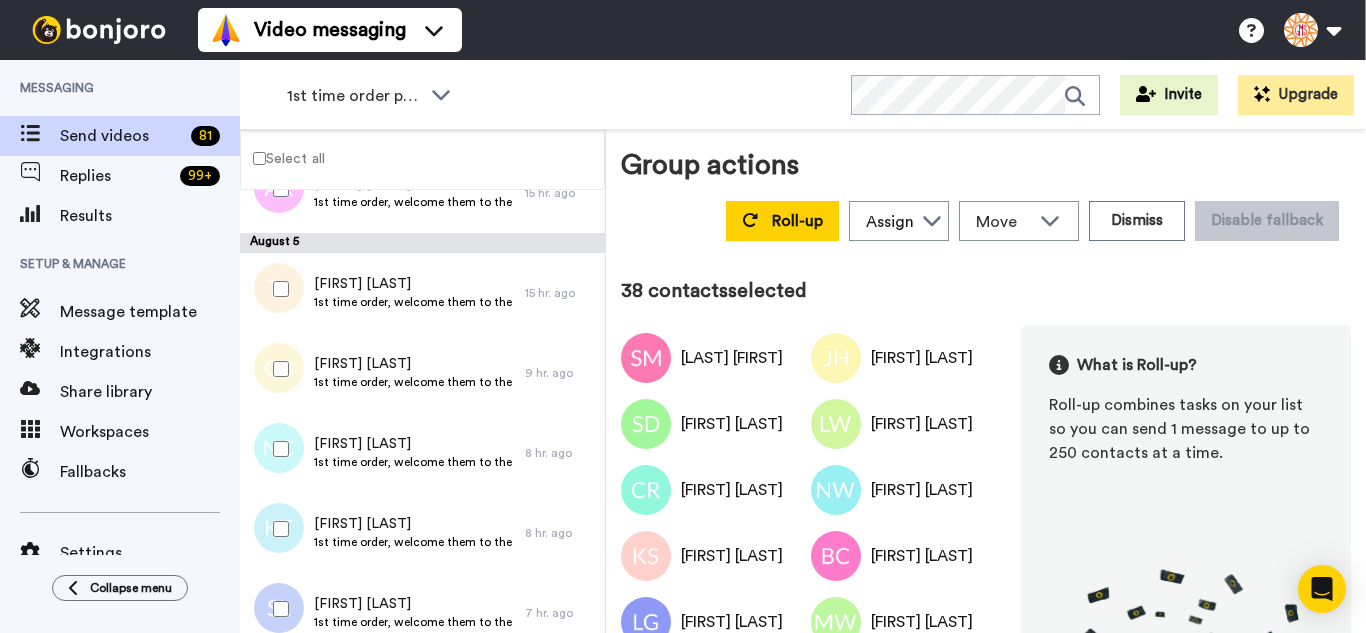 drag, startPoint x: 299, startPoint y: 526, endPoint x: 298, endPoint y: 581, distance: 55.00909 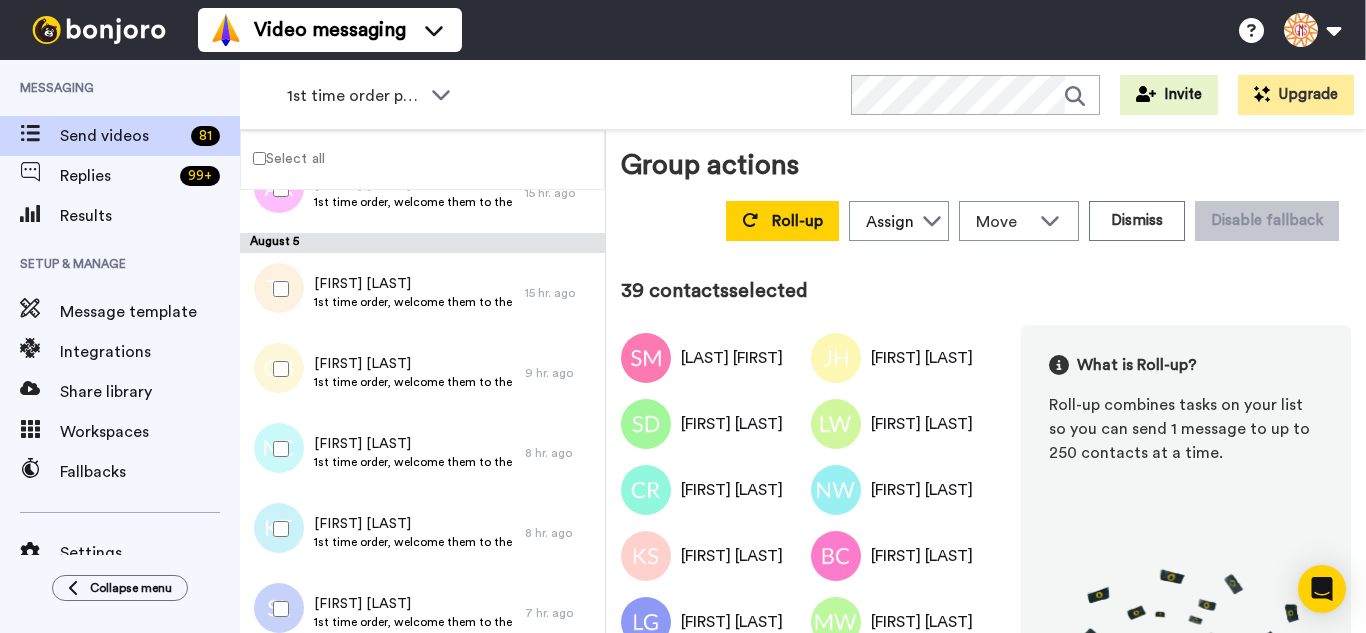 click at bounding box center (277, 609) 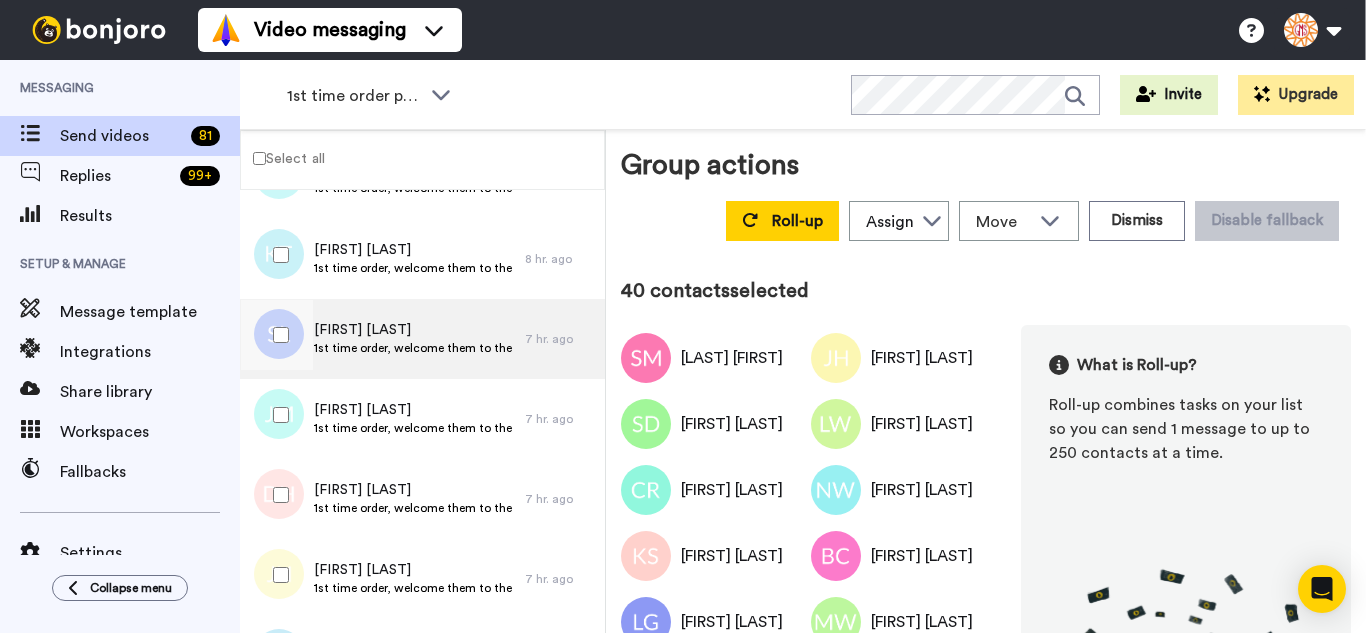 scroll, scrollTop: 3077, scrollLeft: 0, axis: vertical 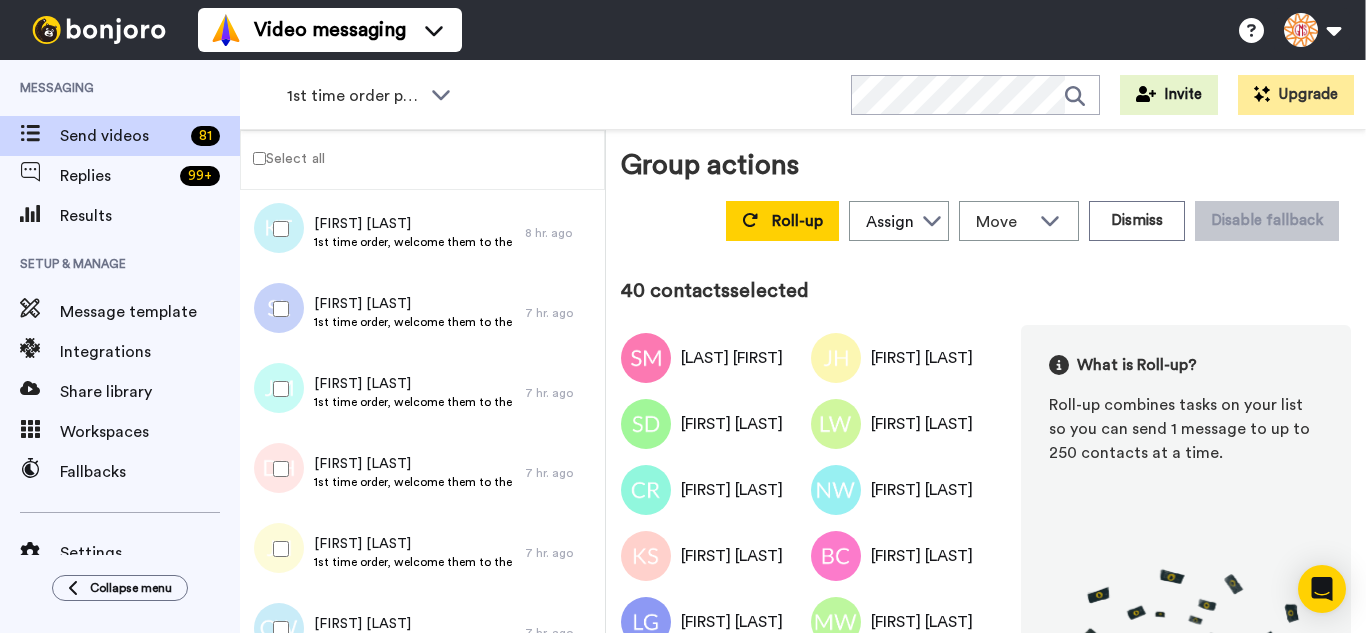 drag, startPoint x: 276, startPoint y: 374, endPoint x: 294, endPoint y: 480, distance: 107.51744 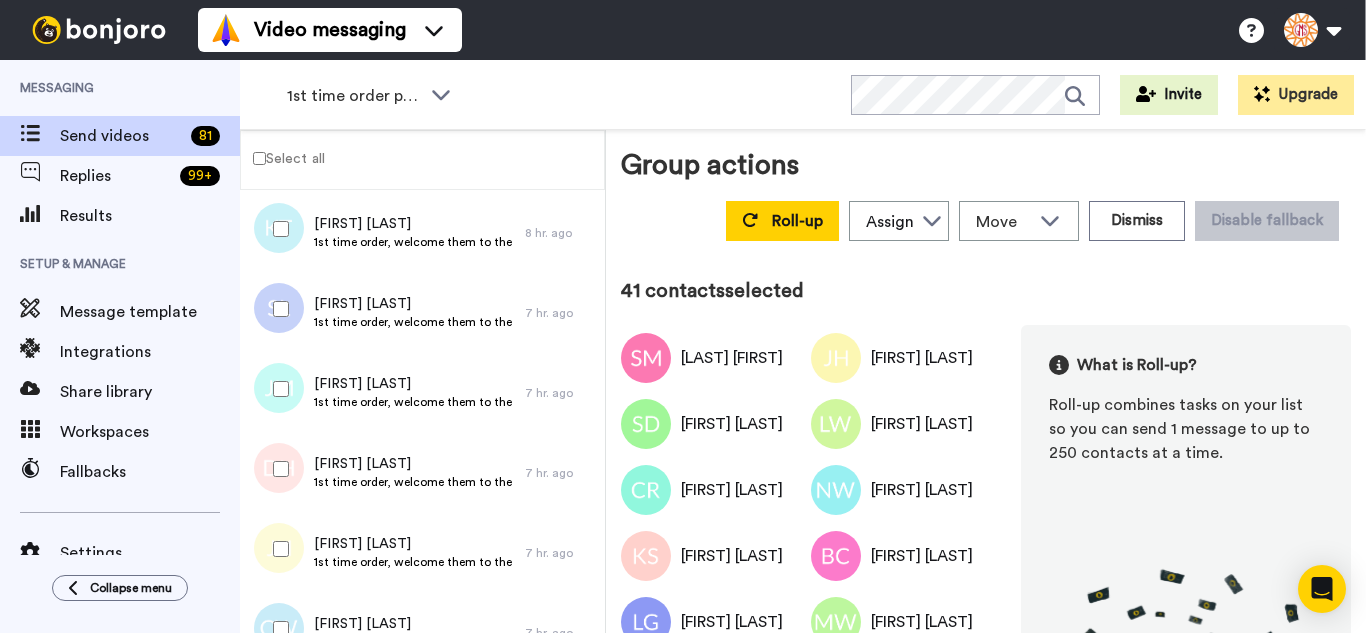 drag, startPoint x: 294, startPoint y: 480, endPoint x: 289, endPoint y: 497, distance: 17.720045 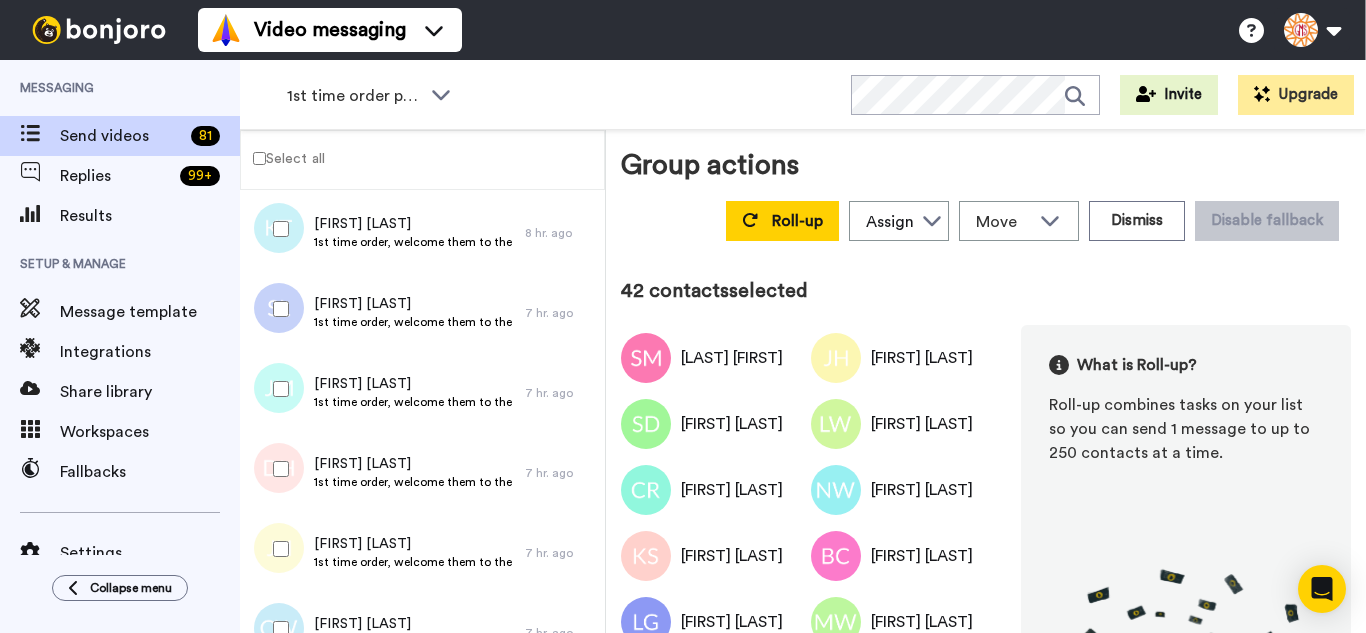 click at bounding box center (277, 549) 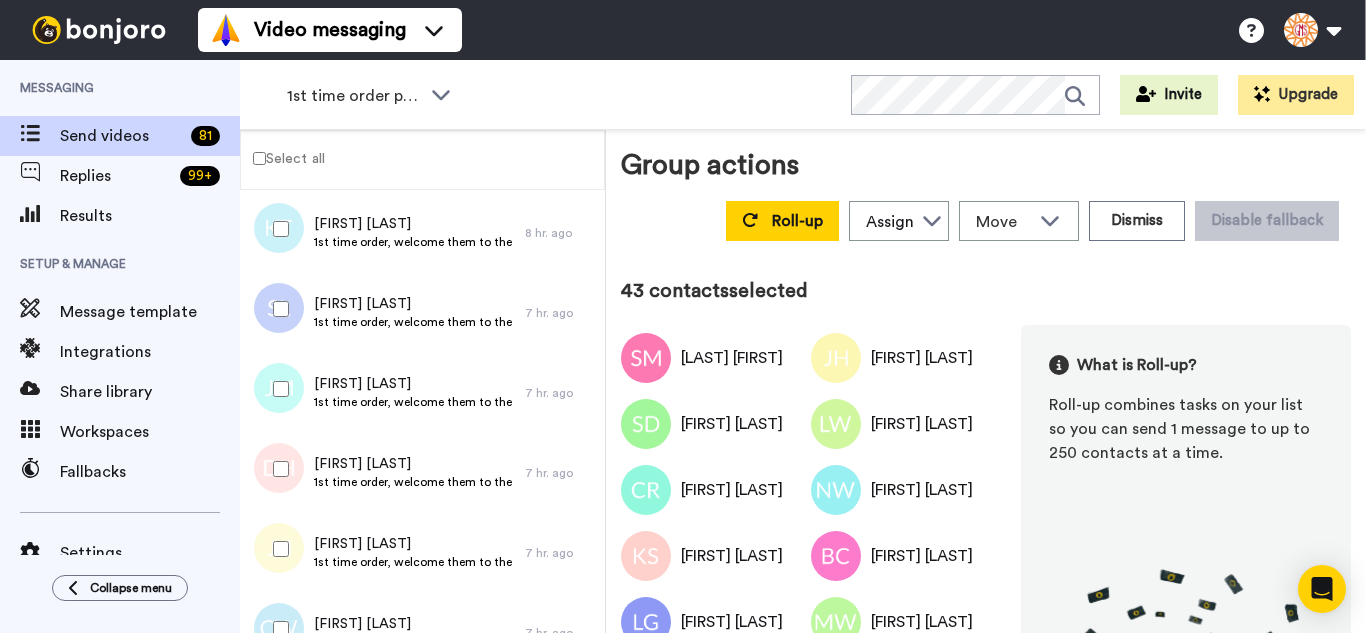 drag, startPoint x: 293, startPoint y: 610, endPoint x: 299, endPoint y: 600, distance: 11.661903 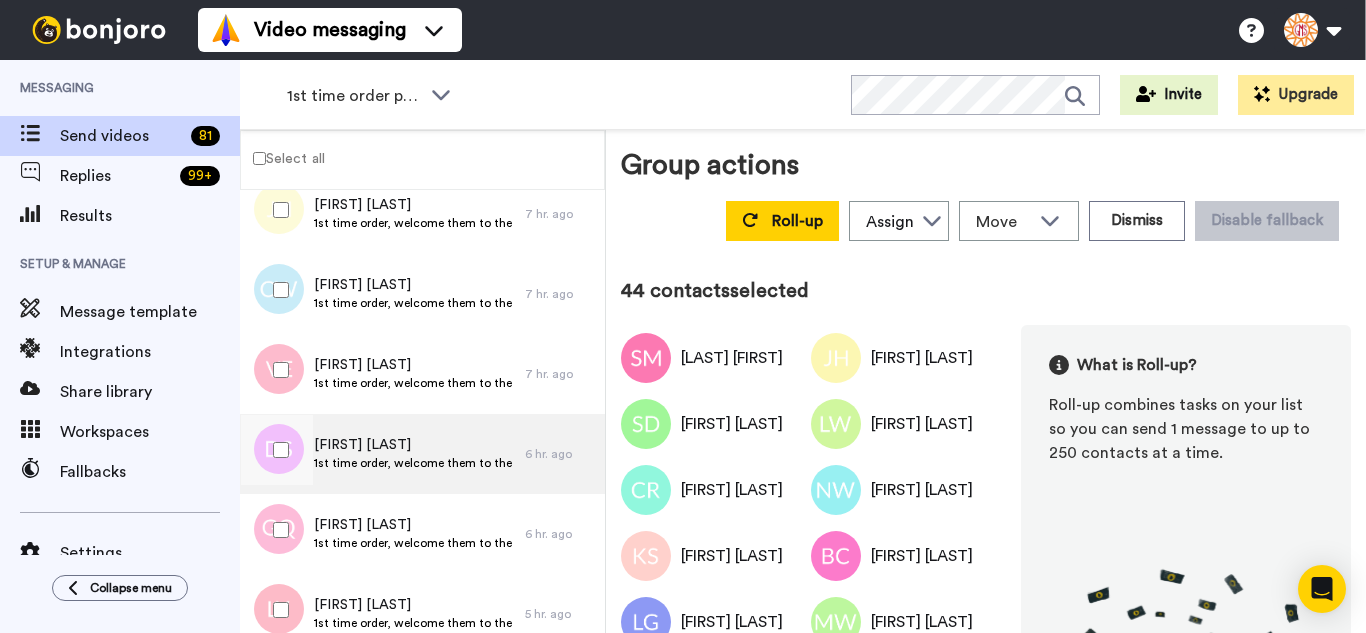 scroll, scrollTop: 3477, scrollLeft: 0, axis: vertical 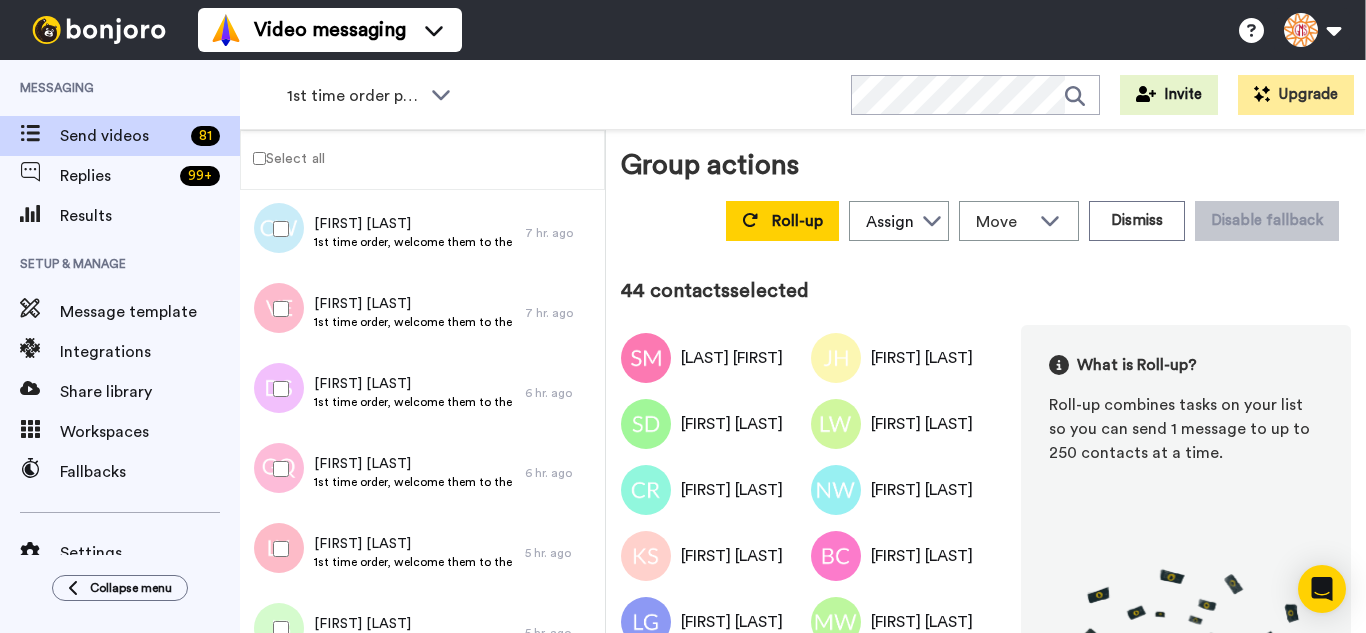 drag, startPoint x: 254, startPoint y: 306, endPoint x: 290, endPoint y: 417, distance: 116.6919 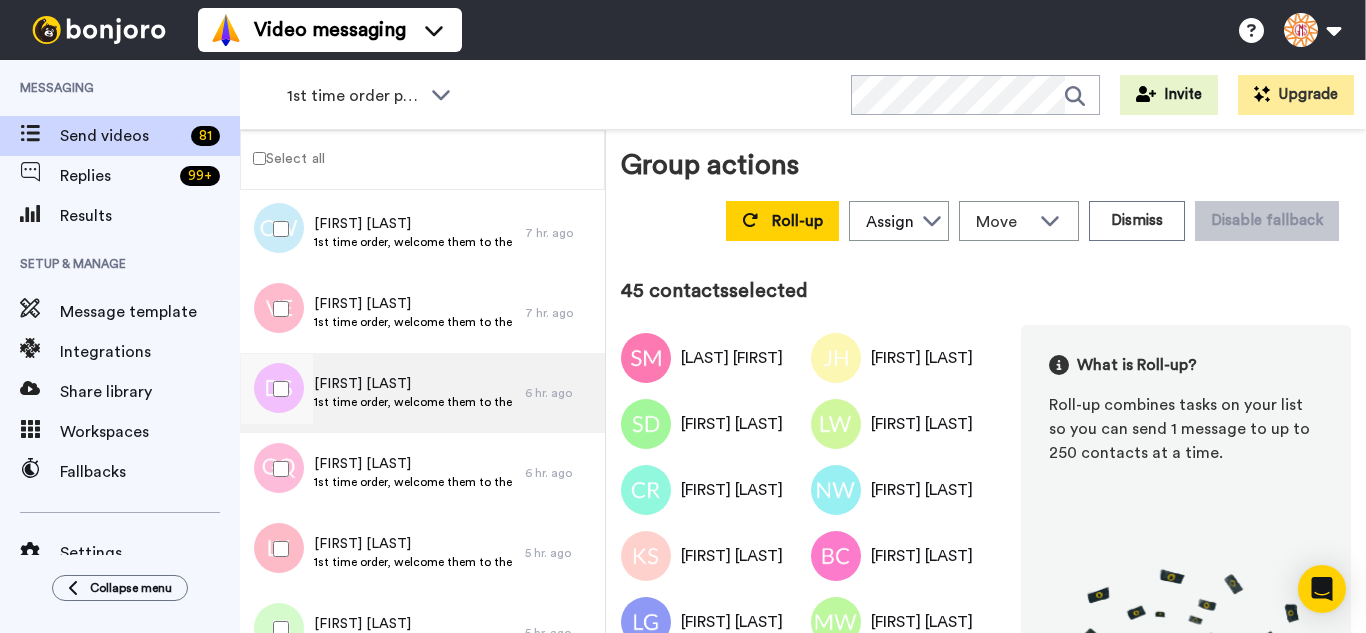 click at bounding box center (274, 393) 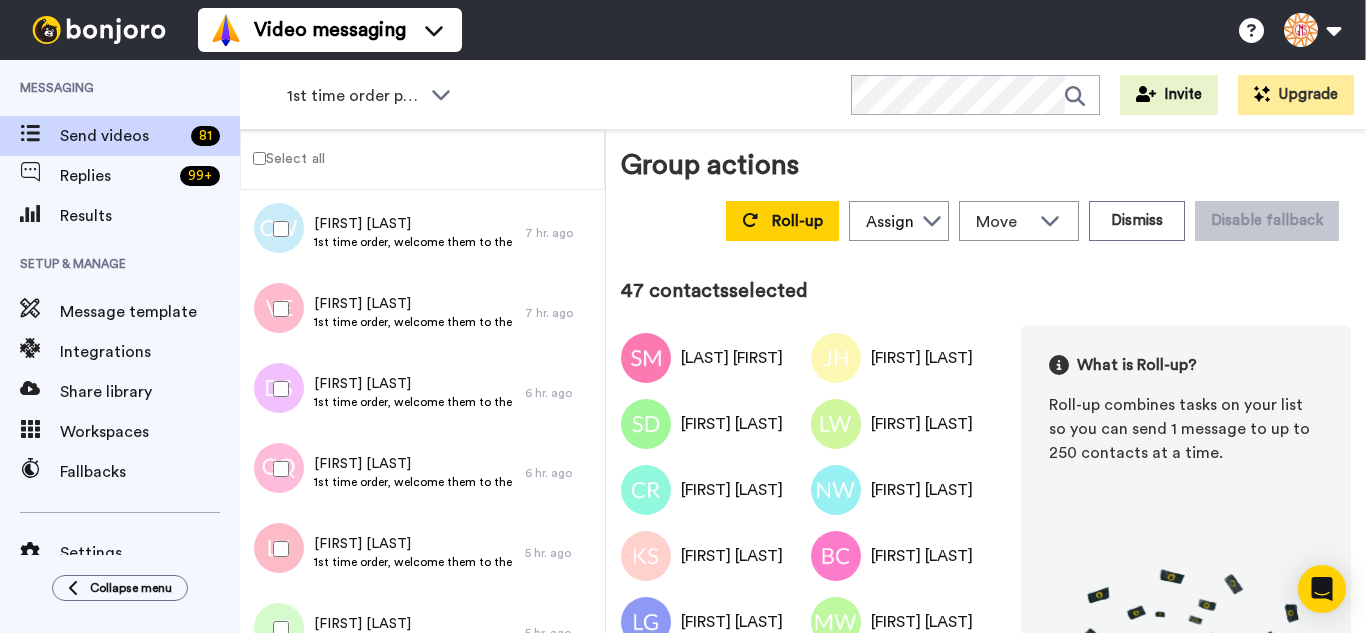 drag, startPoint x: 283, startPoint y: 530, endPoint x: 285, endPoint y: 577, distance: 47.042534 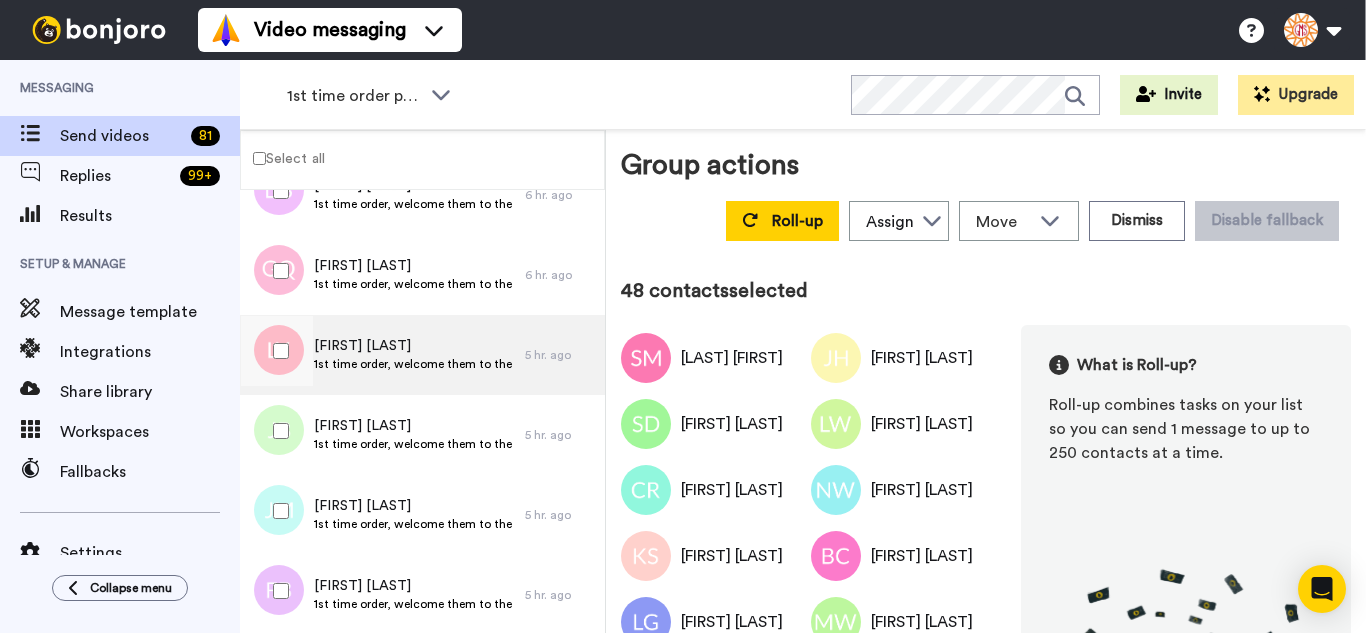 scroll, scrollTop: 3677, scrollLeft: 0, axis: vertical 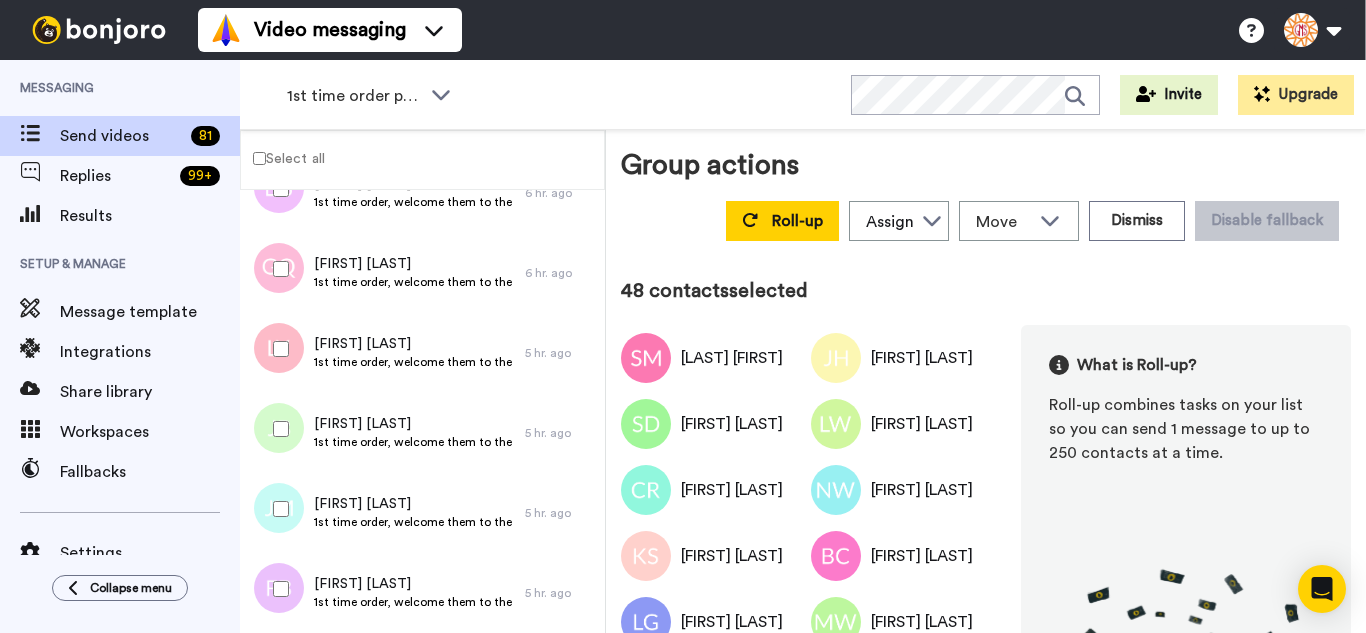 click at bounding box center (277, 429) 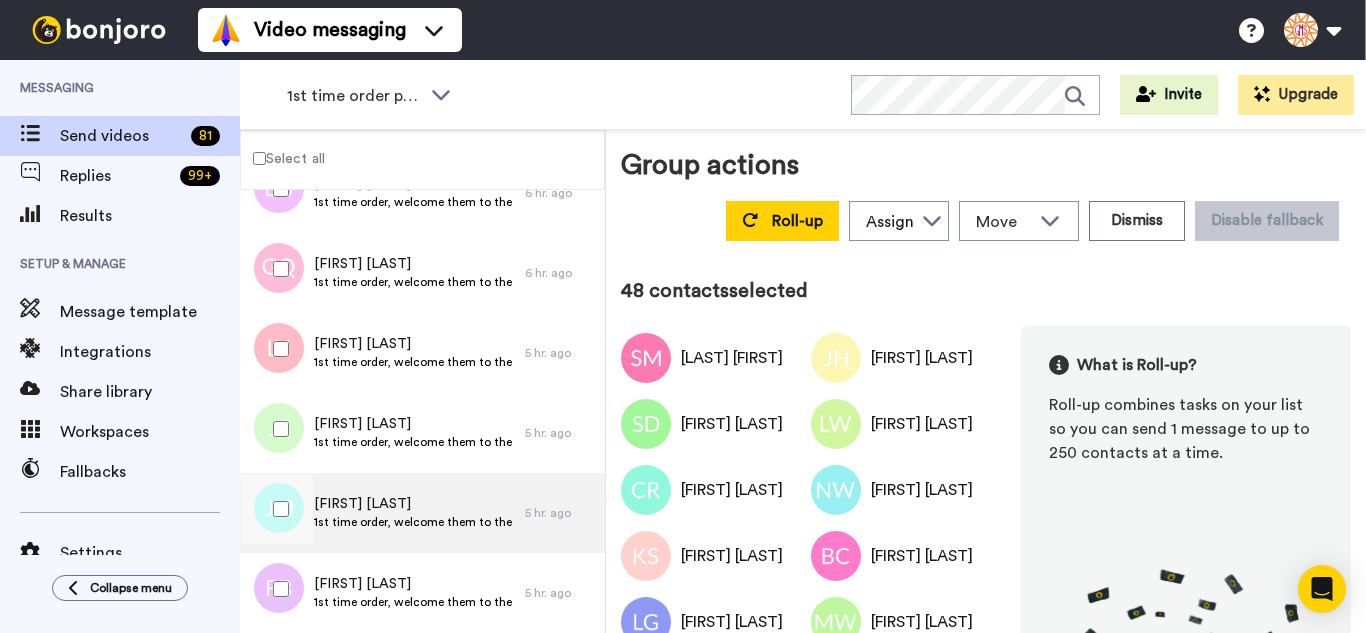 click at bounding box center [277, 509] 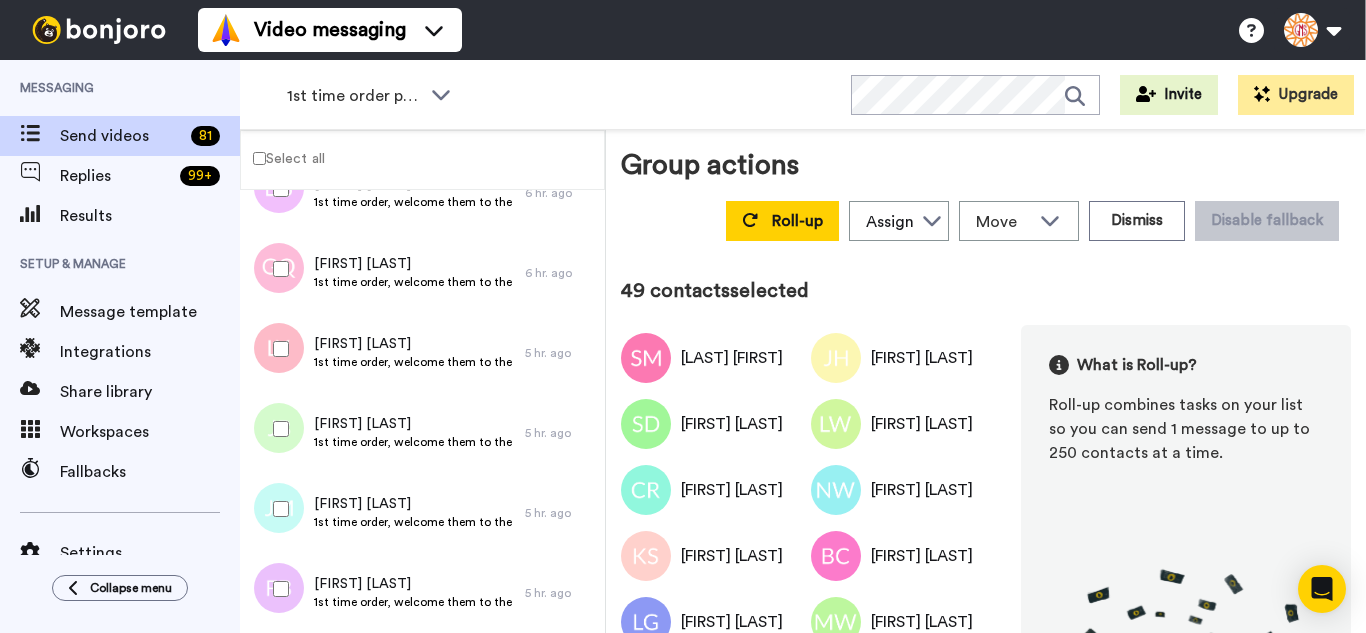 click at bounding box center [277, 589] 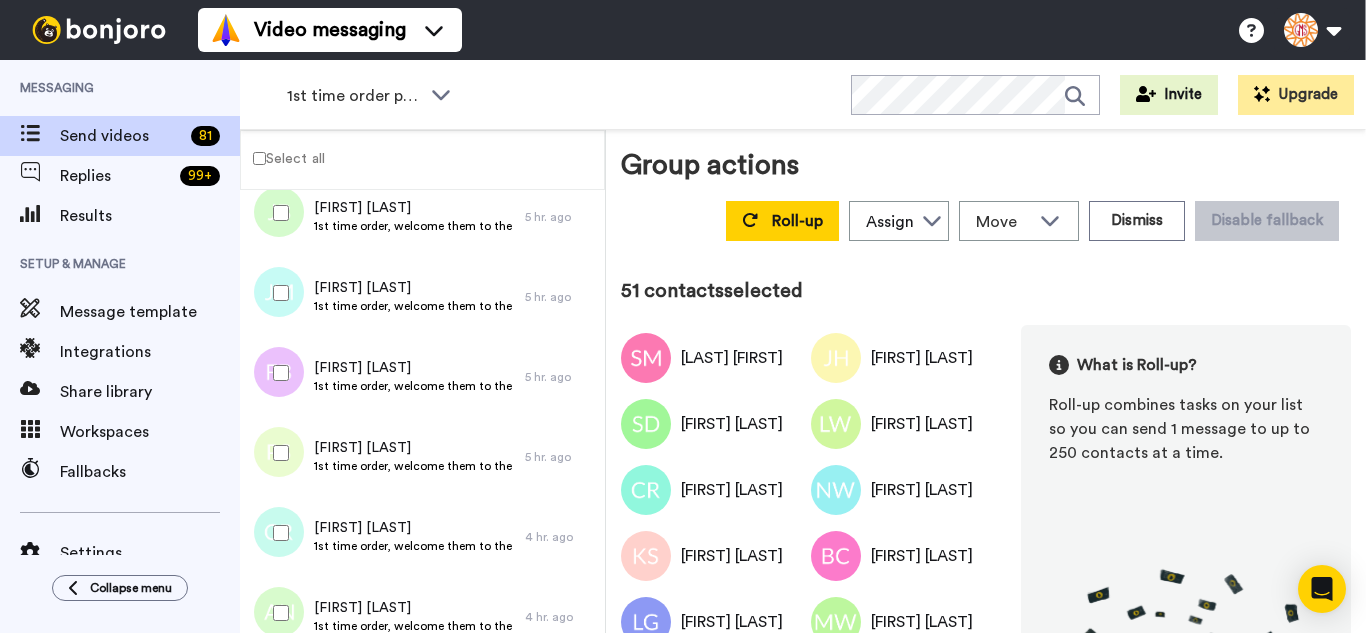 scroll, scrollTop: 3977, scrollLeft: 0, axis: vertical 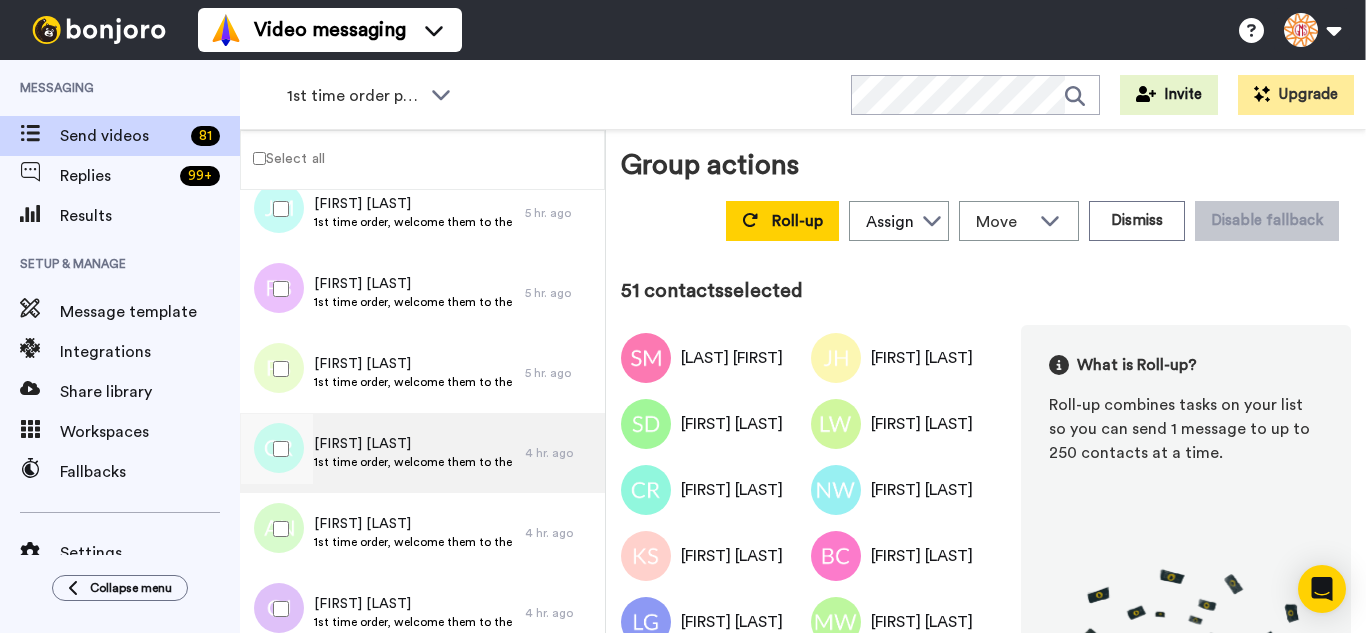 click at bounding box center [277, 449] 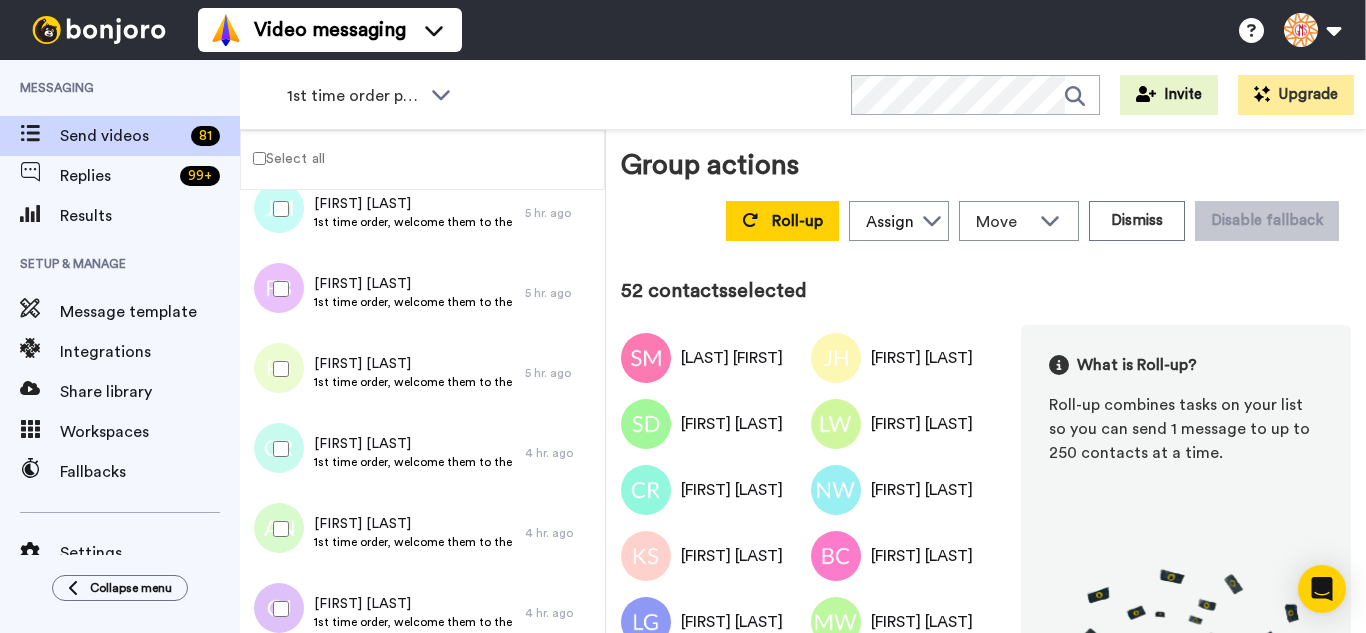 drag, startPoint x: 297, startPoint y: 553, endPoint x: 294, endPoint y: 600, distance: 47.095646 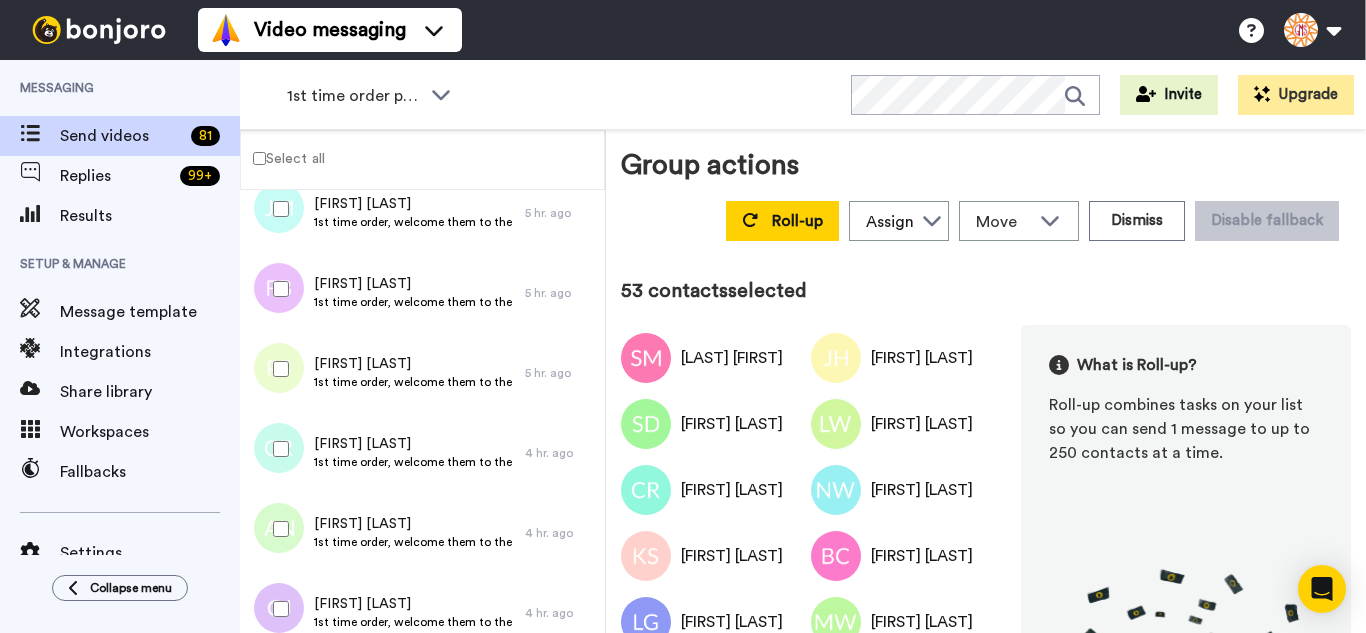 click at bounding box center (277, 609) 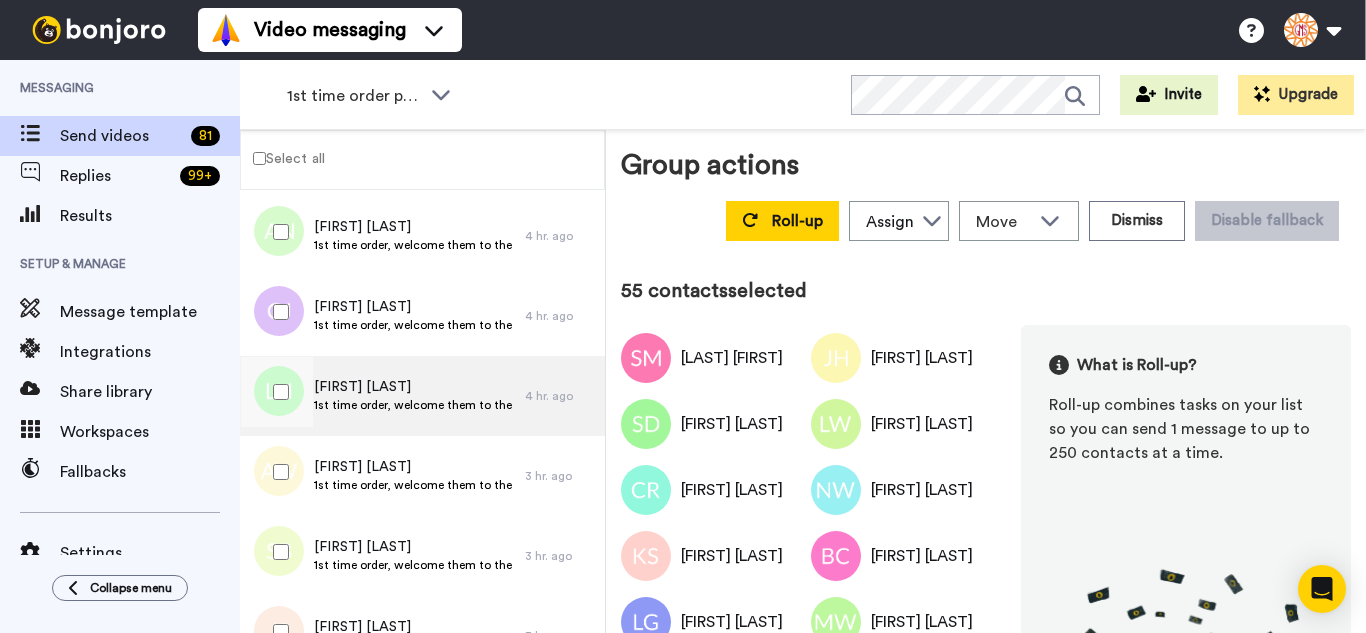 scroll, scrollTop: 4277, scrollLeft: 0, axis: vertical 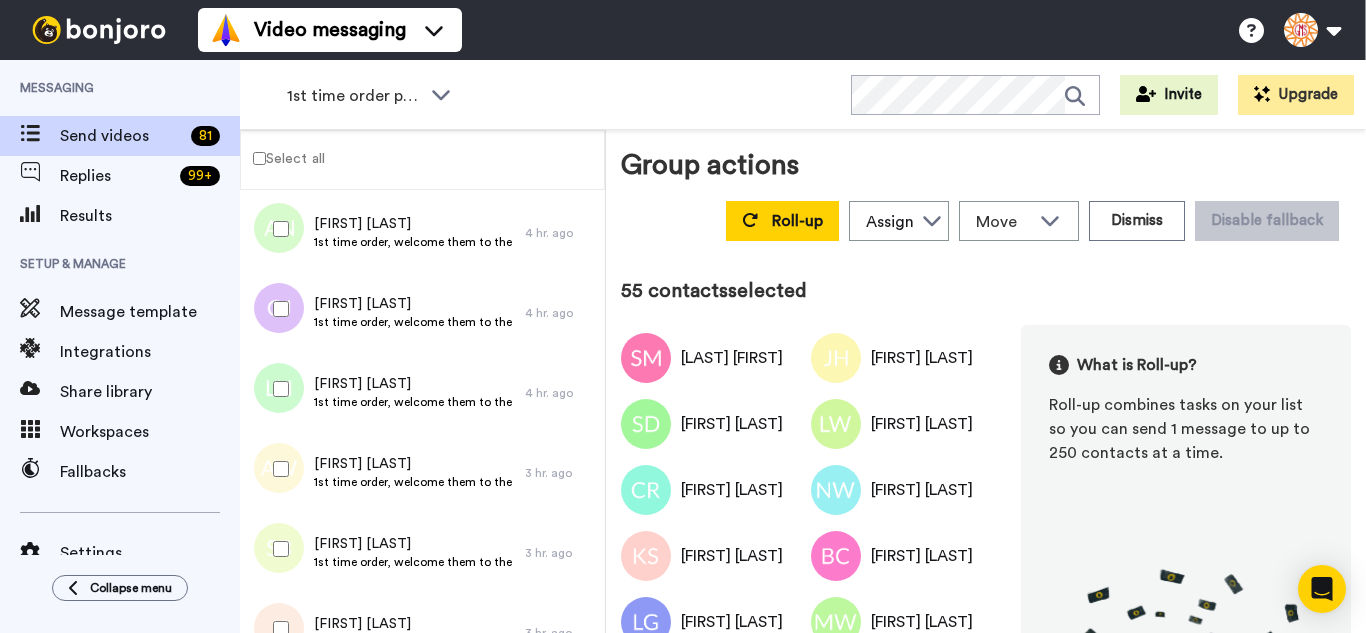 drag, startPoint x: 284, startPoint y: 399, endPoint x: 288, endPoint y: 456, distance: 57.14018 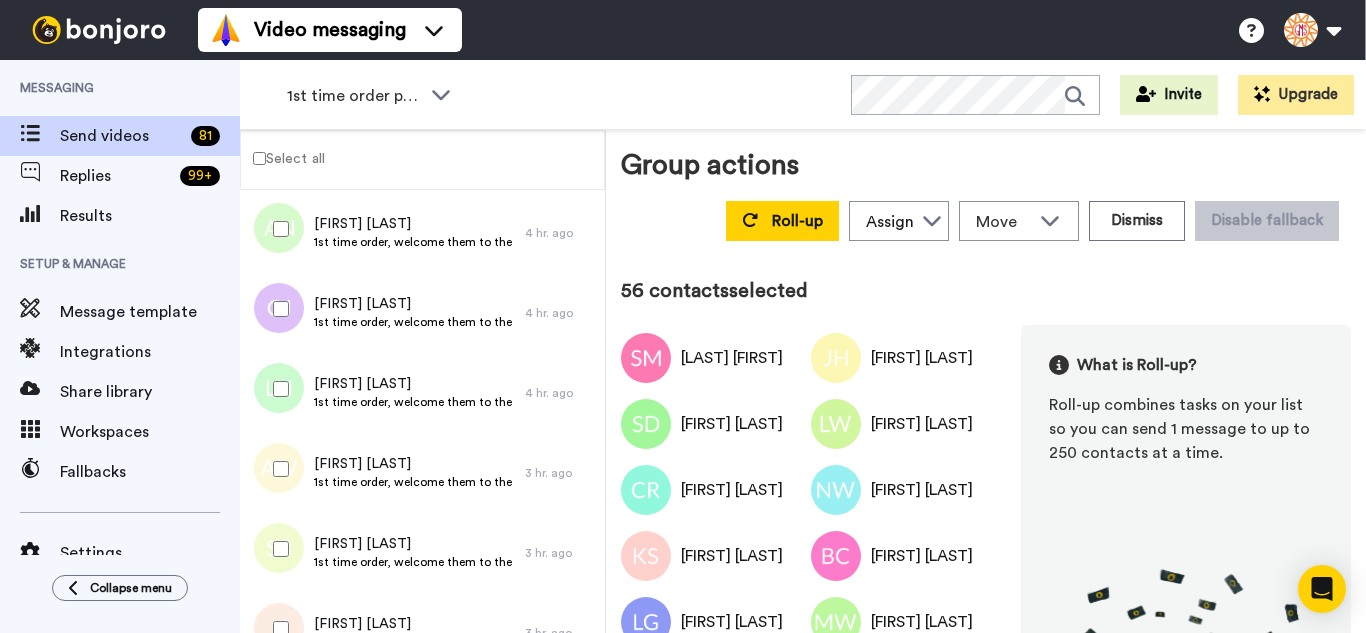 click at bounding box center (277, 469) 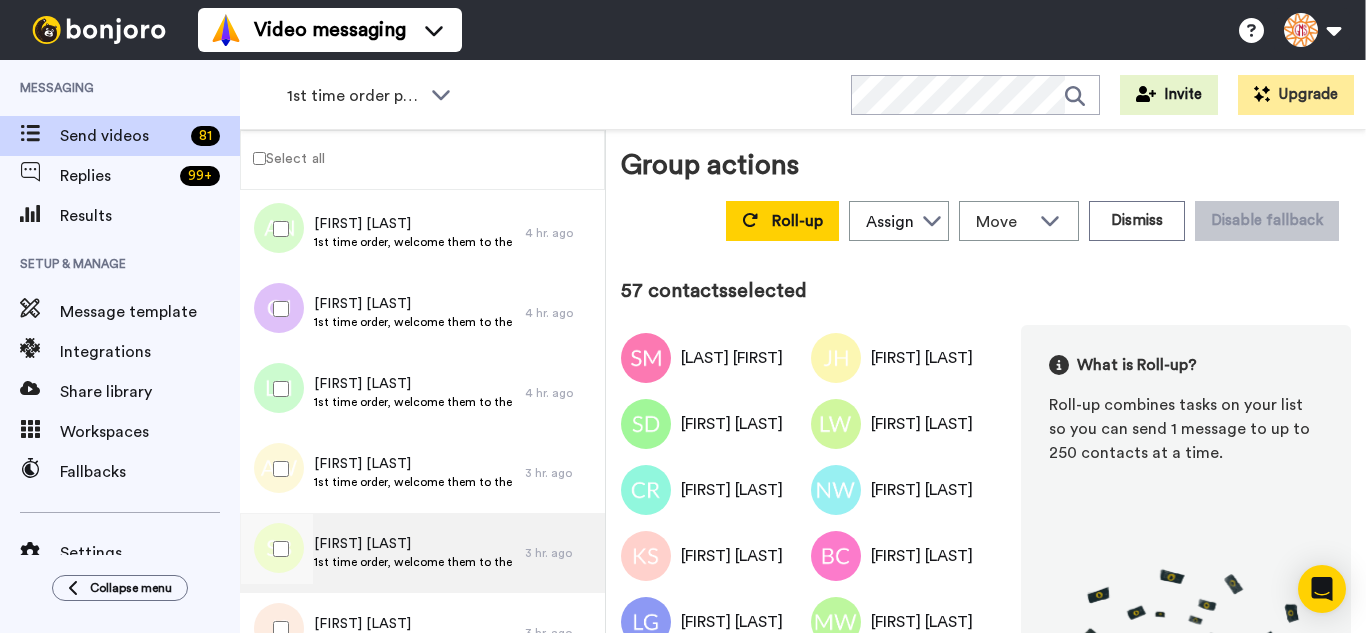 drag, startPoint x: 304, startPoint y: 551, endPoint x: 300, endPoint y: 589, distance: 38.209946 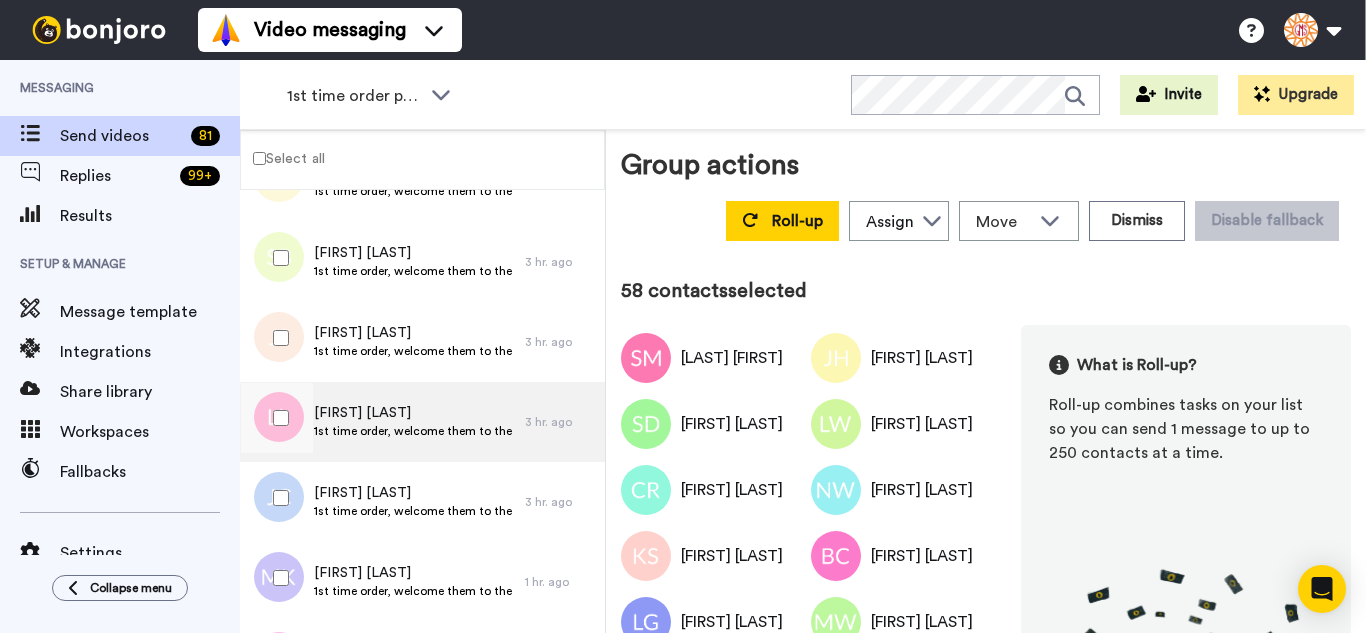 scroll, scrollTop: 4577, scrollLeft: 0, axis: vertical 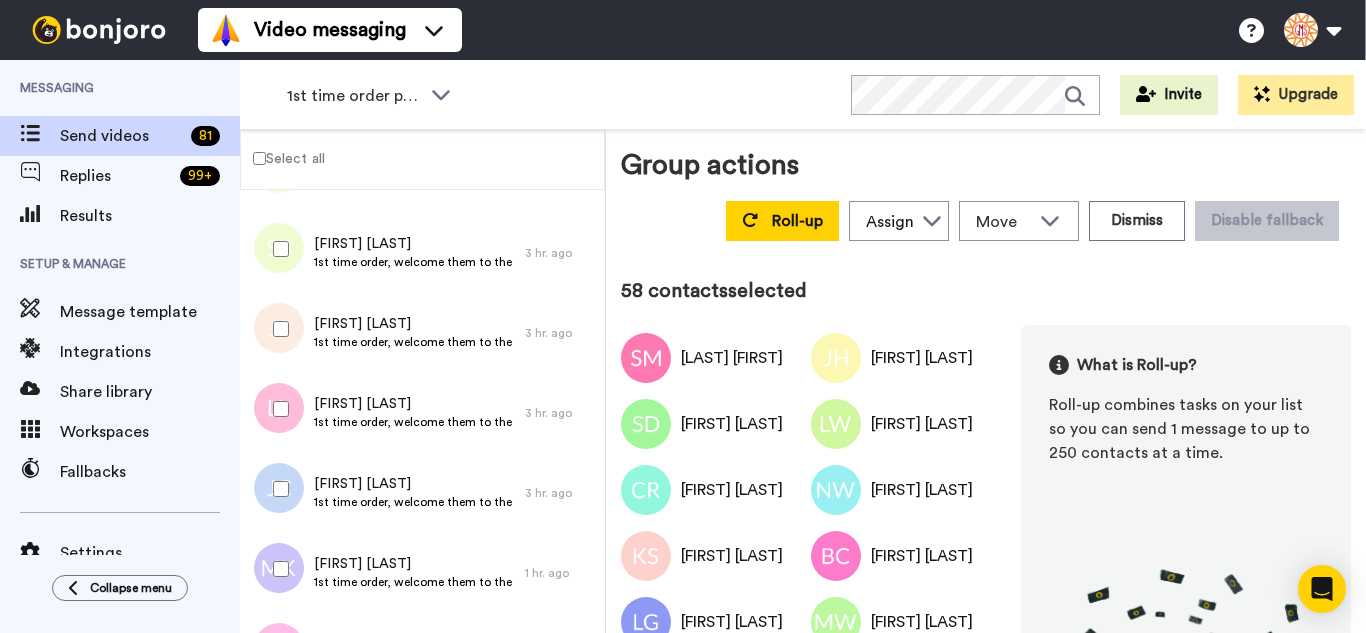 click at bounding box center (277, 329) 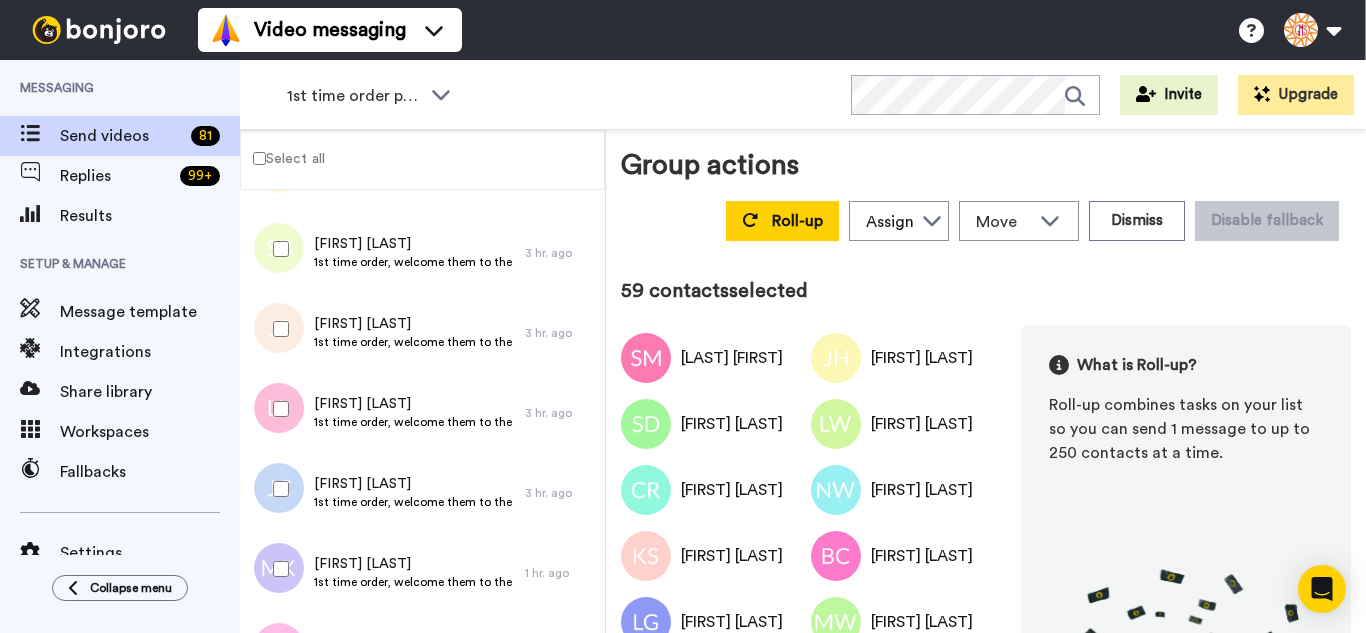 click at bounding box center (277, 409) 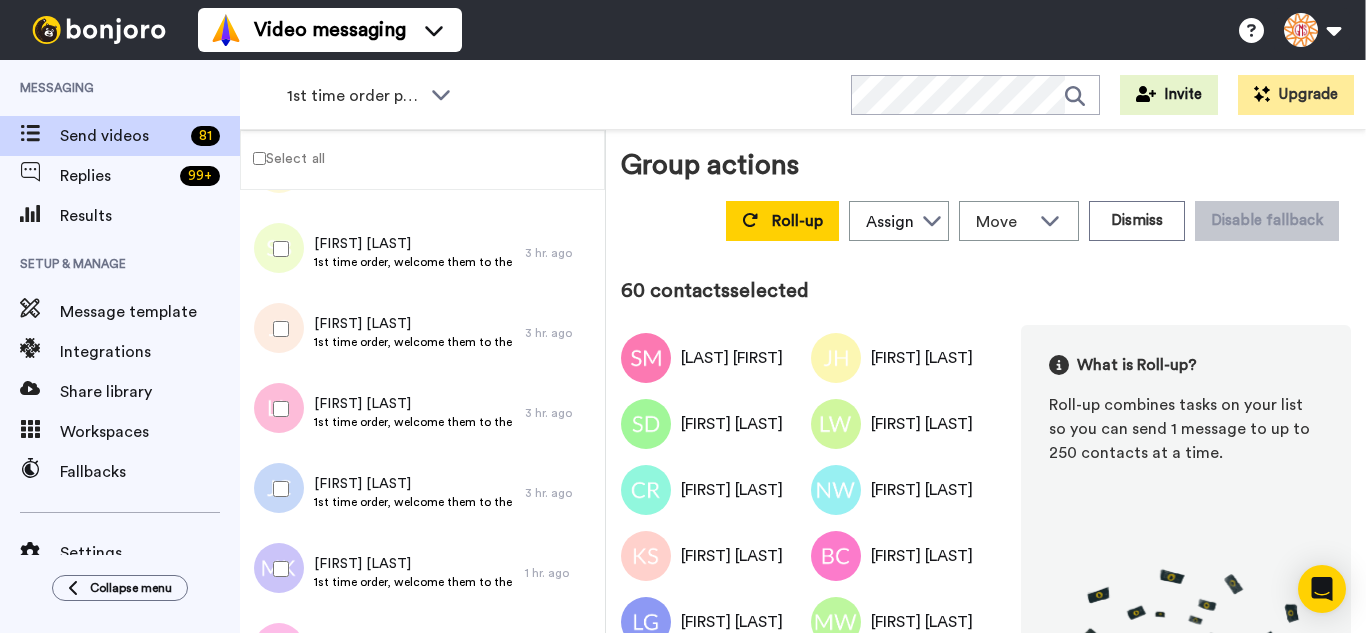 drag, startPoint x: 295, startPoint y: 502, endPoint x: 297, endPoint y: 557, distance: 55.03635 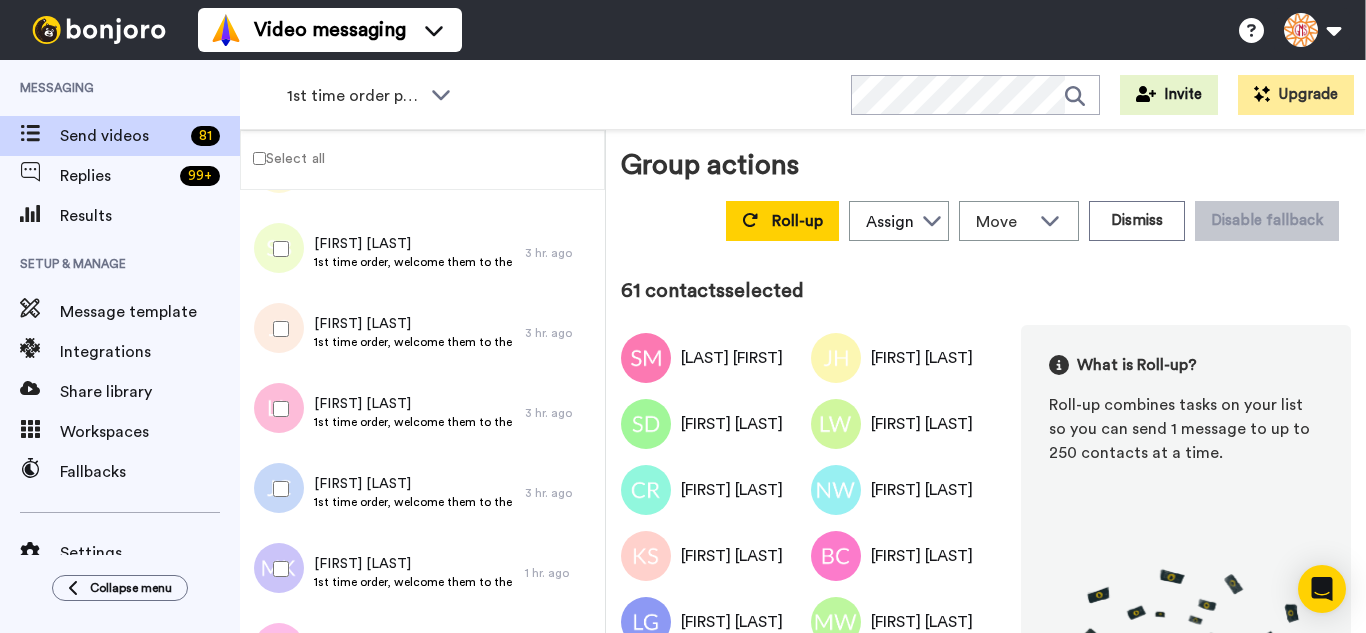 drag, startPoint x: 298, startPoint y: 565, endPoint x: 308, endPoint y: 569, distance: 10.770329 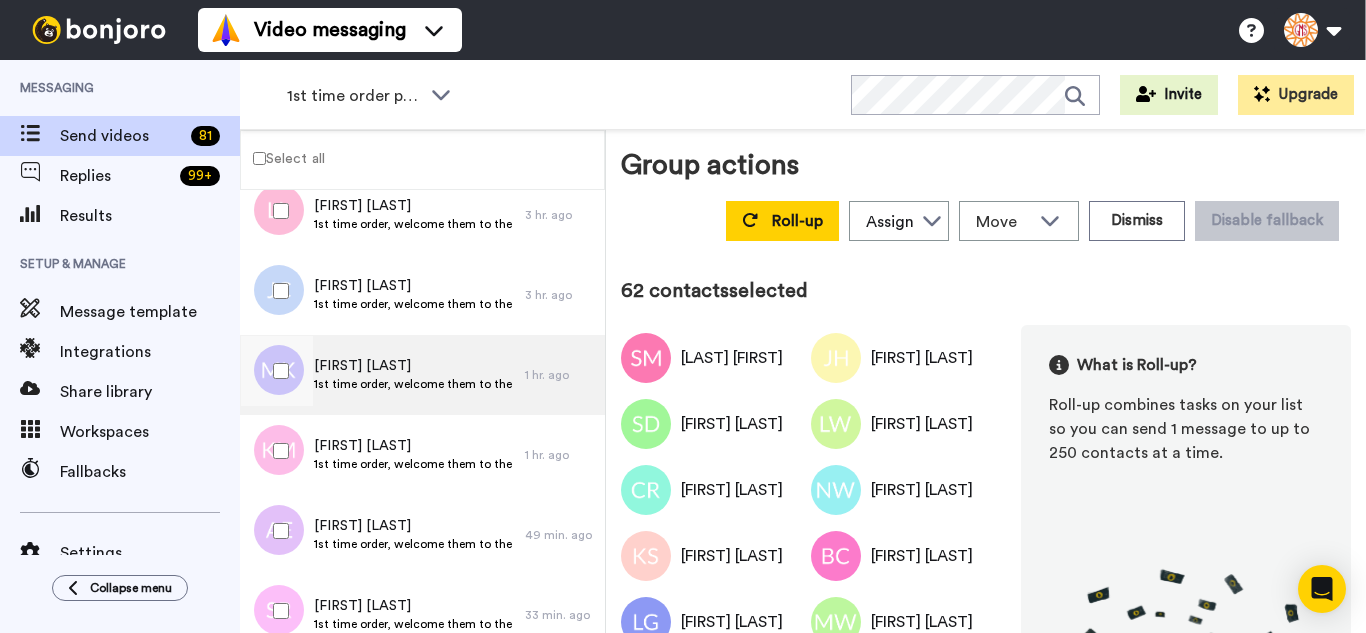 scroll, scrollTop: 4777, scrollLeft: 0, axis: vertical 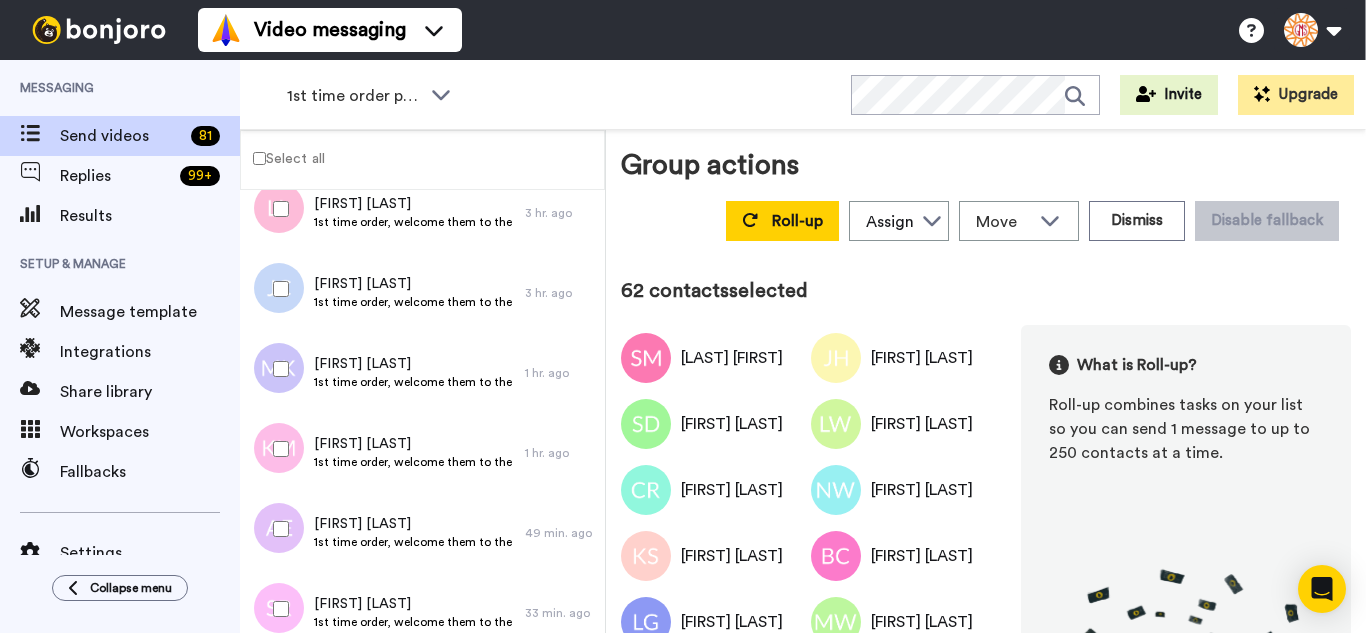 click at bounding box center (277, 369) 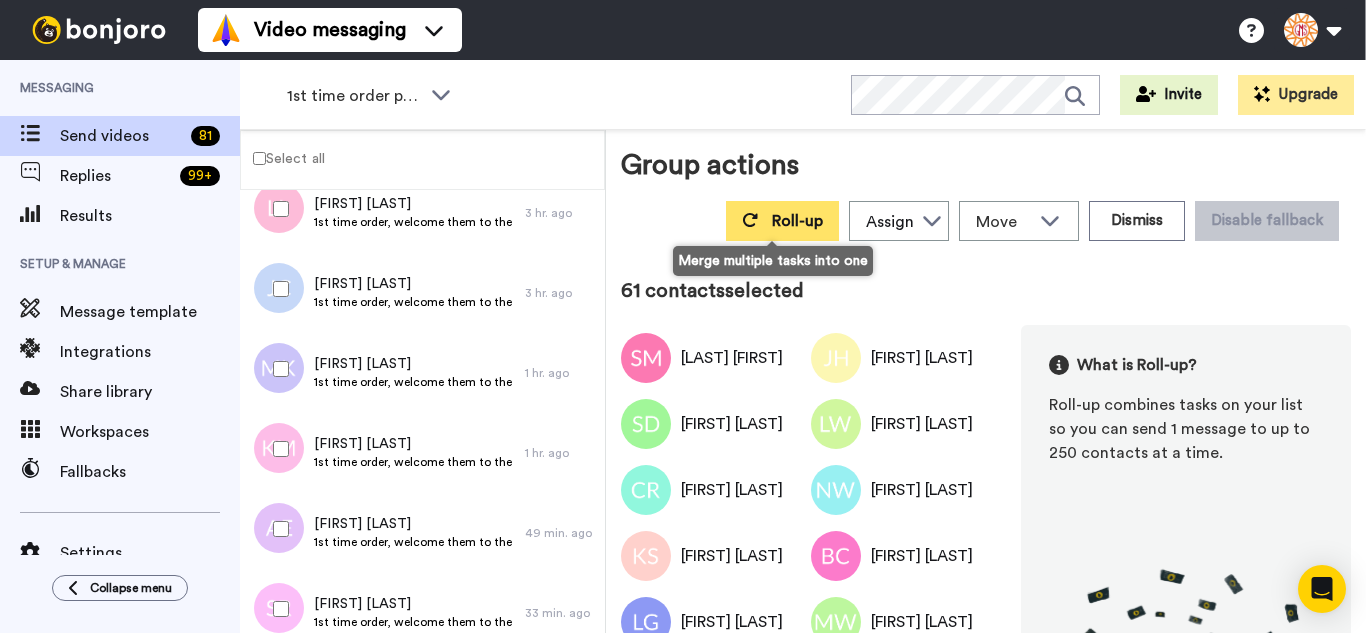click on "Roll-up" at bounding box center (782, 221) 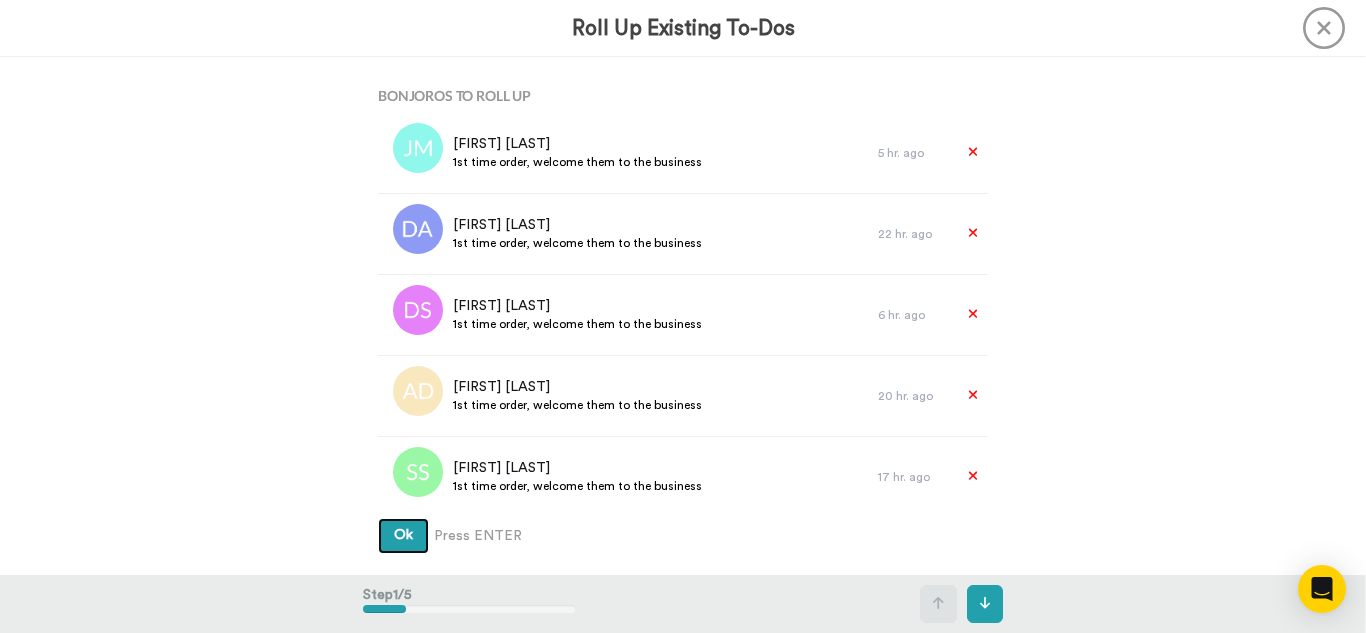 type 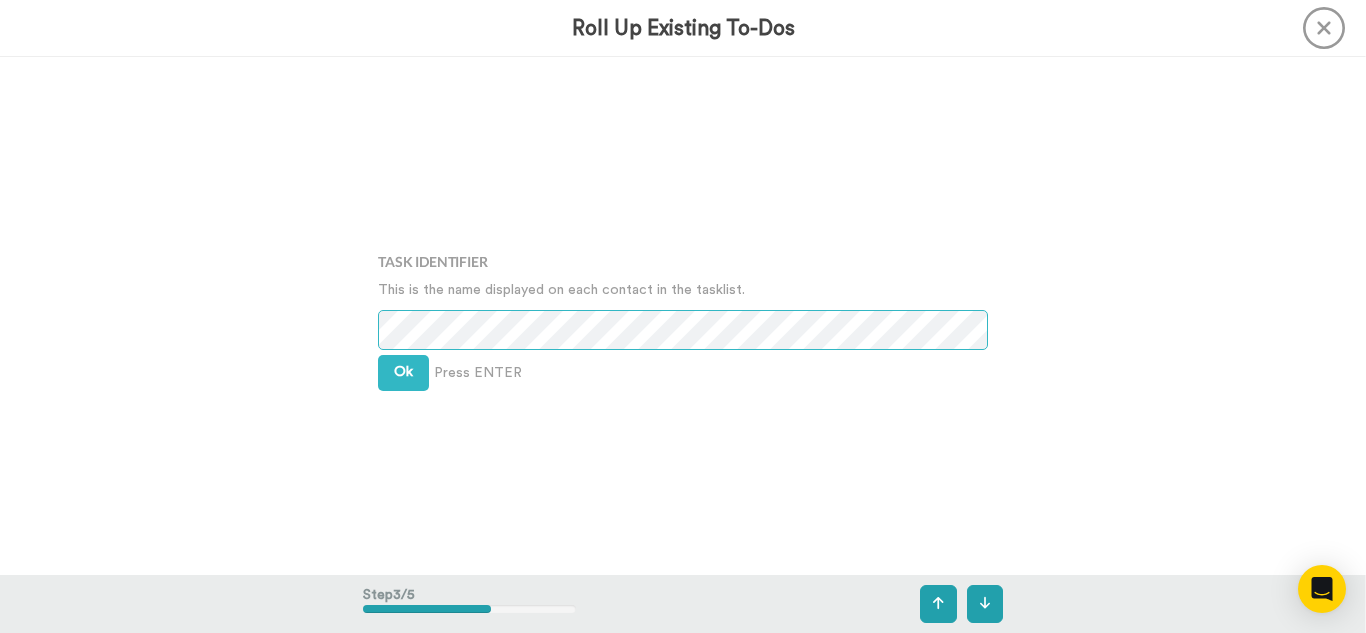 scroll, scrollTop: 1036, scrollLeft: 0, axis: vertical 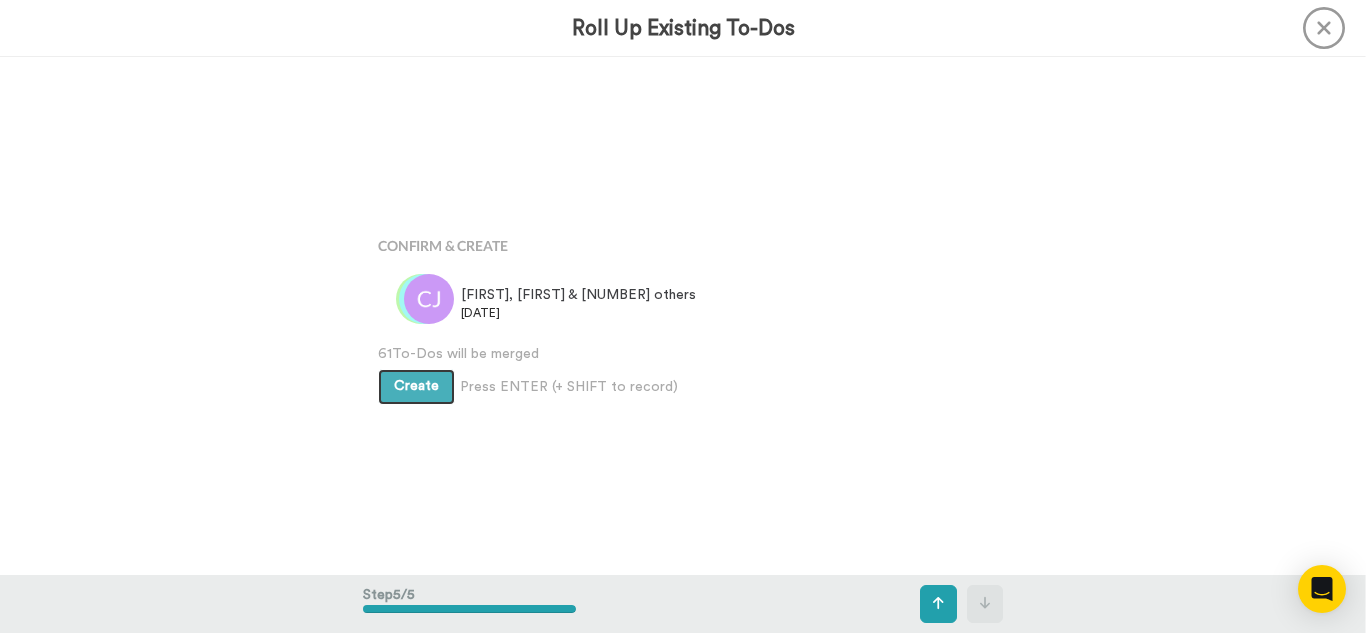 type 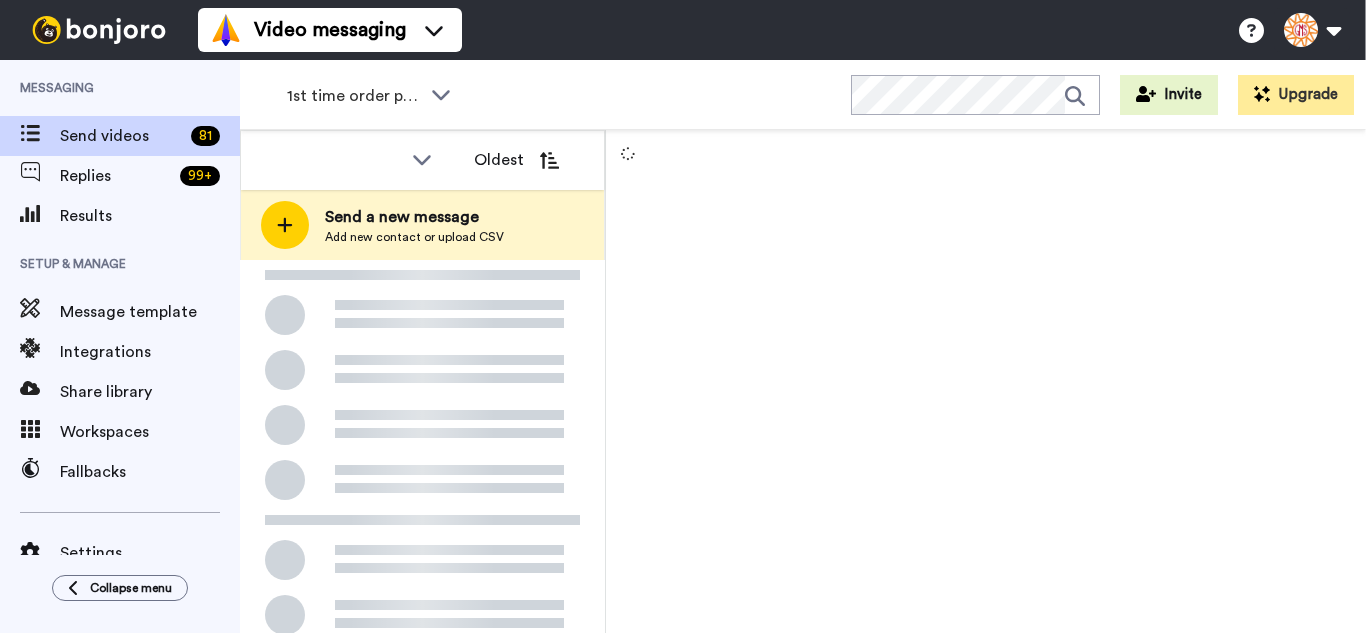 scroll, scrollTop: 0, scrollLeft: 0, axis: both 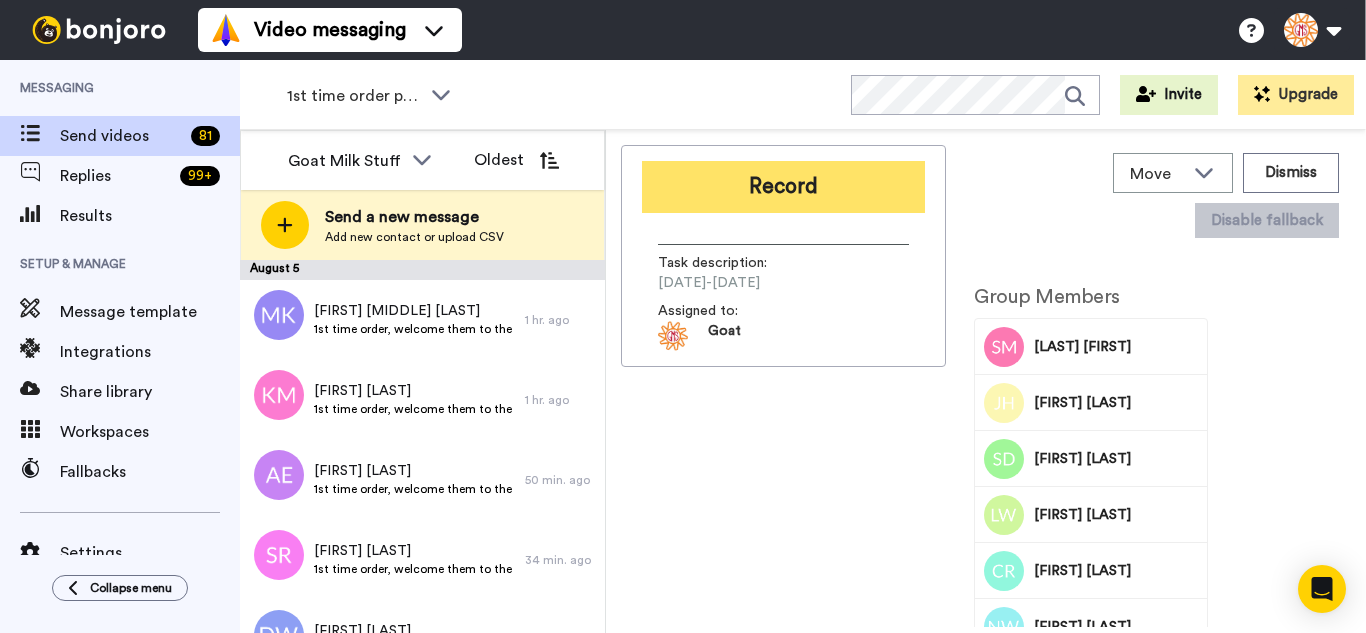 click on "Record" at bounding box center (783, 187) 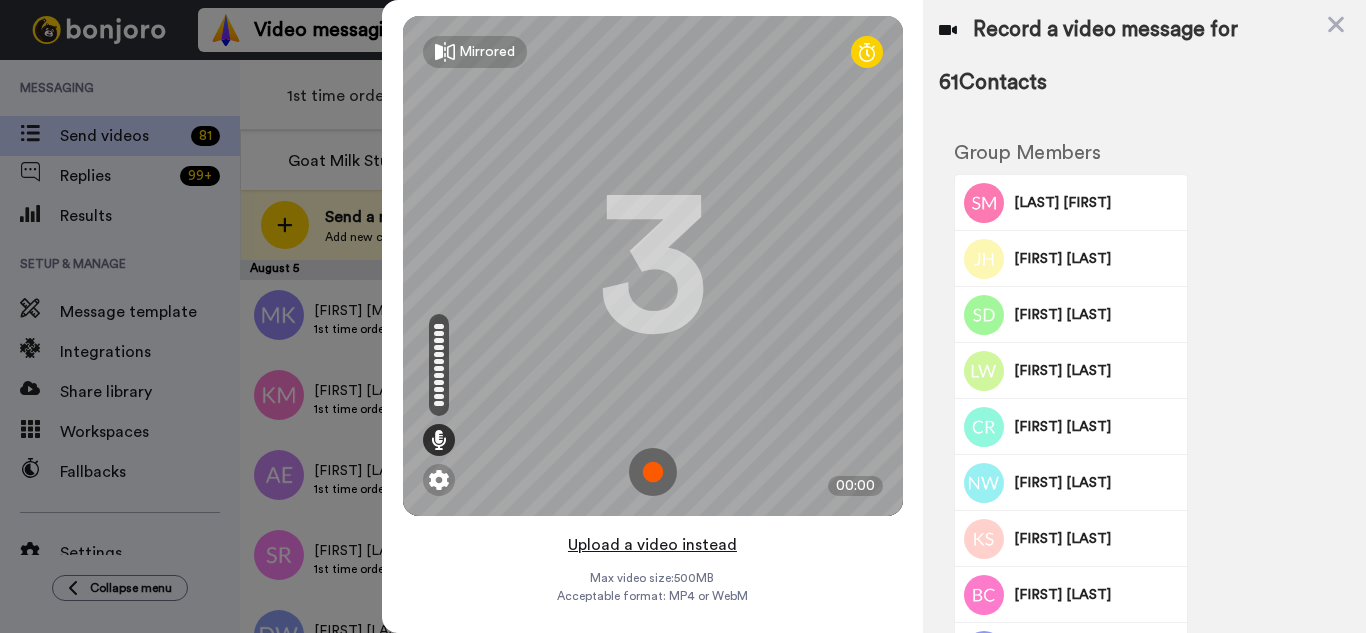 click on "Upload a video instead" at bounding box center [652, 545] 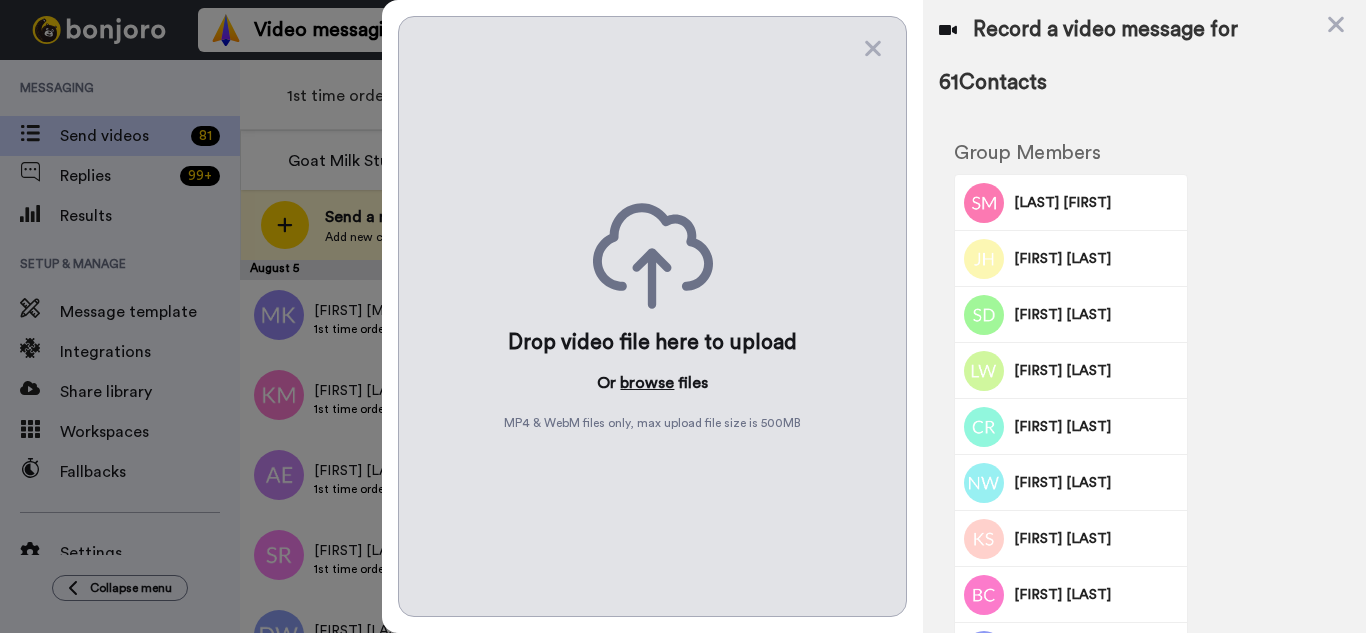 click on "browse" at bounding box center (647, 383) 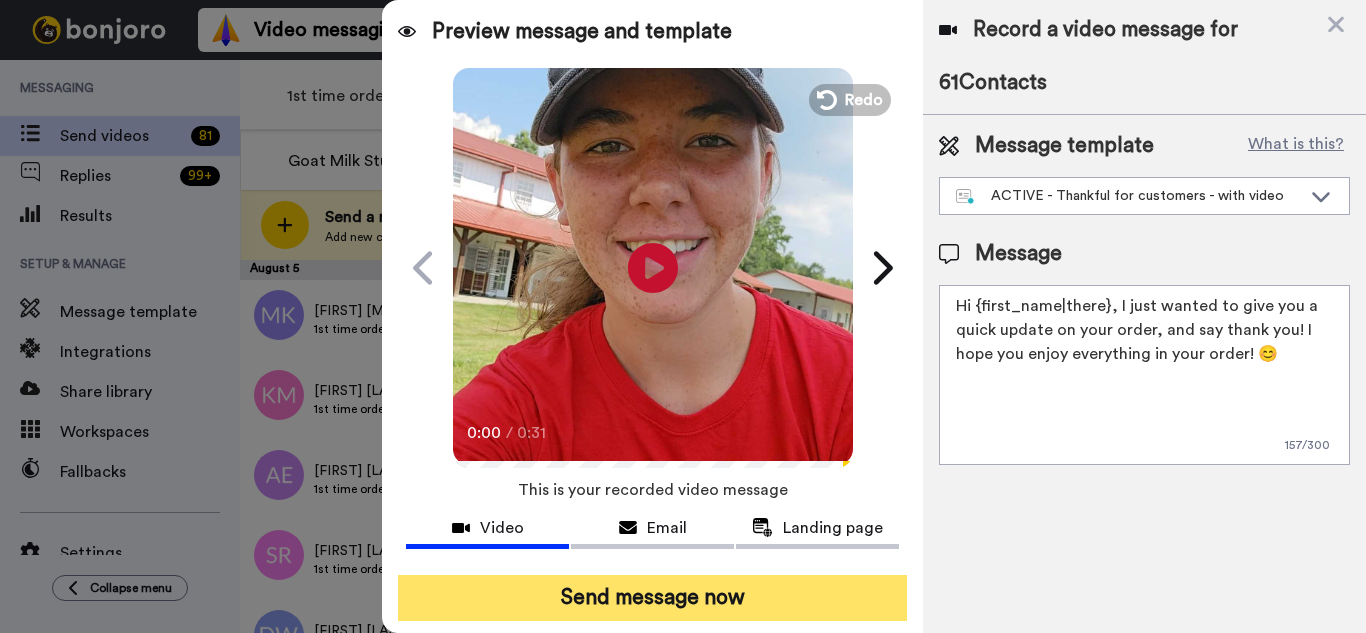 click on "Send message now" at bounding box center (652, 598) 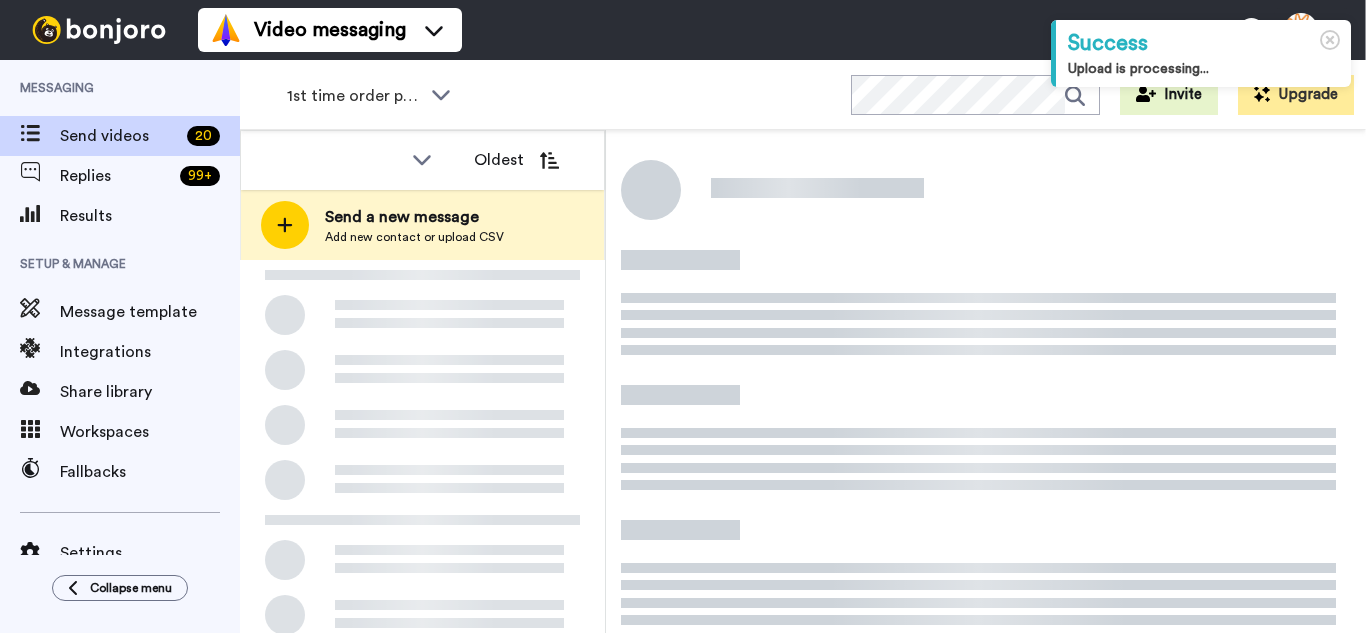 scroll, scrollTop: 0, scrollLeft: 0, axis: both 